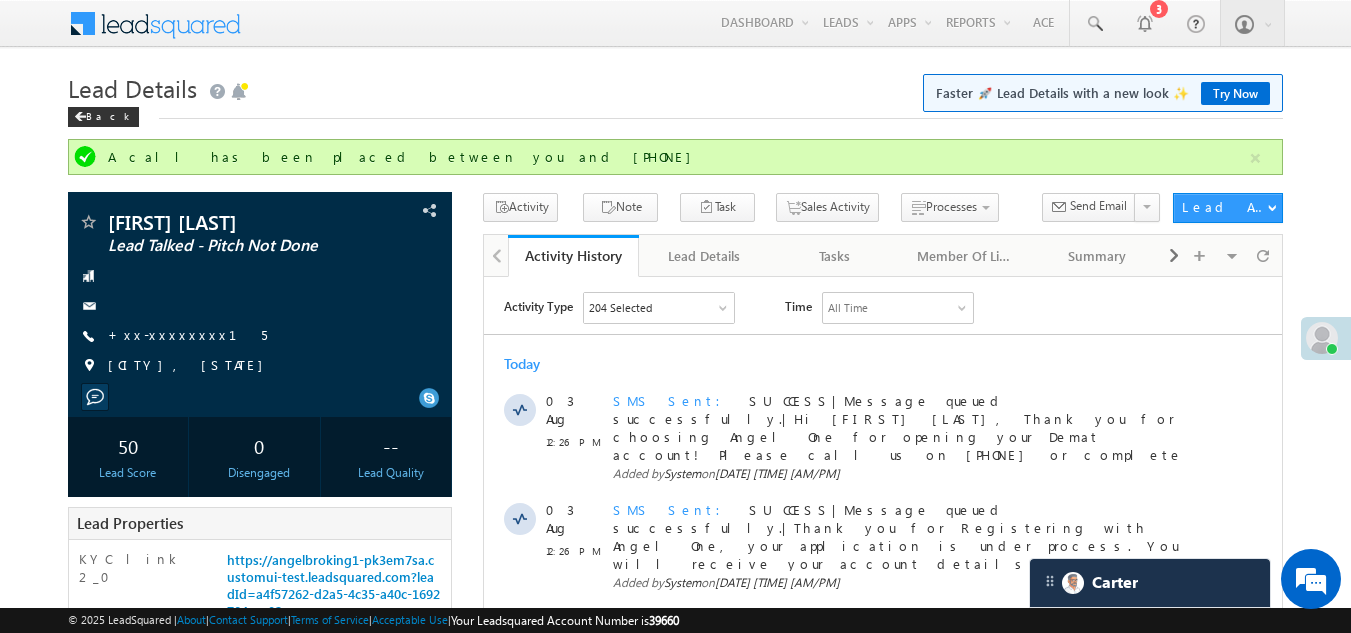 scroll, scrollTop: 0, scrollLeft: 0, axis: both 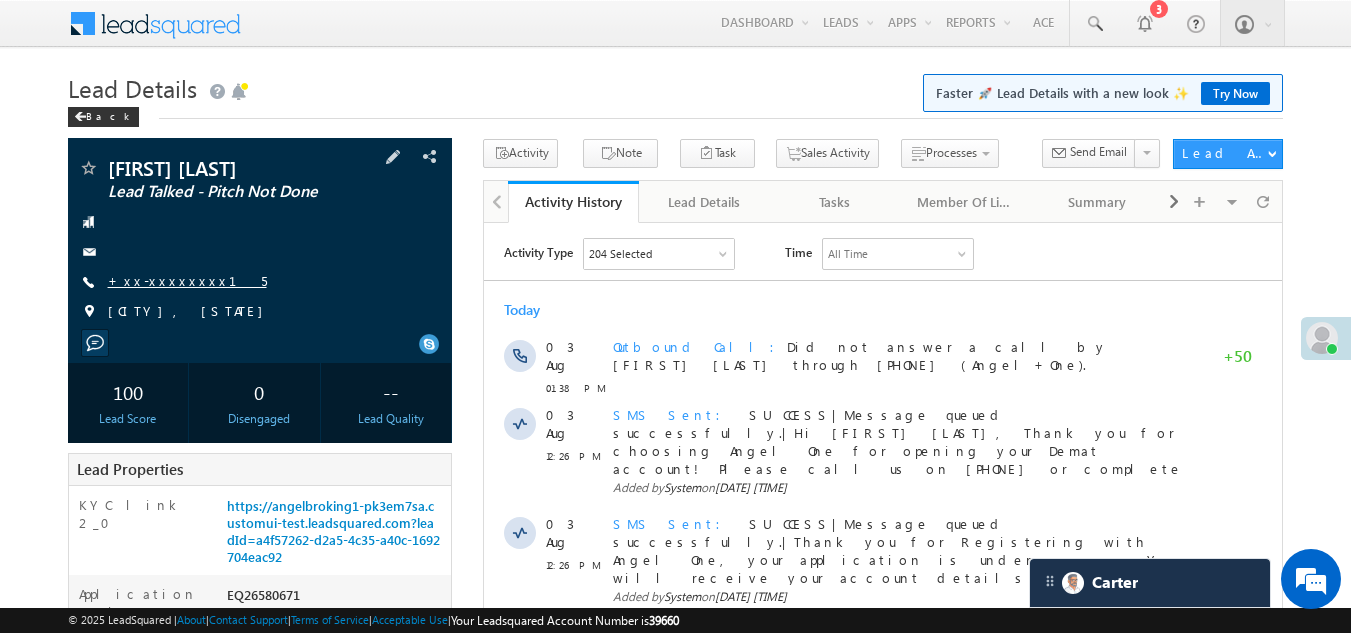 click on "+xx-xxxxxxxx15" at bounding box center [187, 280] 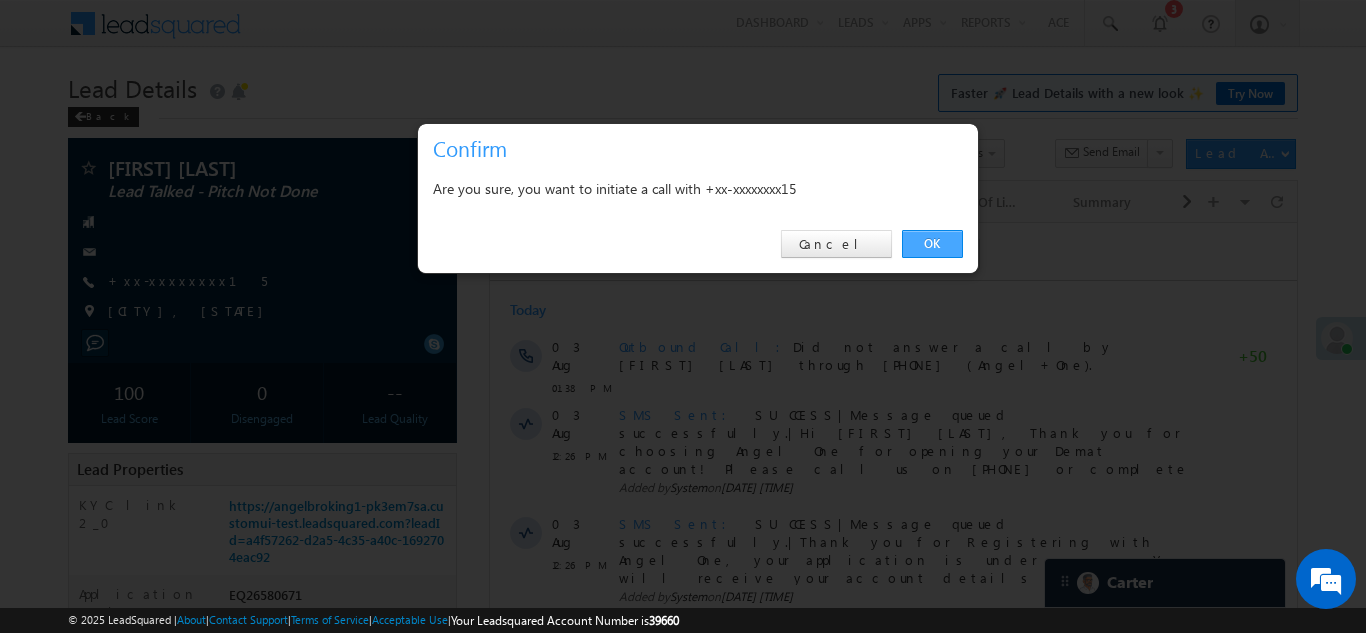 click on "OK" at bounding box center [932, 244] 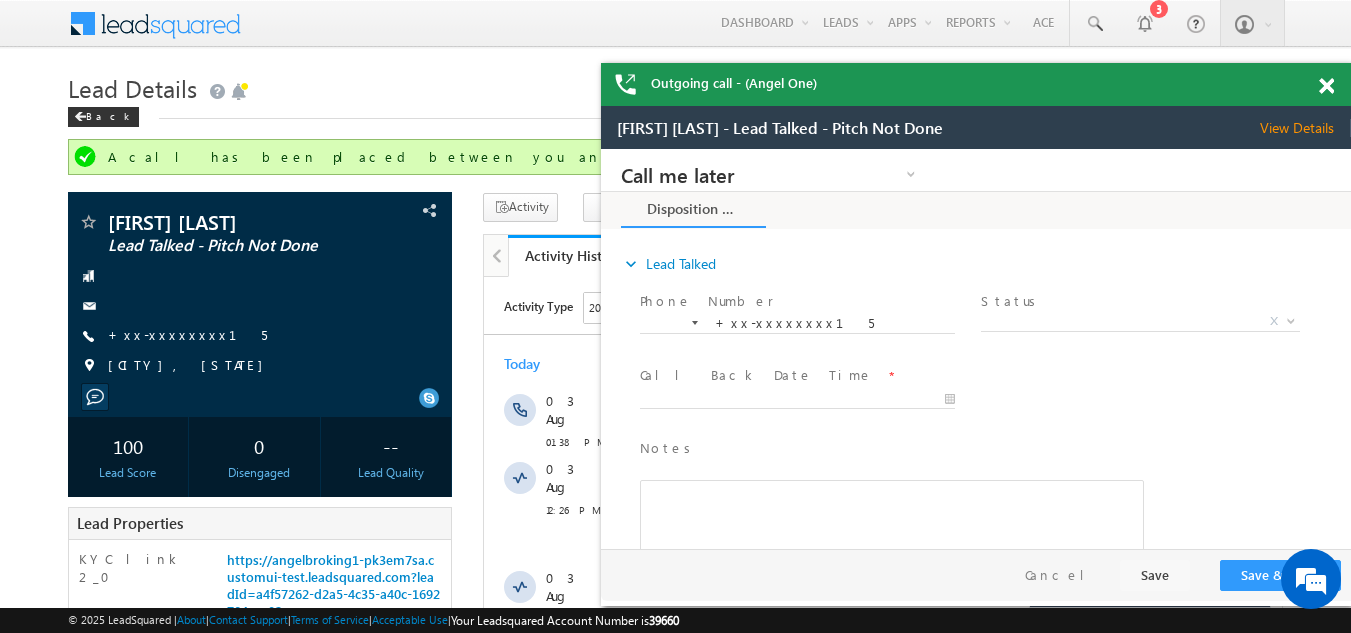 scroll, scrollTop: 0, scrollLeft: 0, axis: both 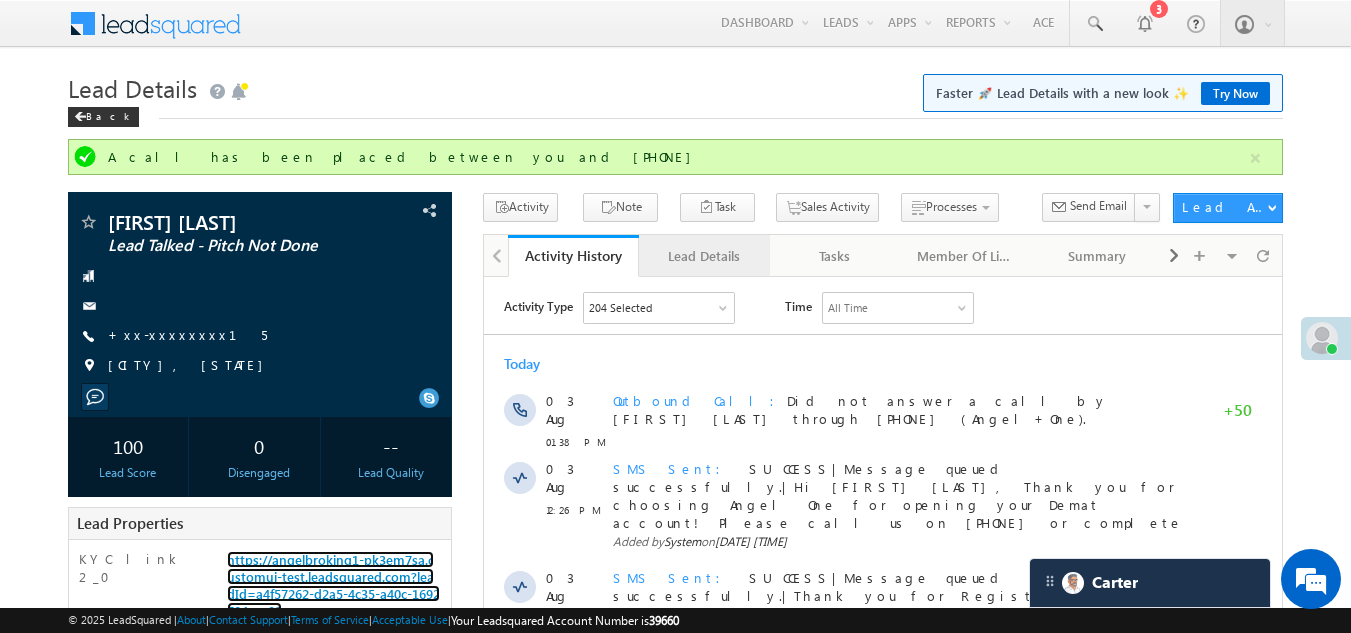click on "Lead Details" at bounding box center [703, 256] 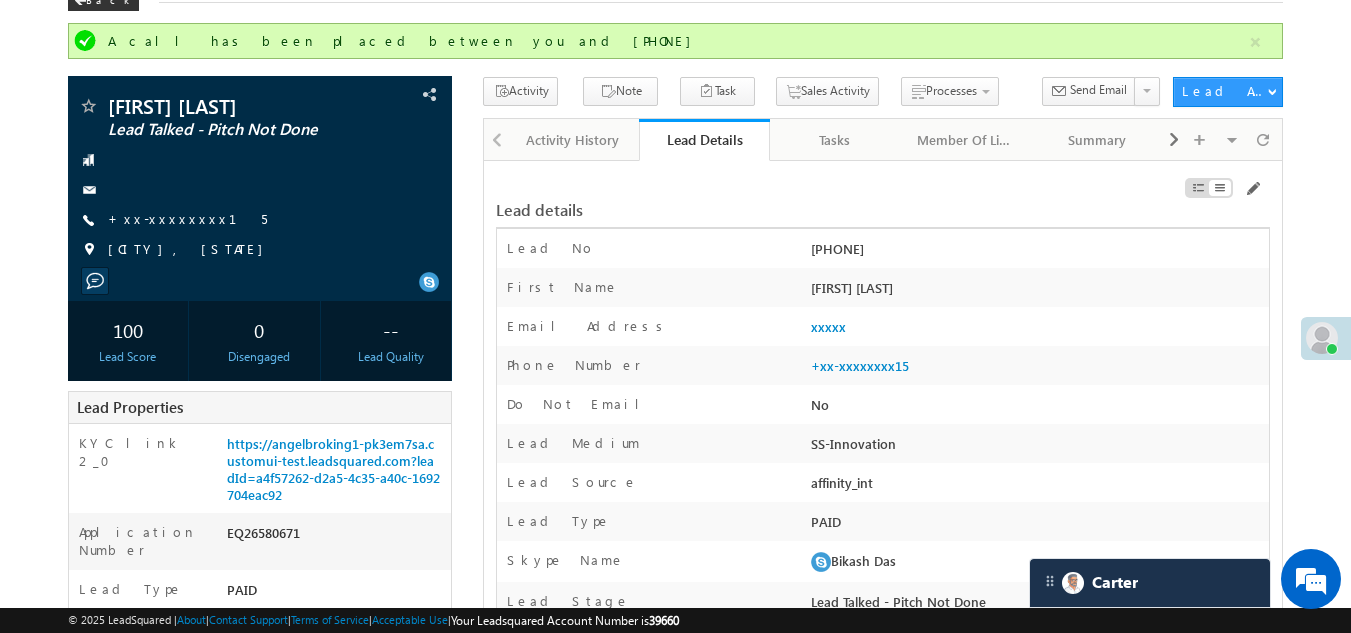 scroll, scrollTop: 0, scrollLeft: 0, axis: both 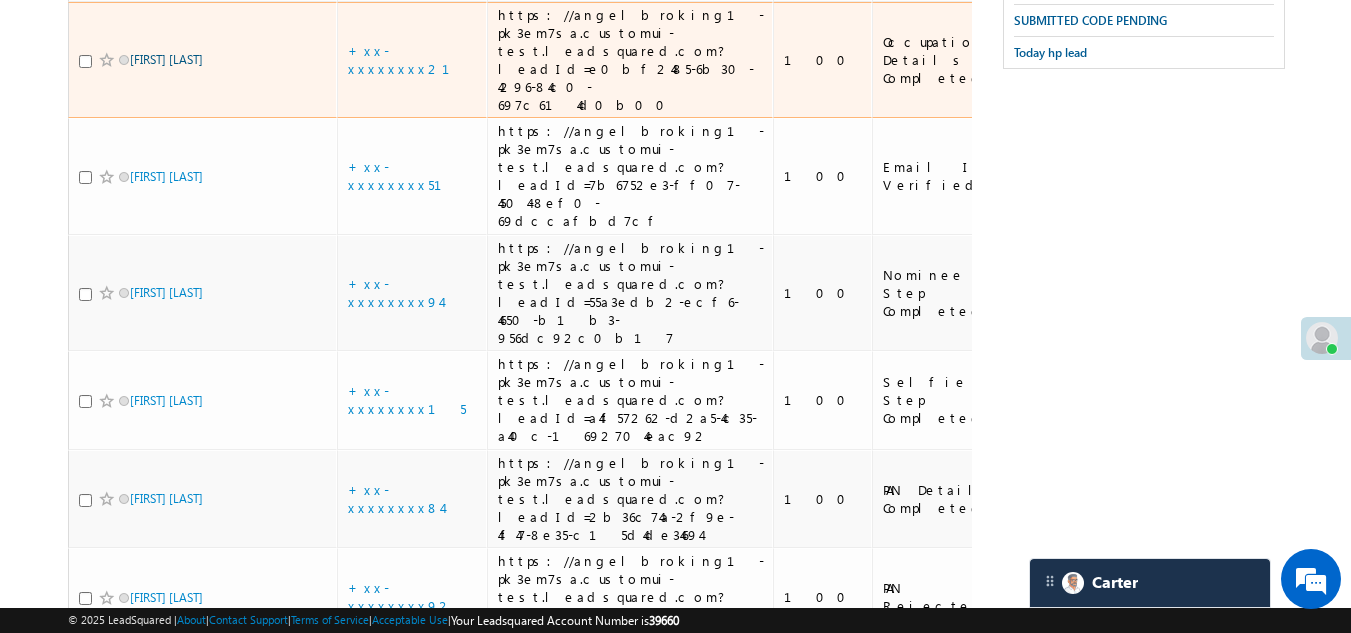 drag, startPoint x: 159, startPoint y: 91, endPoint x: 147, endPoint y: 99, distance: 14.422205 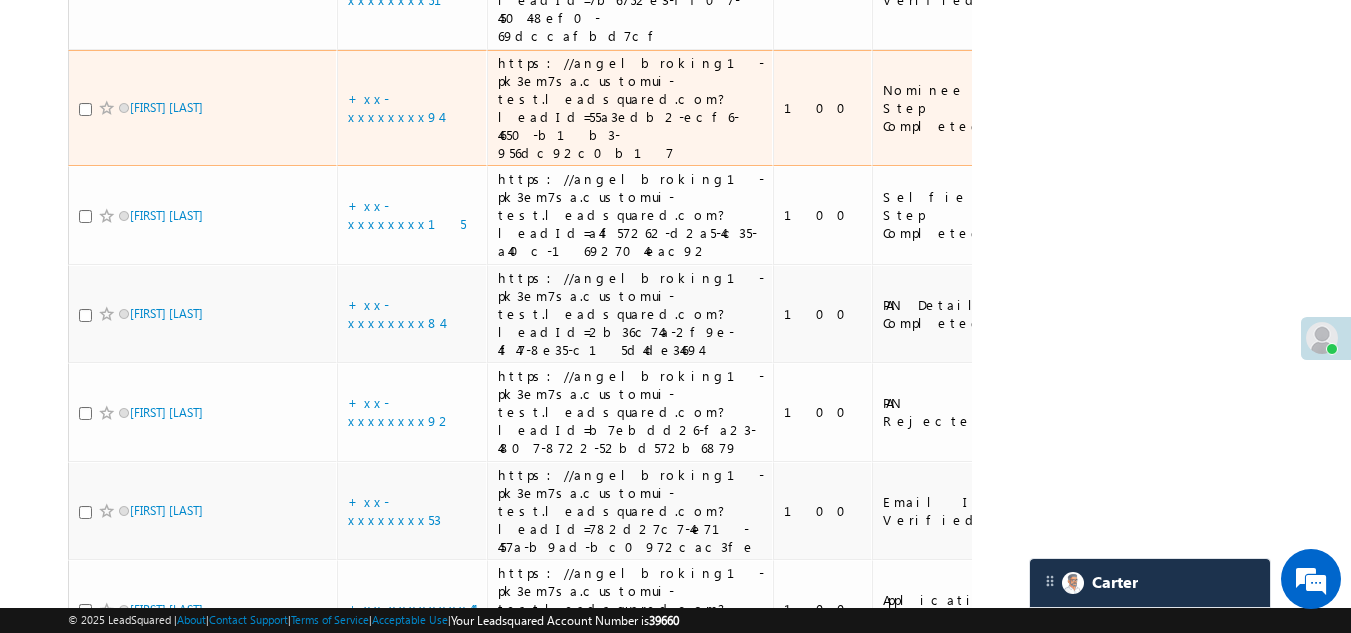 scroll, scrollTop: 1214, scrollLeft: 0, axis: vertical 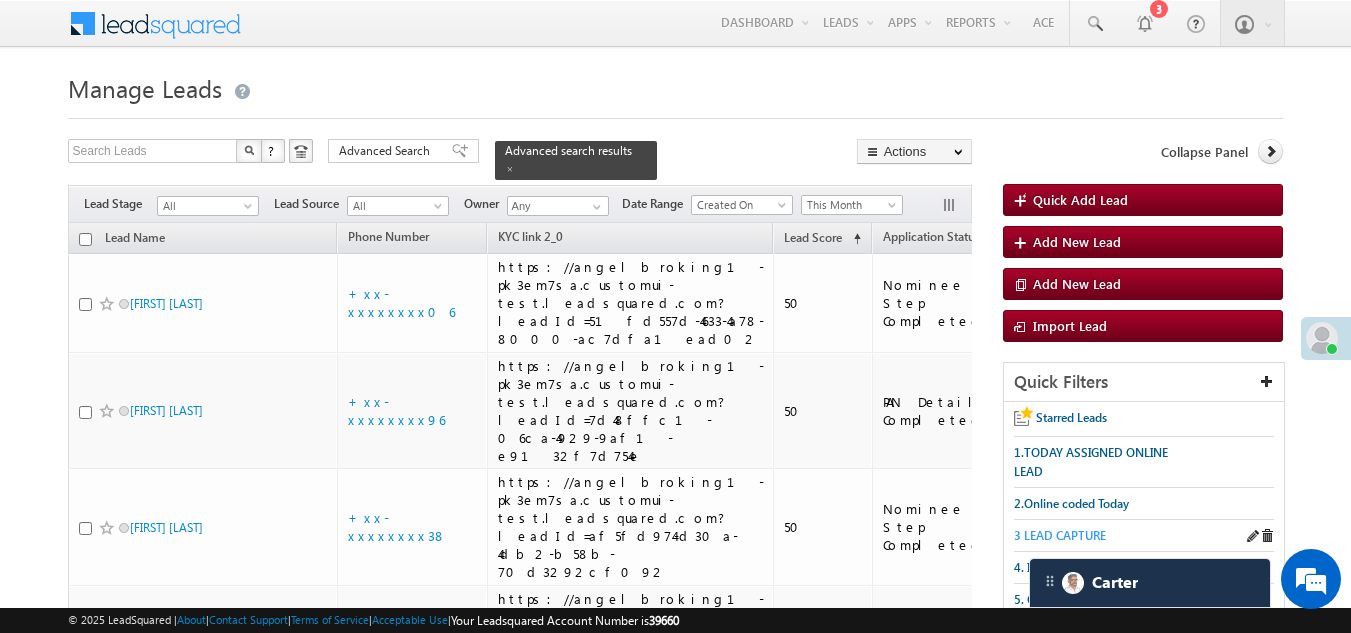 click on "3 LEAD CAPTURE" at bounding box center [1060, 535] 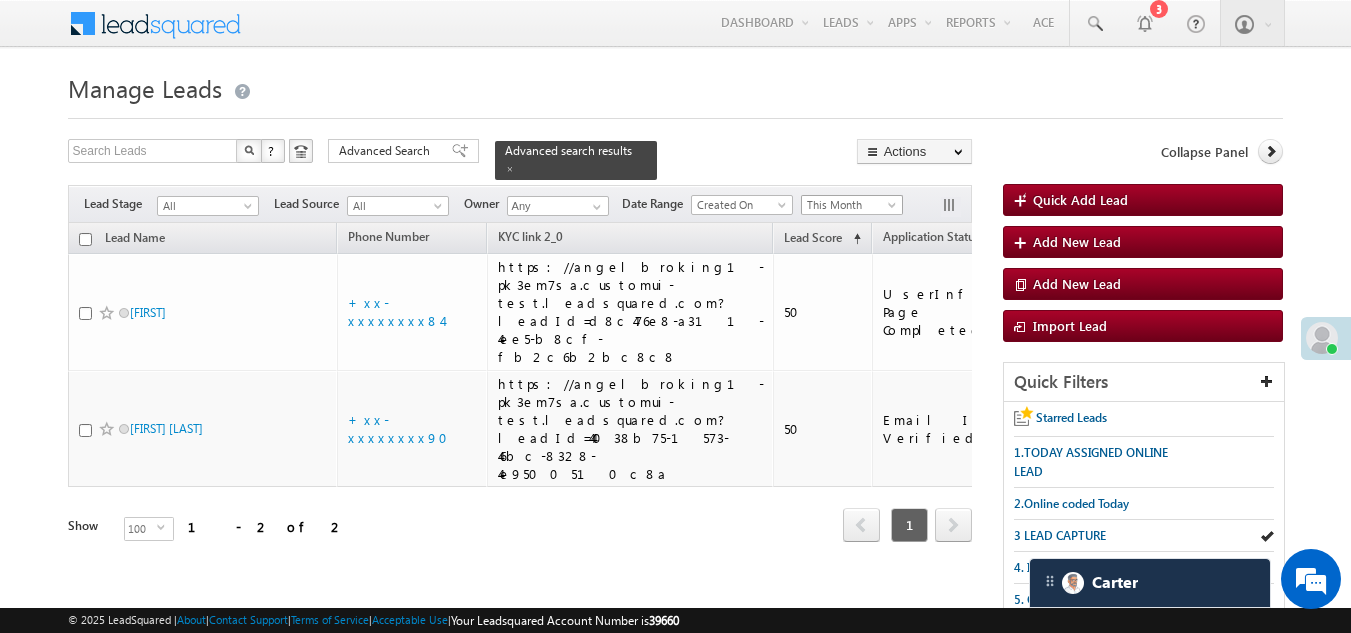 click on "This Month" at bounding box center (849, 205) 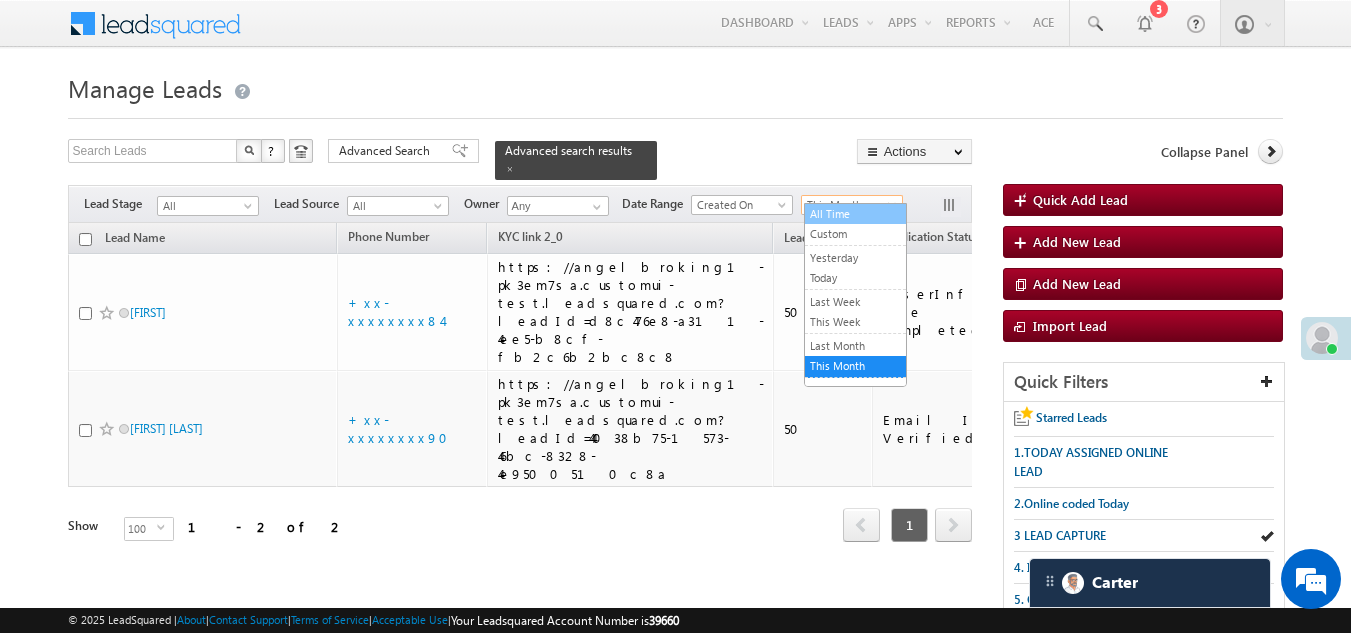click on "All Time" at bounding box center (855, 214) 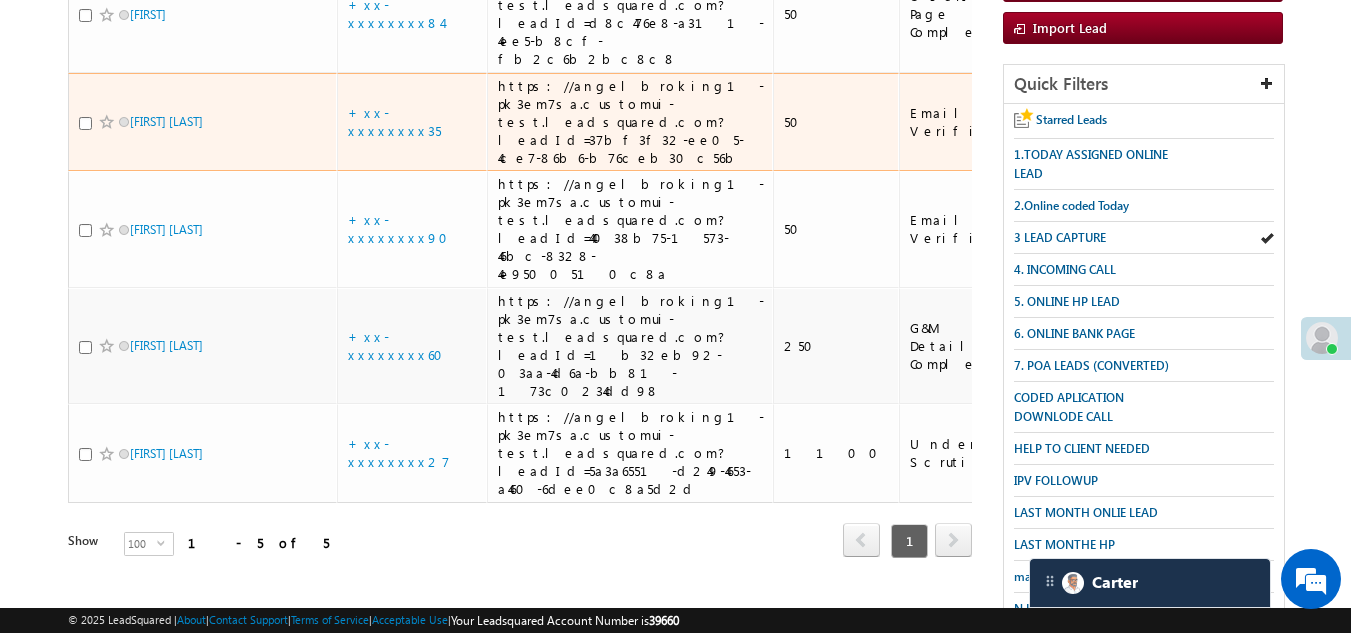 scroll, scrollTop: 300, scrollLeft: 0, axis: vertical 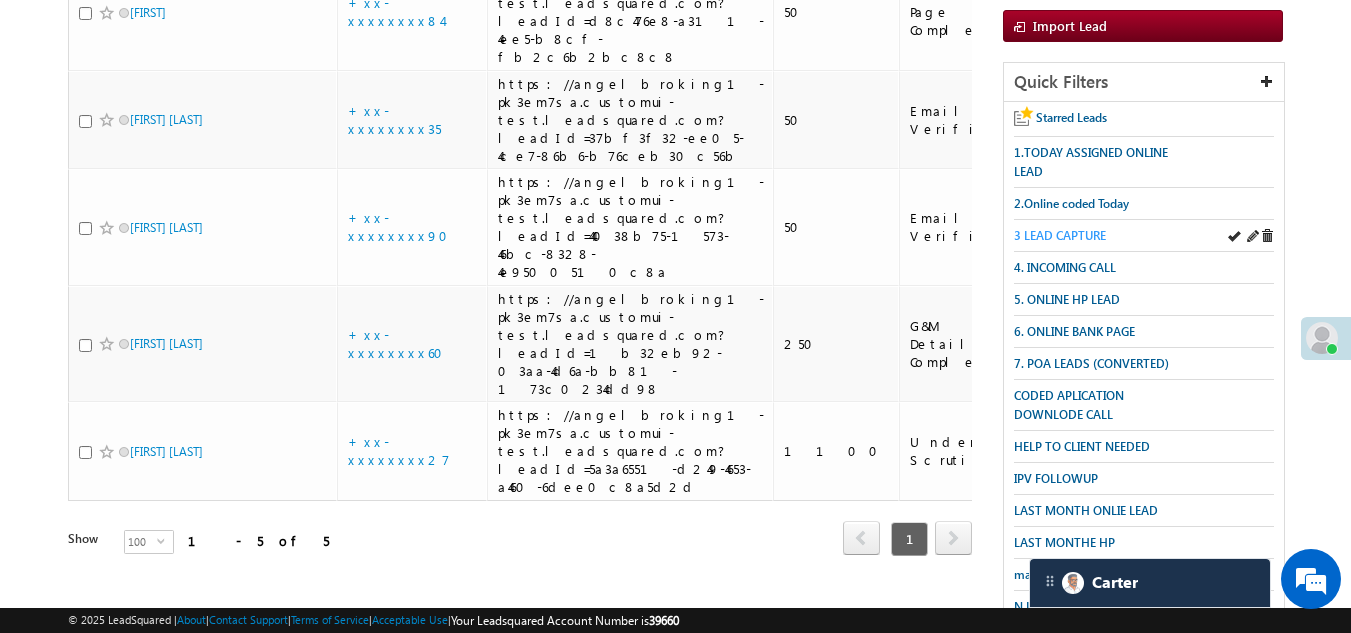 click on "3 LEAD CAPTURE" at bounding box center (1060, 235) 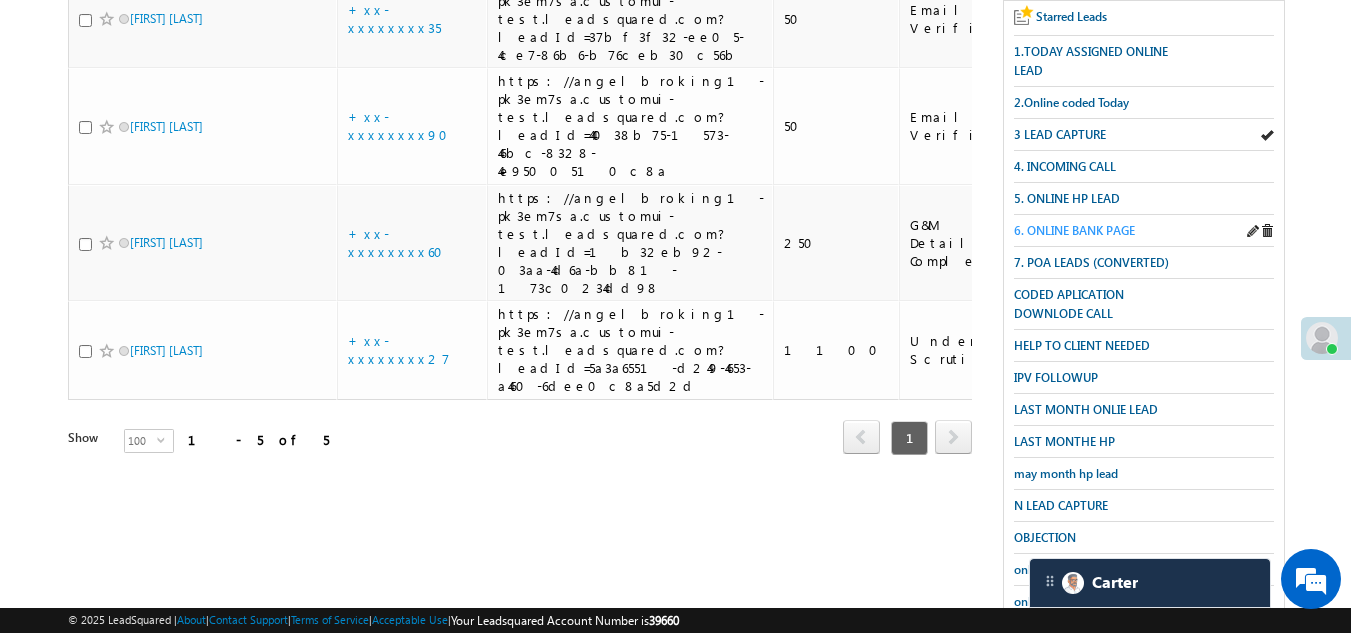 scroll, scrollTop: 199, scrollLeft: 0, axis: vertical 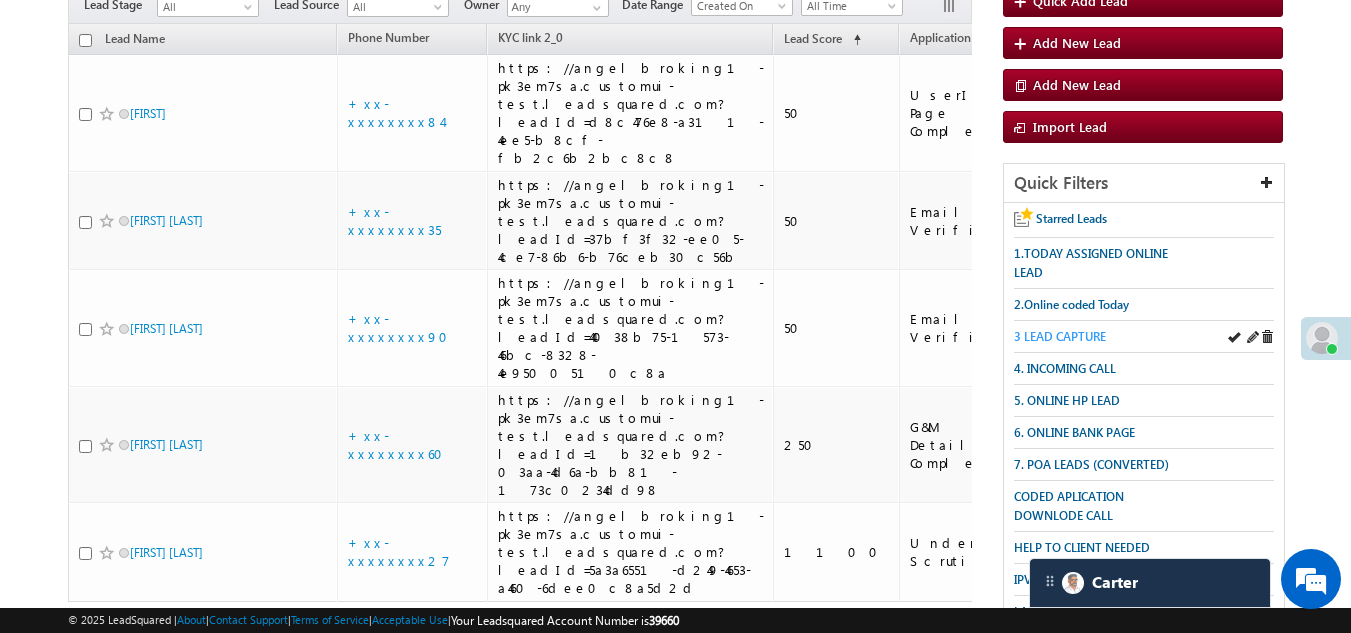 click on "3 LEAD CAPTURE" at bounding box center (1060, 336) 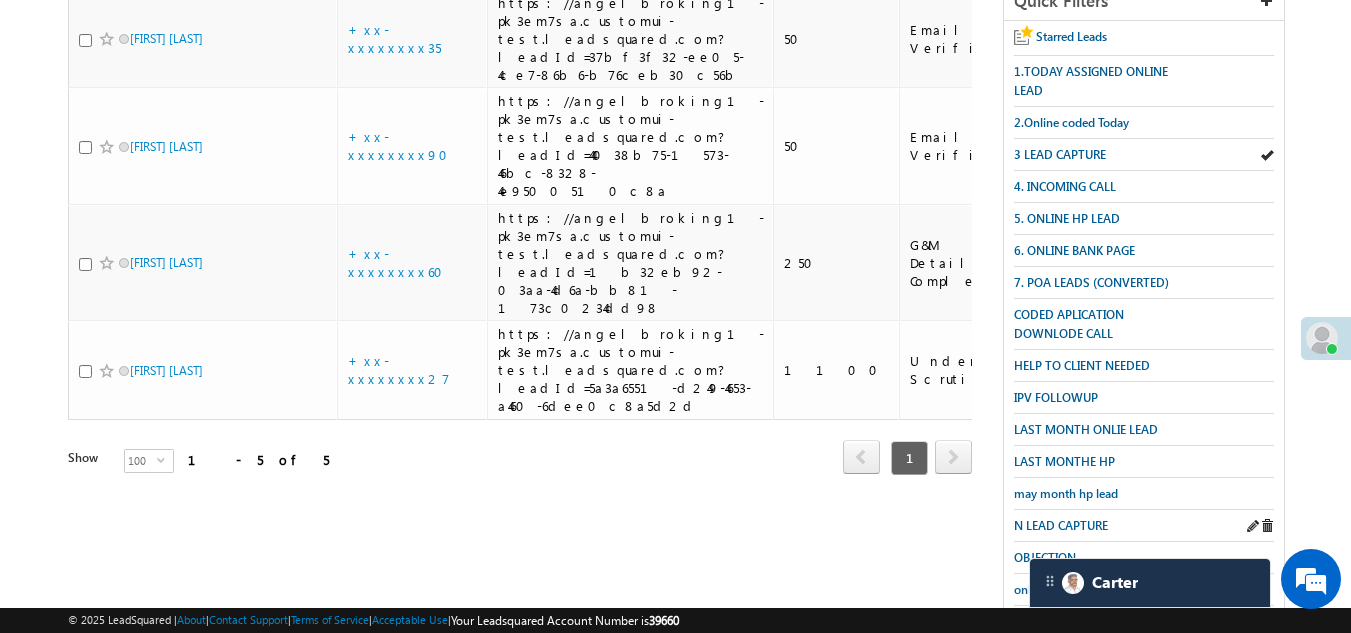 scroll, scrollTop: 399, scrollLeft: 0, axis: vertical 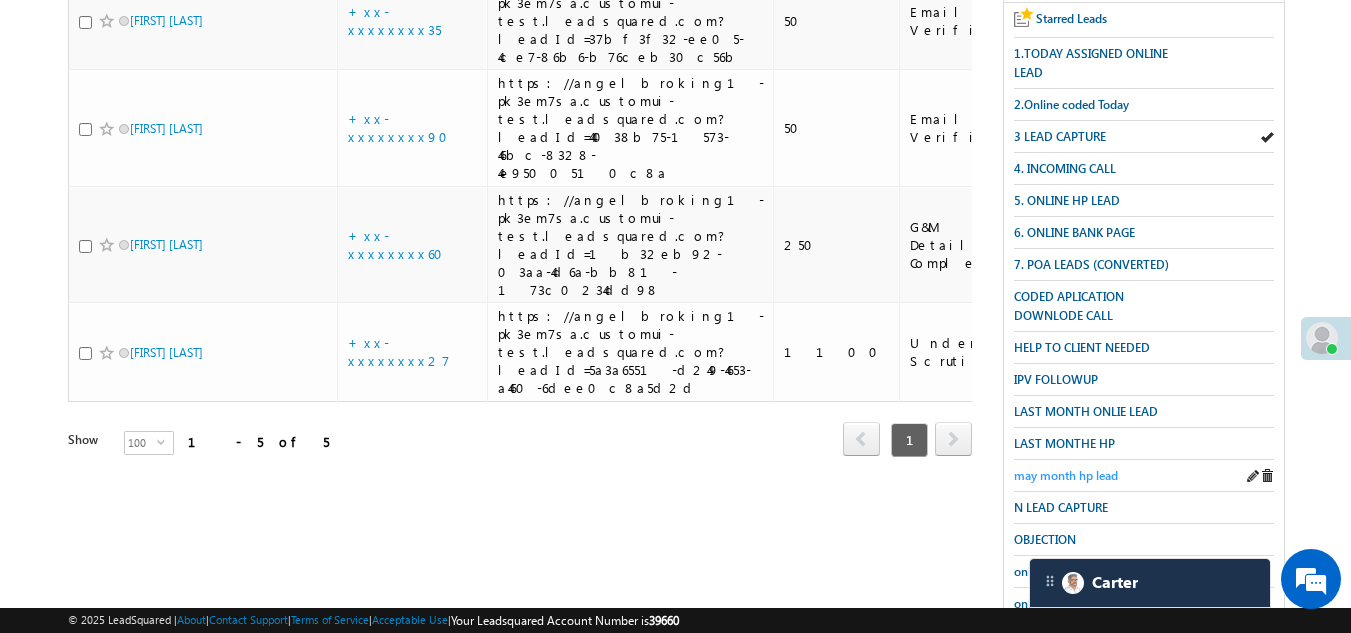 click on "may month hp lead" at bounding box center (1066, 475) 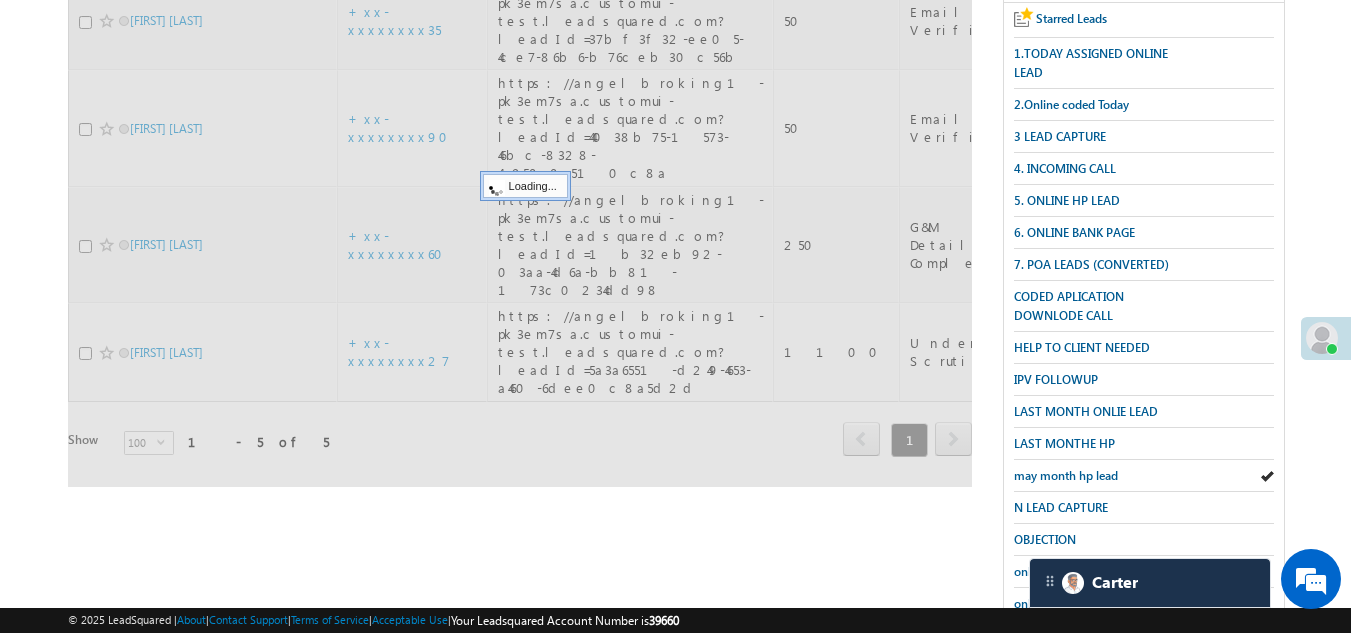scroll, scrollTop: 0, scrollLeft: 0, axis: both 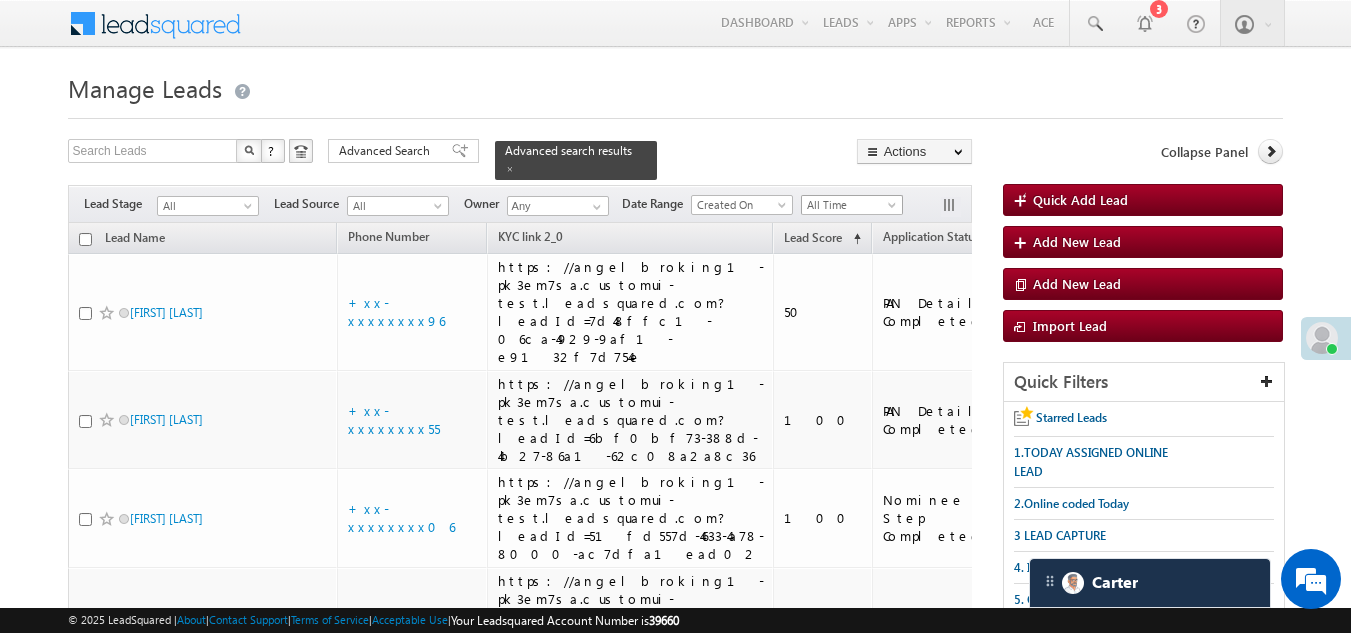 click on "All Time" at bounding box center (849, 205) 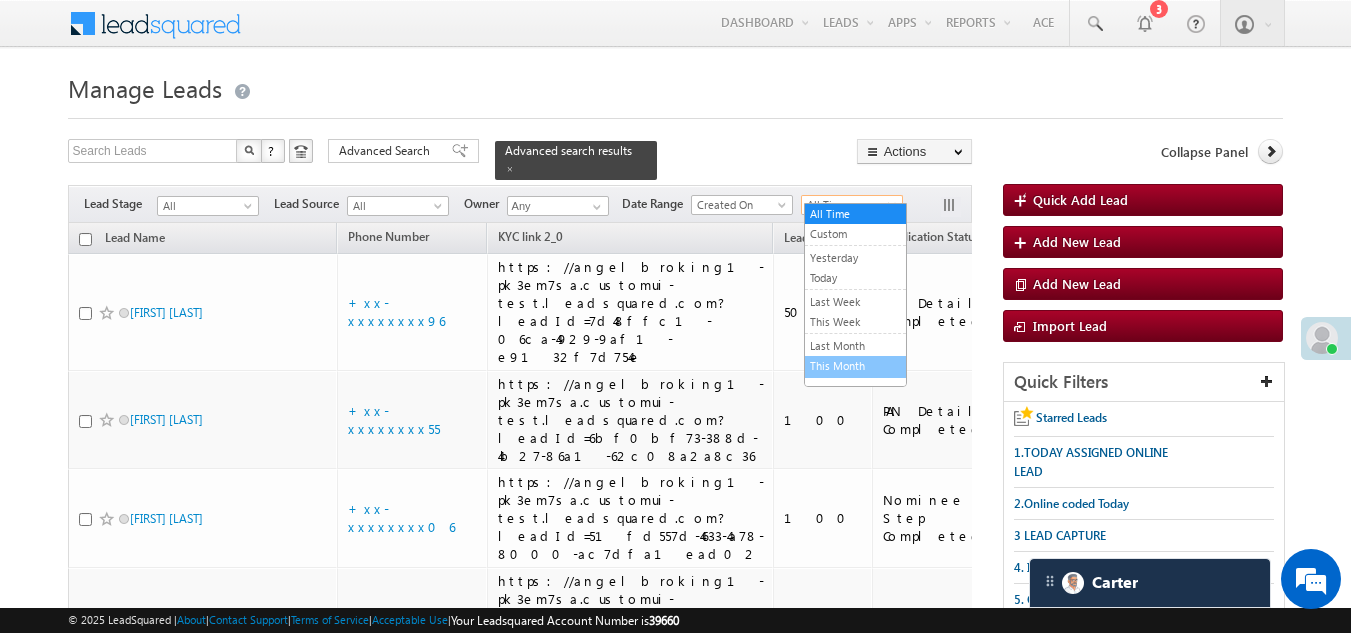 click on "This Month" at bounding box center (855, 366) 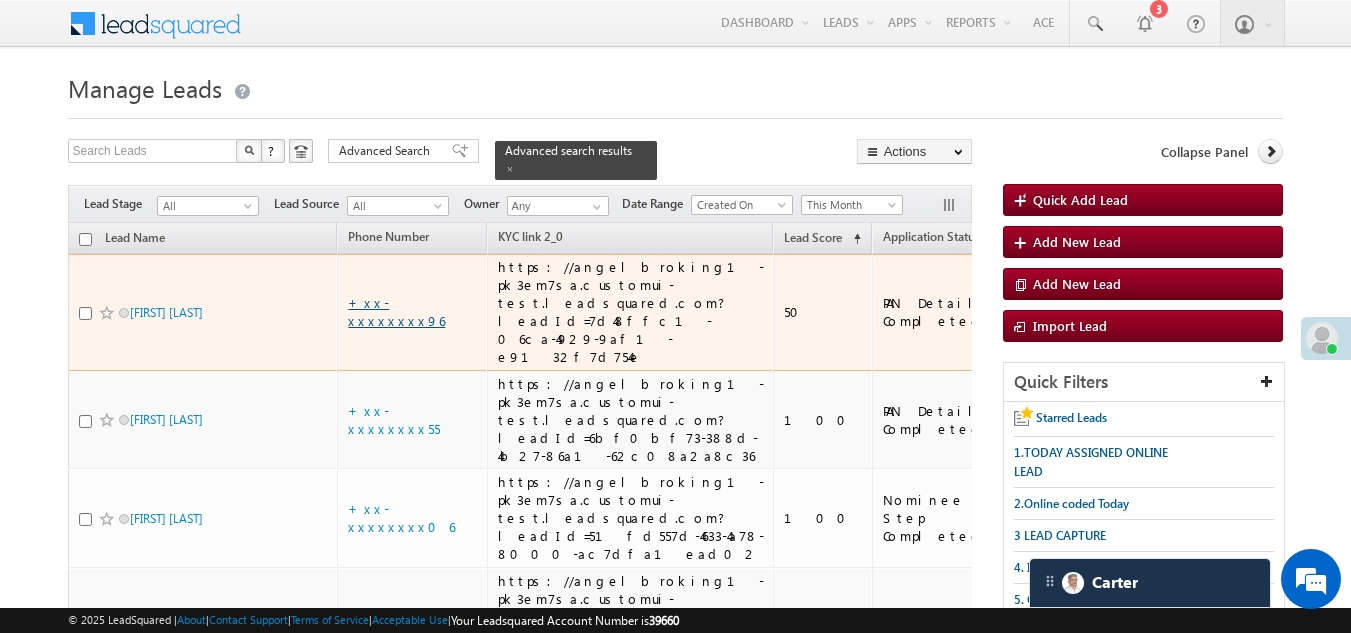 click on "+xx-xxxxxxxx96" at bounding box center [396, 311] 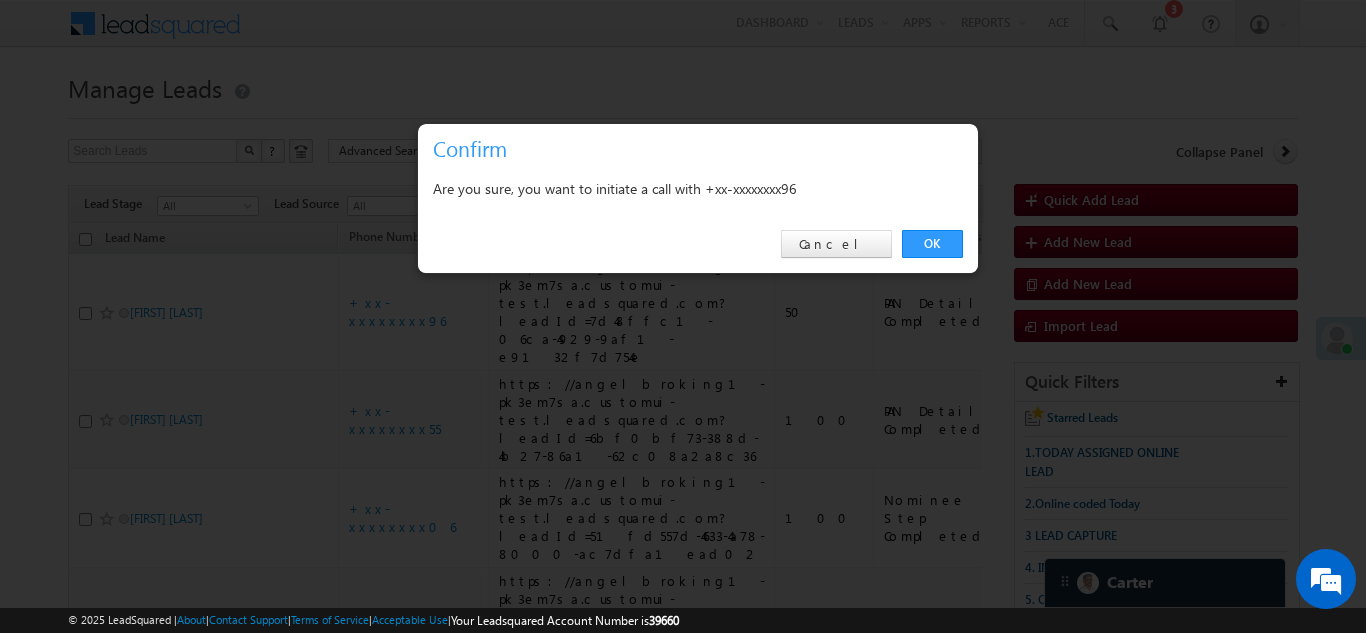click on "OK" at bounding box center [932, 244] 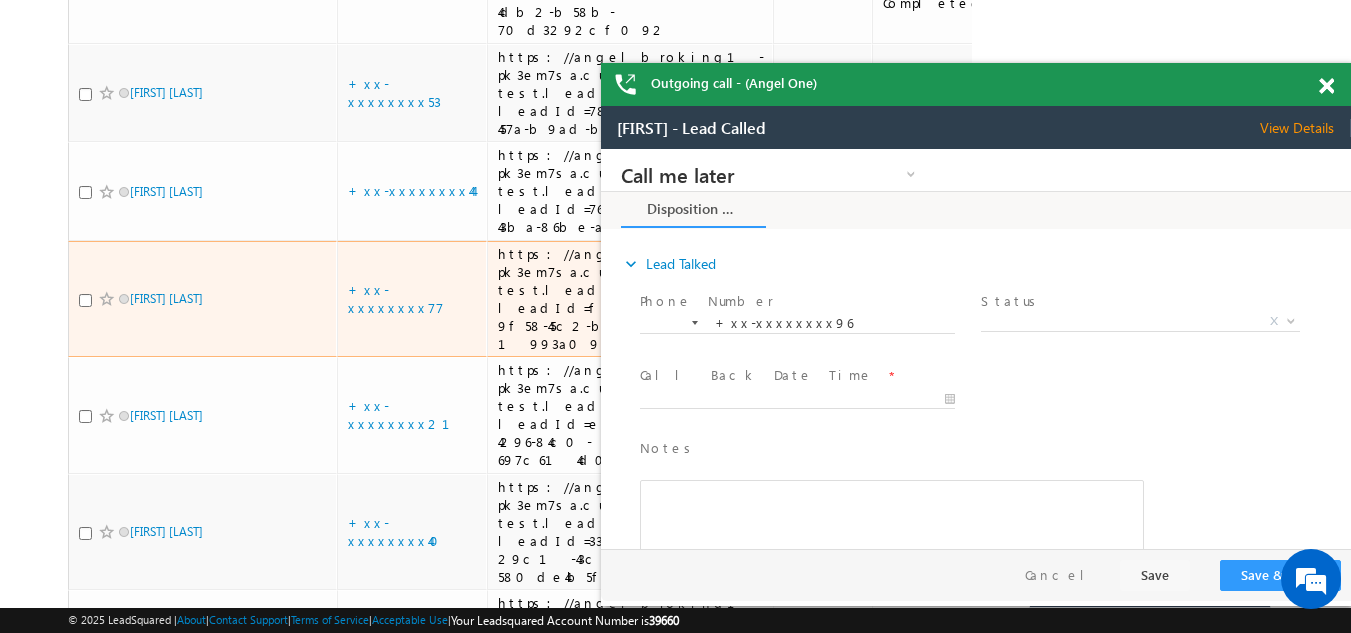 scroll, scrollTop: 1454, scrollLeft: 0, axis: vertical 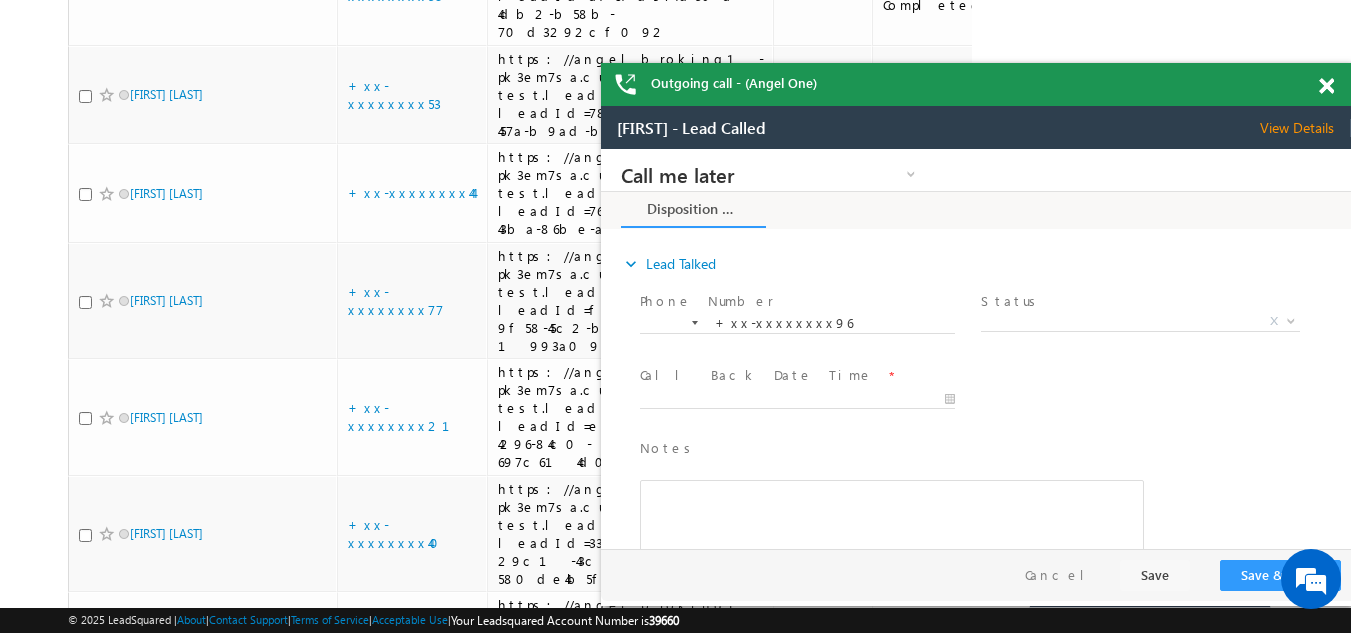 click at bounding box center [1326, 86] 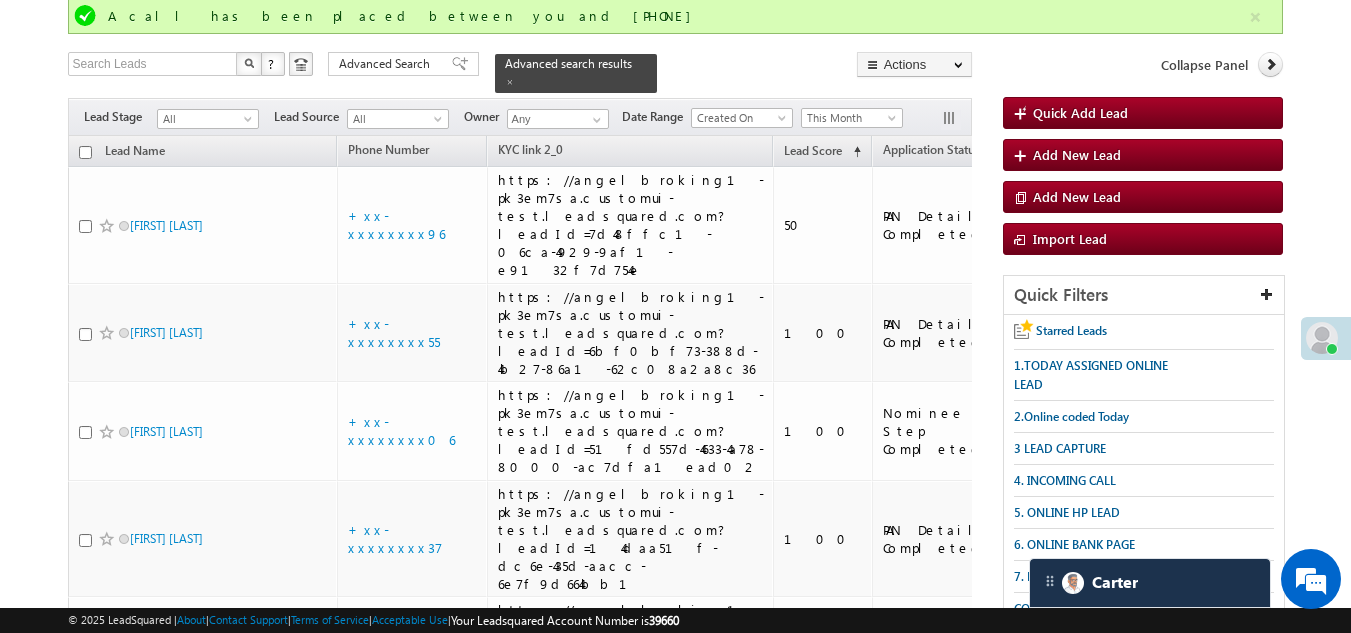 scroll, scrollTop: 0, scrollLeft: 0, axis: both 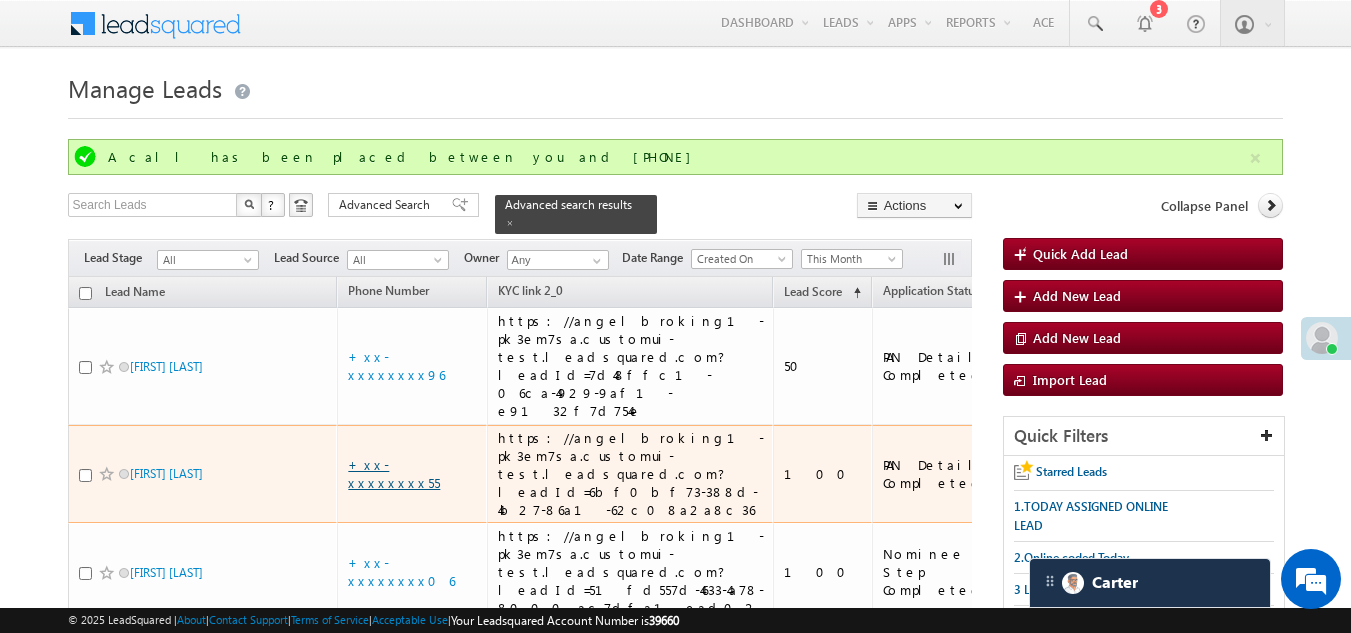 click on "+xx-xxxxxxxx55" at bounding box center (394, 473) 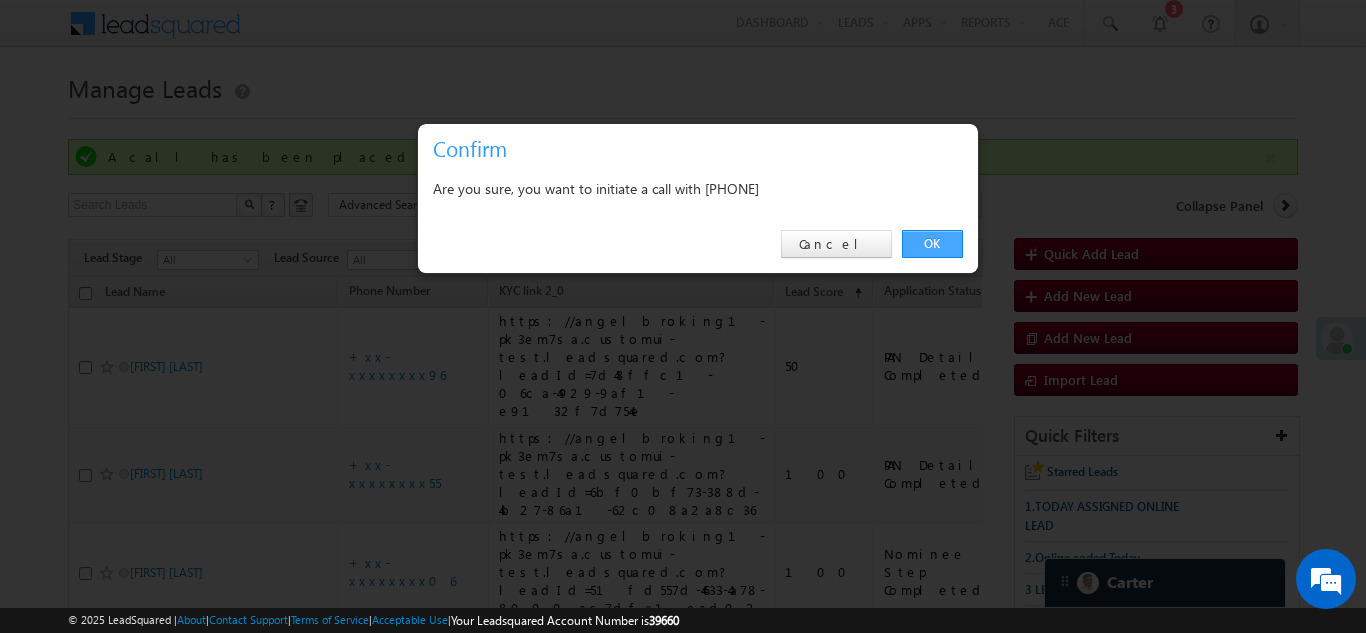 click on "OK" at bounding box center [932, 244] 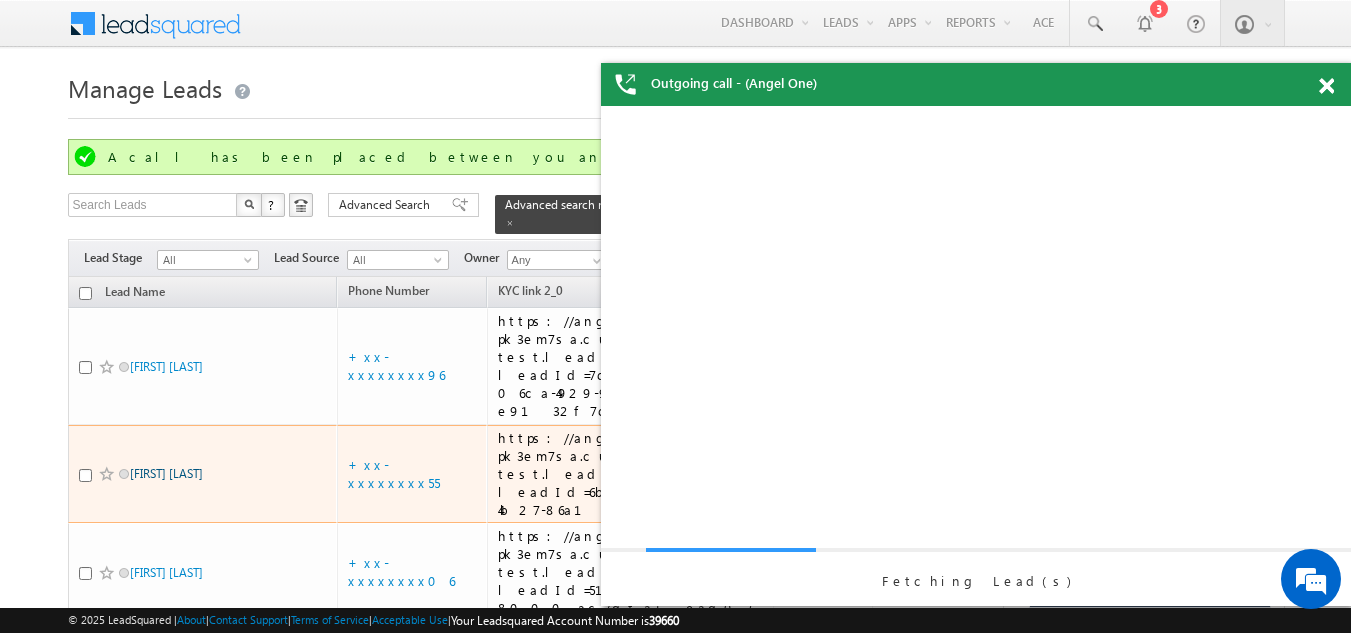 scroll, scrollTop: 0, scrollLeft: 0, axis: both 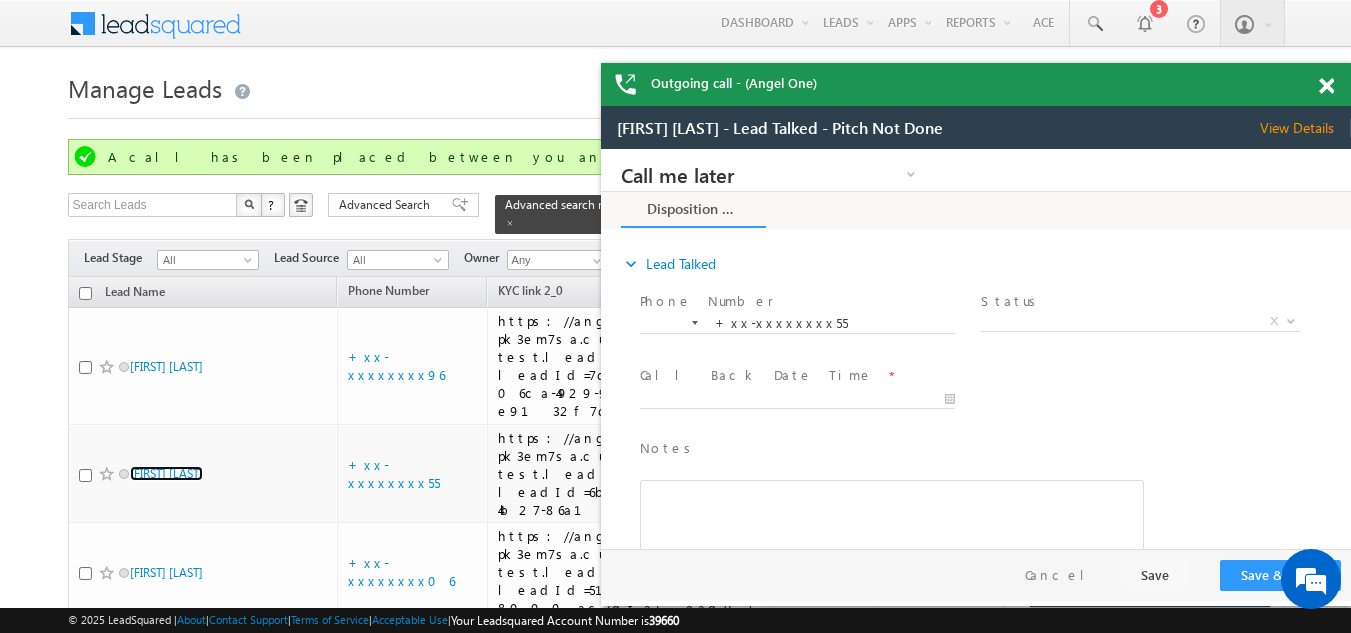 click at bounding box center (1326, 86) 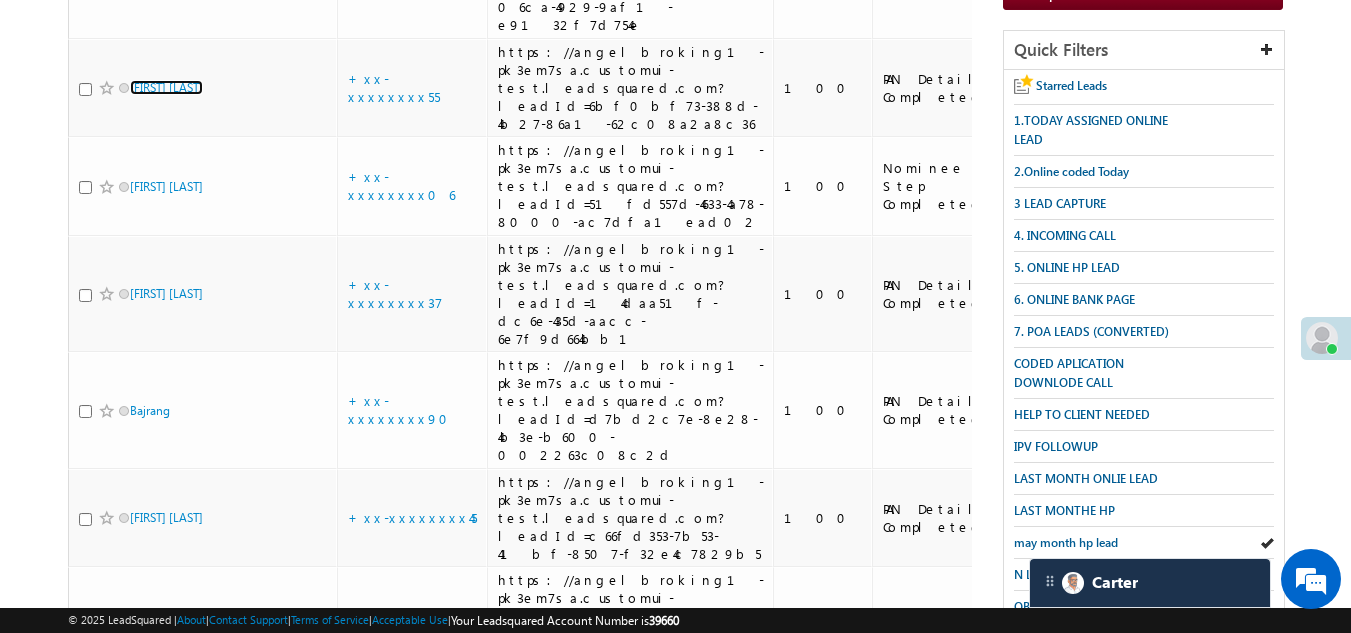 scroll, scrollTop: 400, scrollLeft: 0, axis: vertical 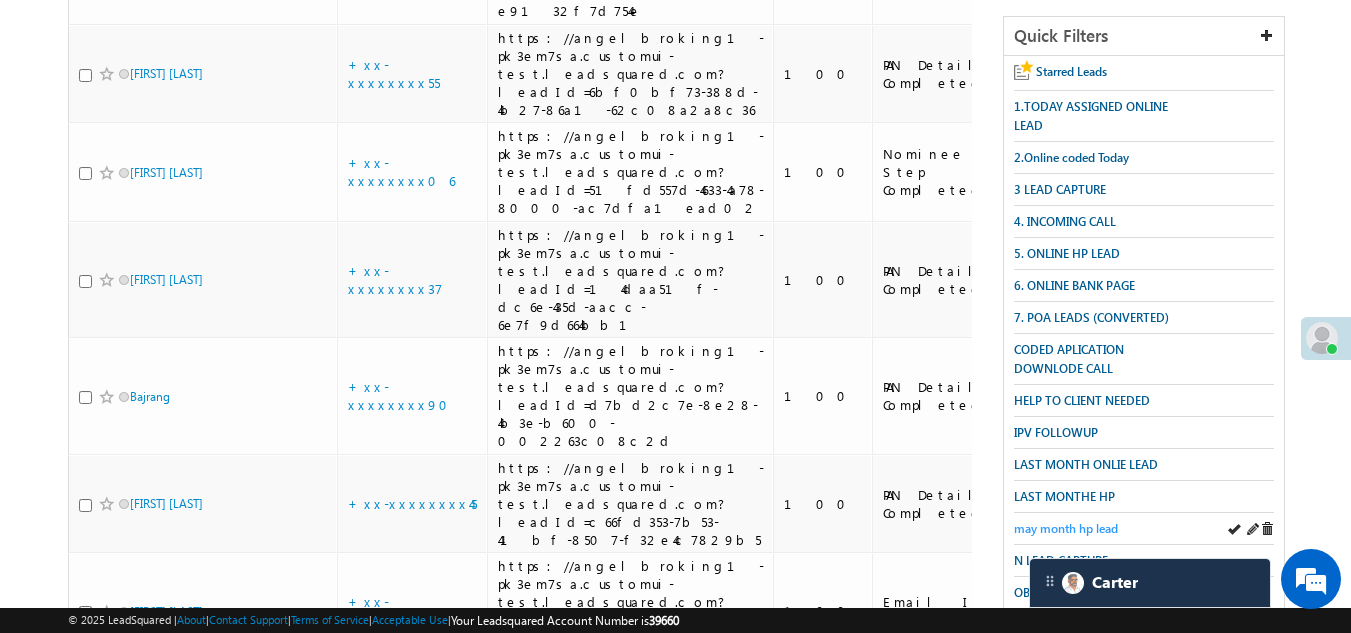 click on "may month hp lead" at bounding box center [1066, 528] 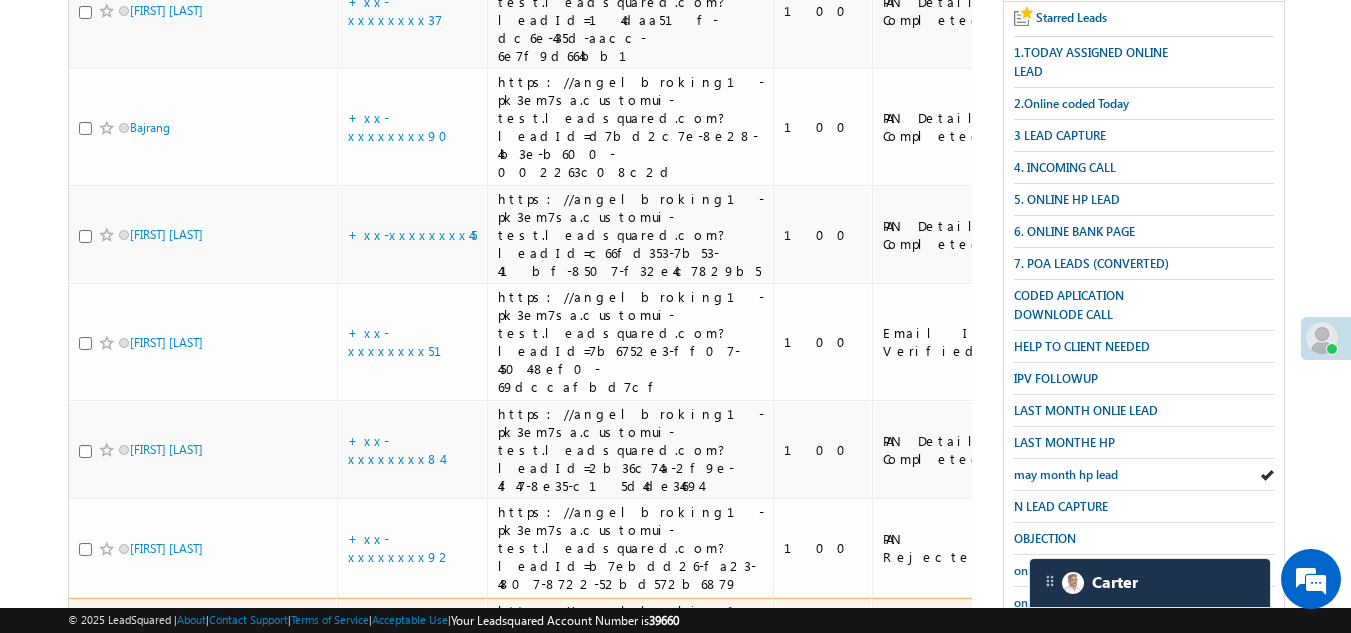 scroll, scrollTop: 0, scrollLeft: 0, axis: both 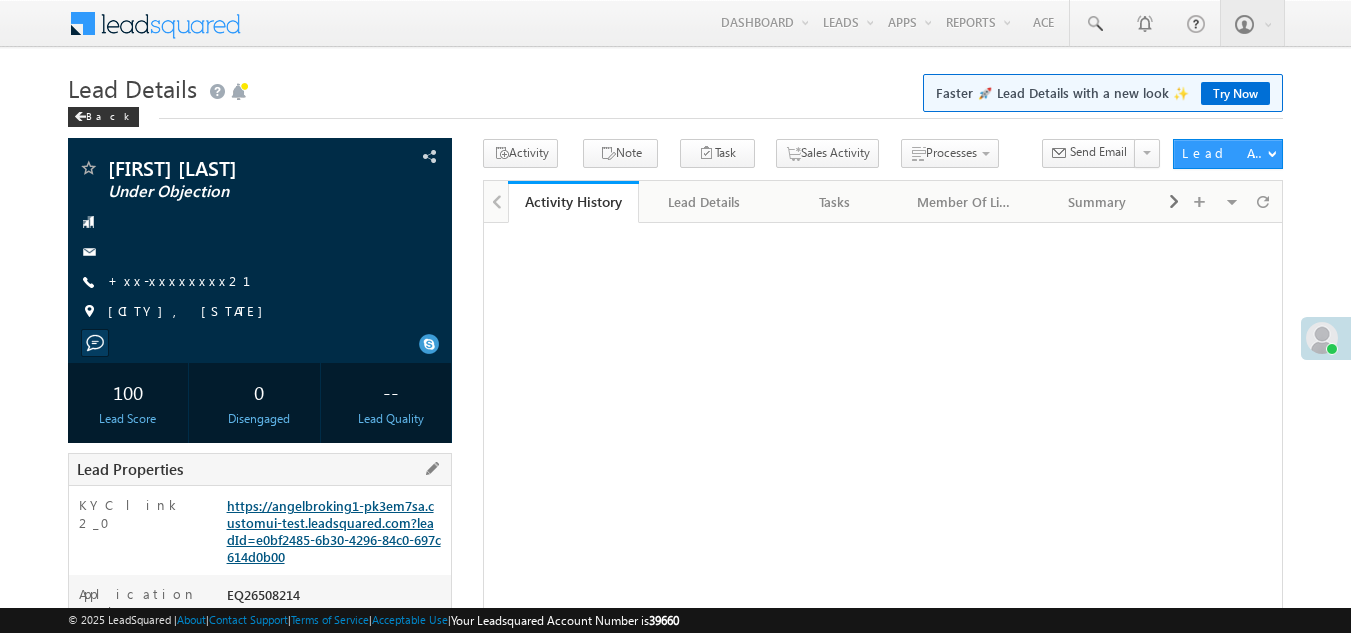 click on "https://angelbroking1-pk3em7sa.customui-test.leadsquared.com?leadId=e0bf2485-6b30-4296-84c0-697c614d0b00" at bounding box center (334, 531) 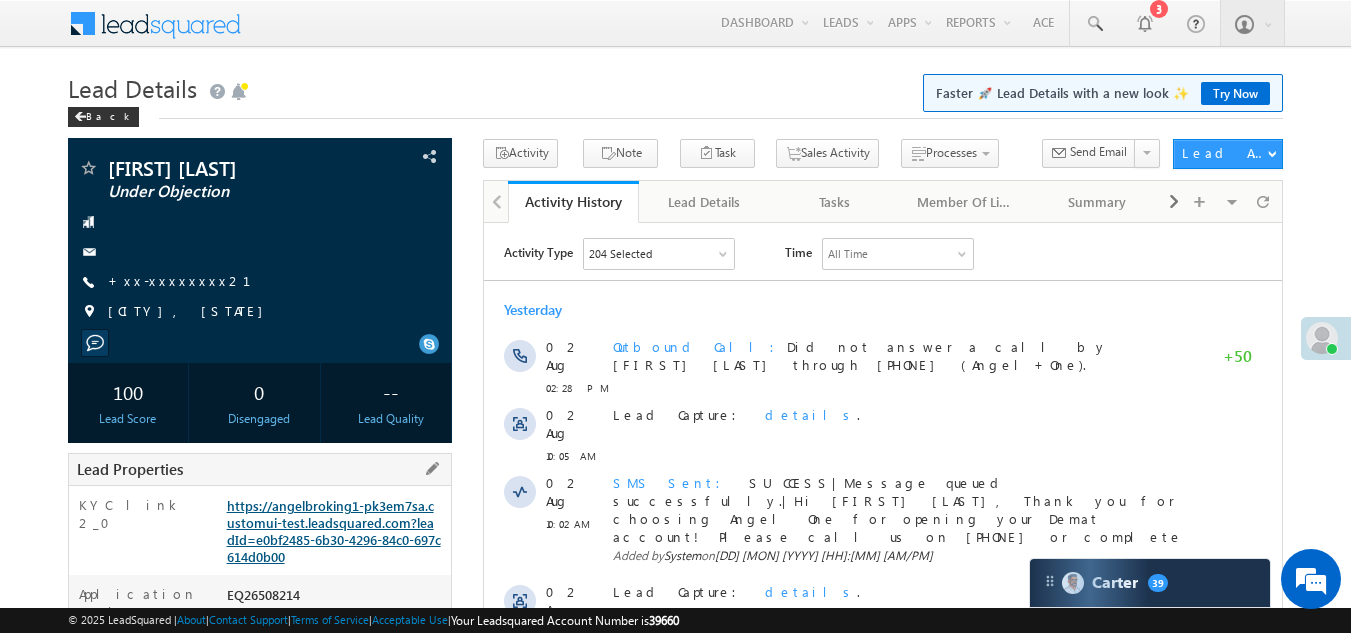 scroll, scrollTop: 0, scrollLeft: 0, axis: both 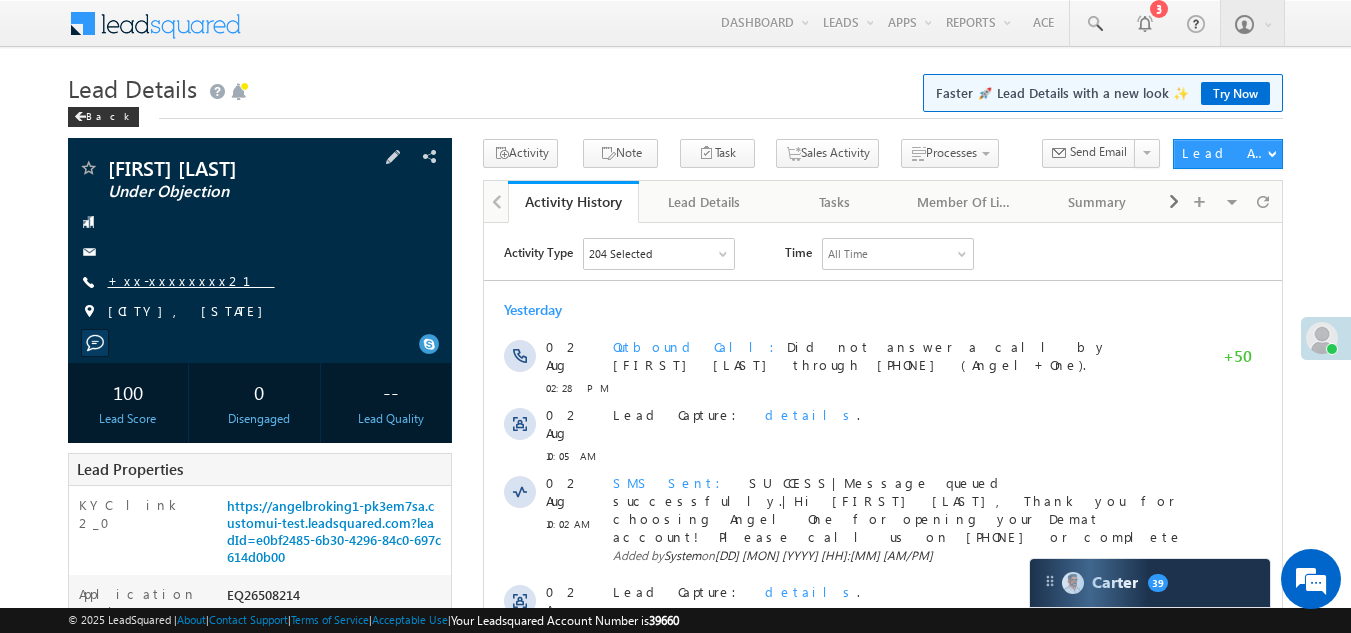 click on "+xx-xxxxxxxx21" at bounding box center [191, 280] 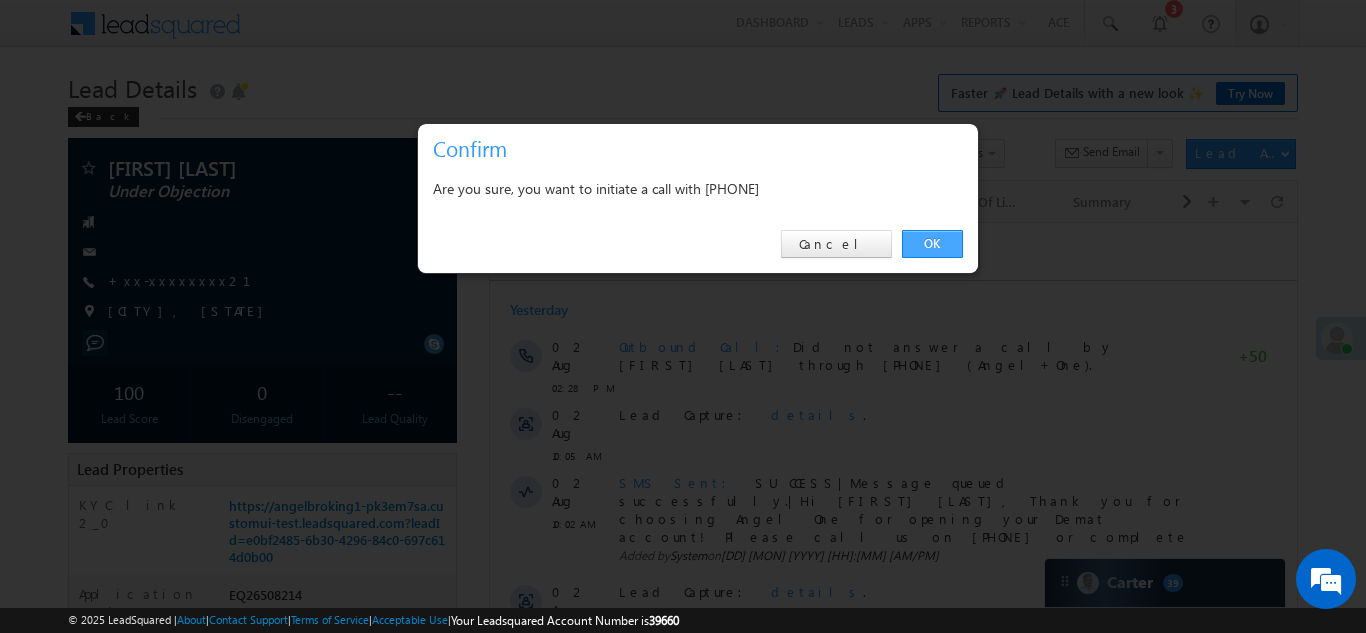 click on "OK" at bounding box center [932, 244] 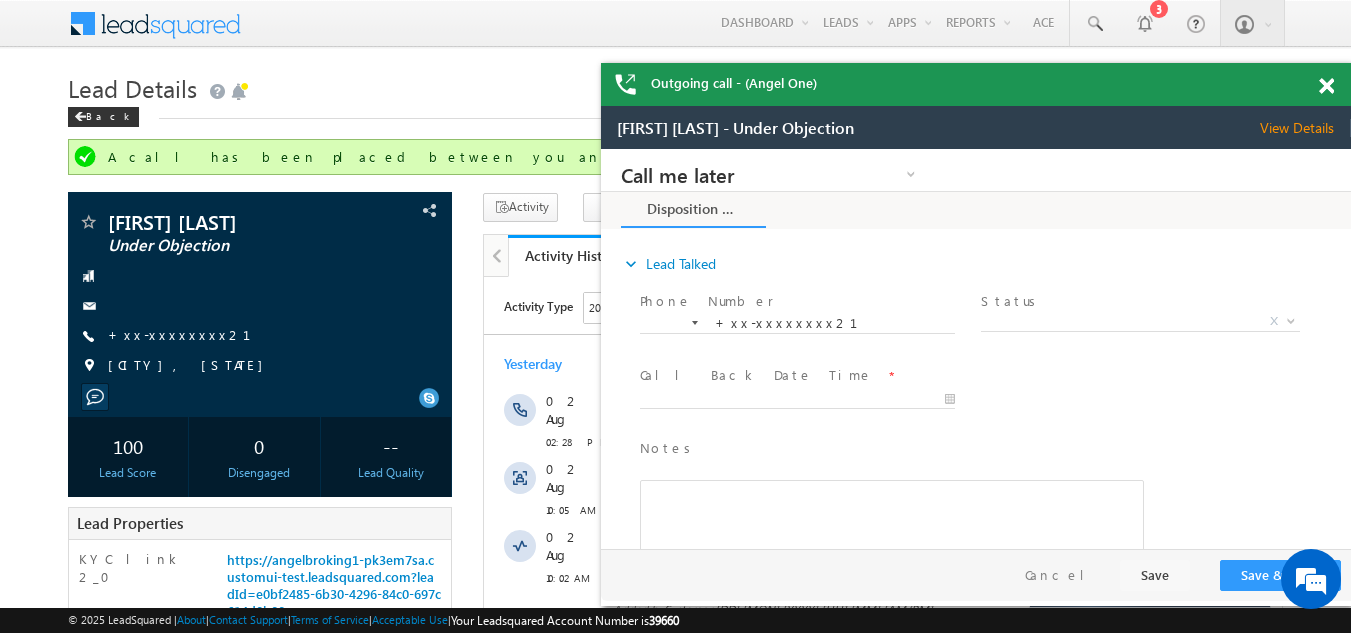 scroll, scrollTop: 0, scrollLeft: 0, axis: both 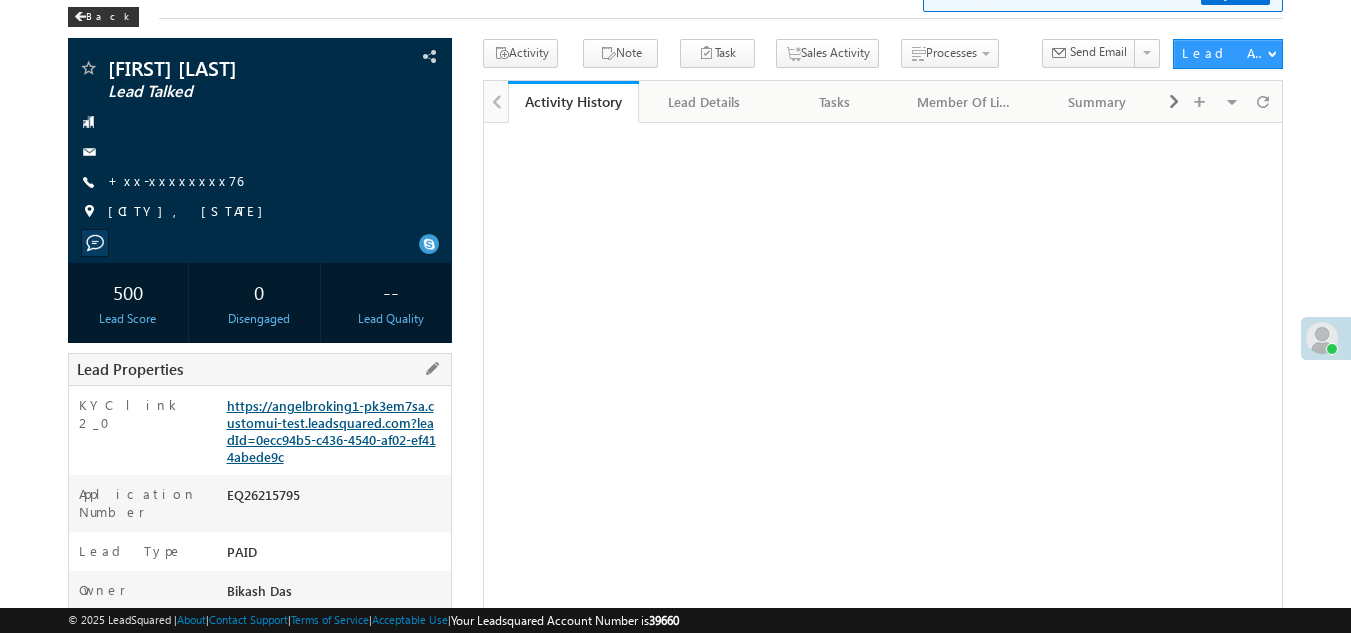 click on "https://angelbroking1-pk3em7sa.customui-test.leadsquared.com?leadId=0ecc94b5-c436-4540-af02-ef414abede9c" at bounding box center [331, 431] 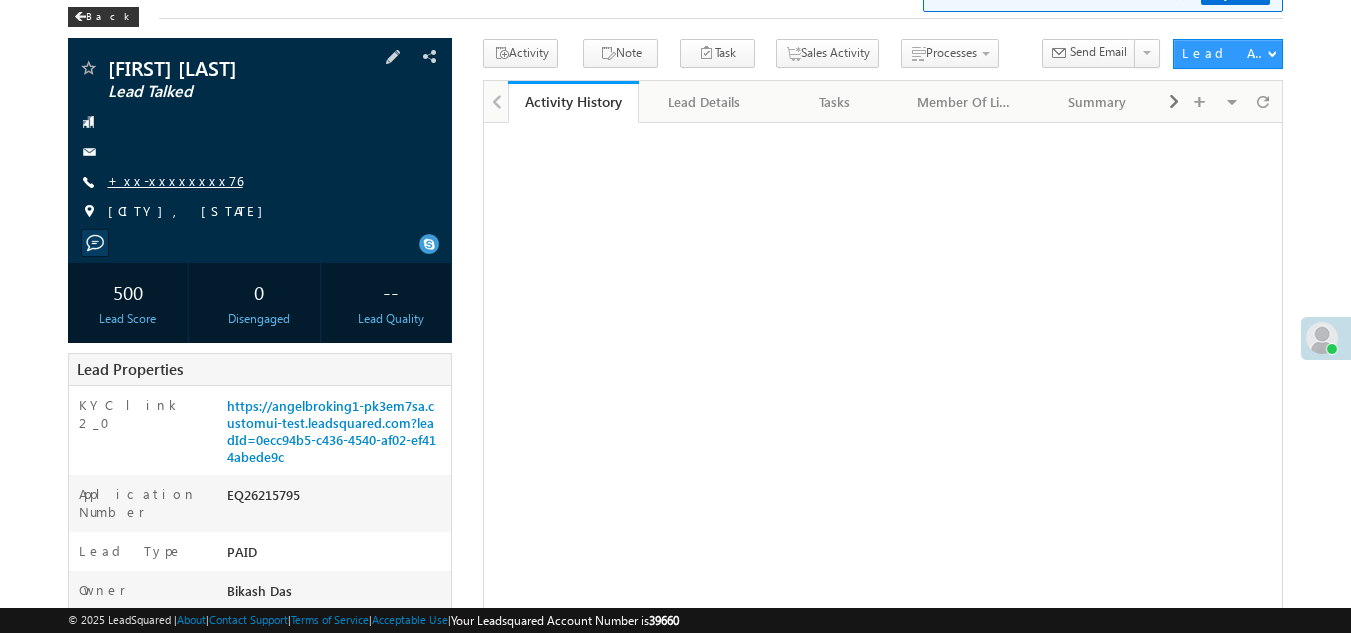 click on "+xx-xxxxxxxx76" at bounding box center [175, 180] 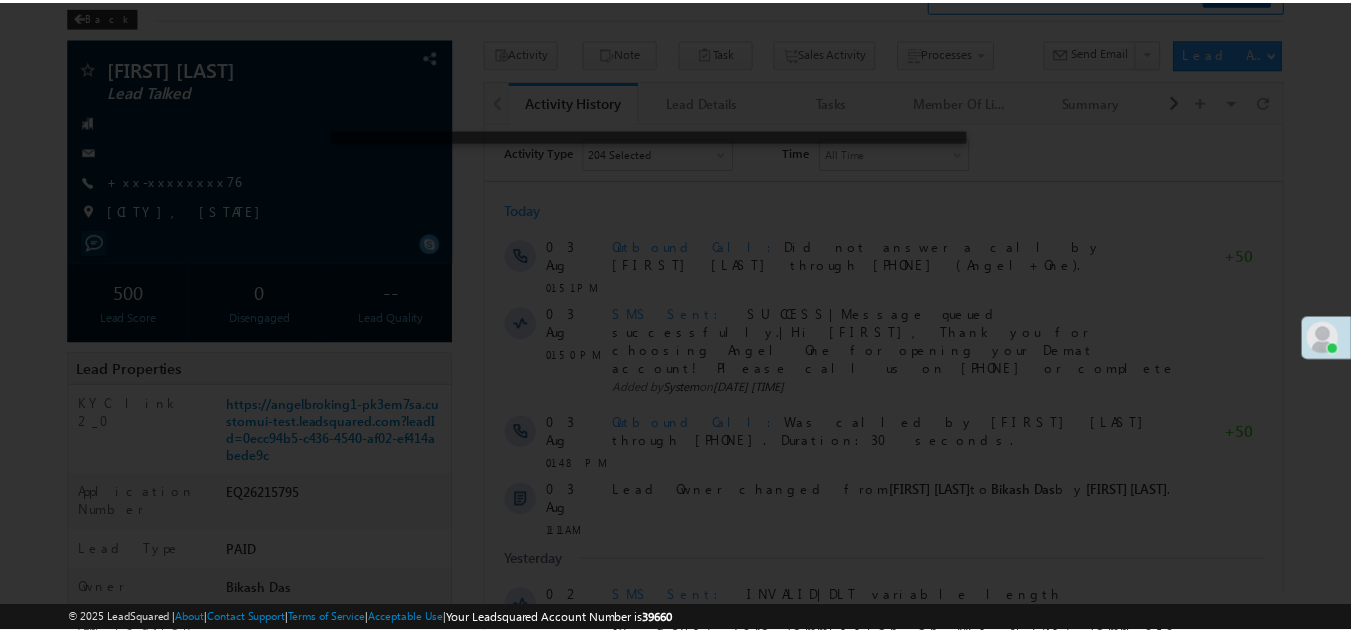 scroll, scrollTop: 0, scrollLeft: 0, axis: both 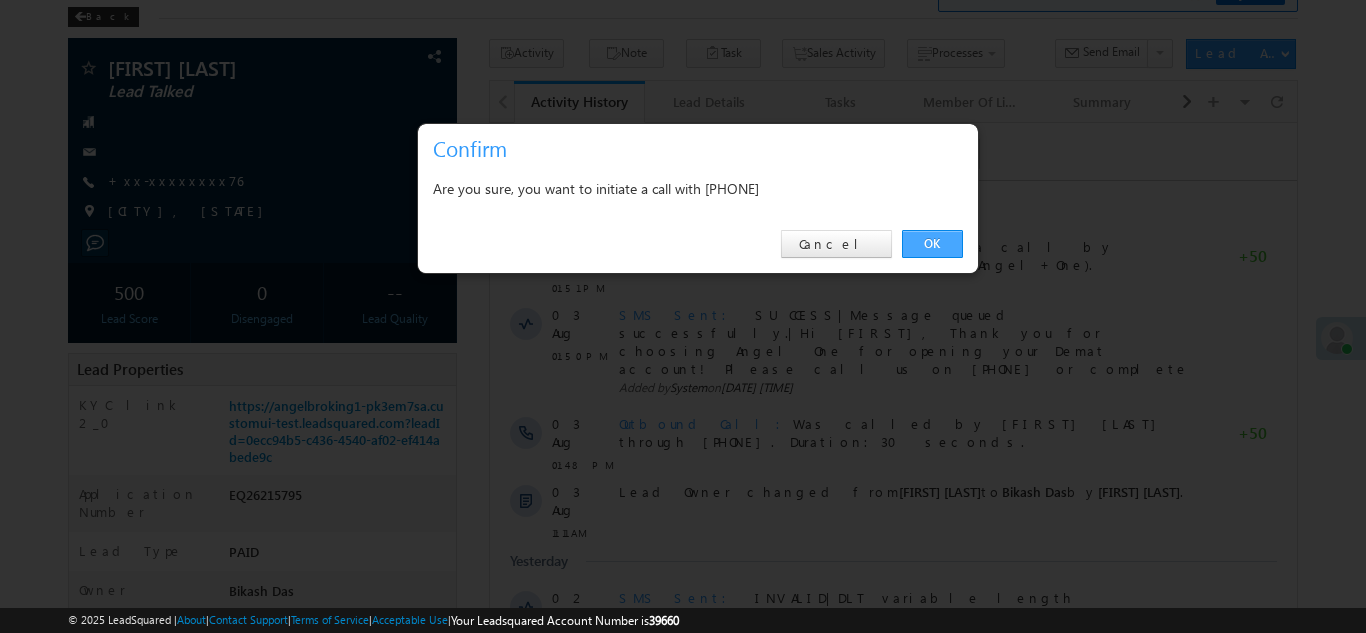 click on "OK" at bounding box center (932, 244) 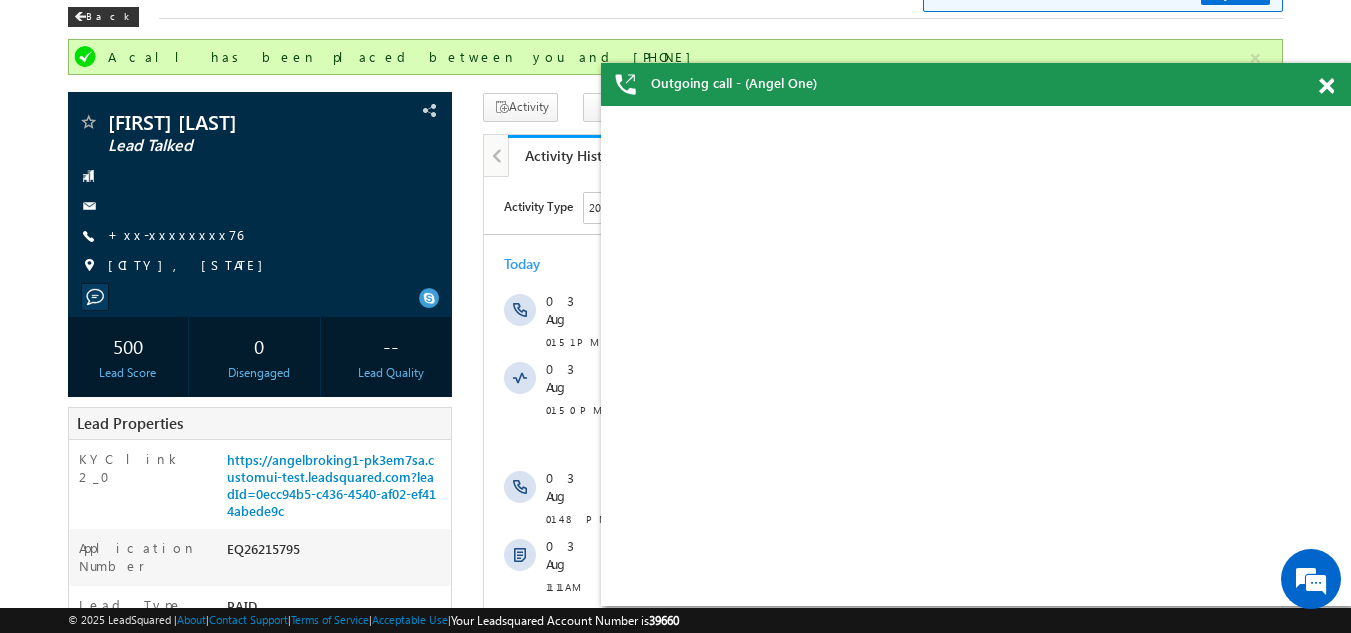 scroll, scrollTop: 0, scrollLeft: 0, axis: both 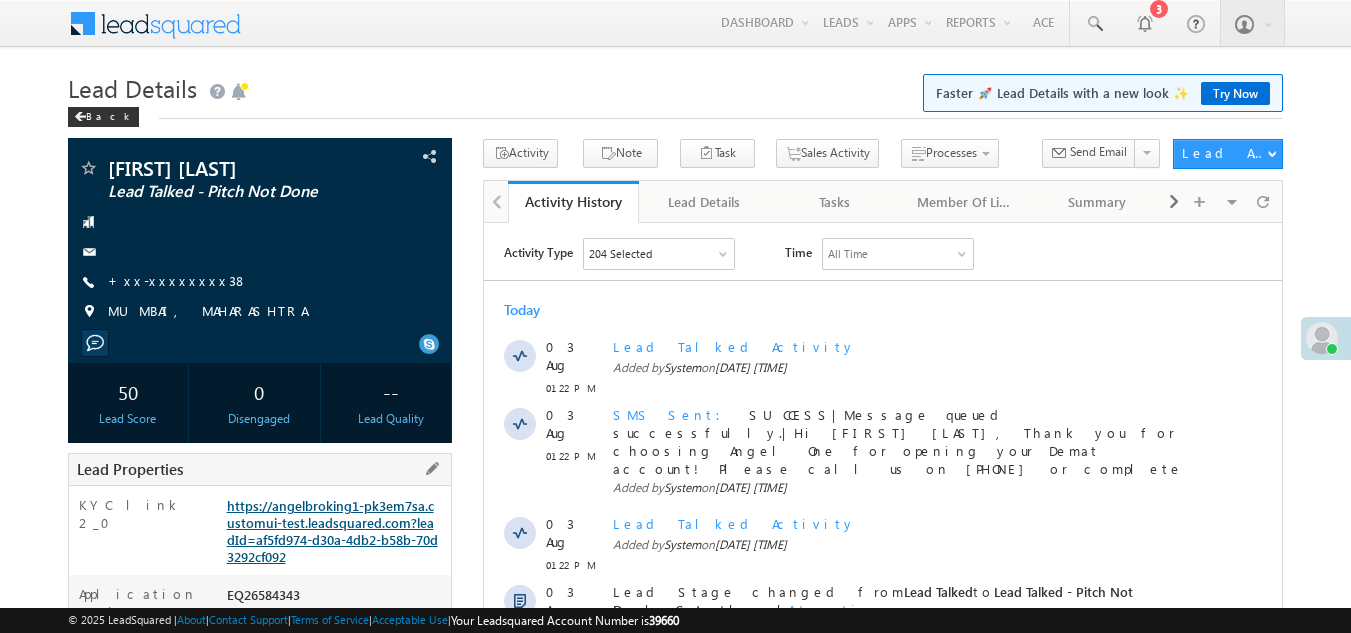 click on "https://angelbroking1-pk3em7sa.customui-test.leadsquared.com?leadId=af5fd974-d30a-4db2-b58b-70d3292cf092" at bounding box center [332, 531] 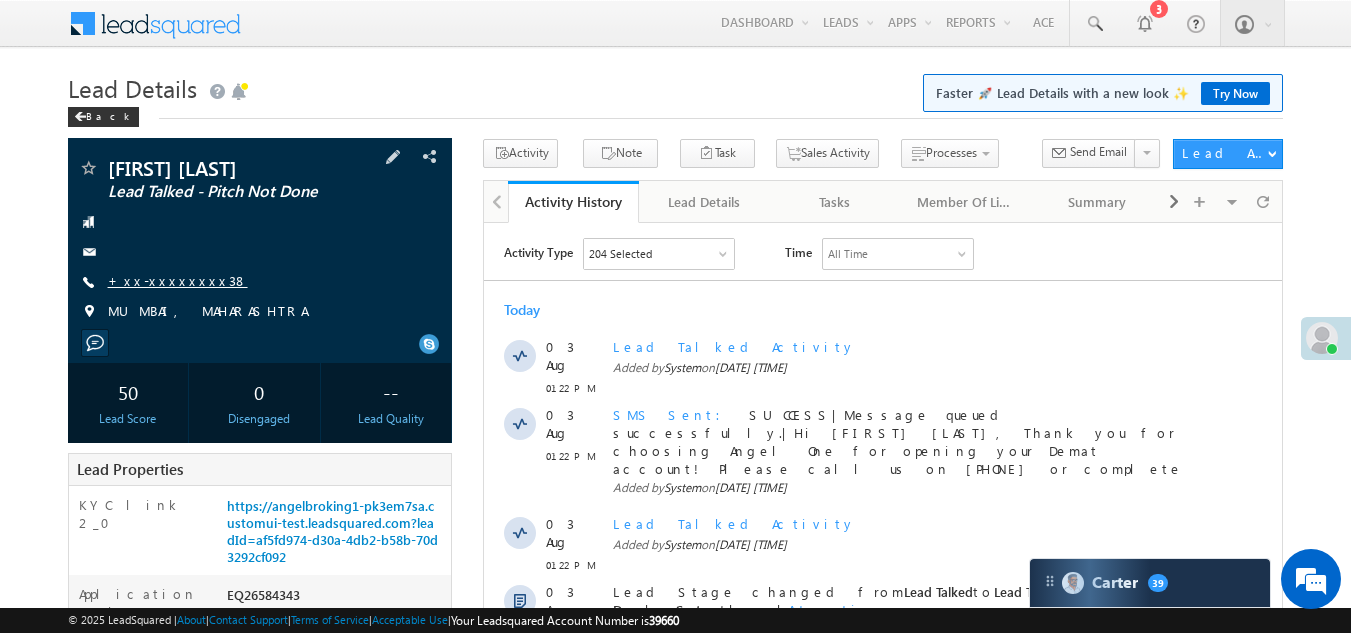 click on "+xx-xxxxxxxx38" at bounding box center (178, 280) 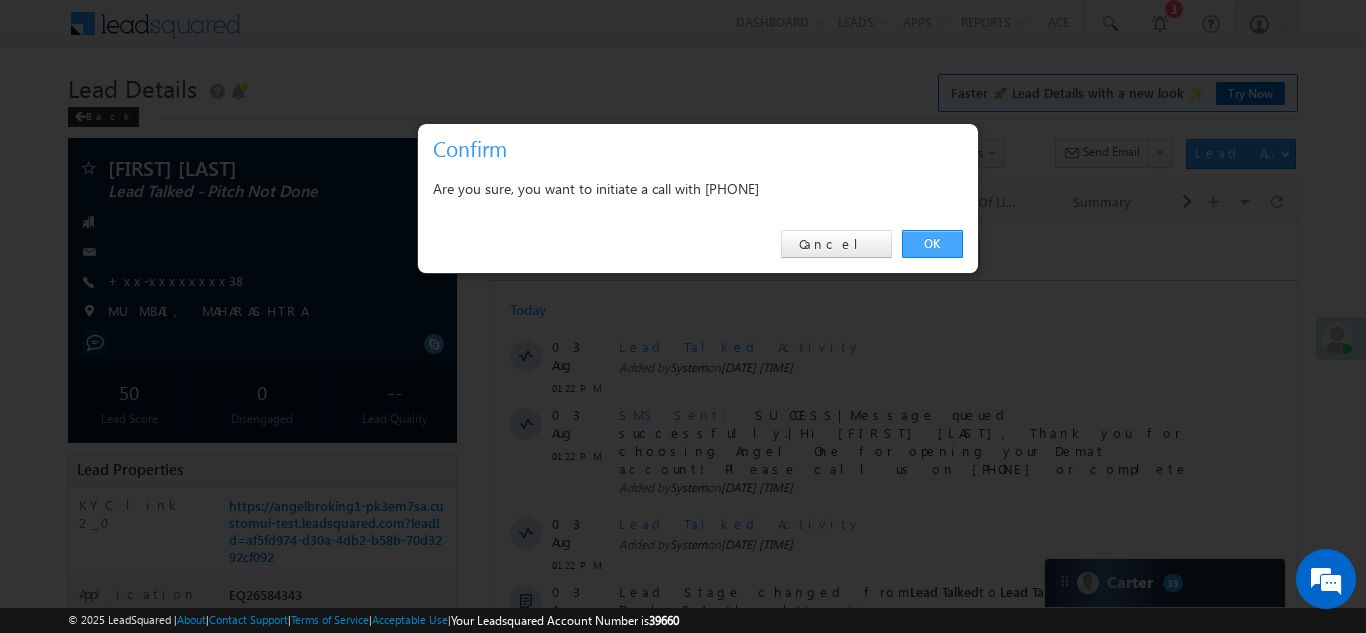 click on "OK" at bounding box center (932, 244) 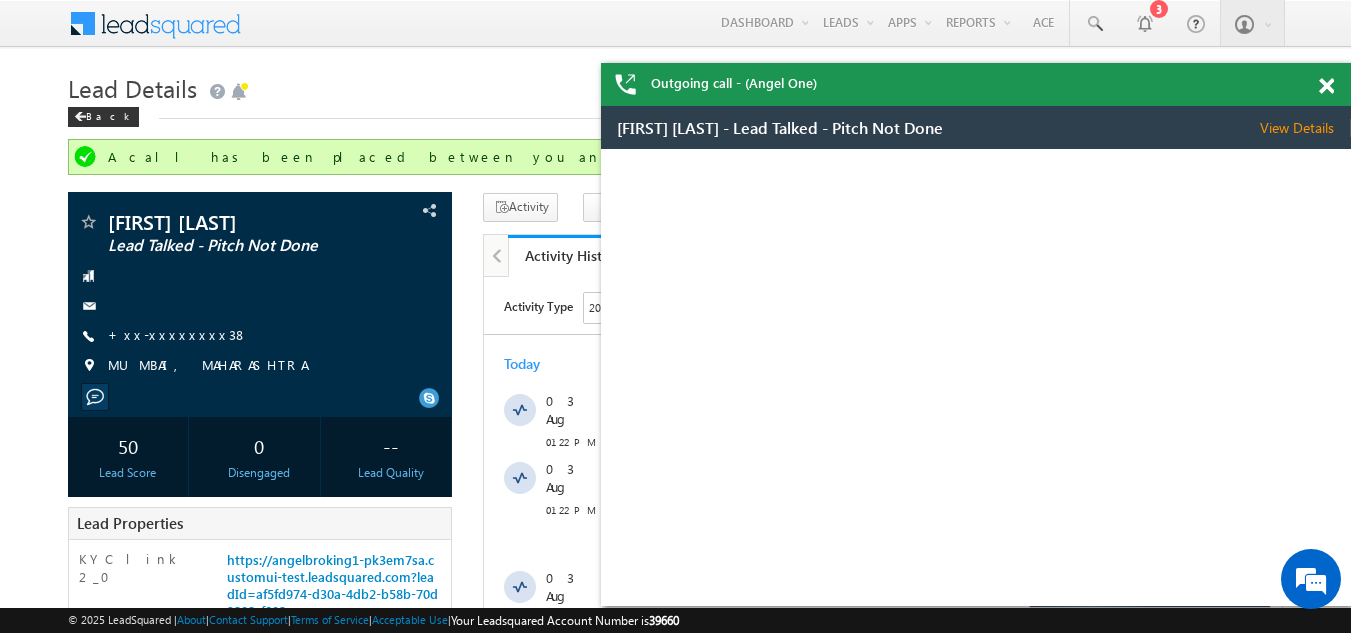 scroll, scrollTop: 0, scrollLeft: 0, axis: both 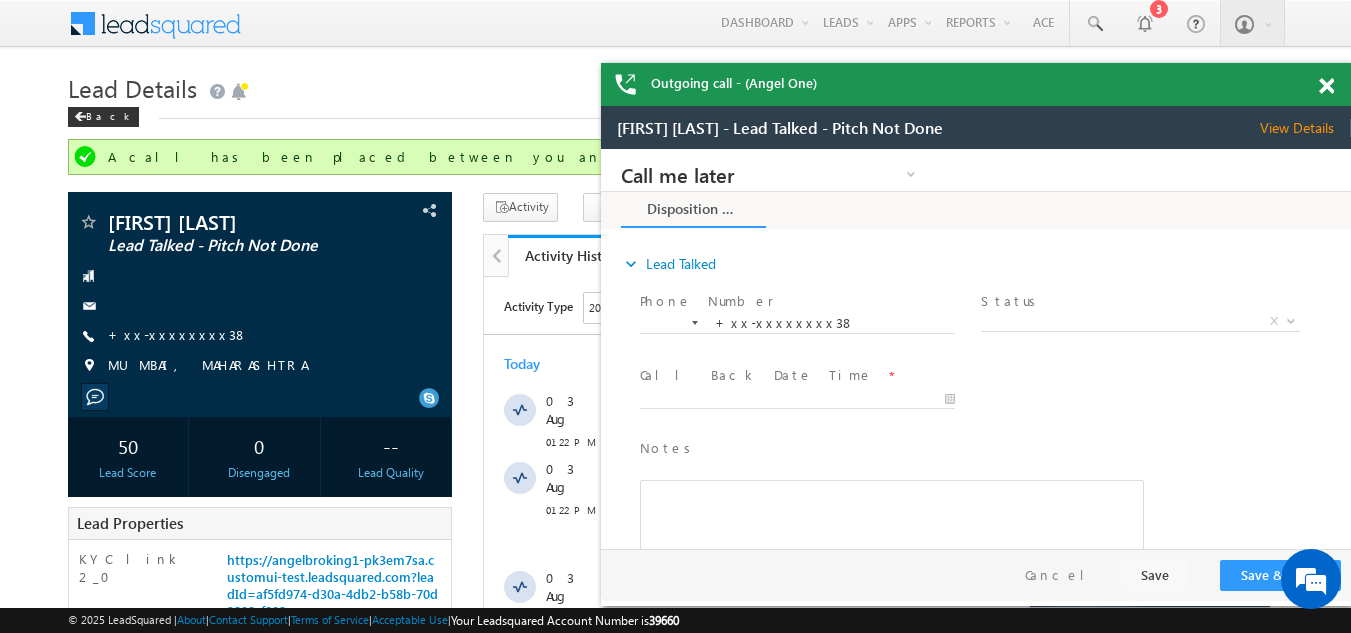 click at bounding box center (1326, 86) 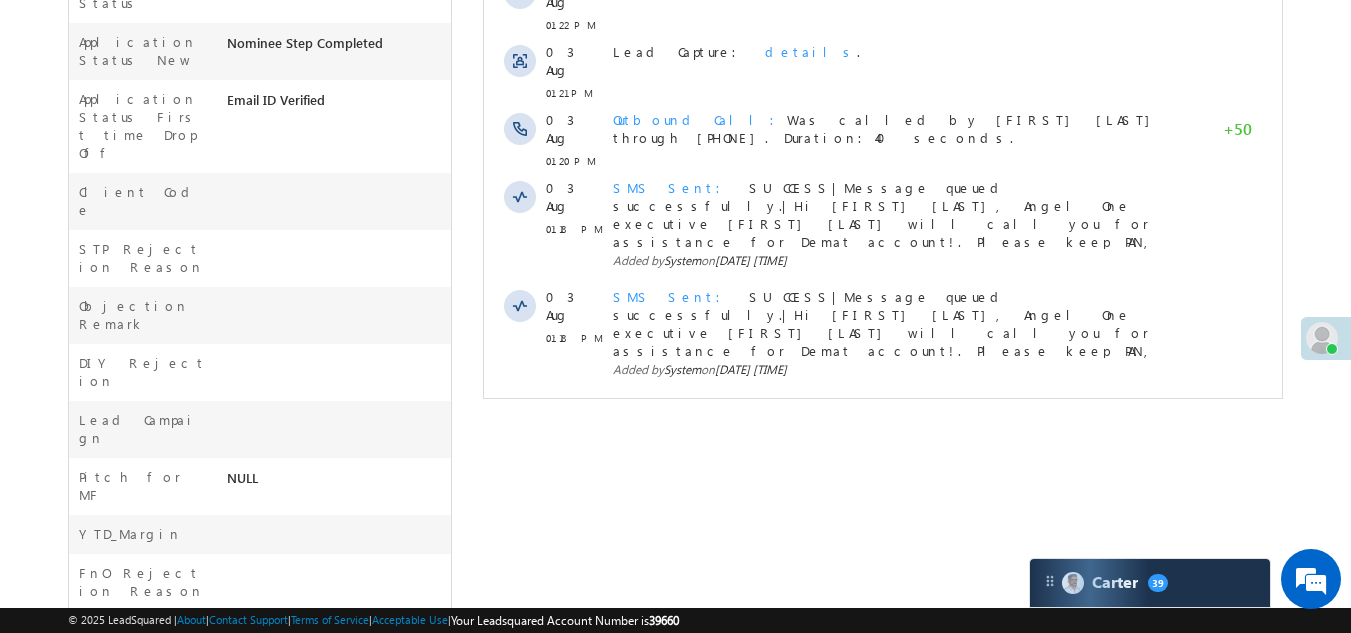 scroll, scrollTop: 912, scrollLeft: 0, axis: vertical 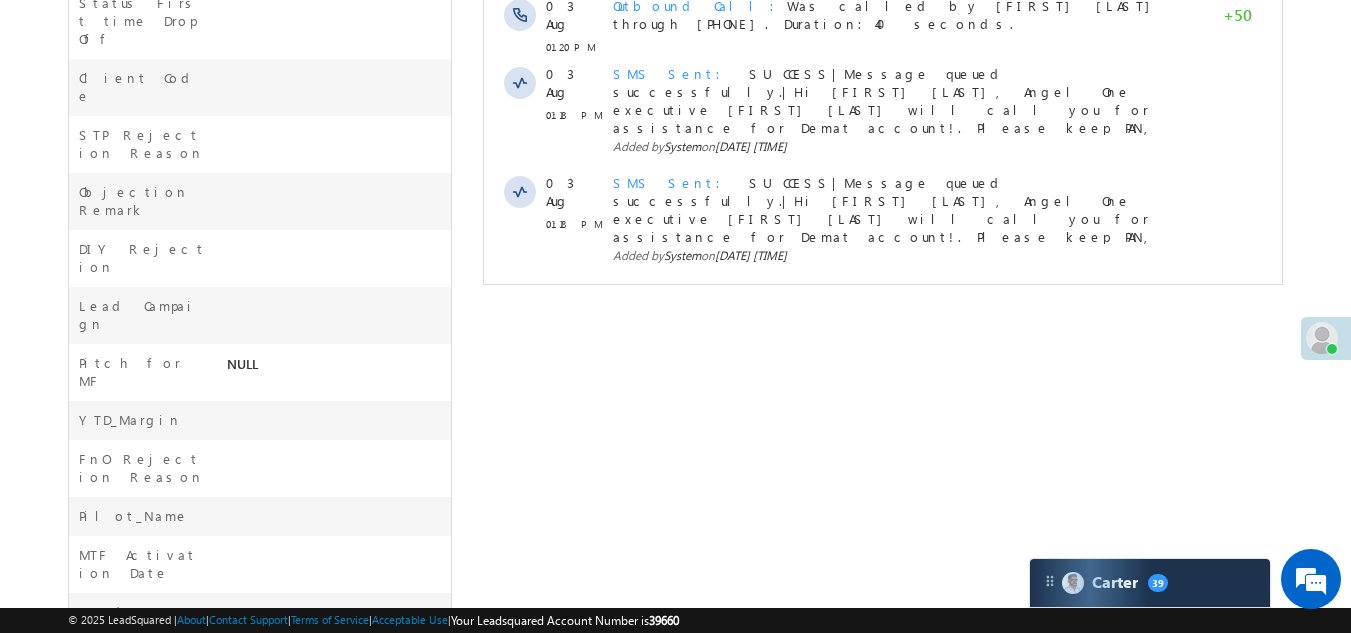 click on "Show More" at bounding box center (883, 309) 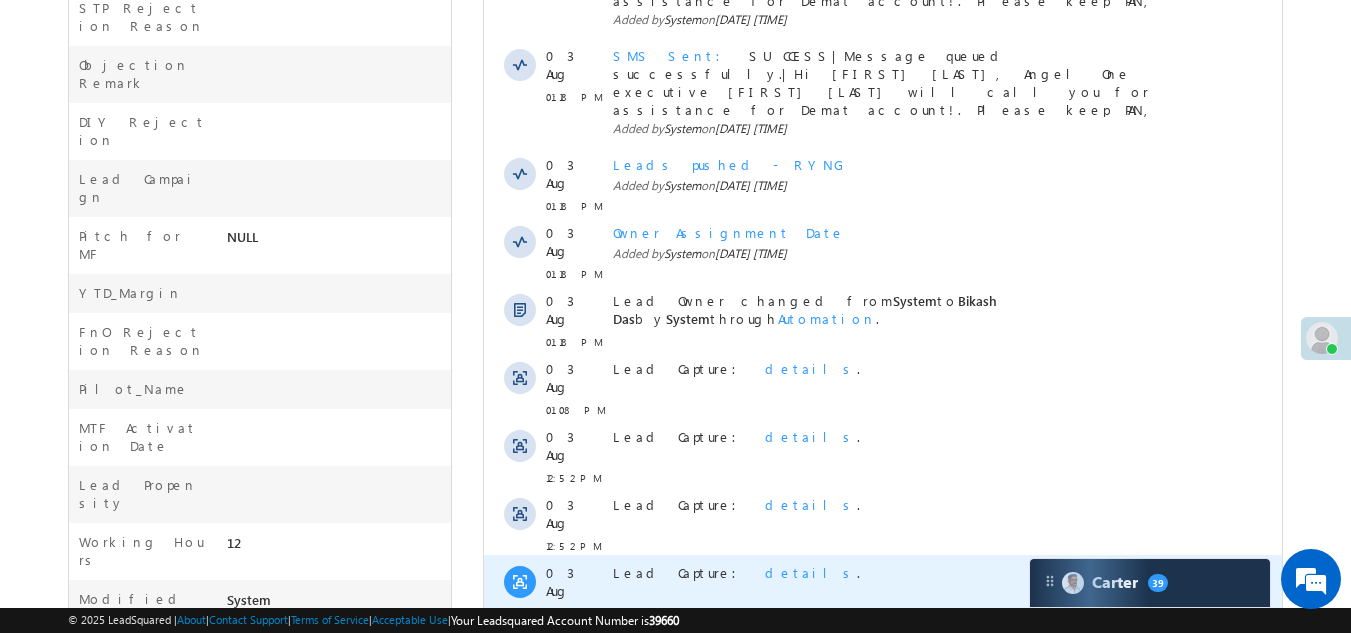 scroll, scrollTop: 1187, scrollLeft: 0, axis: vertical 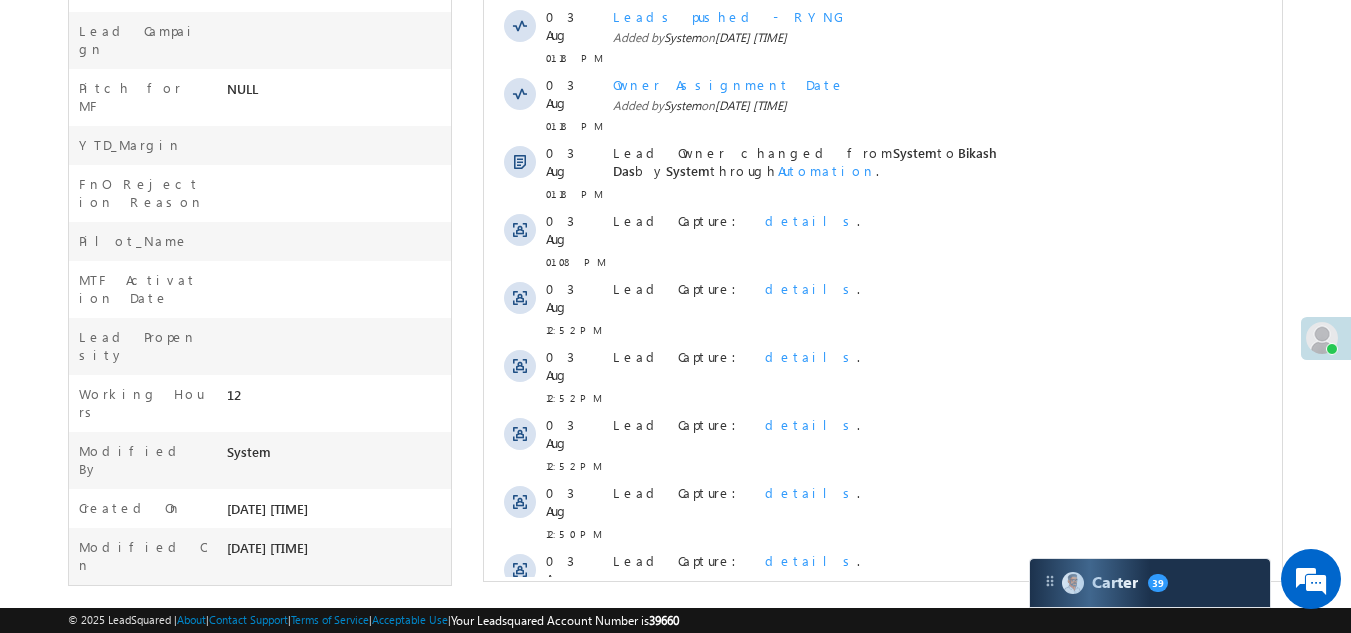 click on "Show More" at bounding box center (883, 714) 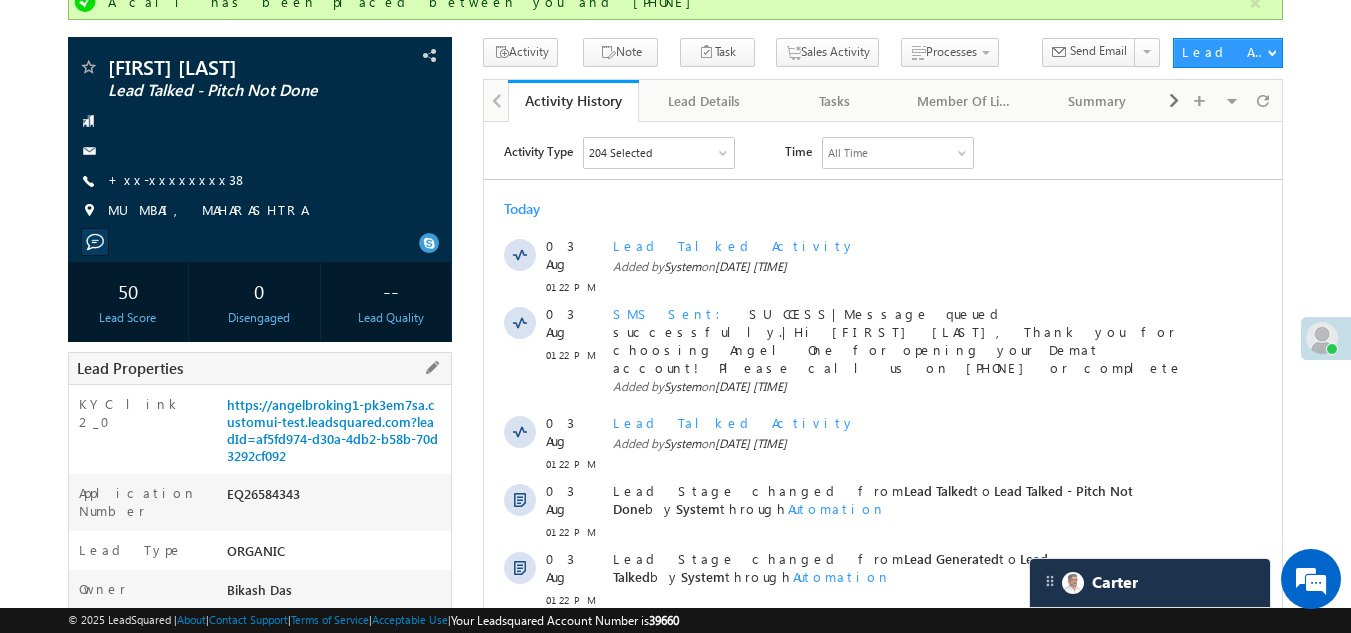 scroll, scrollTop: 400, scrollLeft: 0, axis: vertical 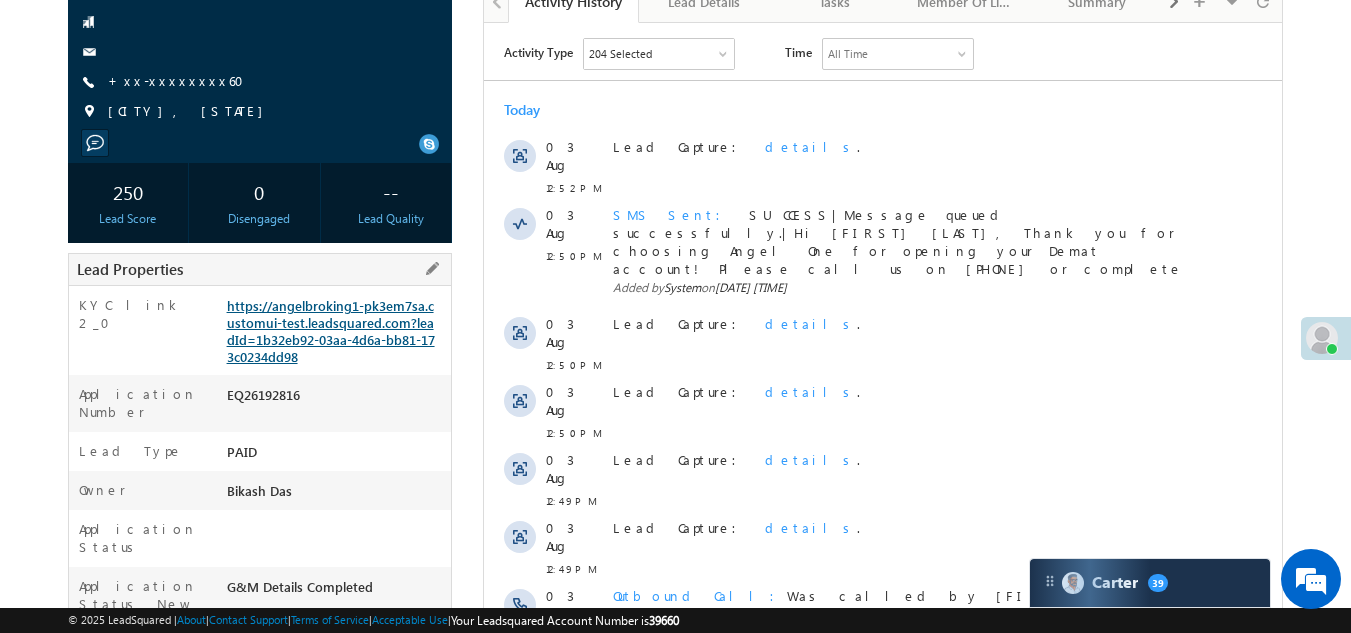 click on "https://angelbroking1-pk3em7sa.customui-test.leadsquared.com?leadId=1b32eb92-03aa-4d6a-bb81-173c0234dd98" at bounding box center [331, 331] 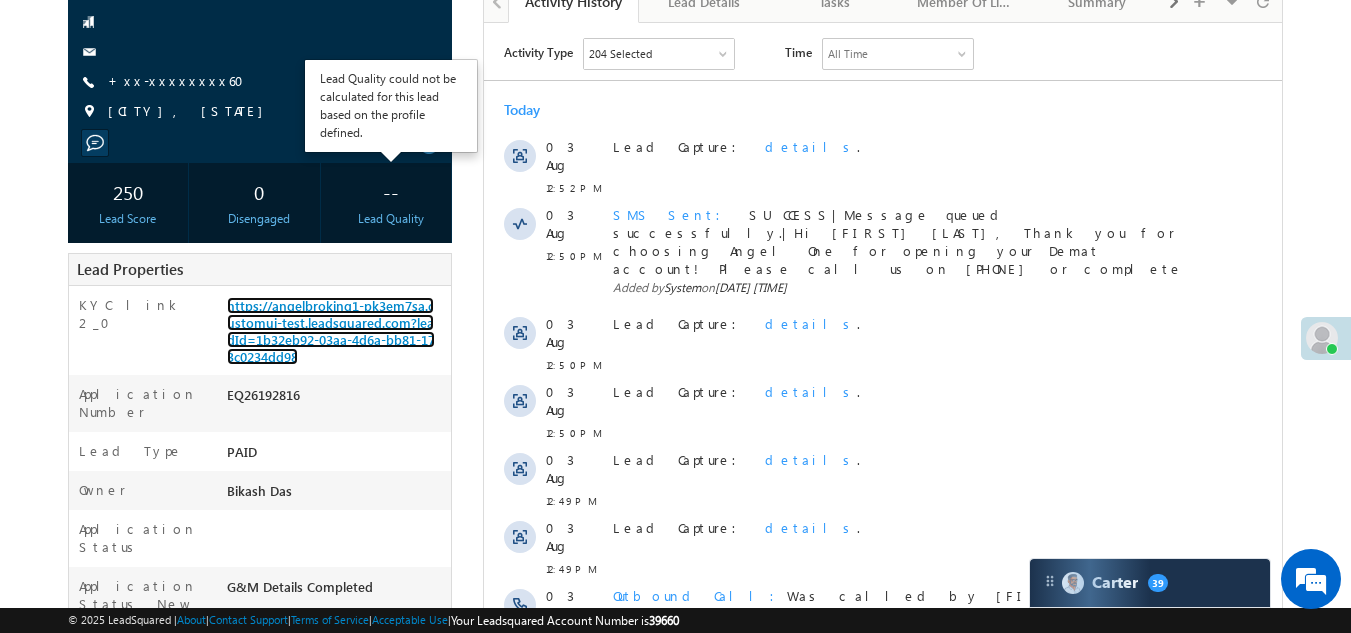 scroll, scrollTop: 0, scrollLeft: 0, axis: both 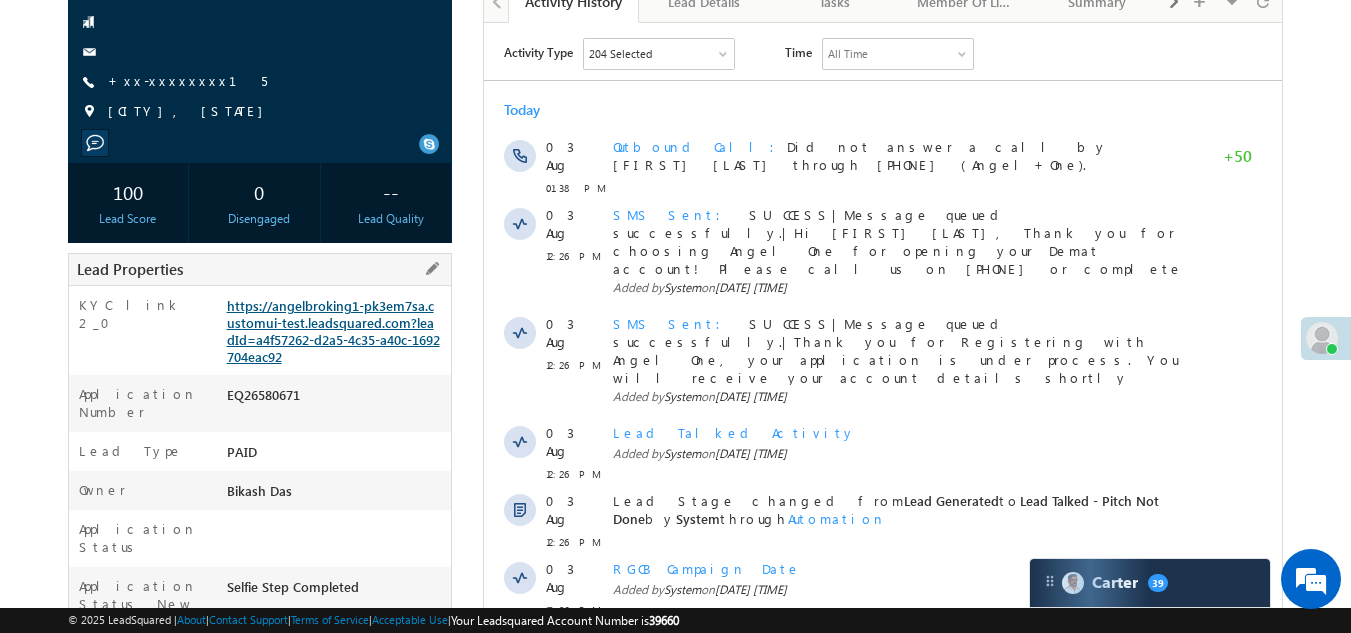click on "https://angelbroking1-pk3em7sa.customui-test.leadsquared.com?leadId=a4f57262-d2a5-4c35-a40c-1692704eac92" at bounding box center (333, 331) 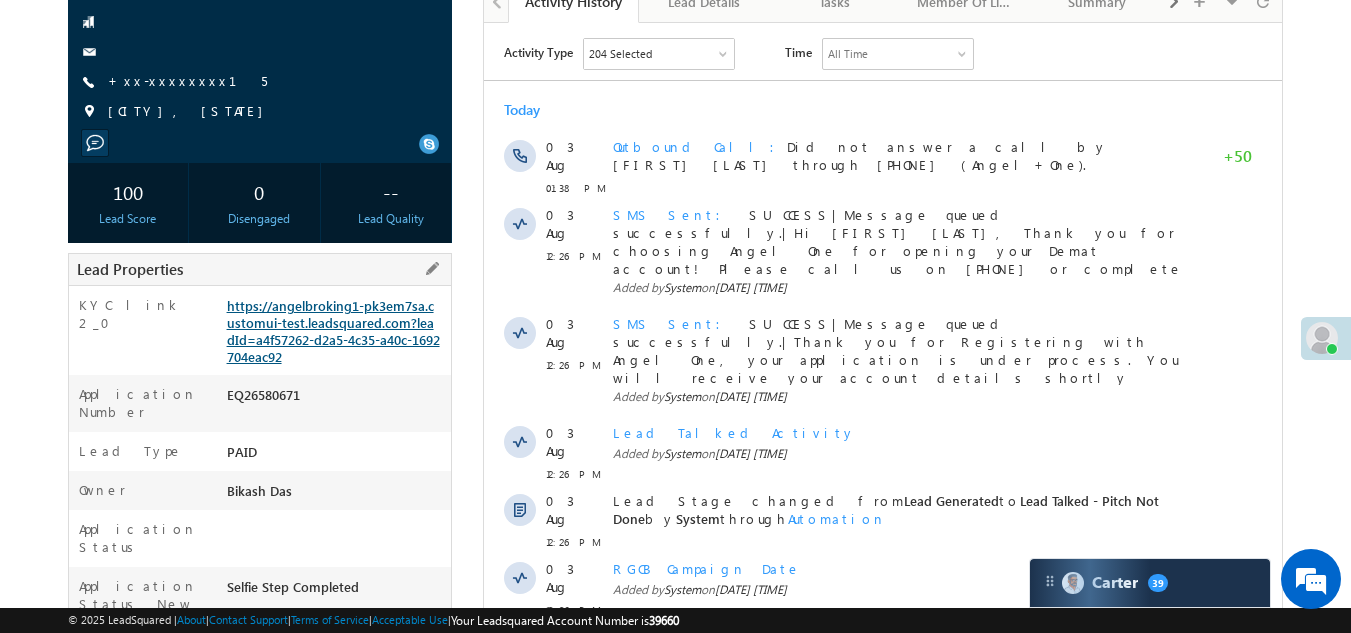 scroll, scrollTop: 0, scrollLeft: 0, axis: both 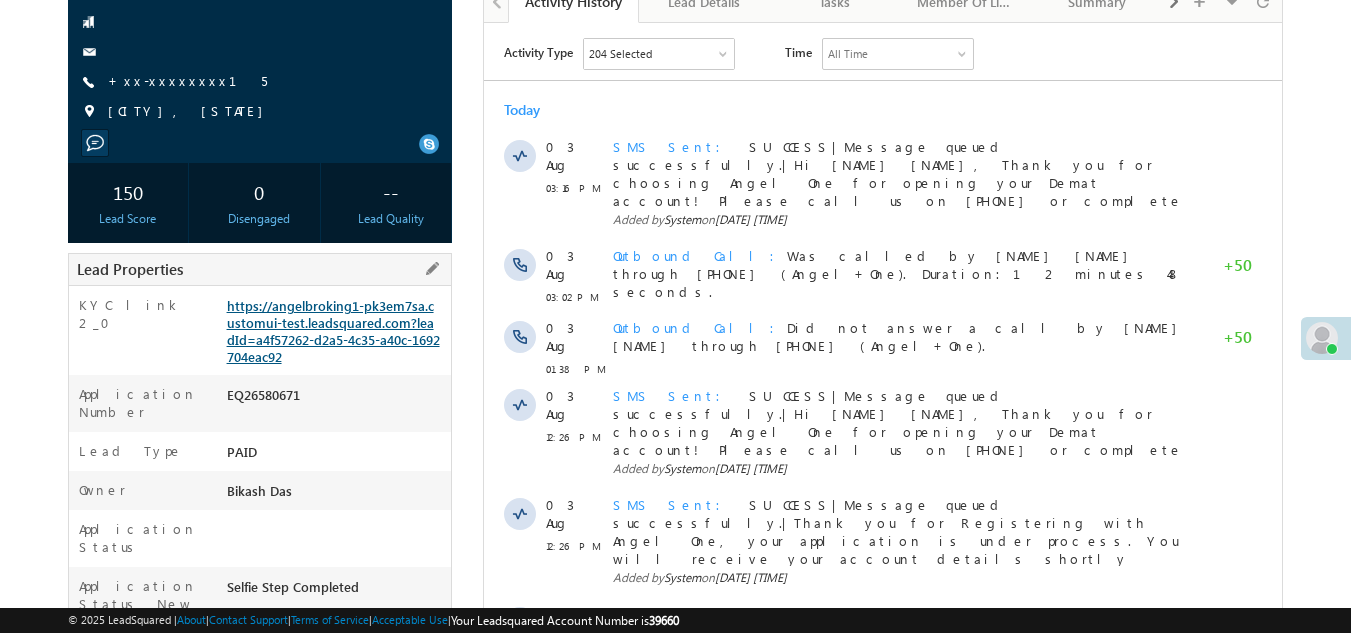 click on "https://angelbroking1-pk3em7sa.customui-test.leadsquared.com?leadId=a4f57262-d2a5-4c35-a40c-1692704eac92" at bounding box center [333, 331] 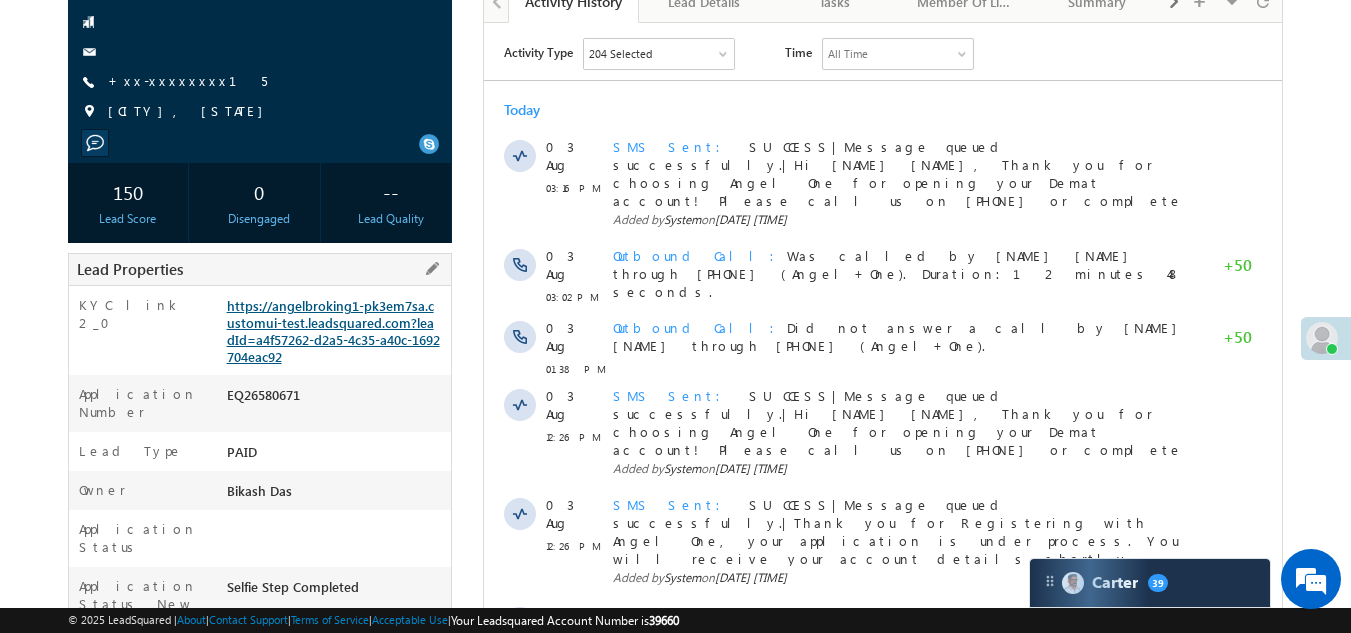 scroll, scrollTop: 0, scrollLeft: 0, axis: both 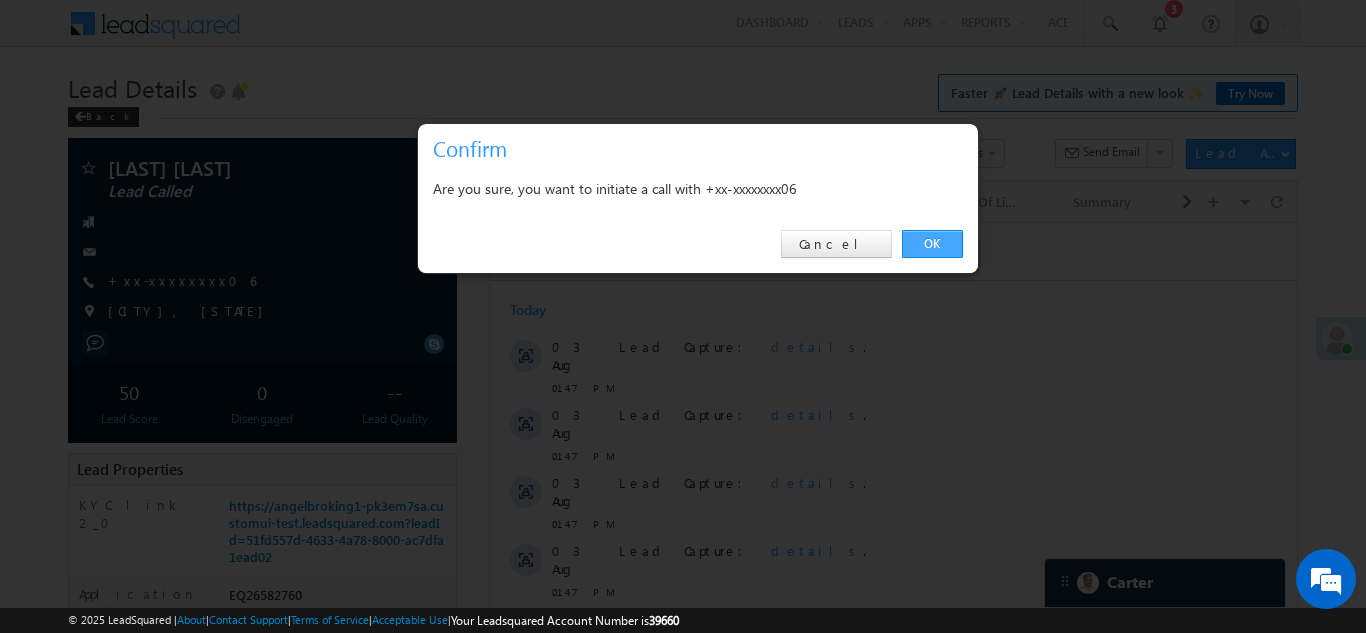 click on "OK" at bounding box center [932, 244] 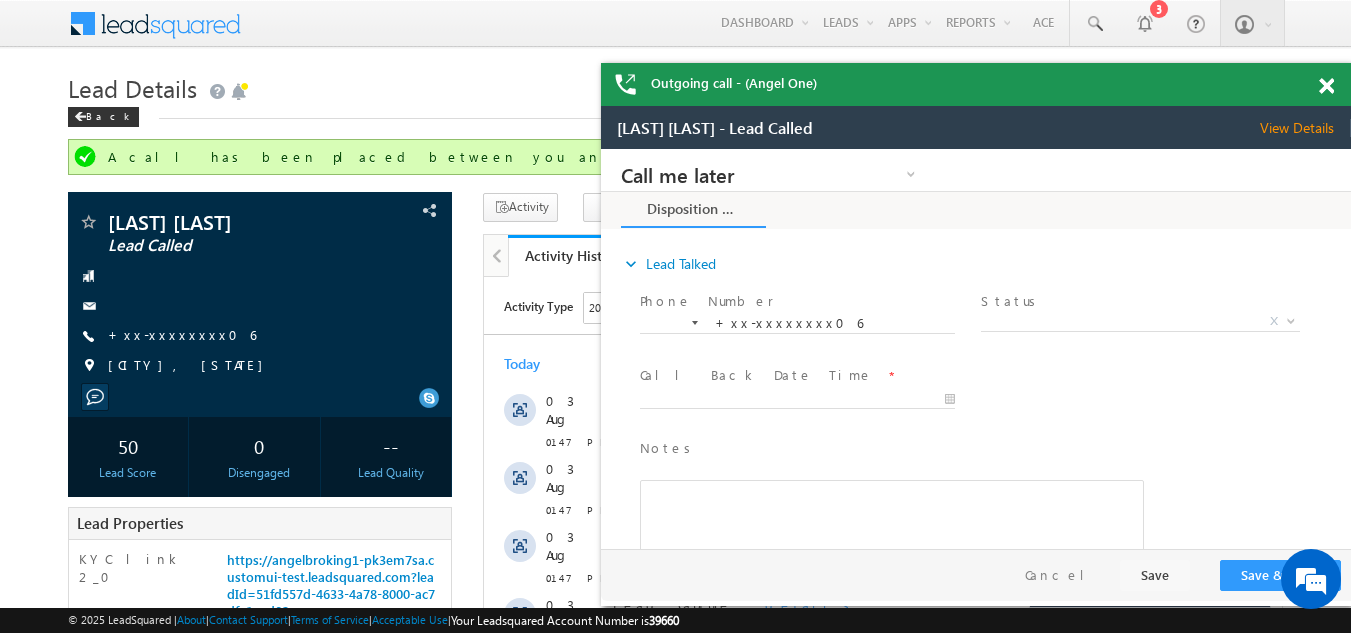 scroll, scrollTop: 0, scrollLeft: 0, axis: both 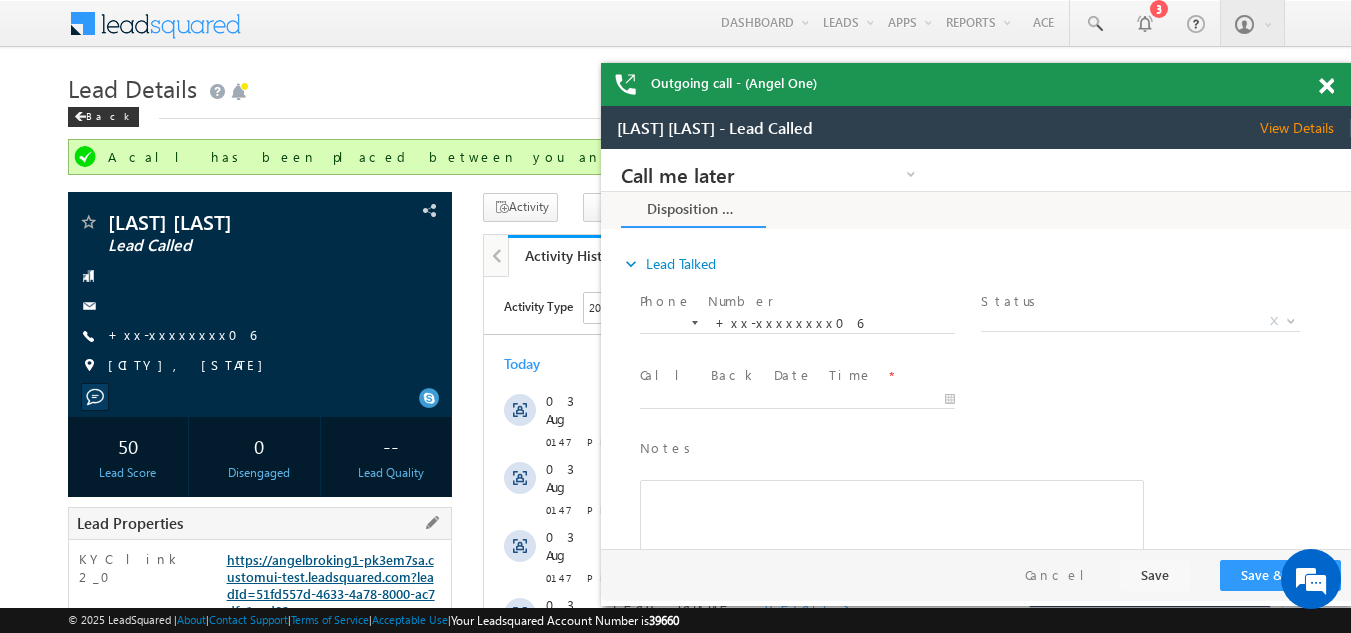 click on "https://angelbroking1-pk3em7sa.customui-test.leadsquared.com?leadId=51fd557d-4633-4a78-8000-ac7dfa1ead02" at bounding box center [331, 585] 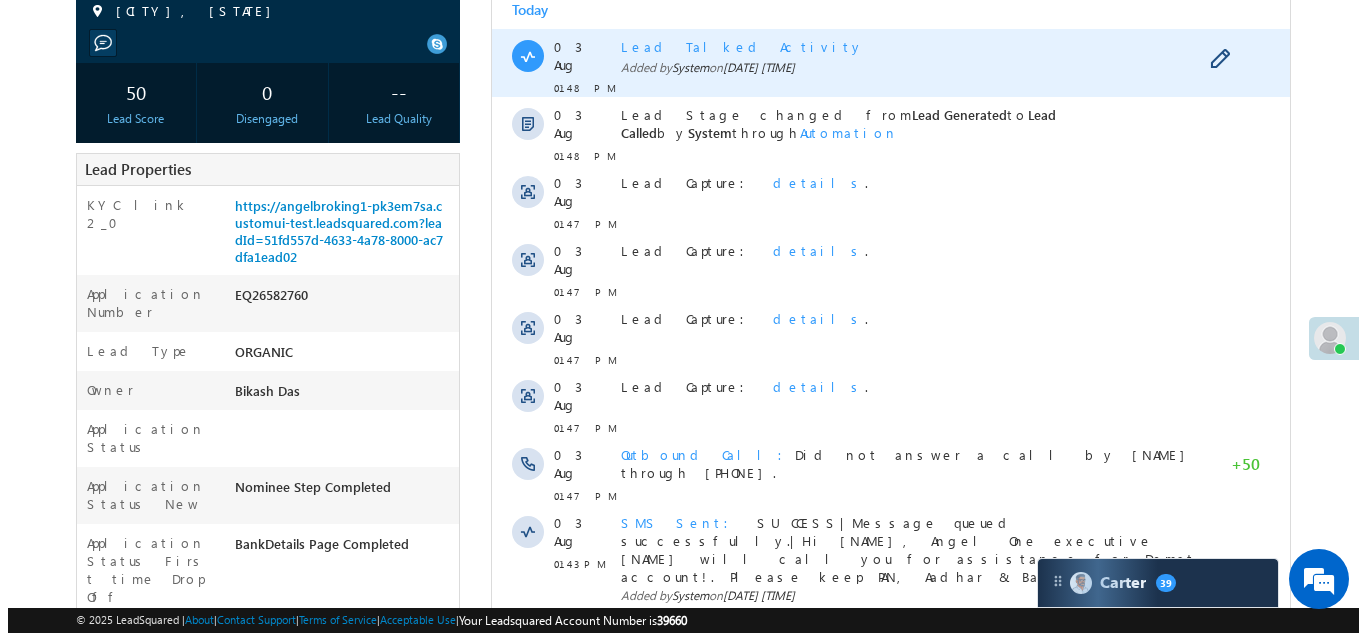 scroll, scrollTop: 0, scrollLeft: 0, axis: both 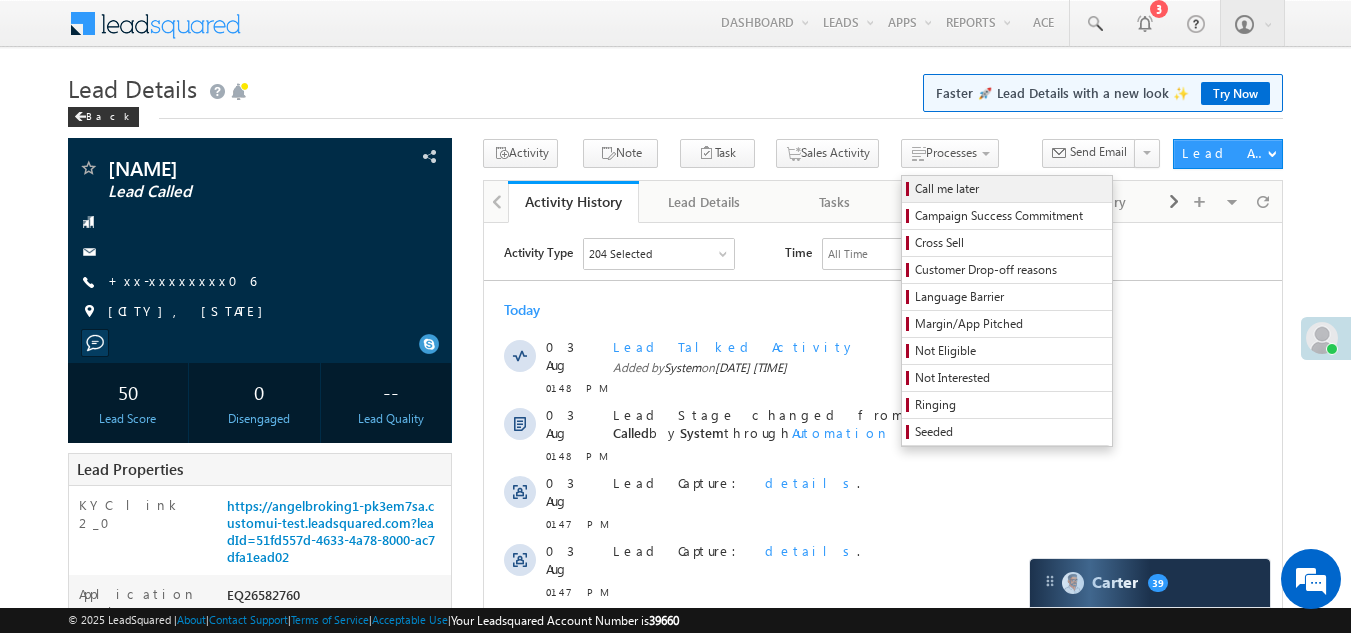click on "Call me later" at bounding box center (1010, 189) 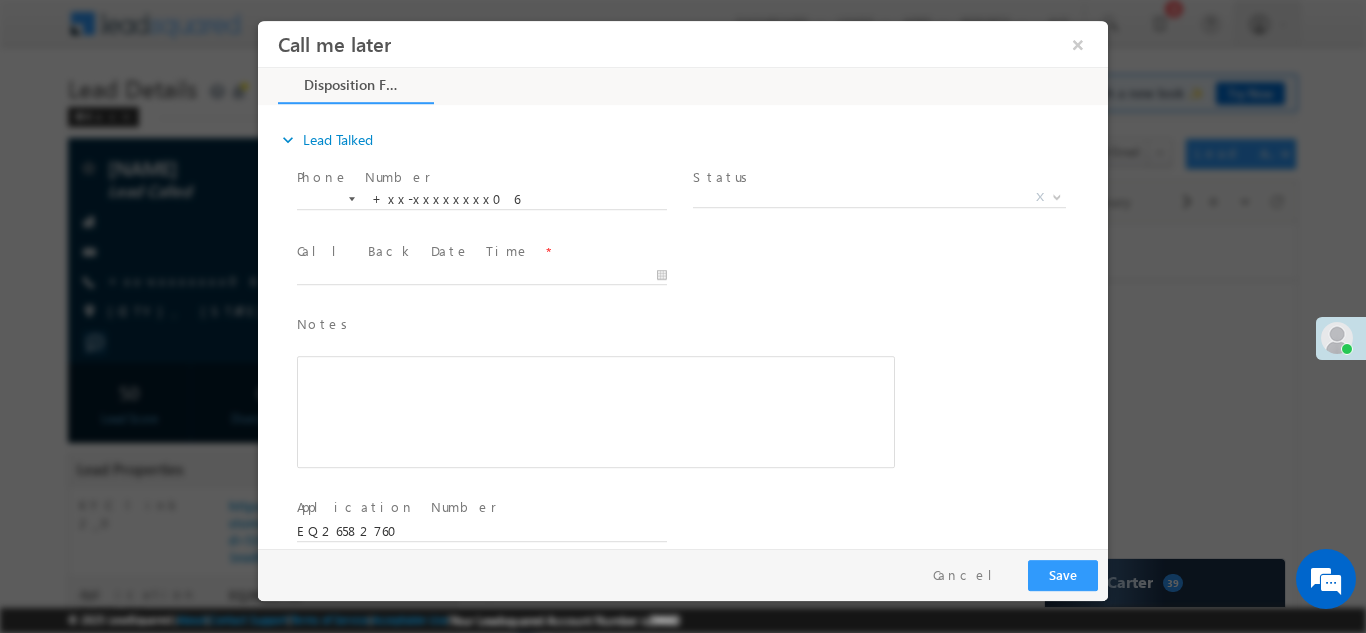 scroll, scrollTop: 0, scrollLeft: 0, axis: both 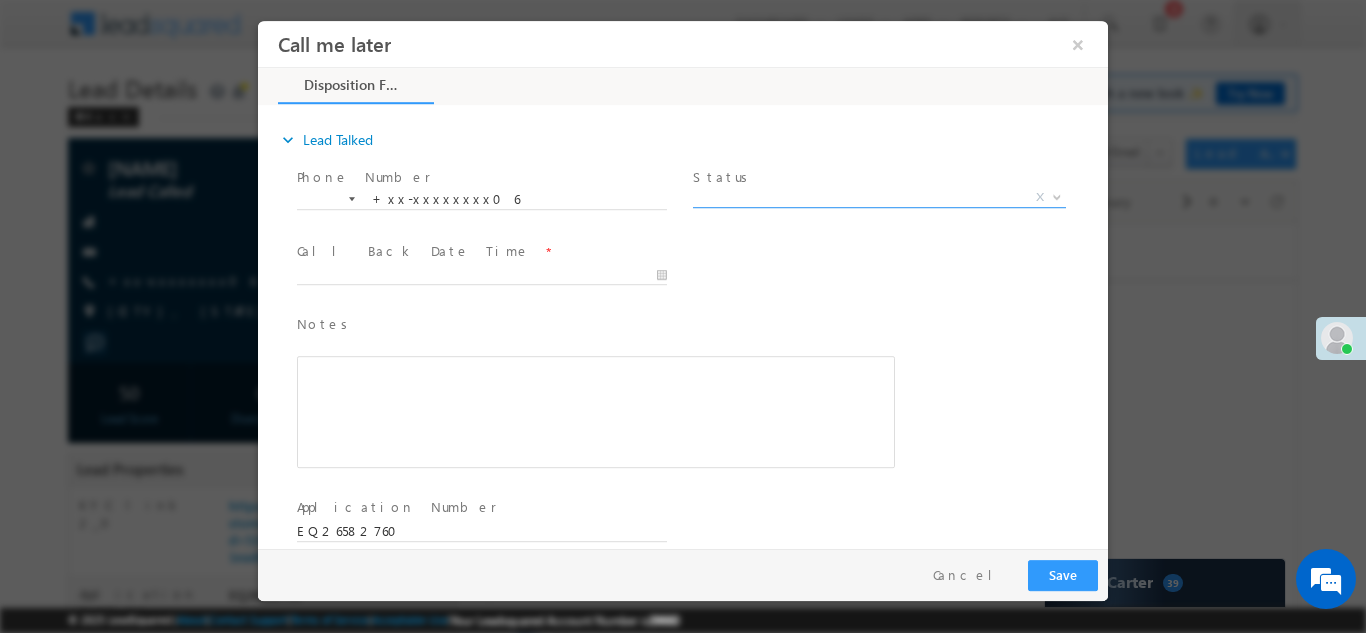 click on "X" at bounding box center [879, 197] 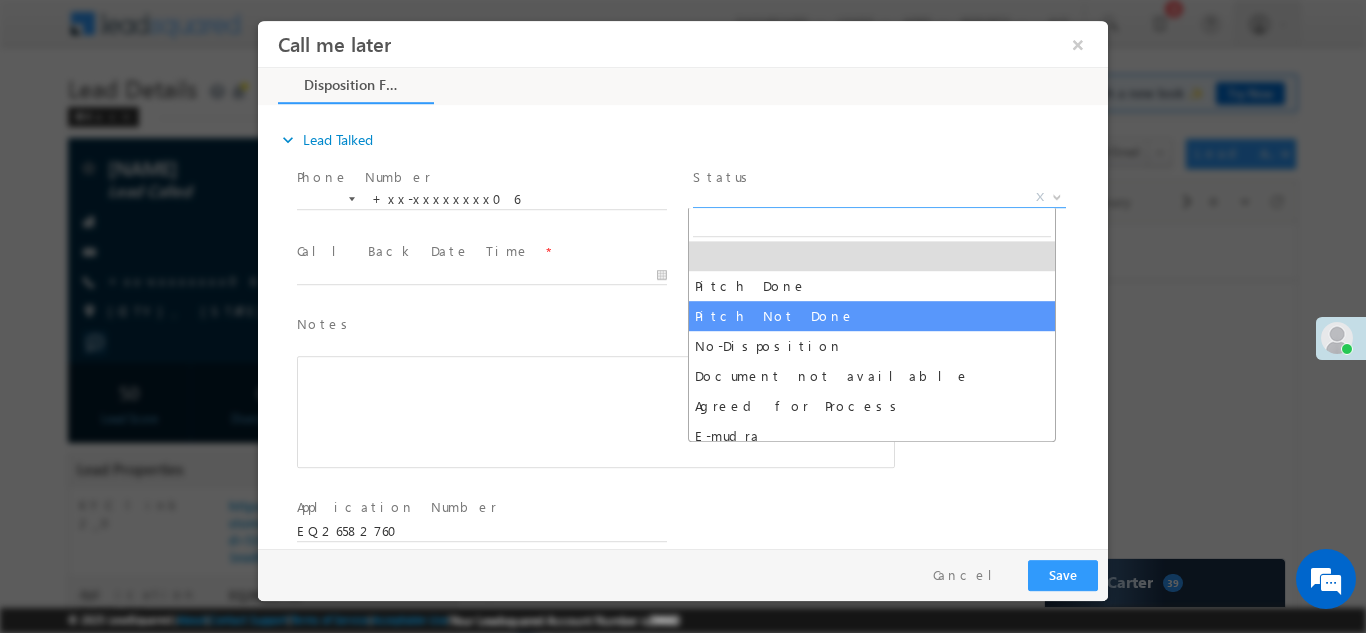 select on "Pitch Not Done" 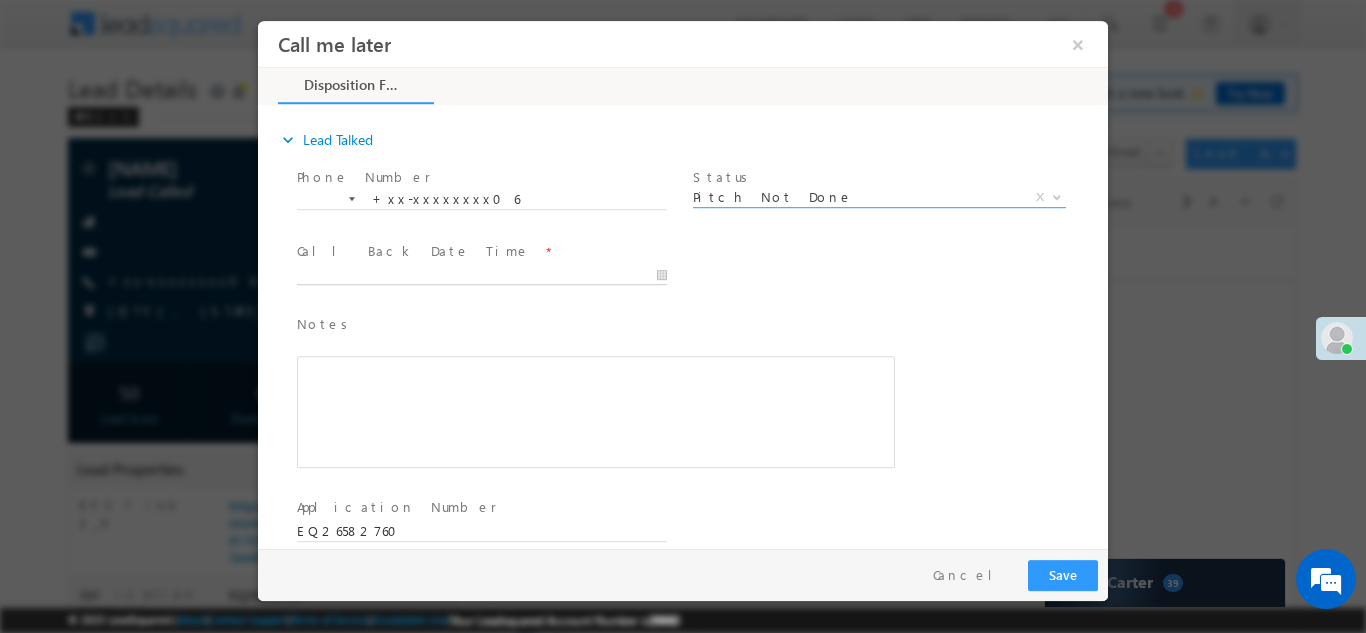 type on "[DATE] [TIME]" 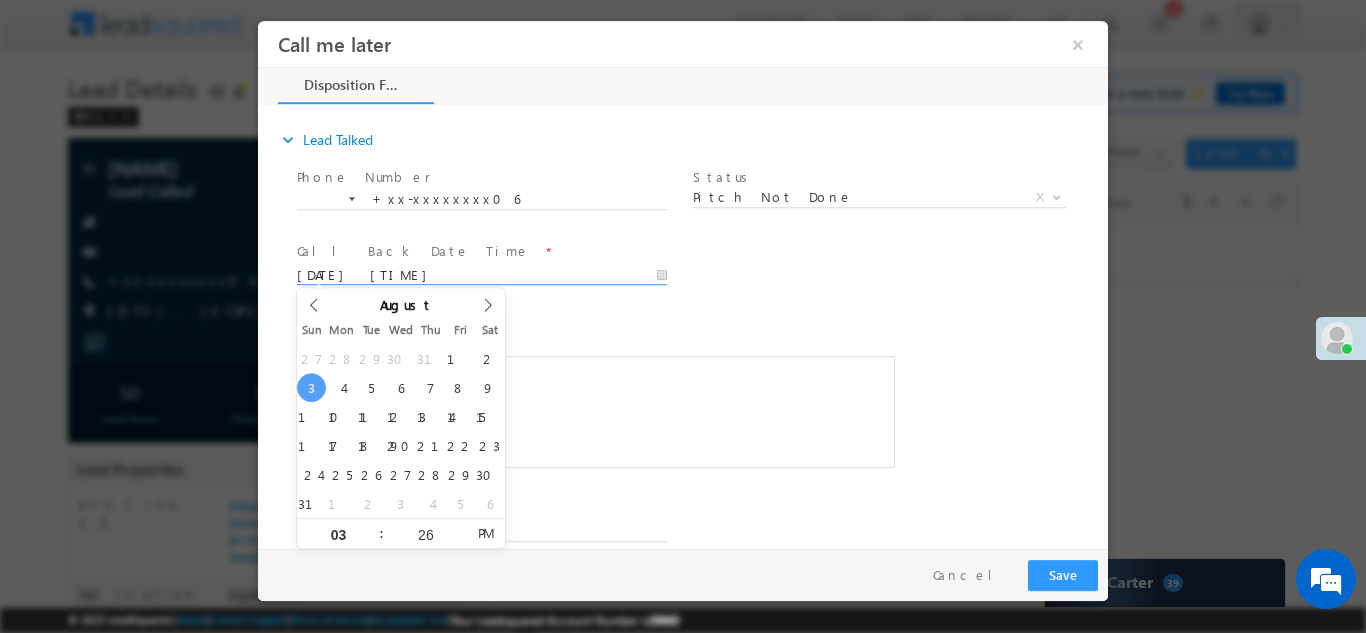 click on "[DATE] [TIME]" at bounding box center (482, 275) 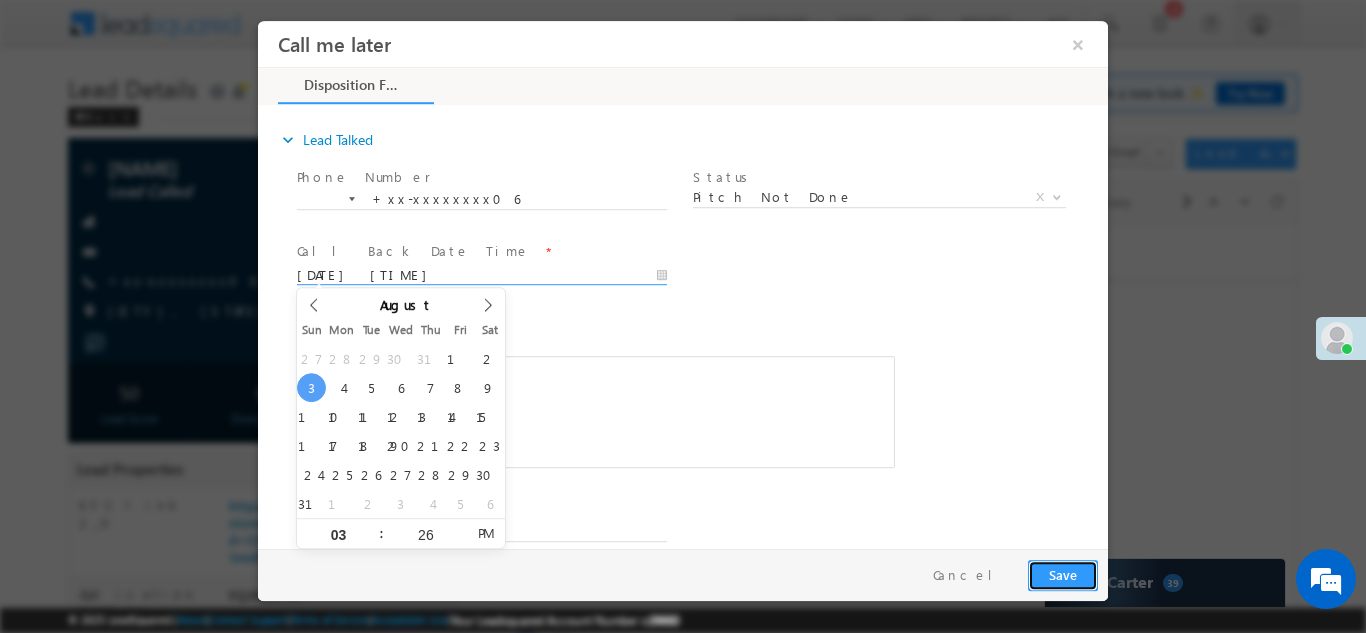 click on "Save" at bounding box center [1063, 574] 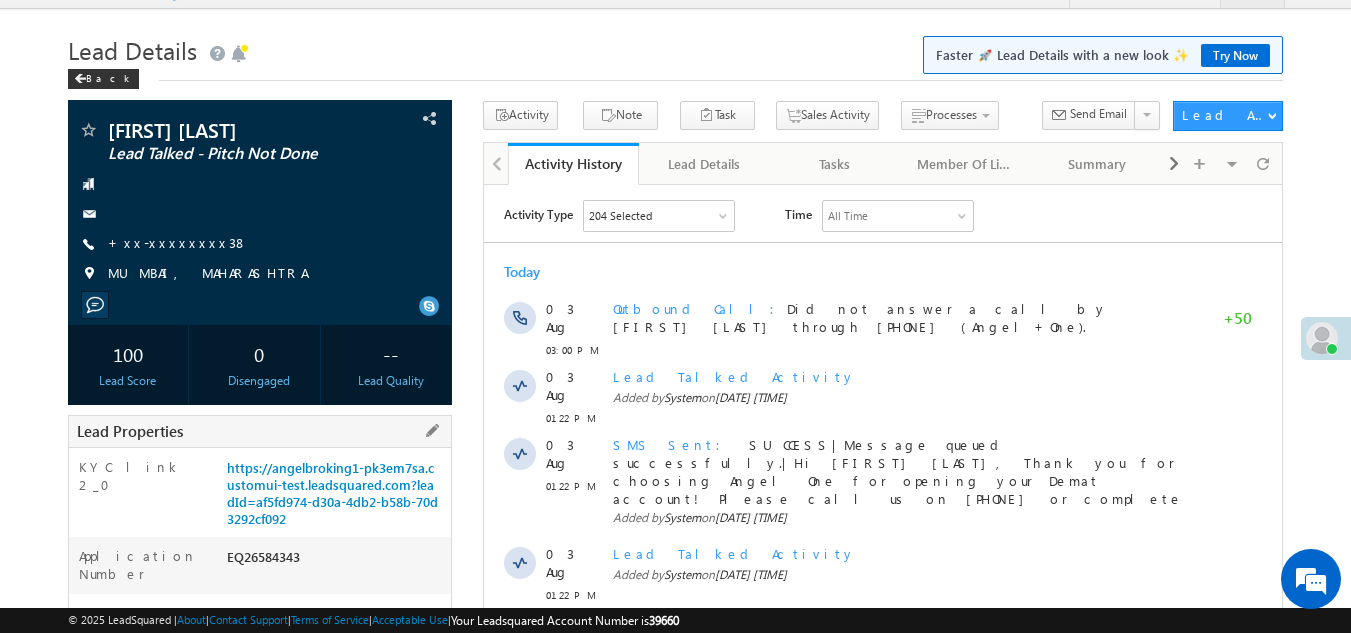 scroll, scrollTop: 0, scrollLeft: 0, axis: both 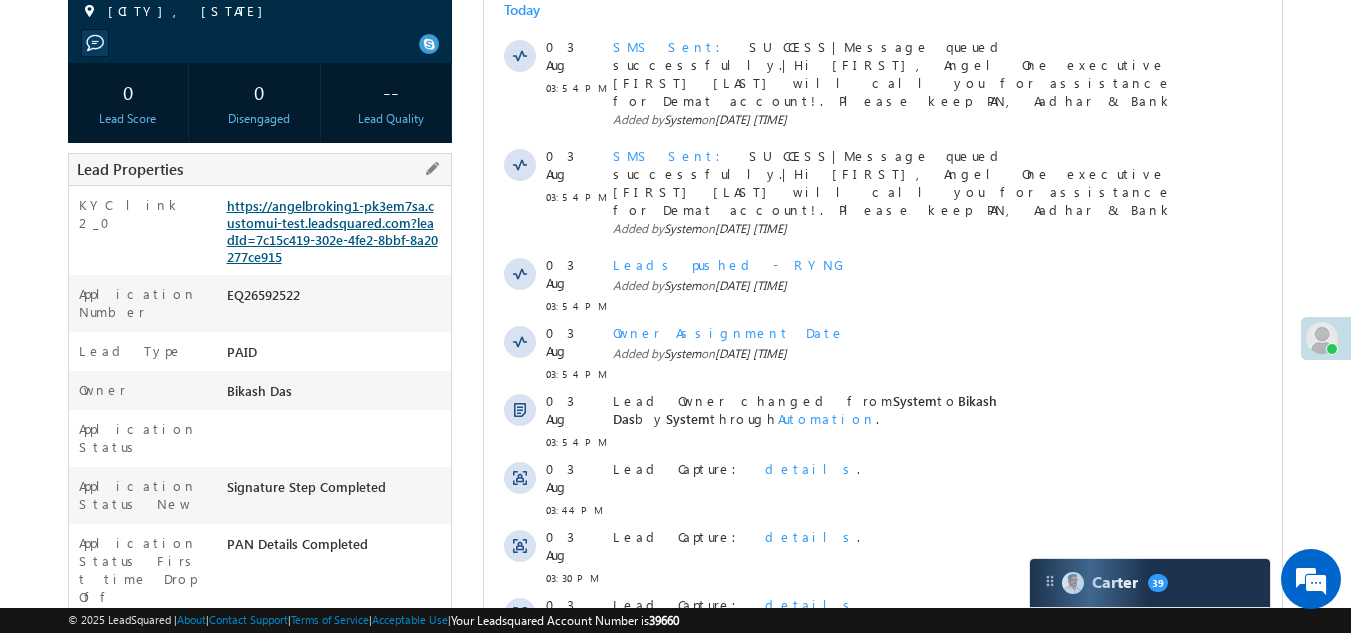 click on "https://angelbroking1-pk3em7sa.customui-test.leadsquared.com?leadId=7c15c419-302e-4fe2-8bbf-8a20277ce915" at bounding box center [332, 231] 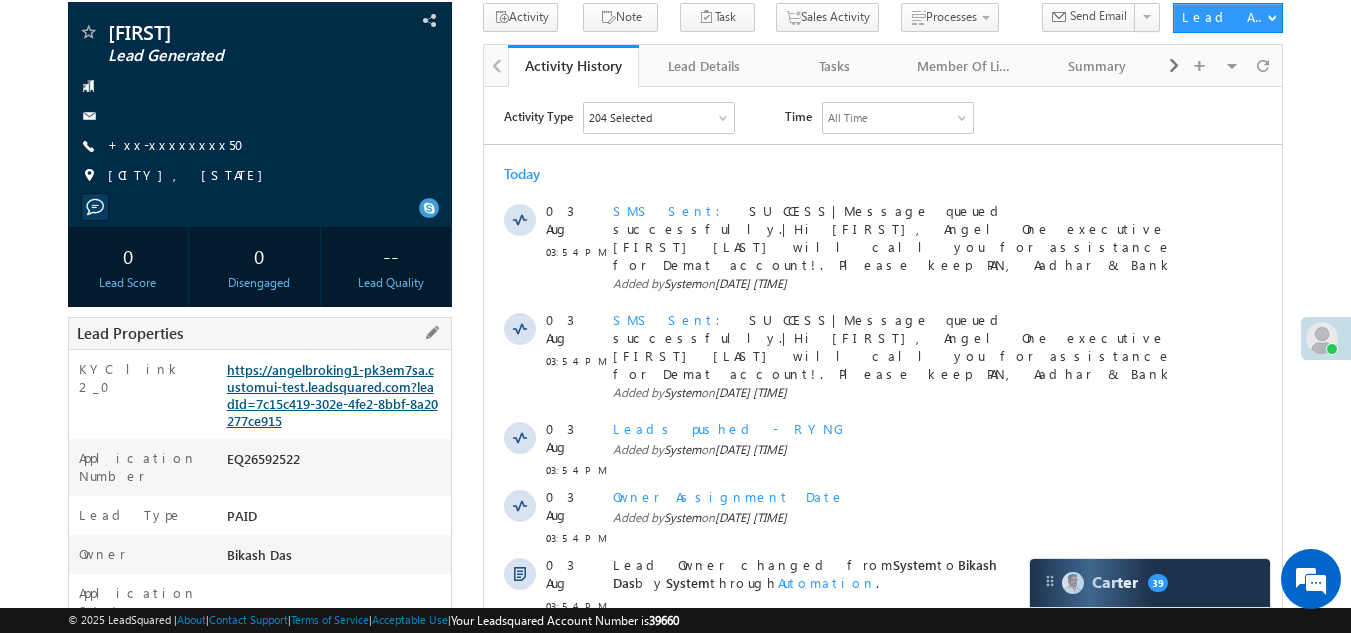 scroll, scrollTop: 0, scrollLeft: 0, axis: both 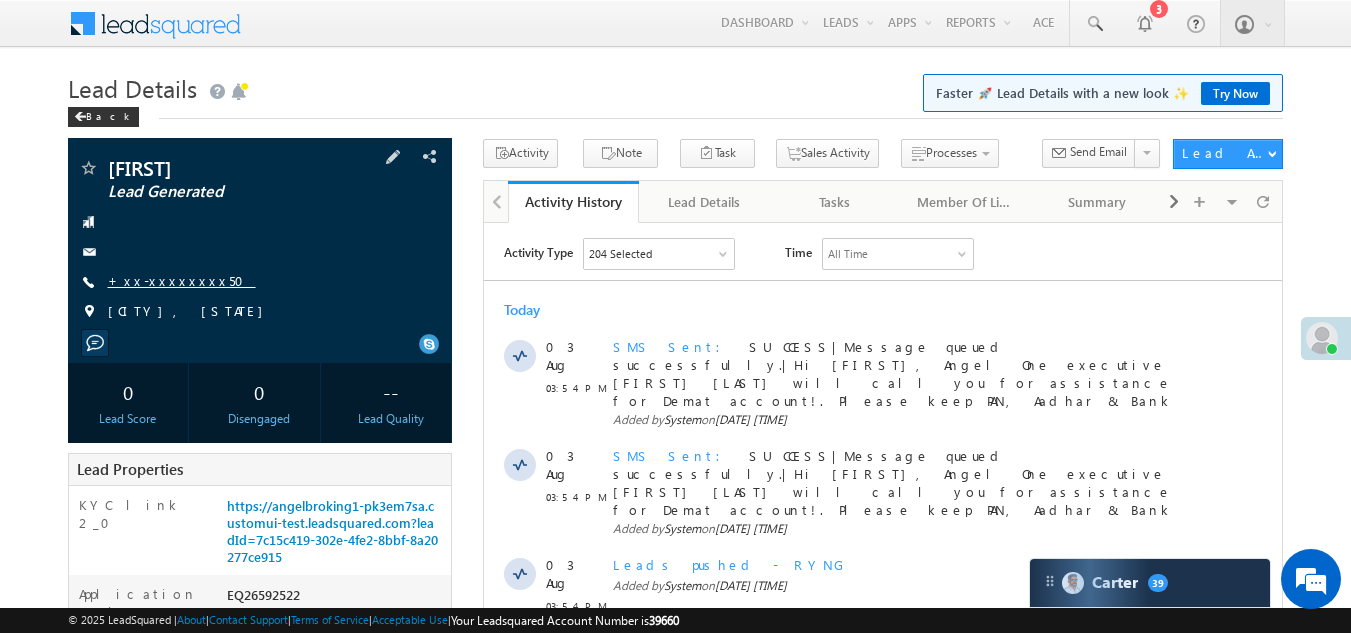 click on "+xx-xxxxxxxx50" at bounding box center (182, 280) 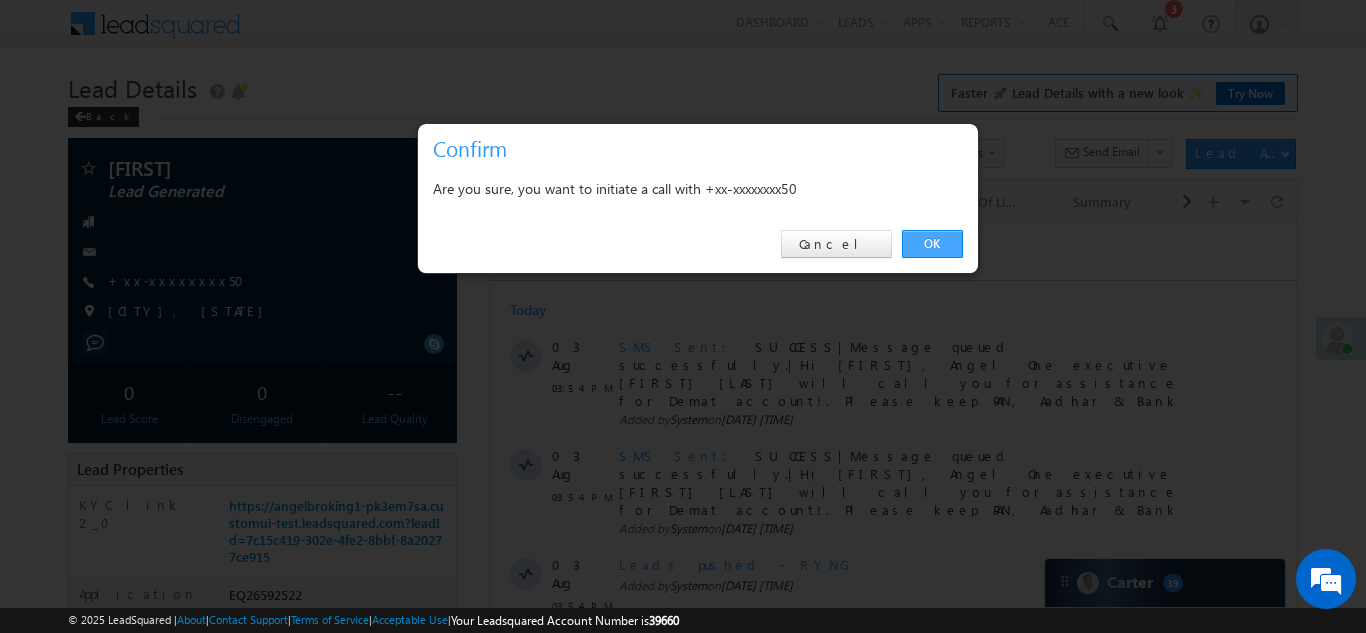 click on "OK" at bounding box center (932, 244) 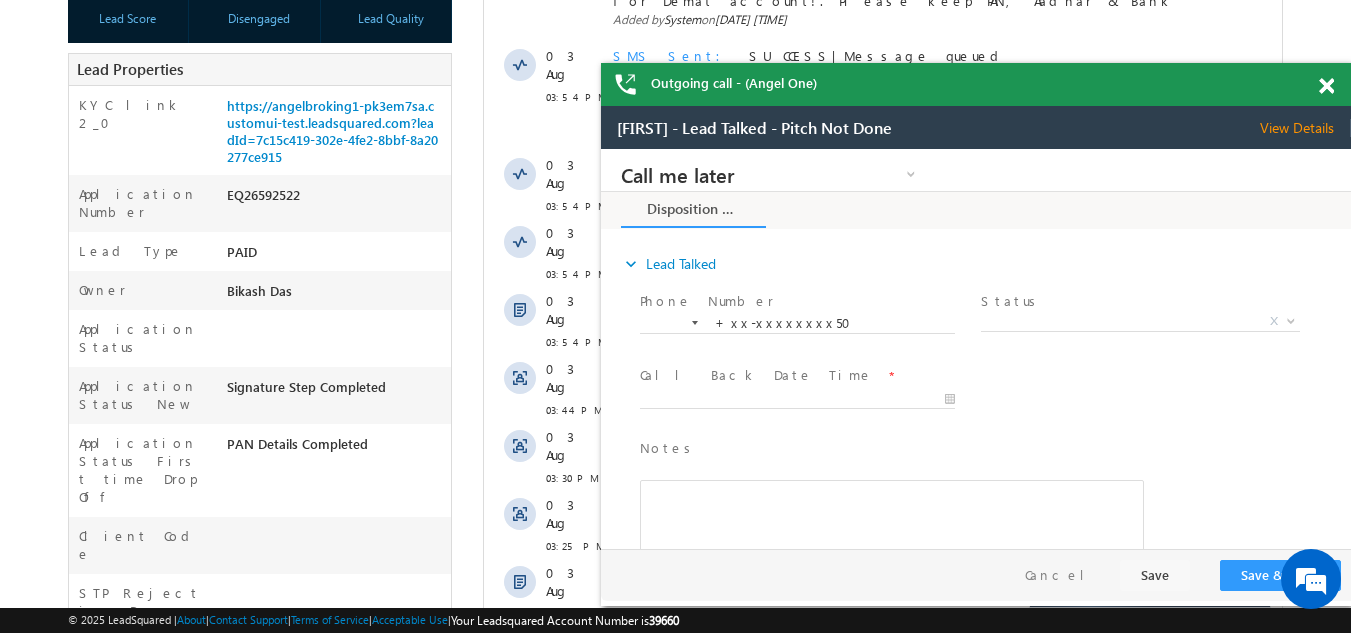 scroll, scrollTop: 154, scrollLeft: 0, axis: vertical 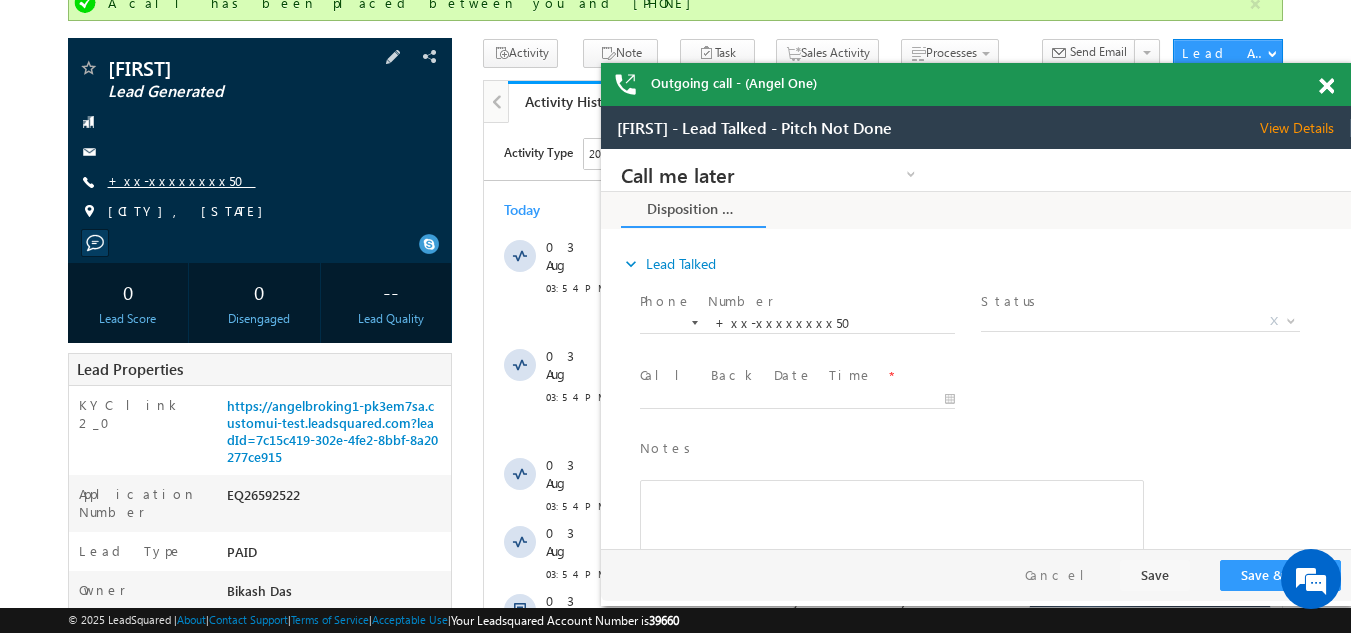 click on "+xx-xxxxxxxx50" at bounding box center [182, 180] 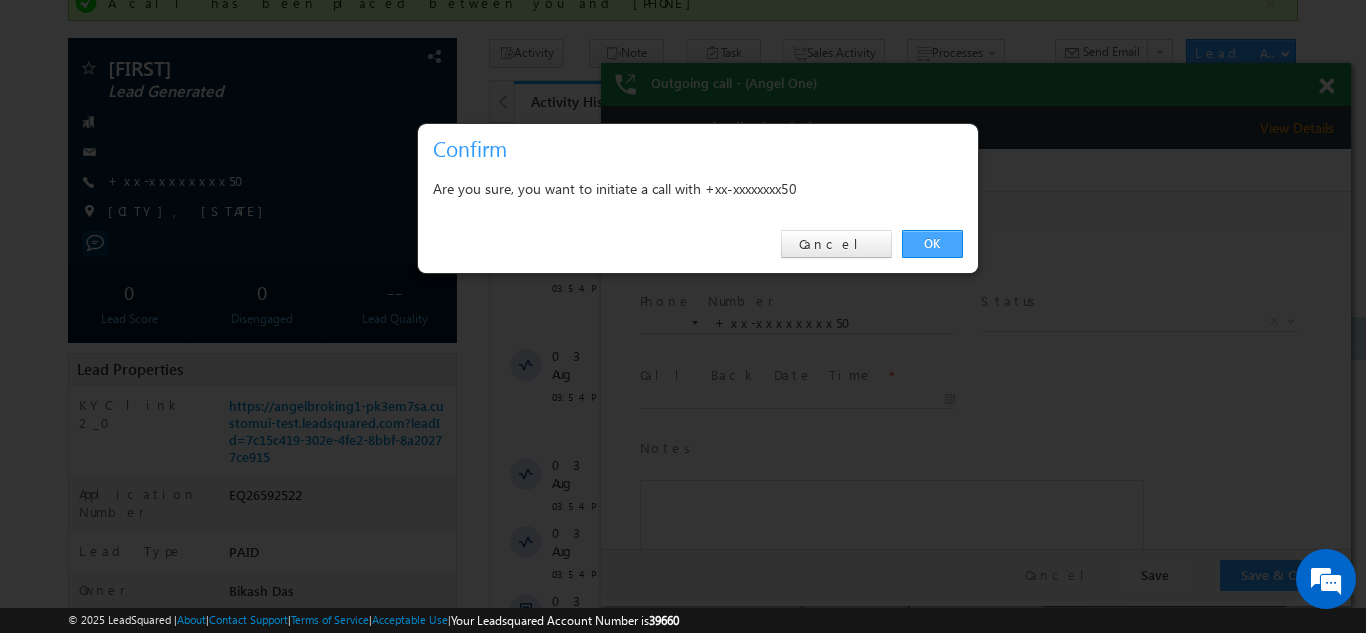 click on "OK" at bounding box center [932, 244] 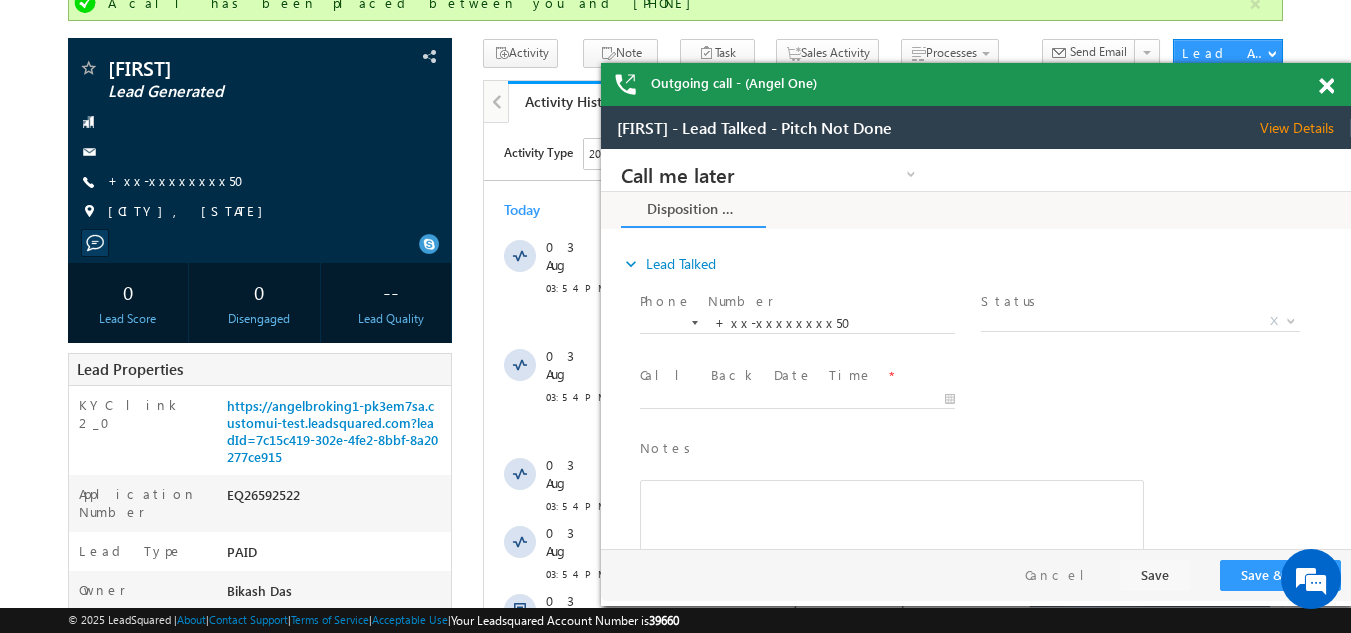 scroll, scrollTop: 0, scrollLeft: 0, axis: both 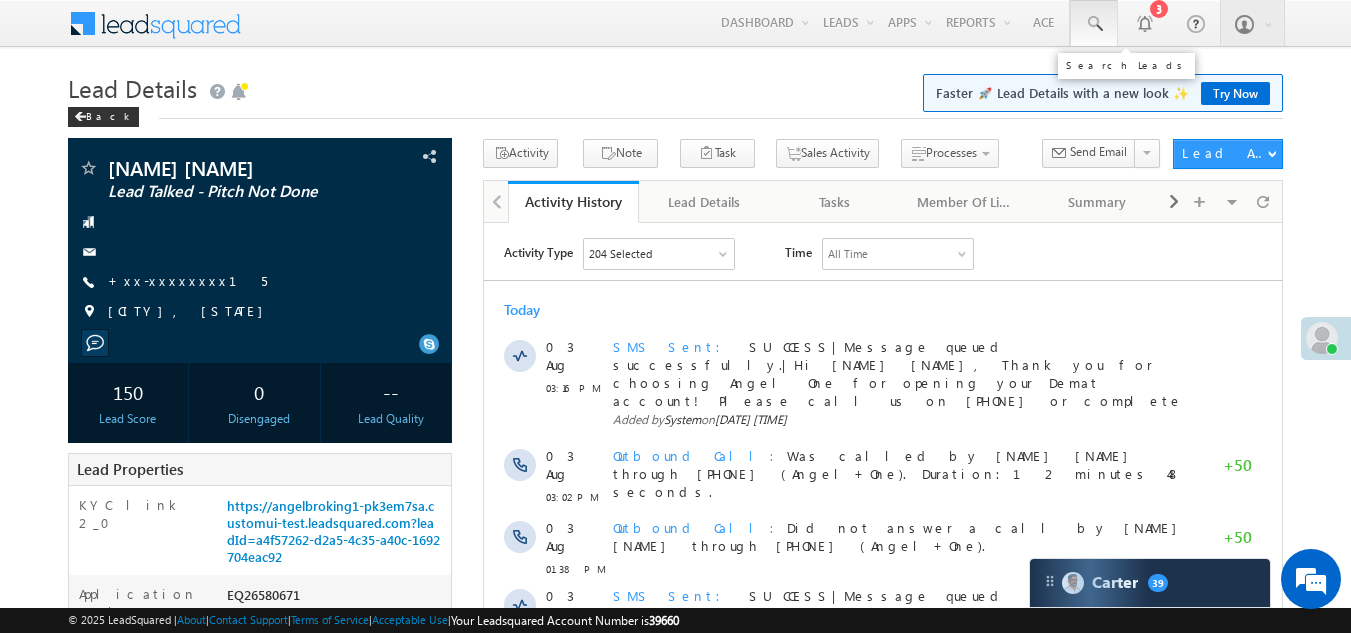 click at bounding box center [1094, 23] 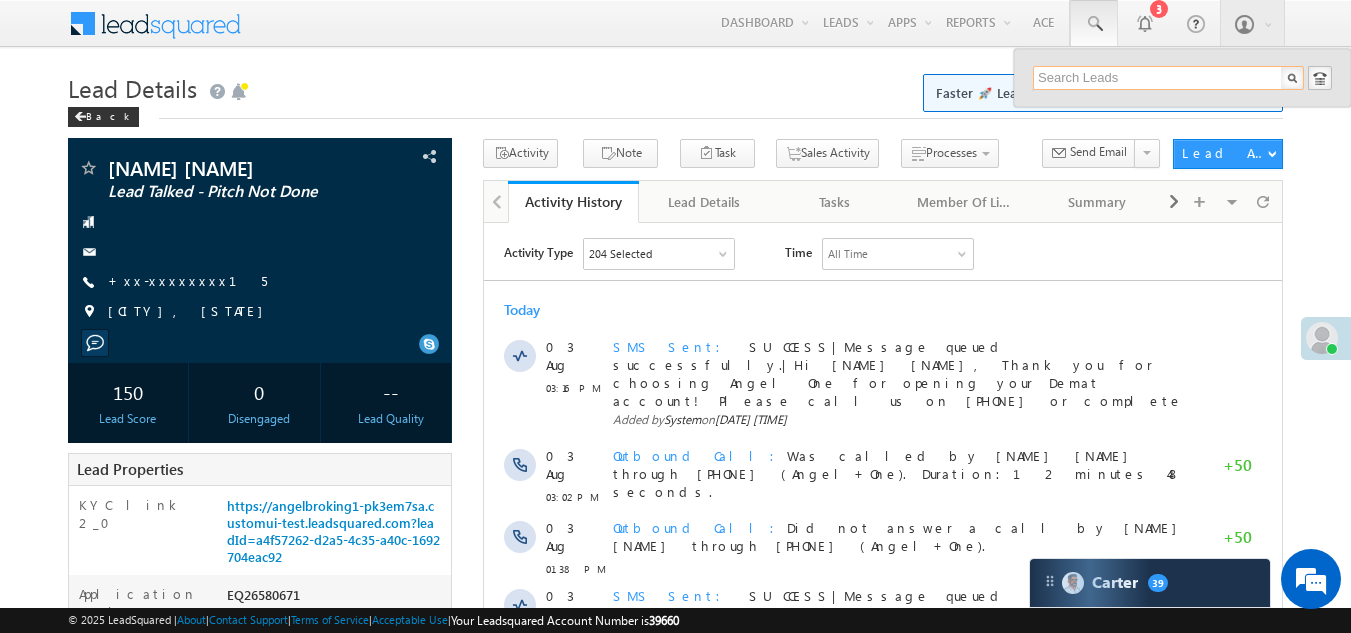 paste on "EQ26573540" 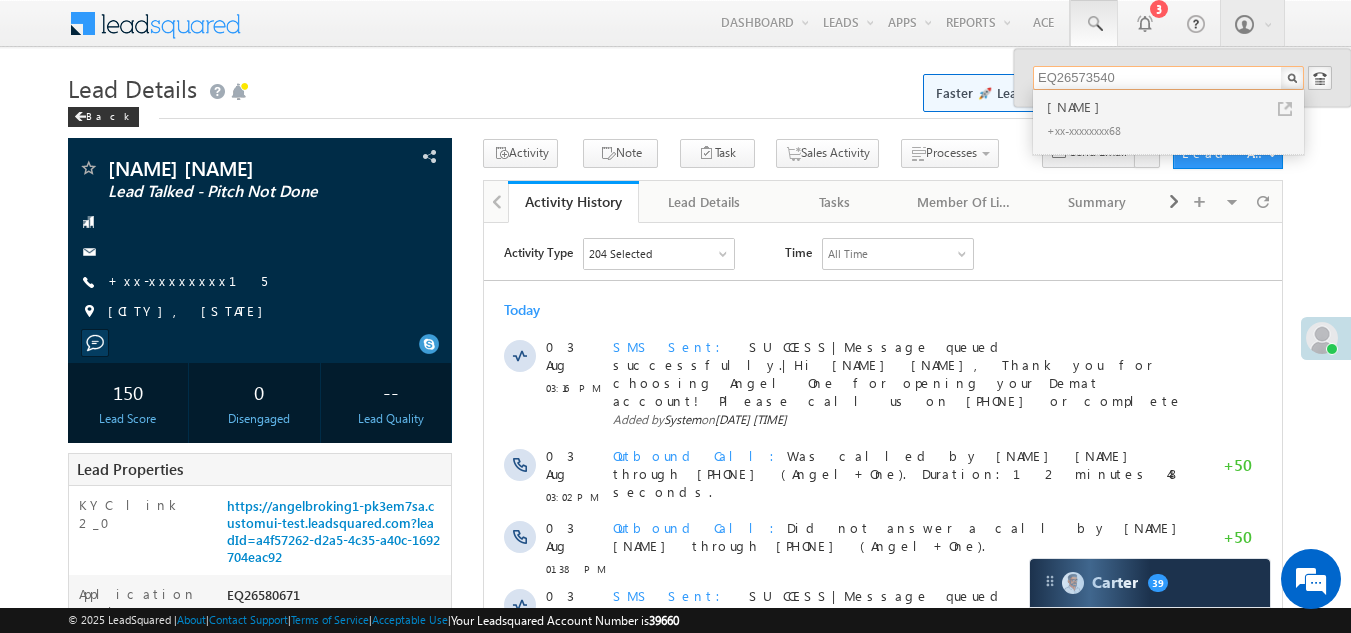 type on "EQ26573540" 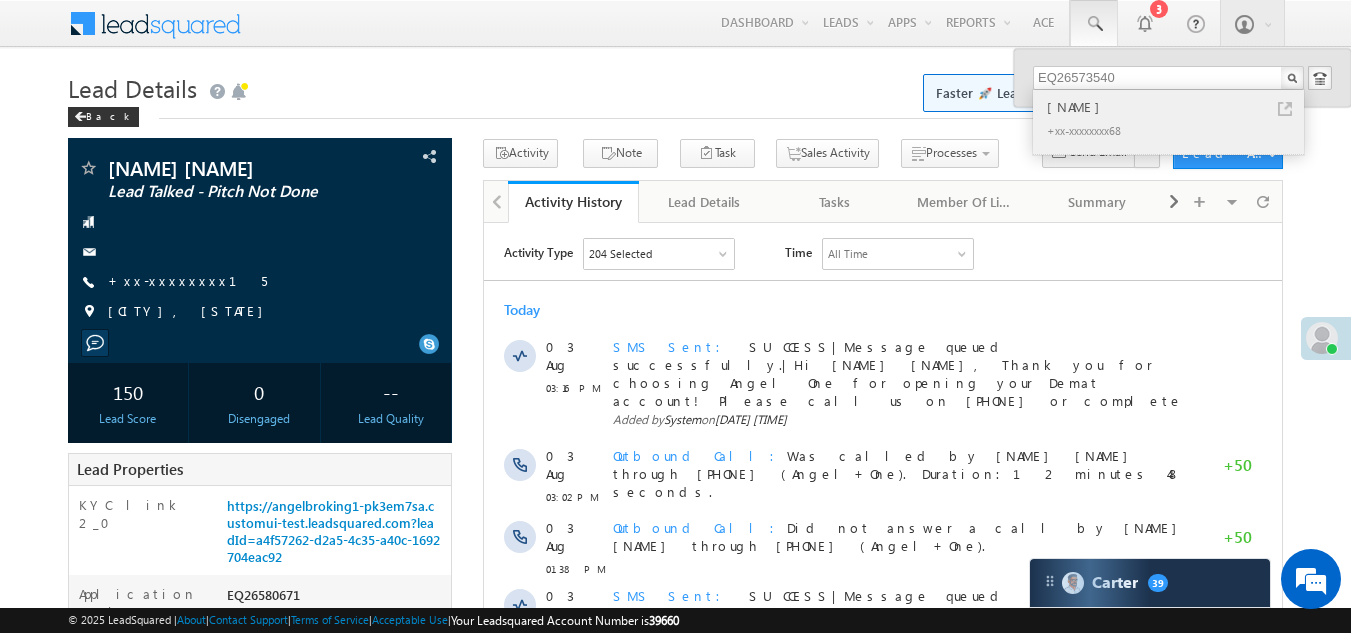 click on "[NAME]" at bounding box center (1177, 107) 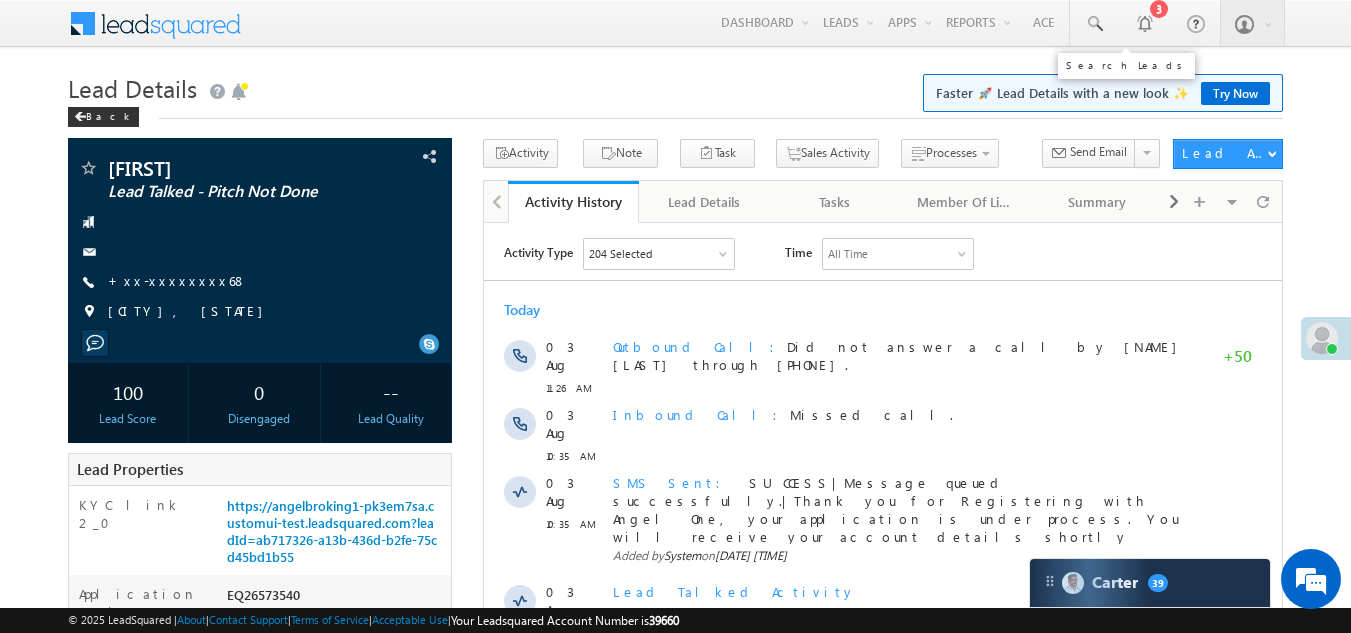 scroll, scrollTop: 0, scrollLeft: 0, axis: both 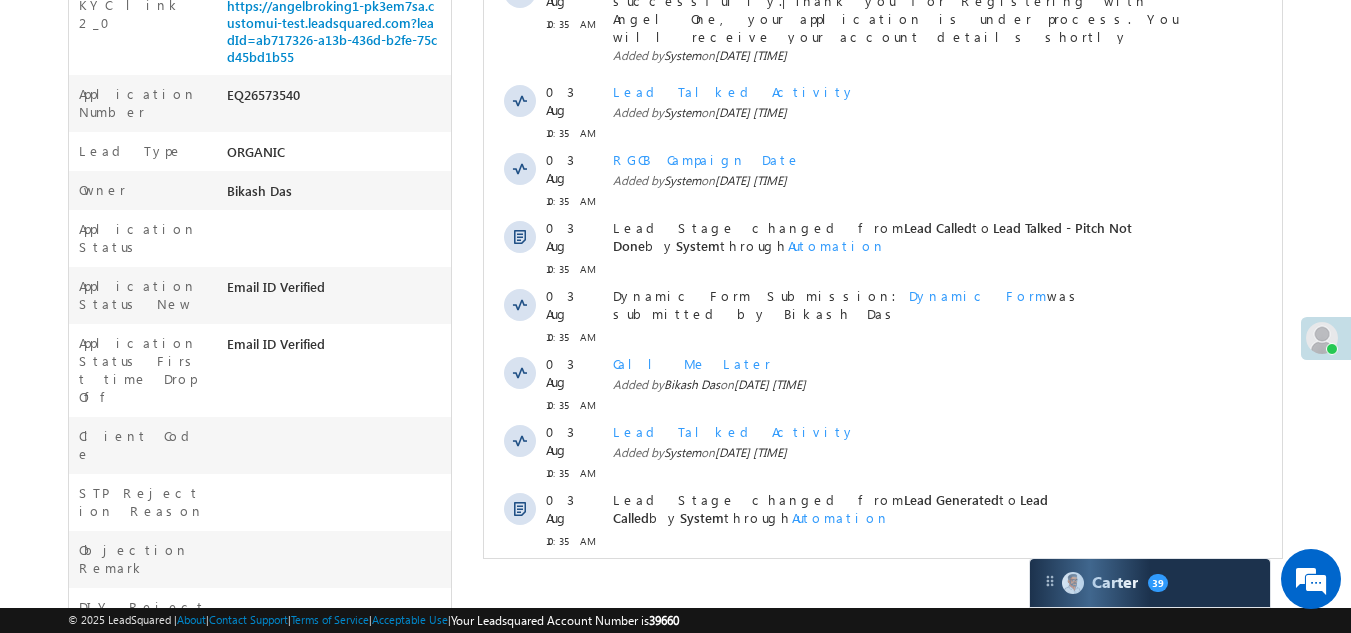 click on "Show More" at bounding box center (883, 585) 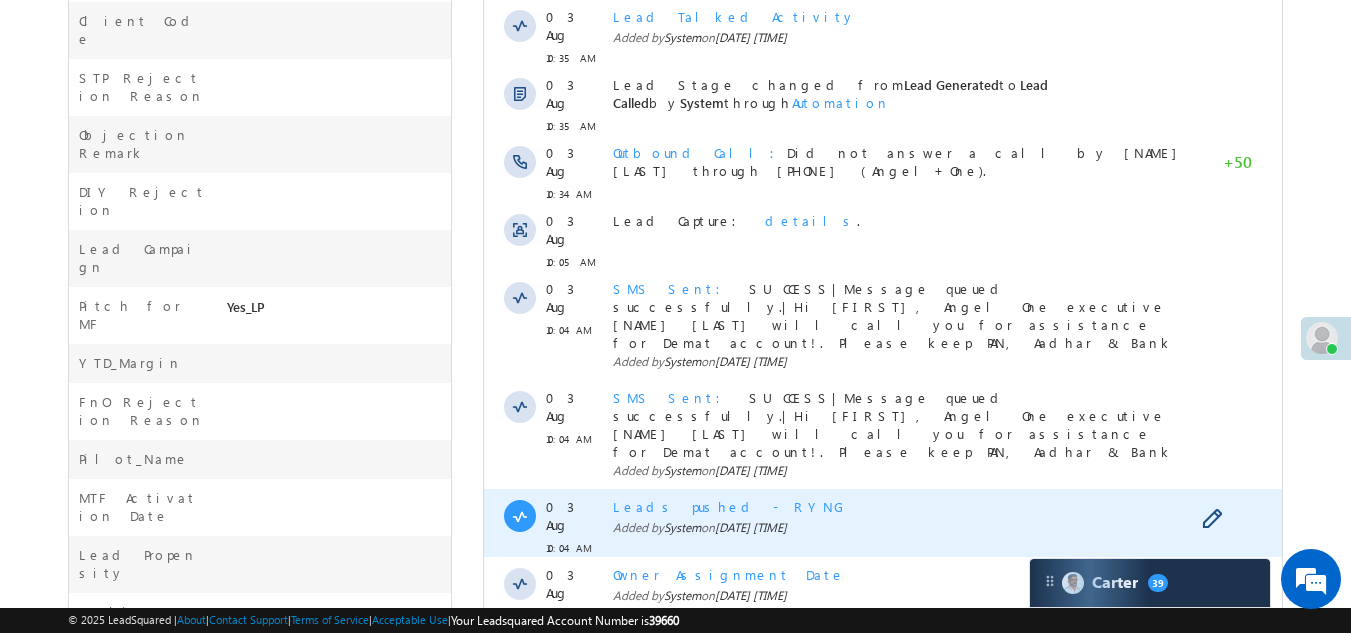 scroll, scrollTop: 1115, scrollLeft: 0, axis: vertical 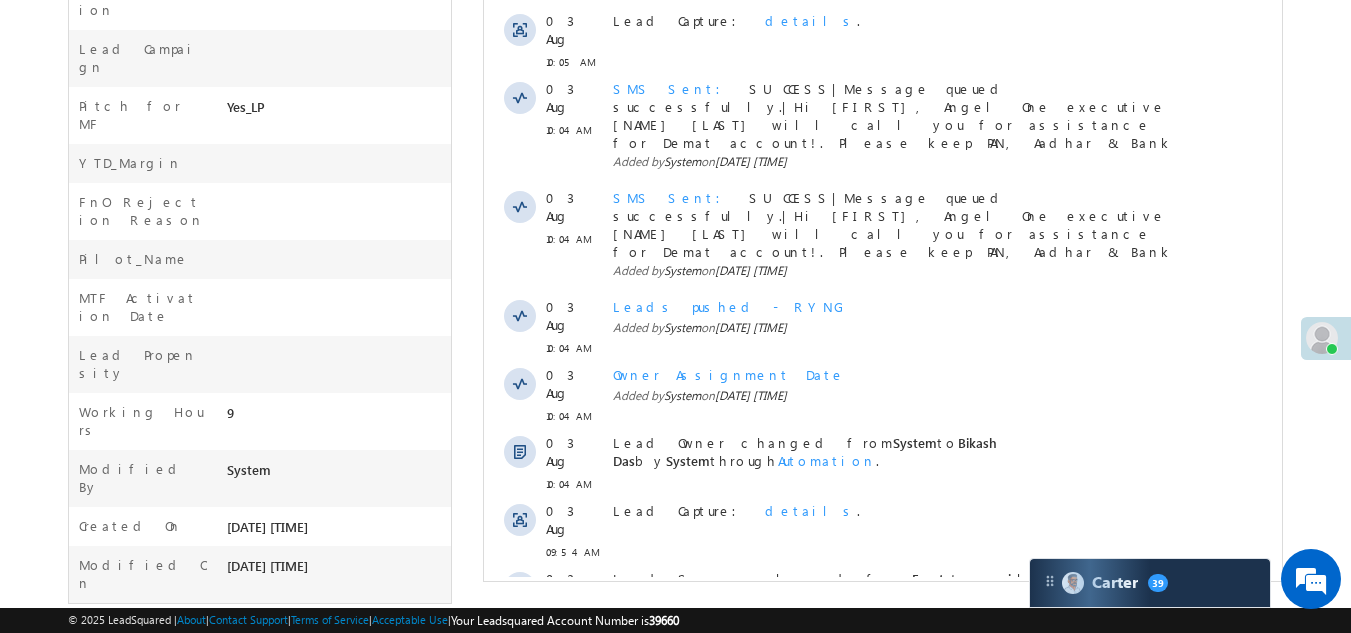 click on "Show More" at bounding box center (883, 732) 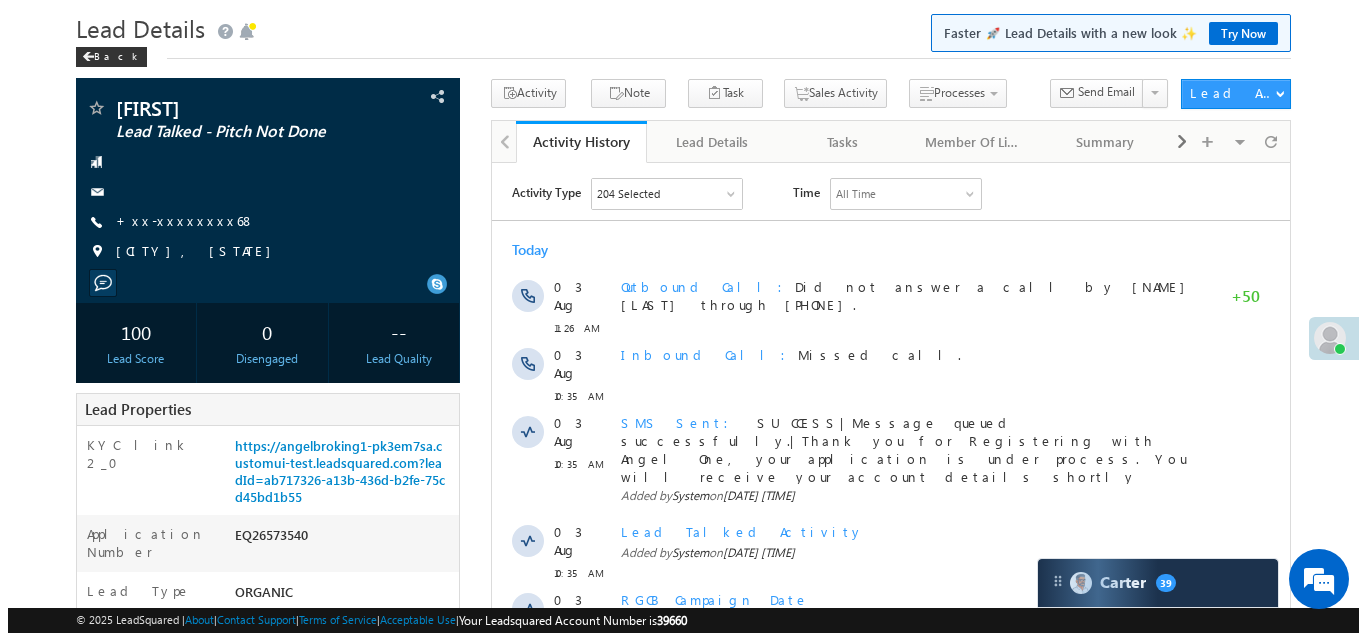 scroll, scrollTop: 0, scrollLeft: 0, axis: both 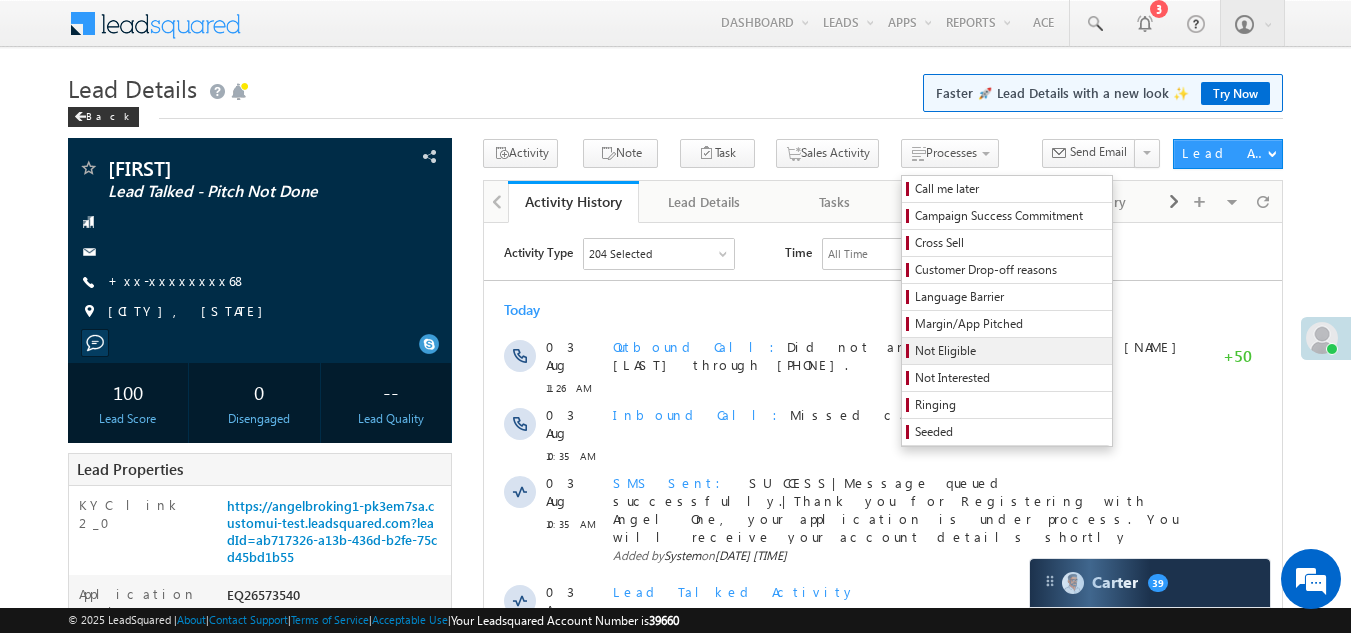 click on "Not Eligible" at bounding box center (1010, 351) 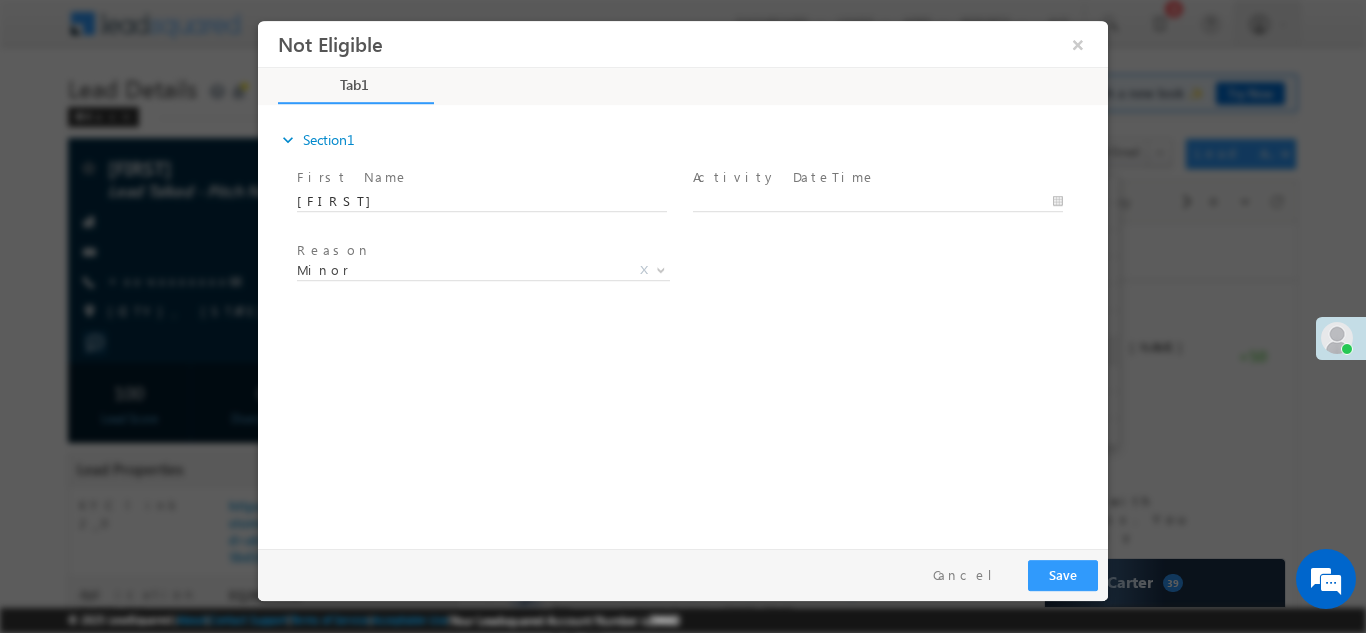 scroll, scrollTop: 0, scrollLeft: 0, axis: both 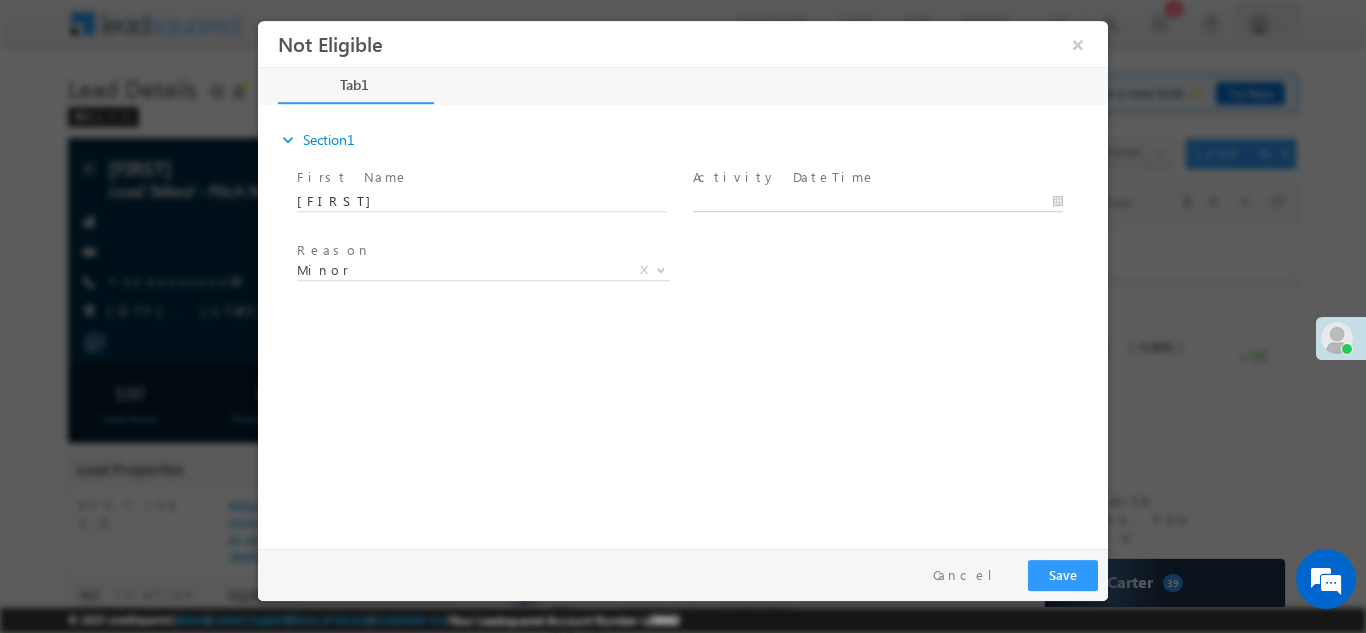 type on "08/03/25 4:09 PM" 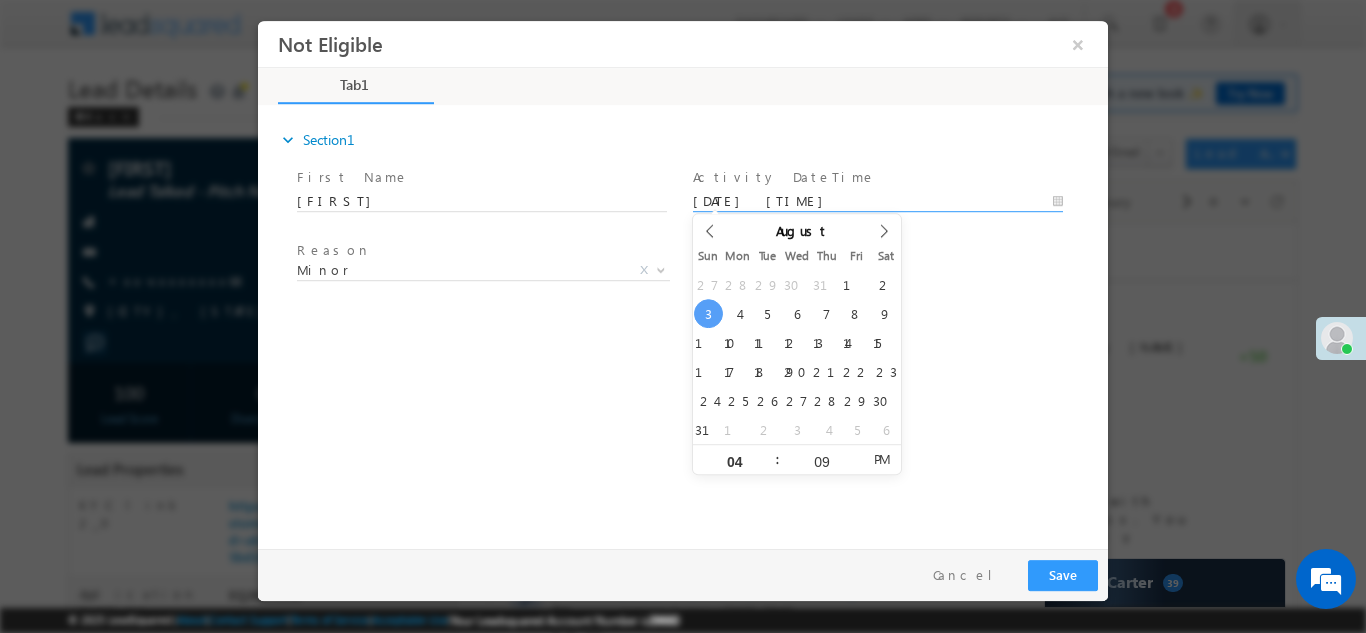 click on "08/03/25 4:09 PM" at bounding box center (878, 201) 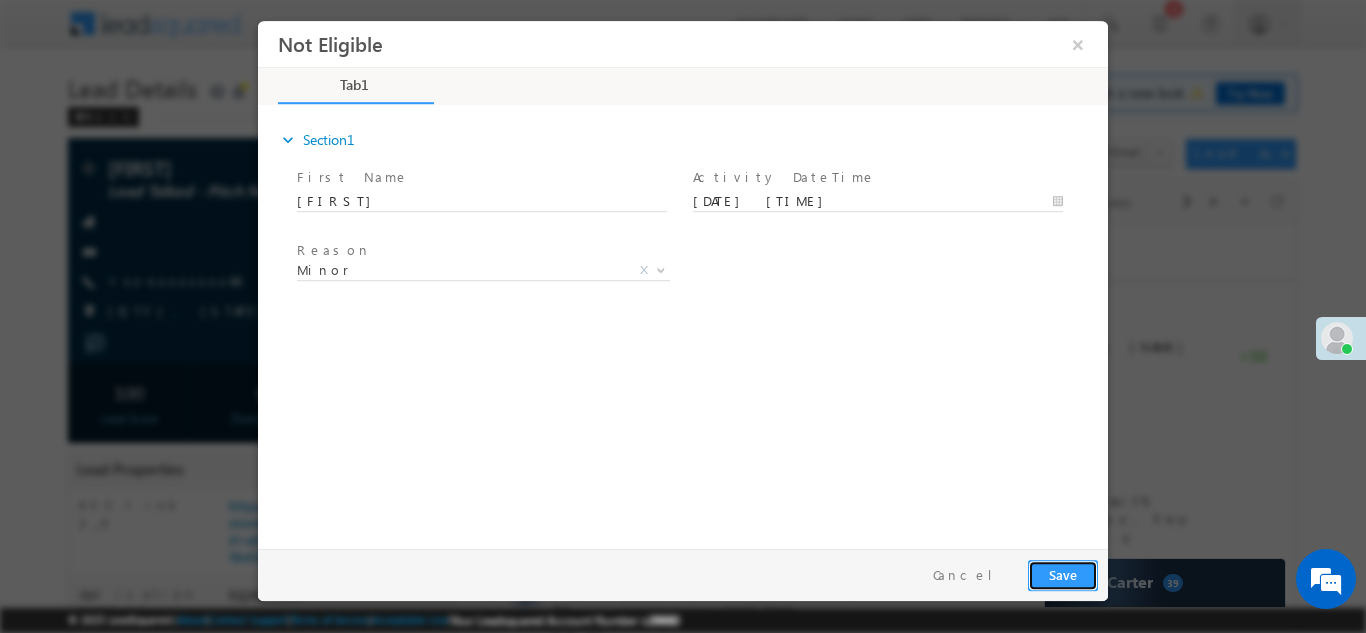 click on "Save" at bounding box center [1063, 574] 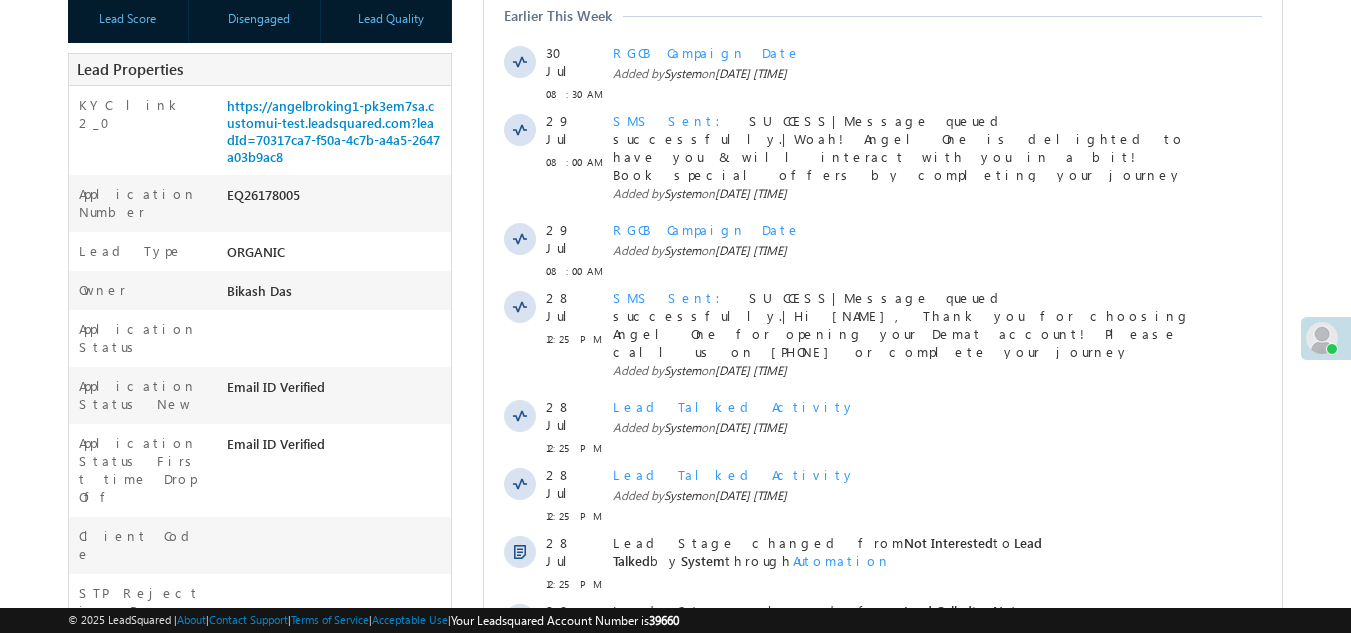 scroll, scrollTop: 0, scrollLeft: 0, axis: both 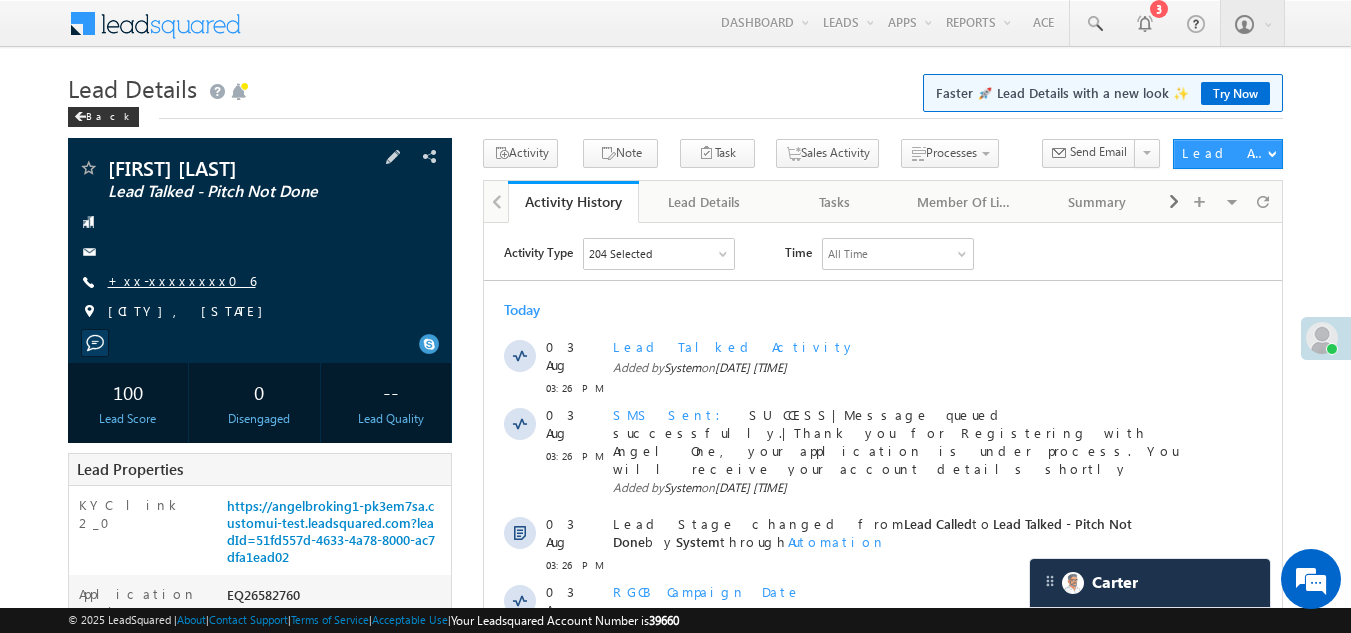 click on "+xx-xxxxxxxx06" at bounding box center (182, 280) 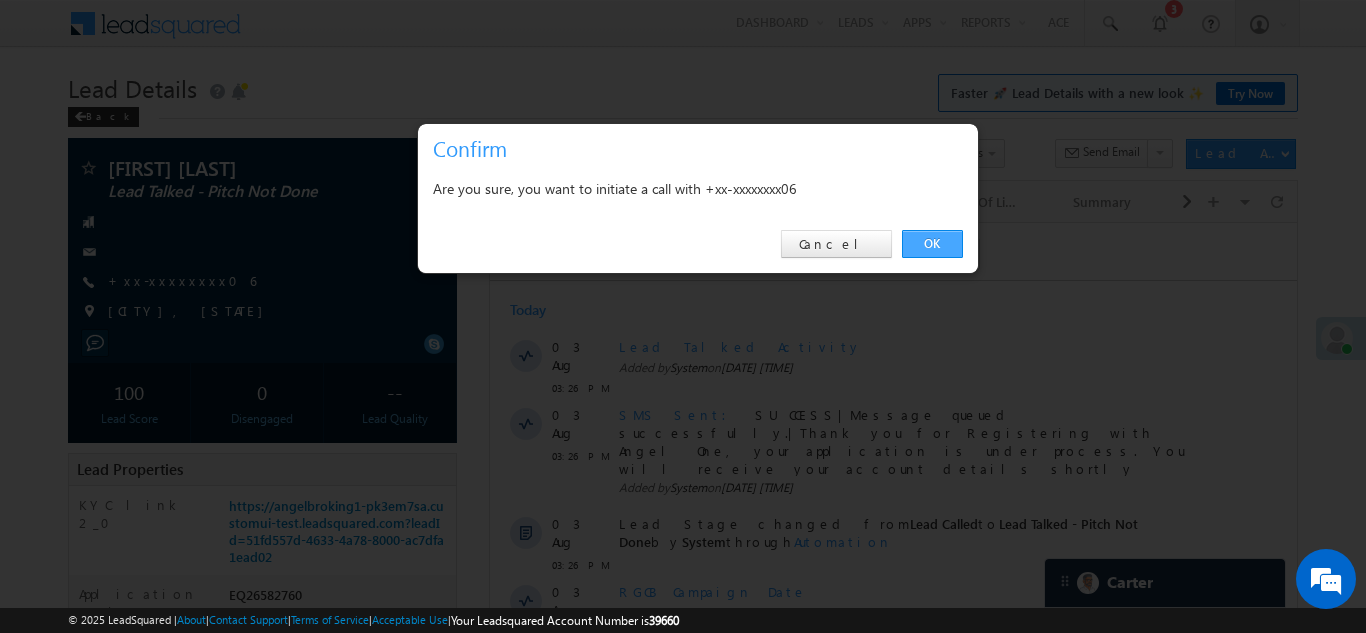click on "OK" at bounding box center [932, 244] 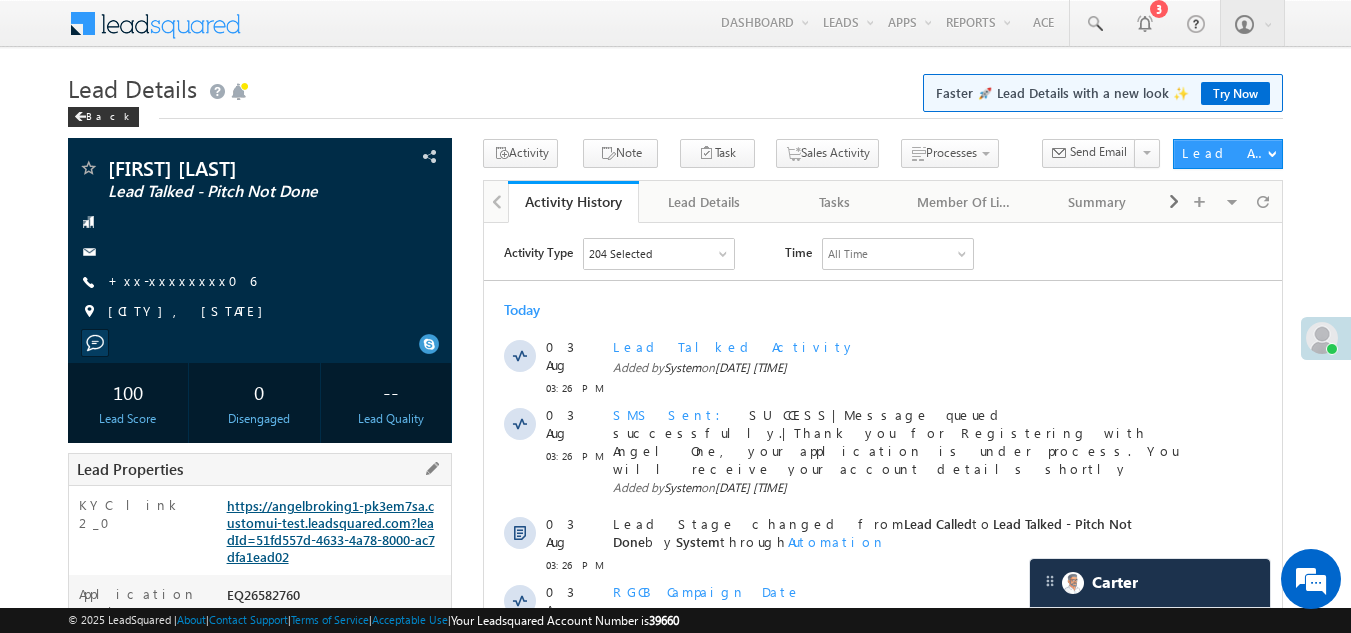 click on "KYC link 2_0
https://angelbroking1-pk3em7sa.customui-test.leadsquared.com?leadId=51fd557d-4633-4a78-8000-ac7dfa1ead02
Application Number
EQ26582760
Lead Type
ORGANIC
Owner
*
[FIRST] [LAST]
Application Status" at bounding box center [260, 1102] 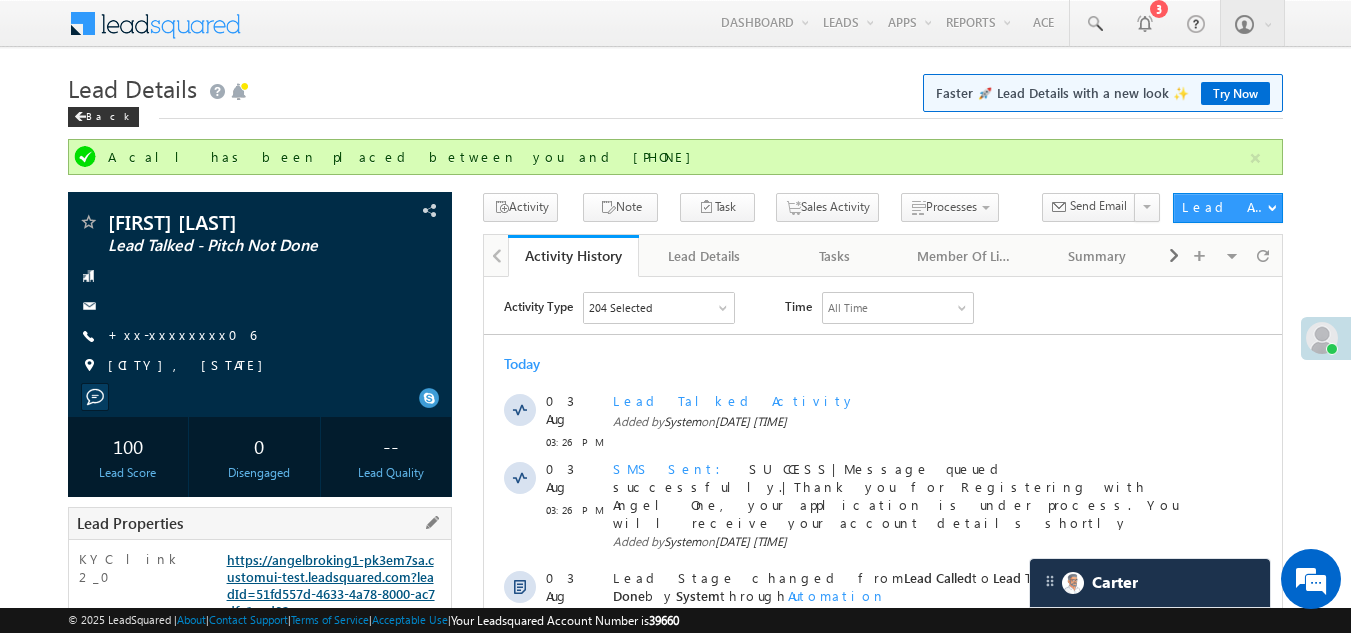 click on "https://angelbroking1-pk3em7sa.customui-test.leadsquared.com?leadId=51fd557d-4633-4a78-8000-ac7dfa1ead02" at bounding box center (331, 585) 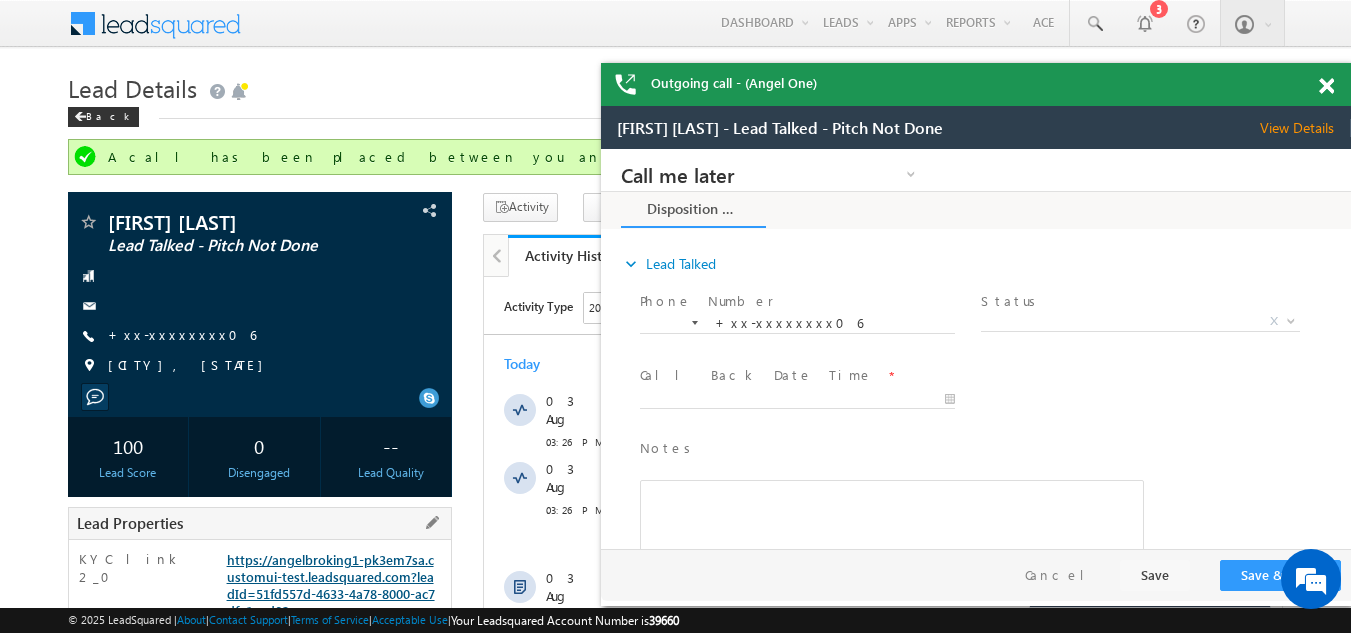 scroll, scrollTop: 0, scrollLeft: 0, axis: both 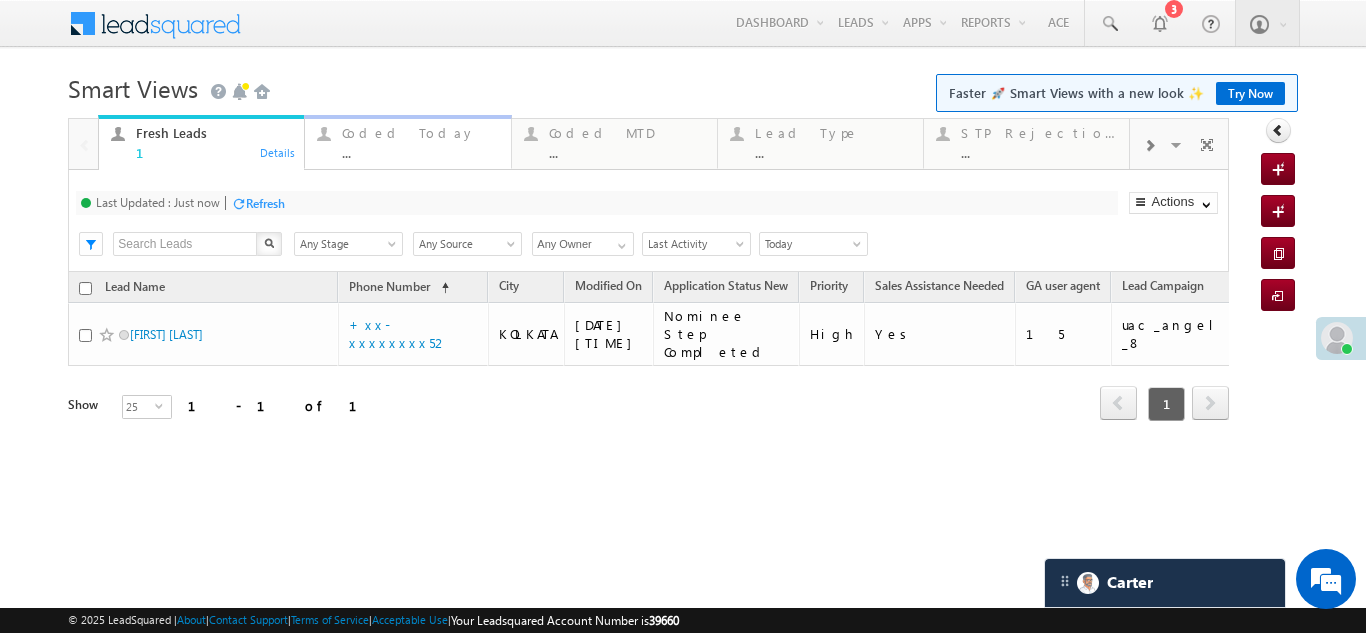 click on "Coded Today" at bounding box center (420, 133) 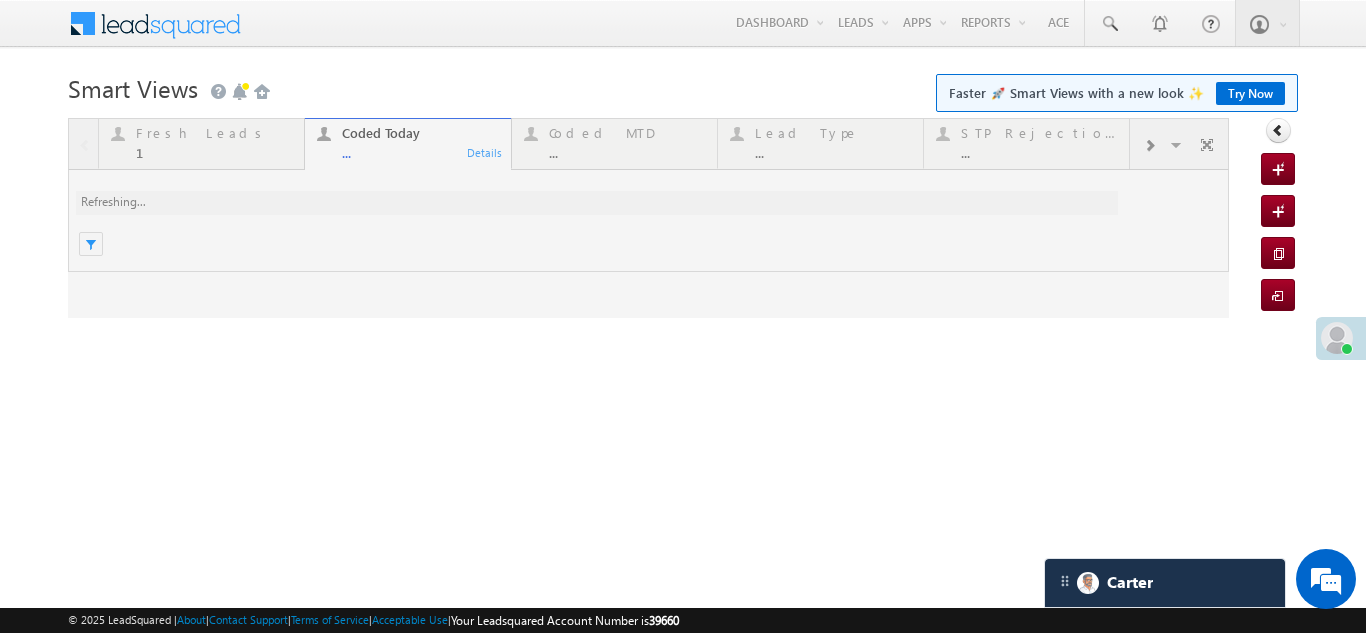 scroll, scrollTop: 0, scrollLeft: 0, axis: both 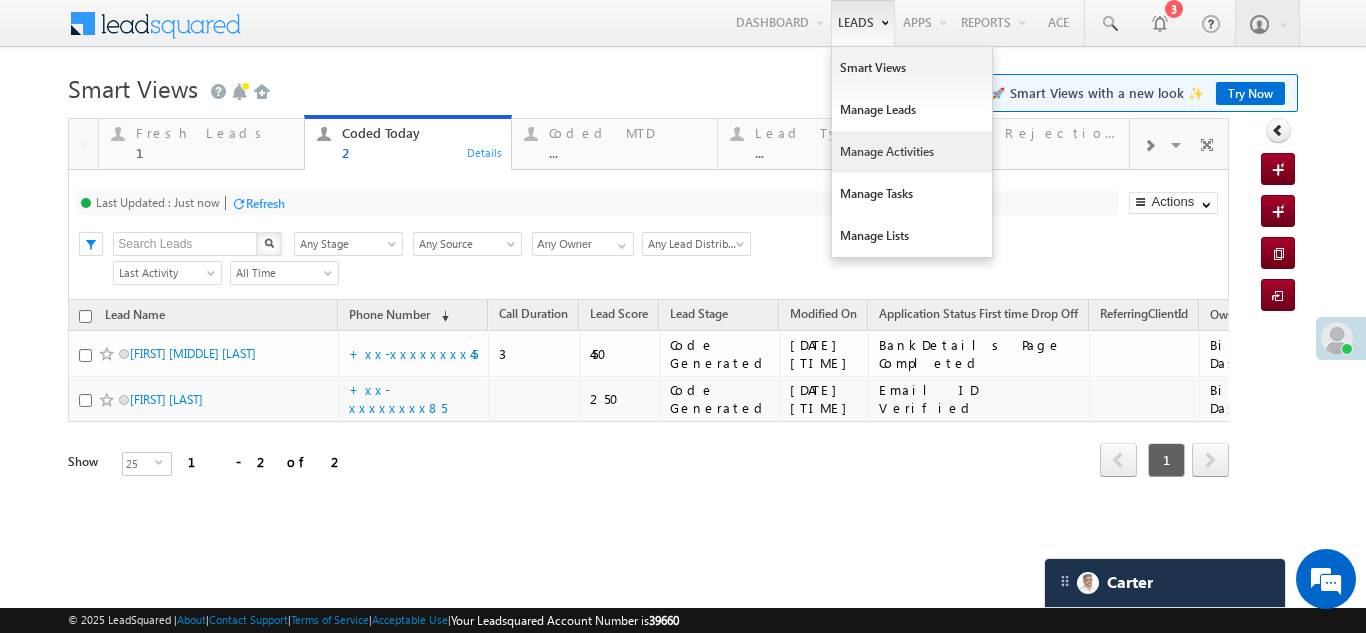click on "Manage Activities" at bounding box center (912, 152) 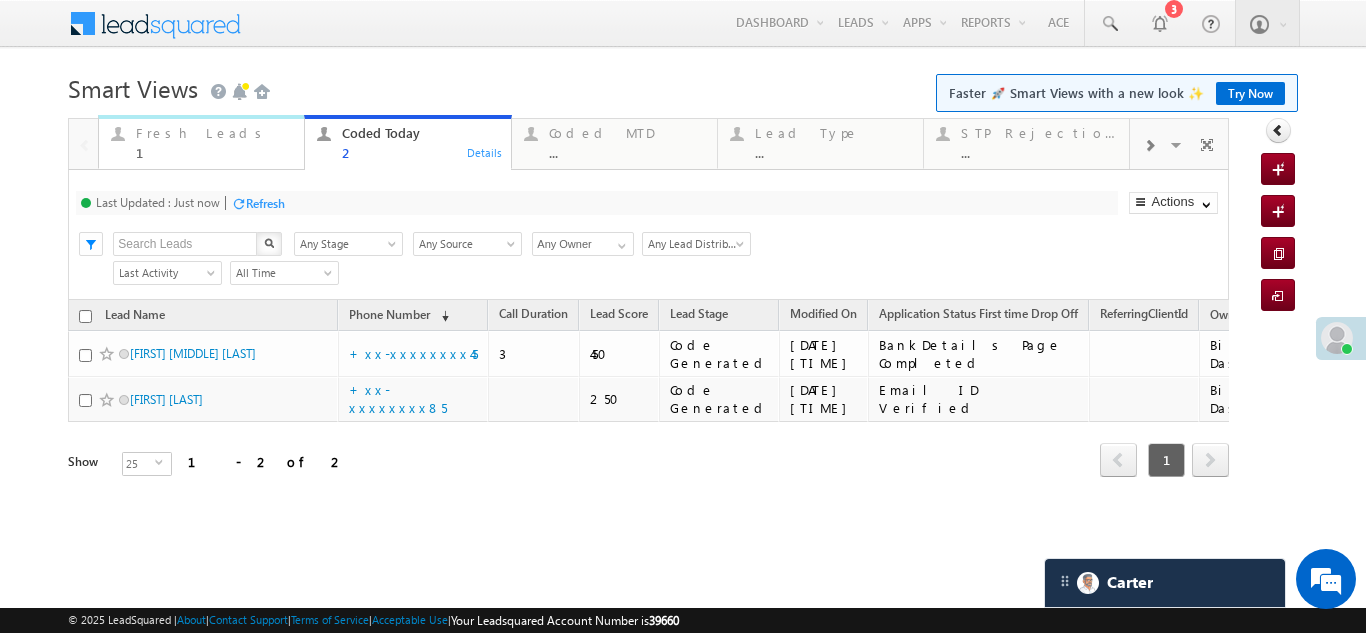 click on "Fresh Leads" at bounding box center (214, 133) 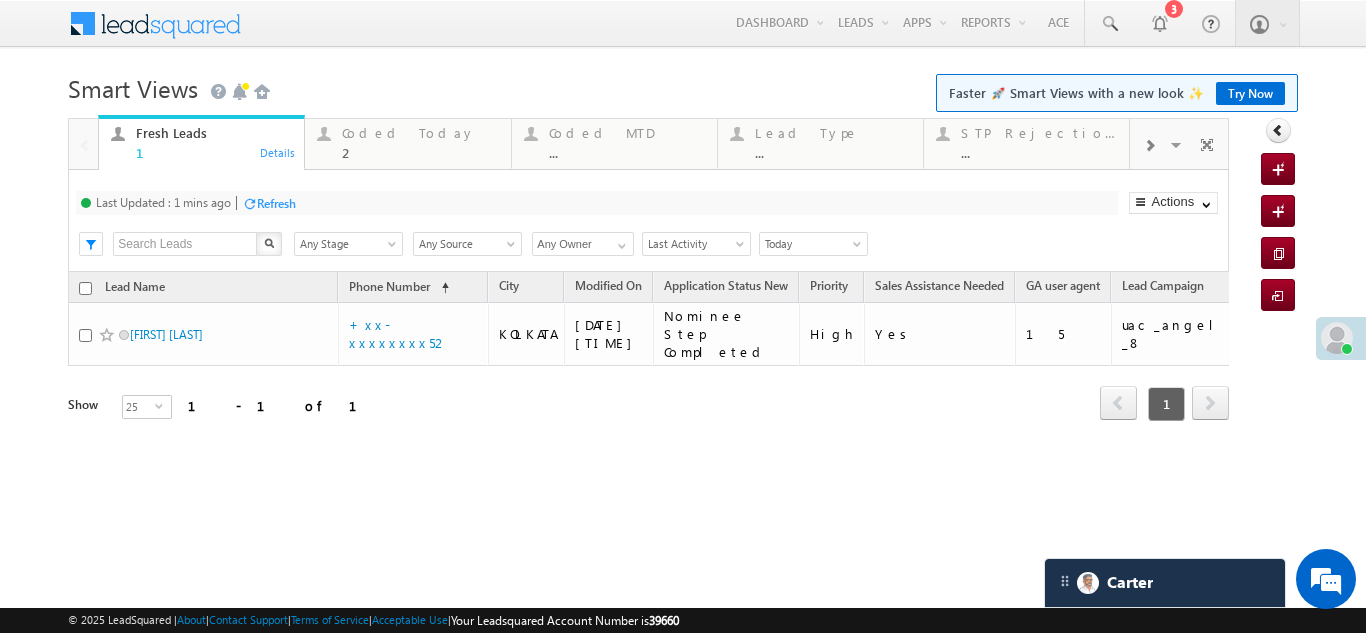click on "Refresh" at bounding box center [276, 203] 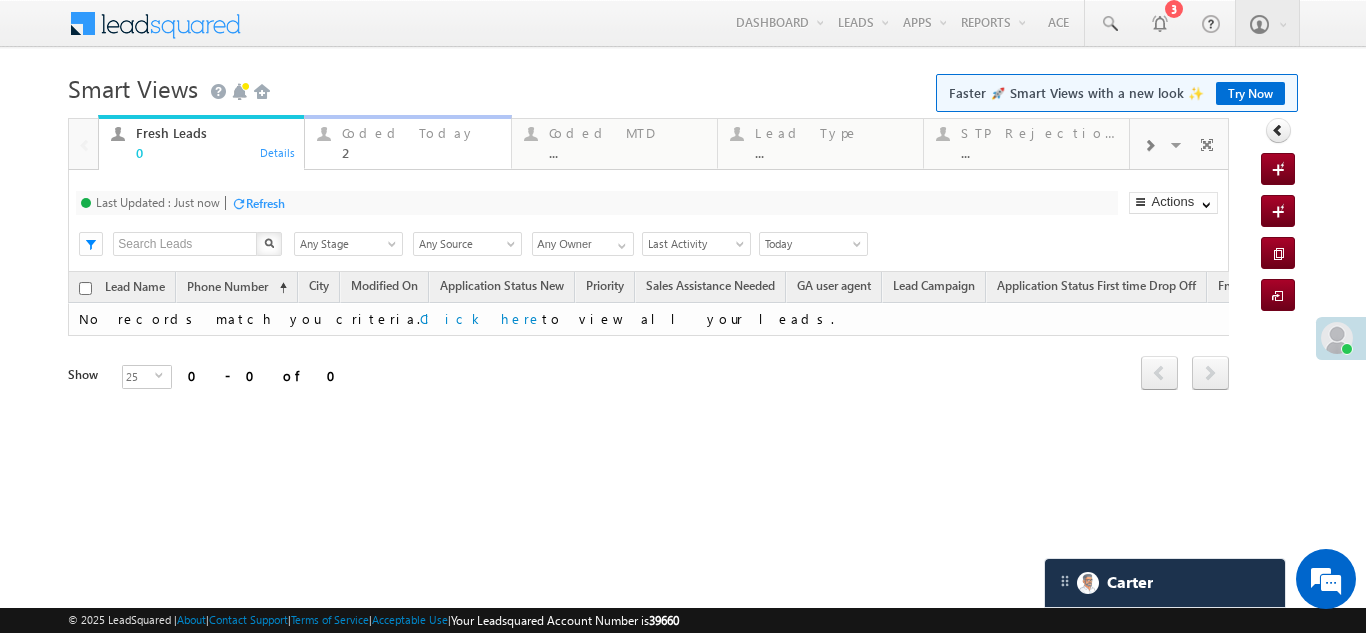 click on "Coded Today" at bounding box center (420, 133) 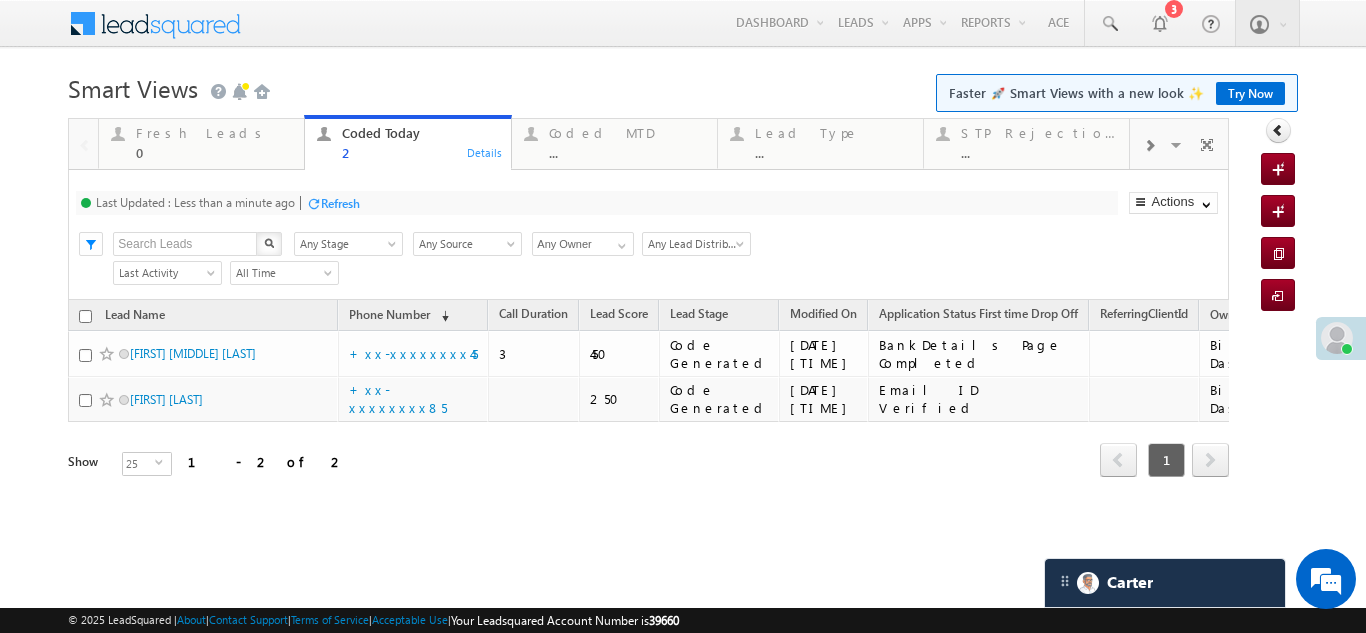 click on "Refresh" at bounding box center (340, 203) 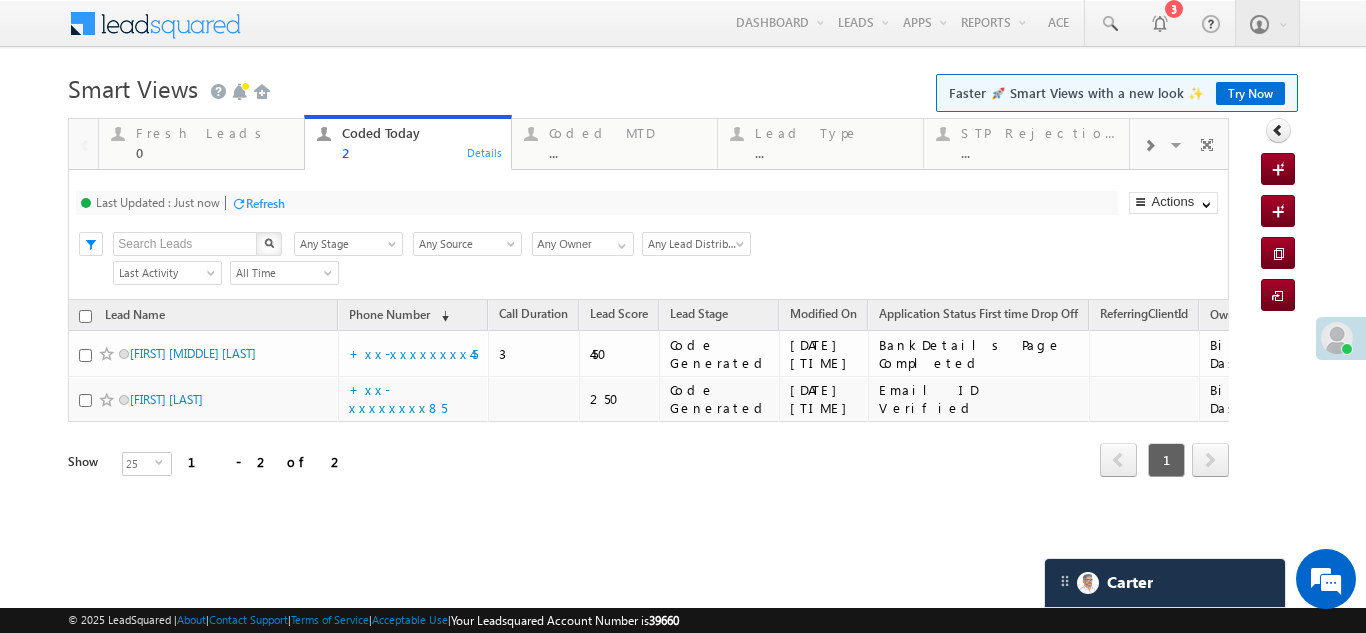 click on "Refresh" at bounding box center (265, 203) 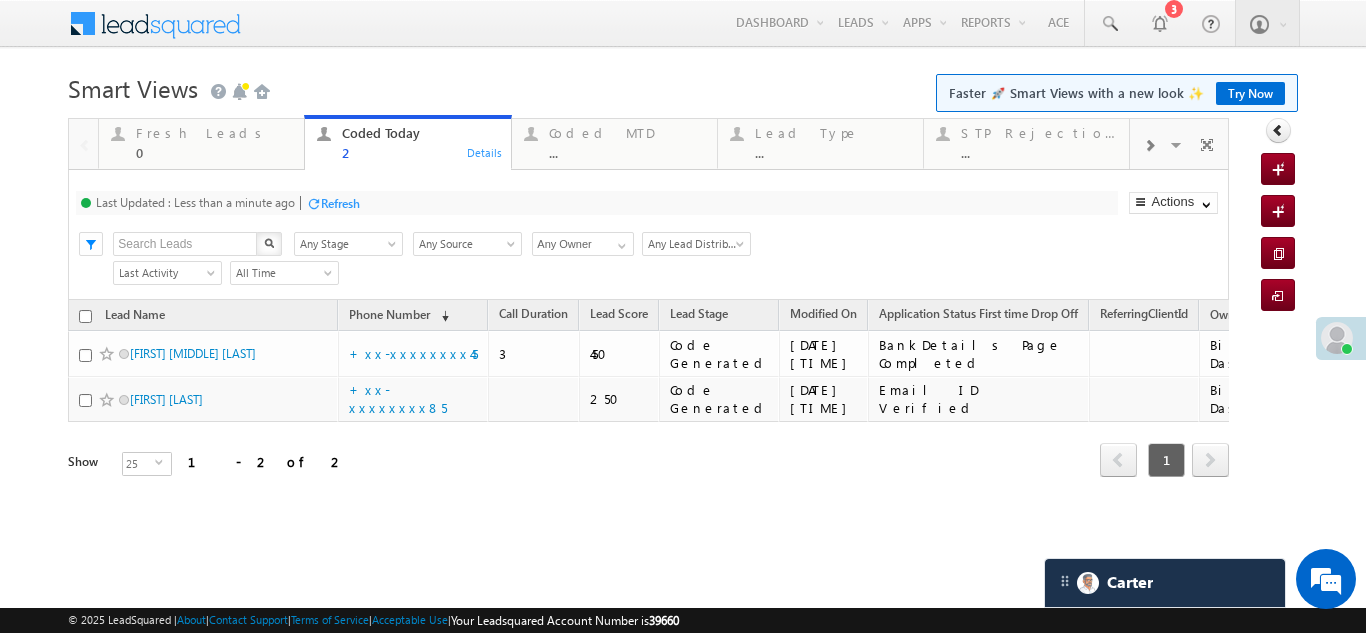 click on "Refresh" at bounding box center [340, 203] 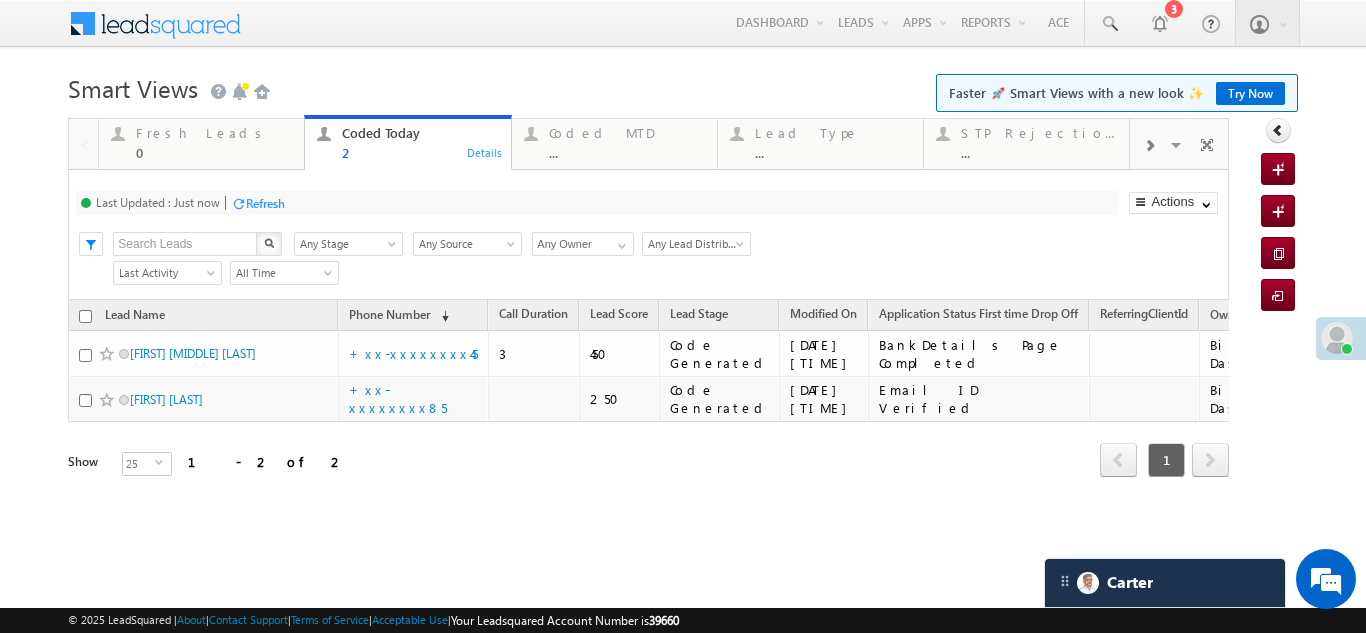 click on "Refresh" at bounding box center (265, 203) 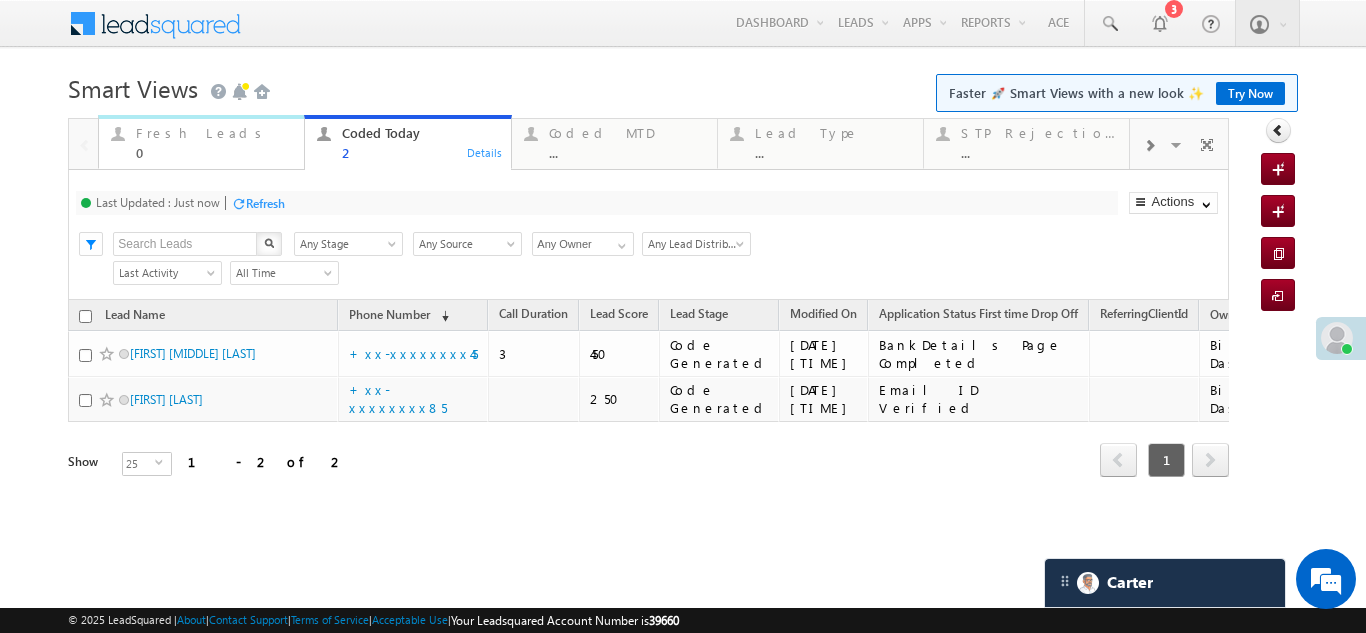 click on "Fresh Leads" at bounding box center [214, 133] 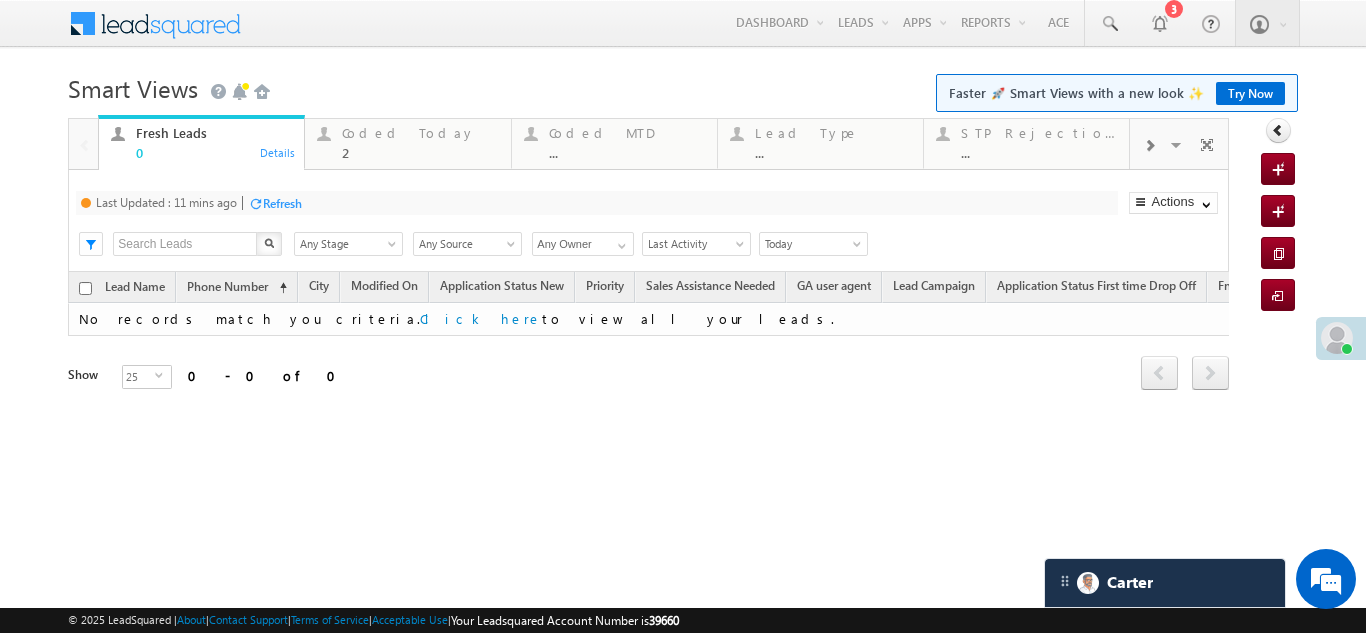 click on "Refresh" at bounding box center (282, 203) 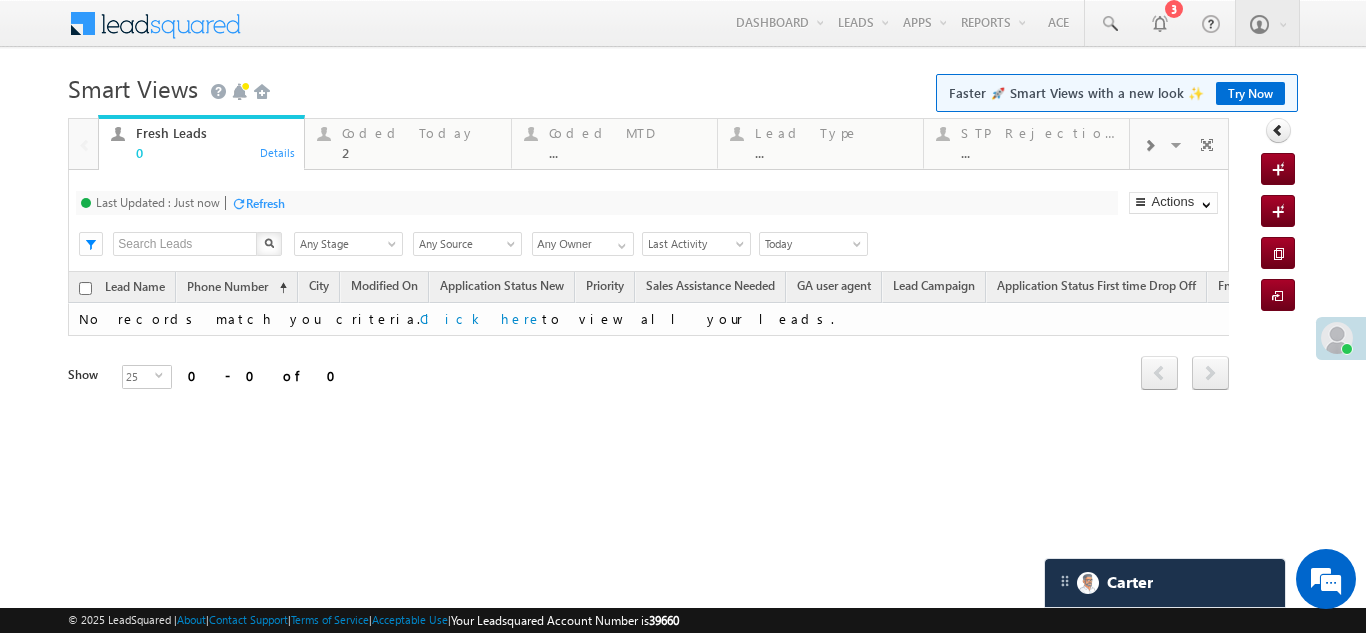click on "Refresh" at bounding box center (265, 203) 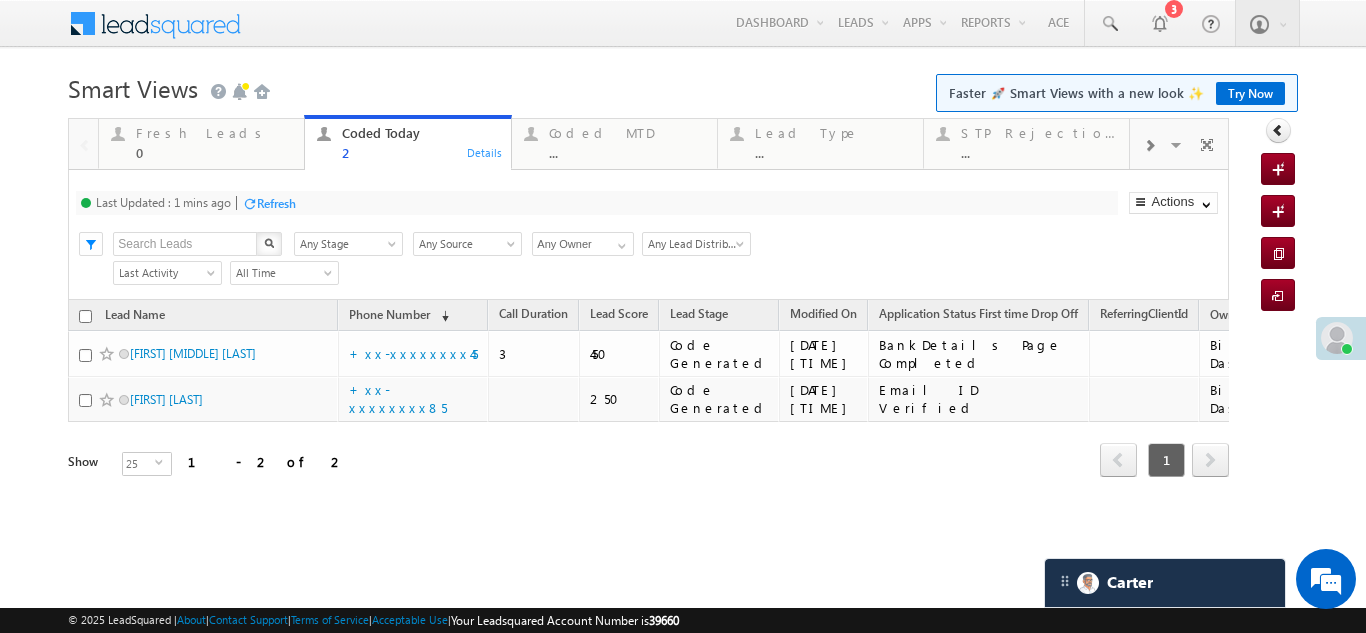 click on "Refresh" at bounding box center [276, 203] 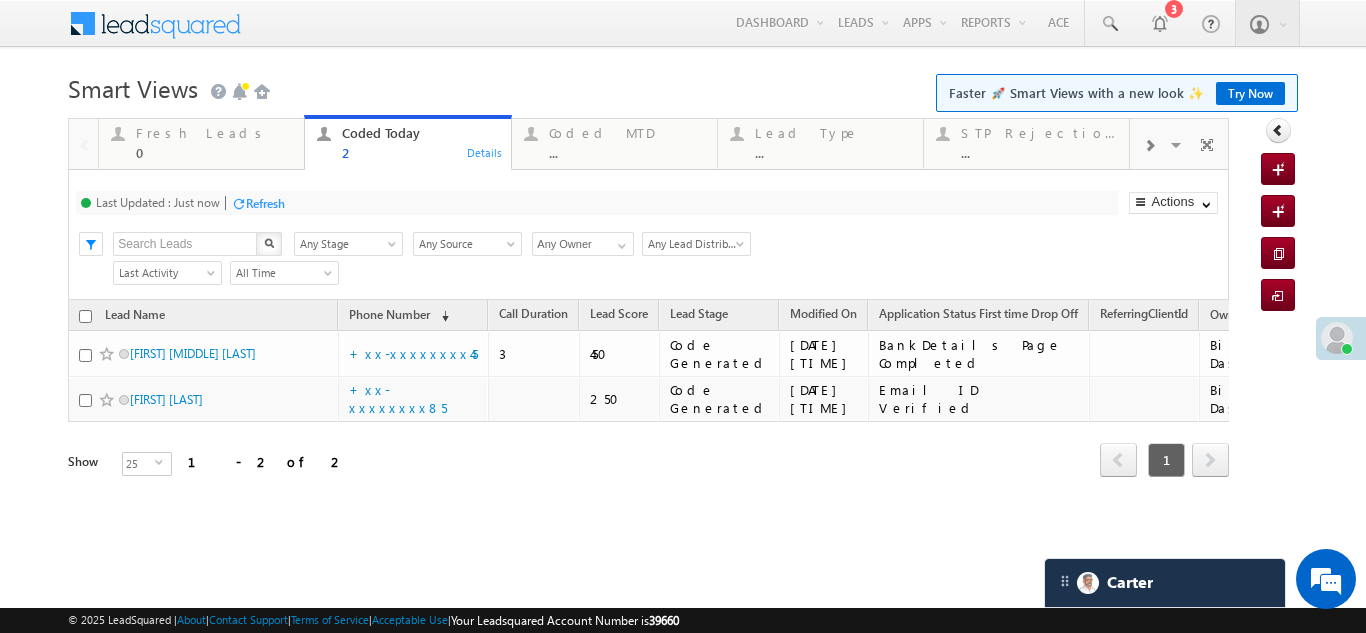 click on "Refresh" at bounding box center [265, 203] 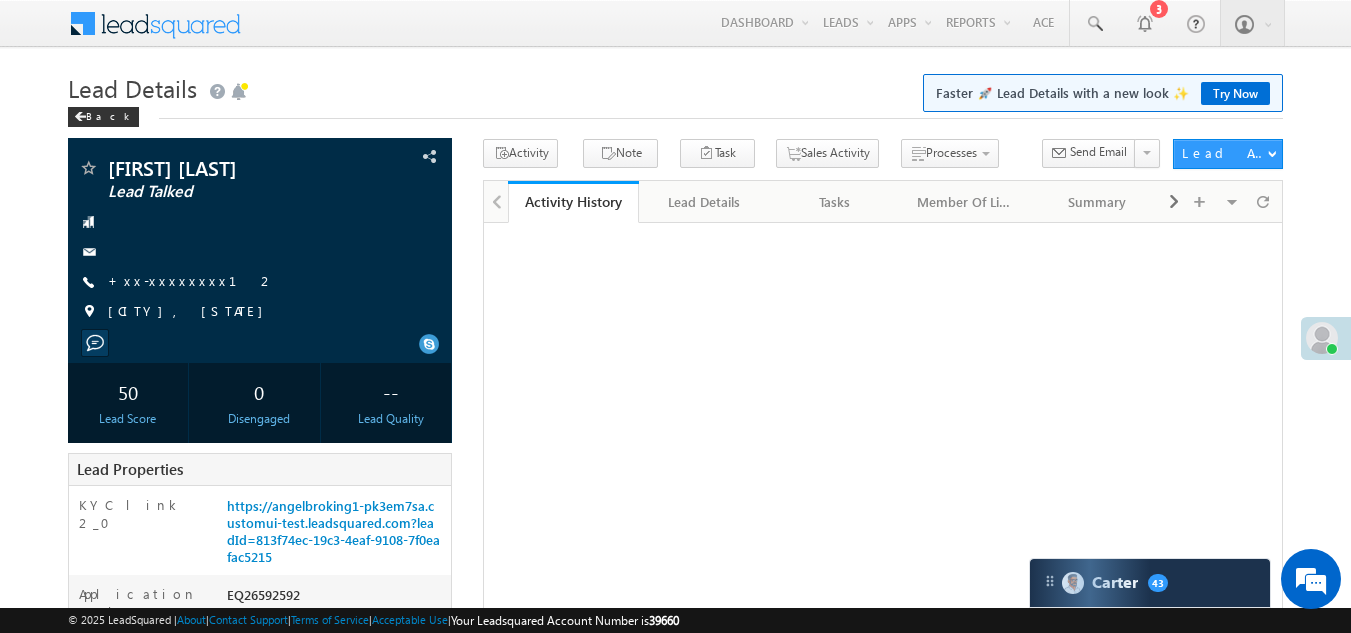 scroll, scrollTop: 0, scrollLeft: 0, axis: both 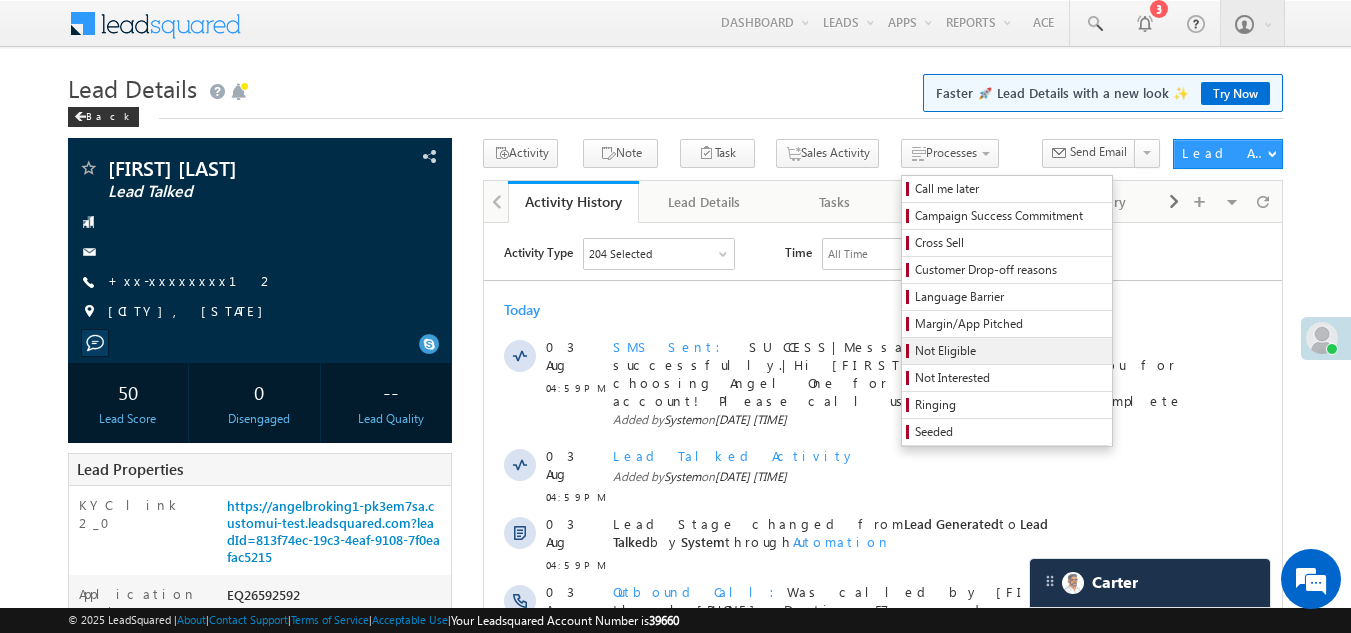 click on "Not Eligible" at bounding box center (1010, 351) 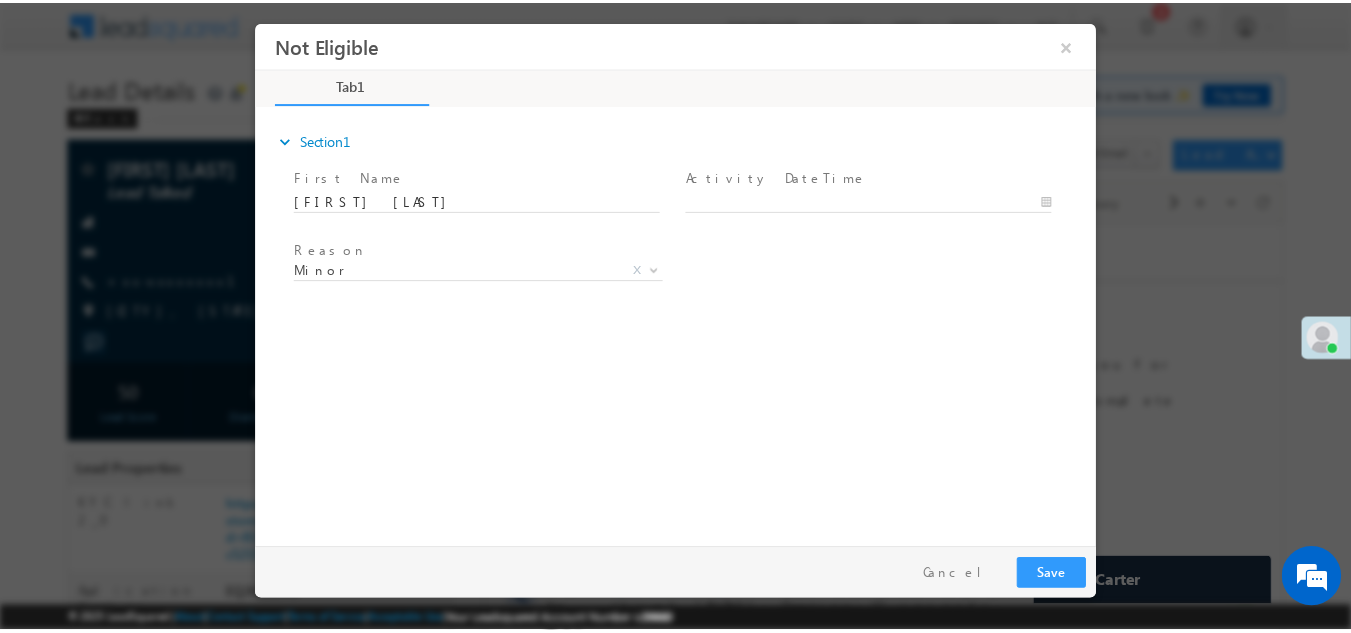 scroll, scrollTop: 0, scrollLeft: 0, axis: both 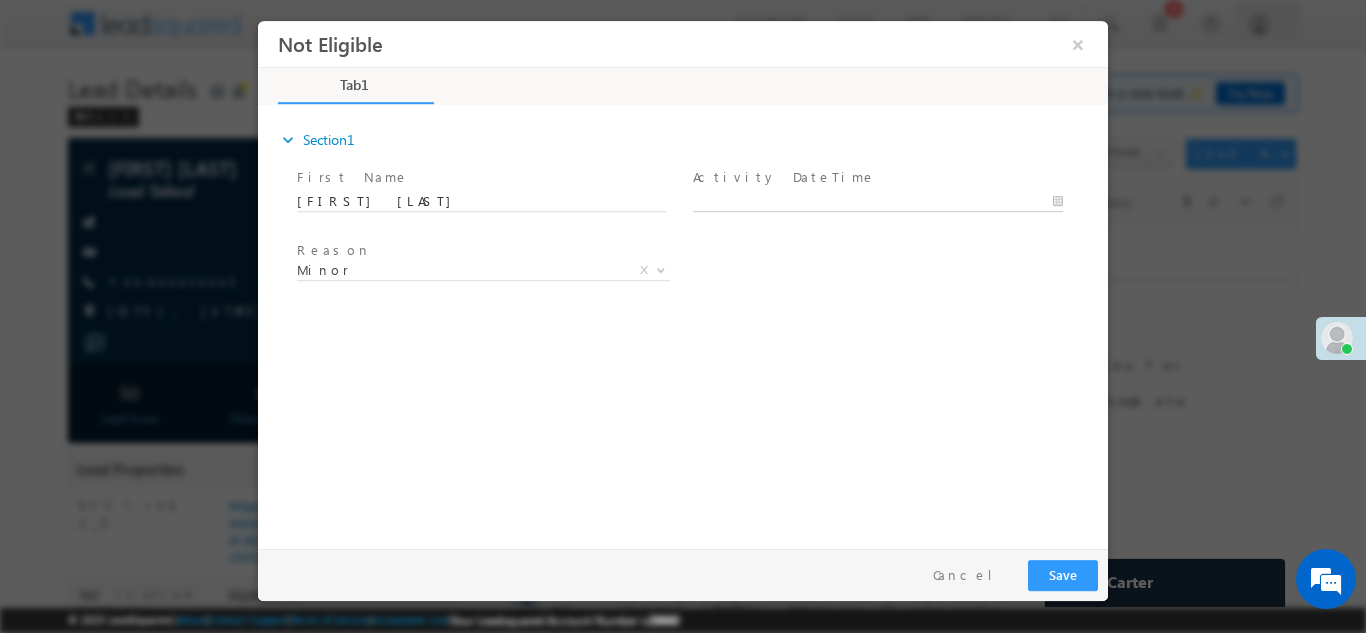 type on "08/03/25 5:25 PM" 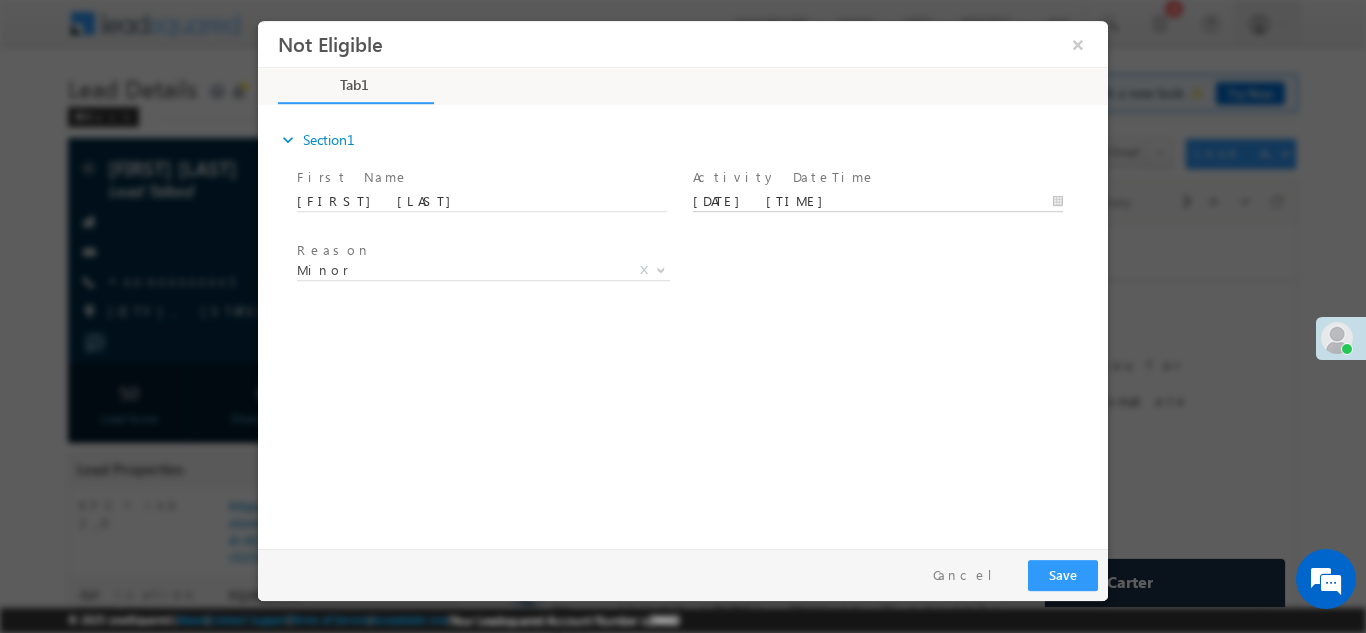 click on "08/03/25 5:25 PM" at bounding box center [878, 201] 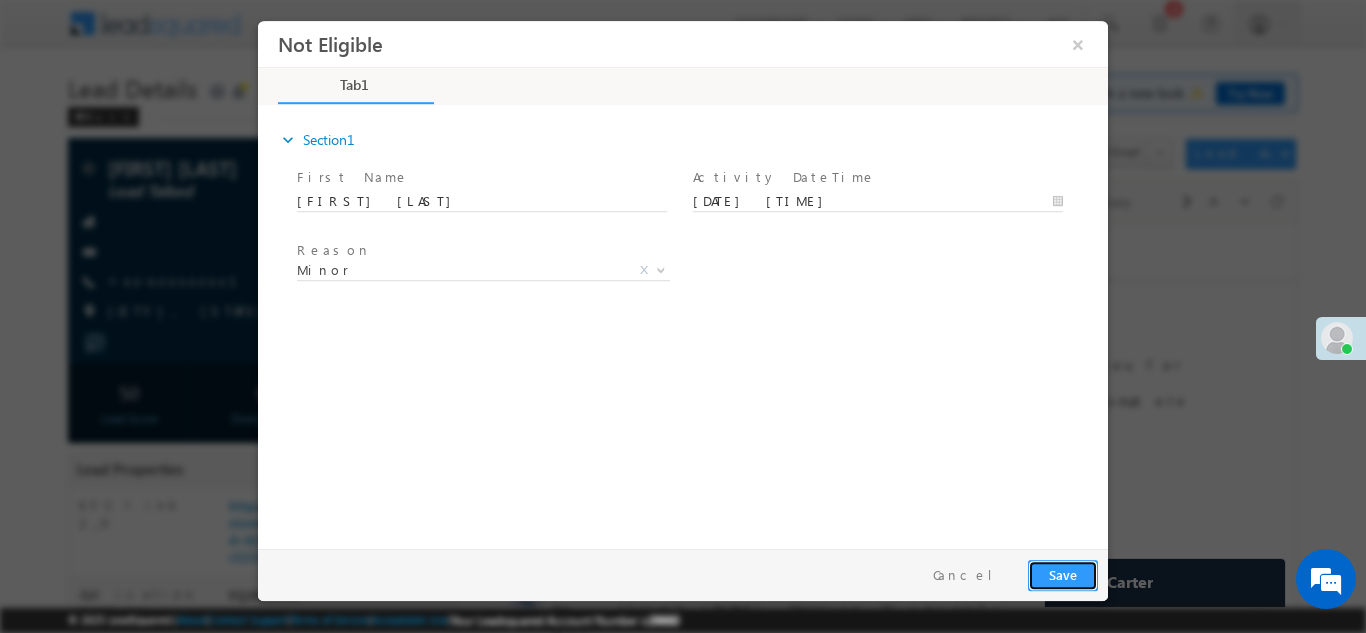 click on "Save" at bounding box center [1063, 574] 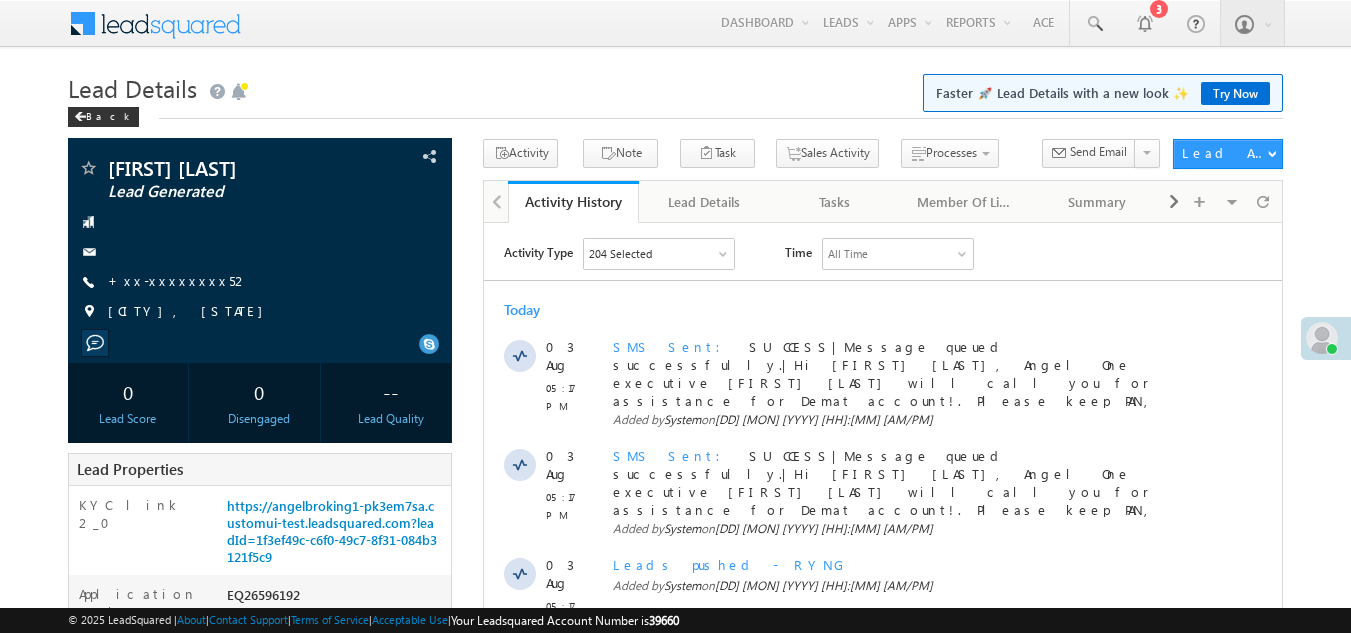 scroll, scrollTop: 0, scrollLeft: 0, axis: both 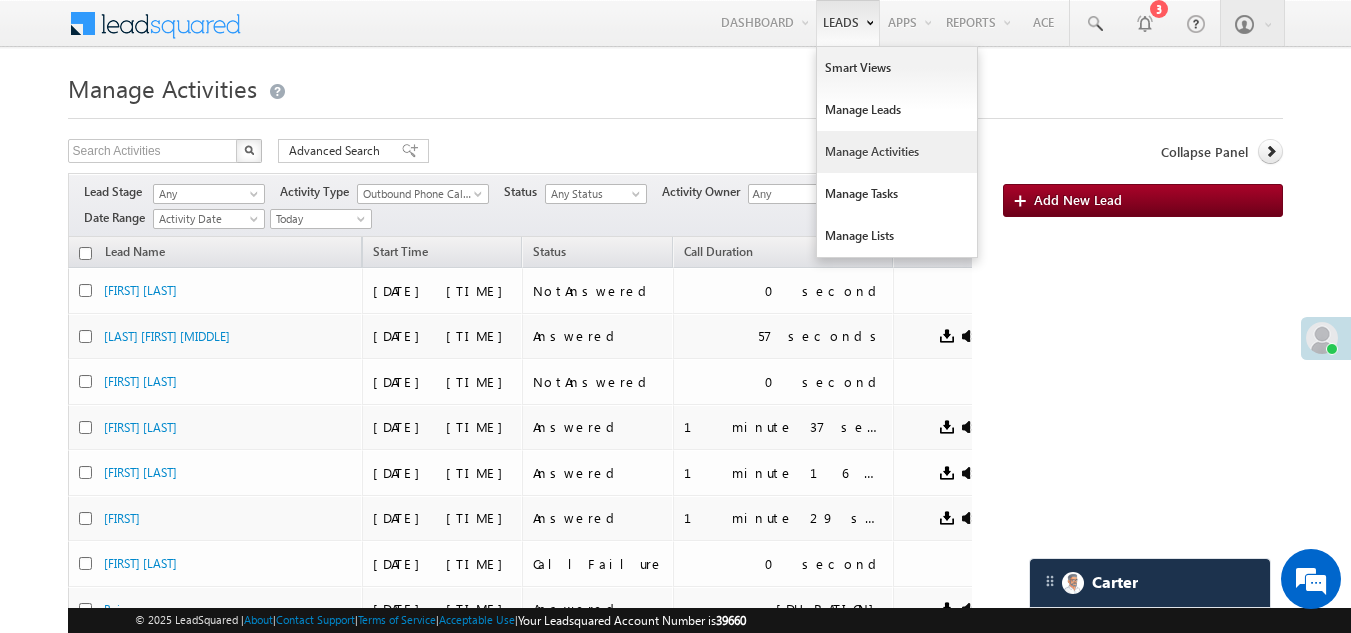 click on "Manage Activities" at bounding box center [897, 152] 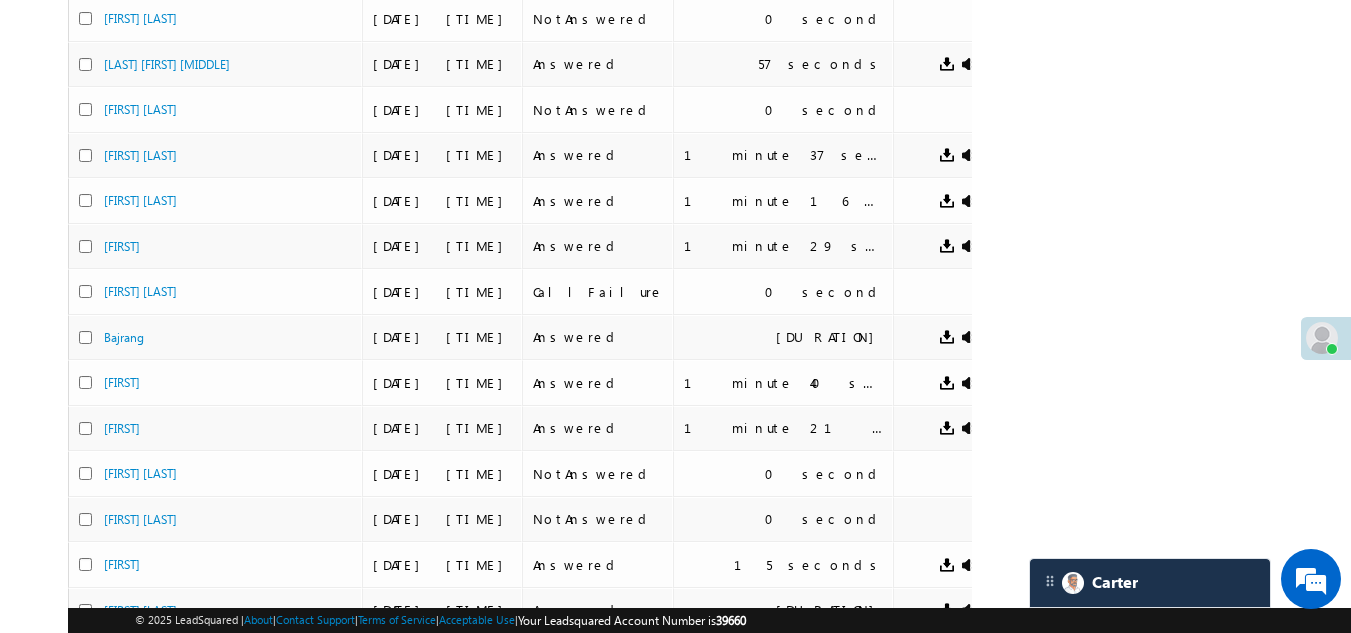 scroll, scrollTop: 0, scrollLeft: 0, axis: both 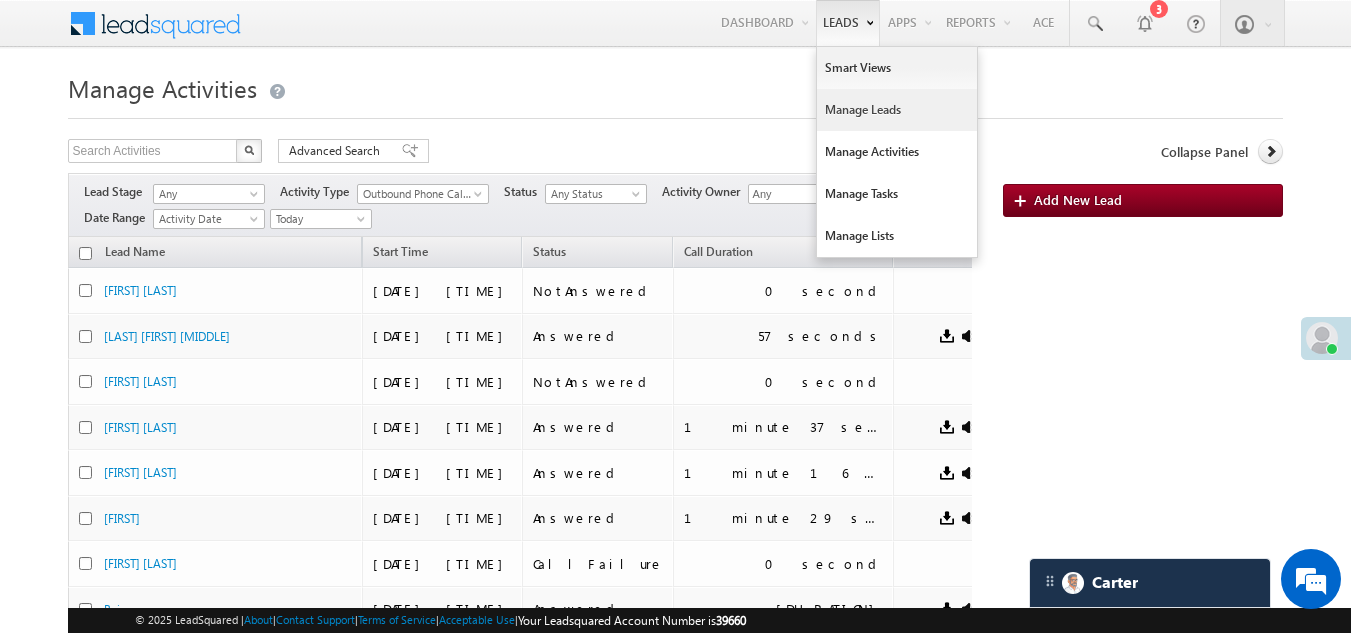 click on "Manage Leads" at bounding box center [897, 110] 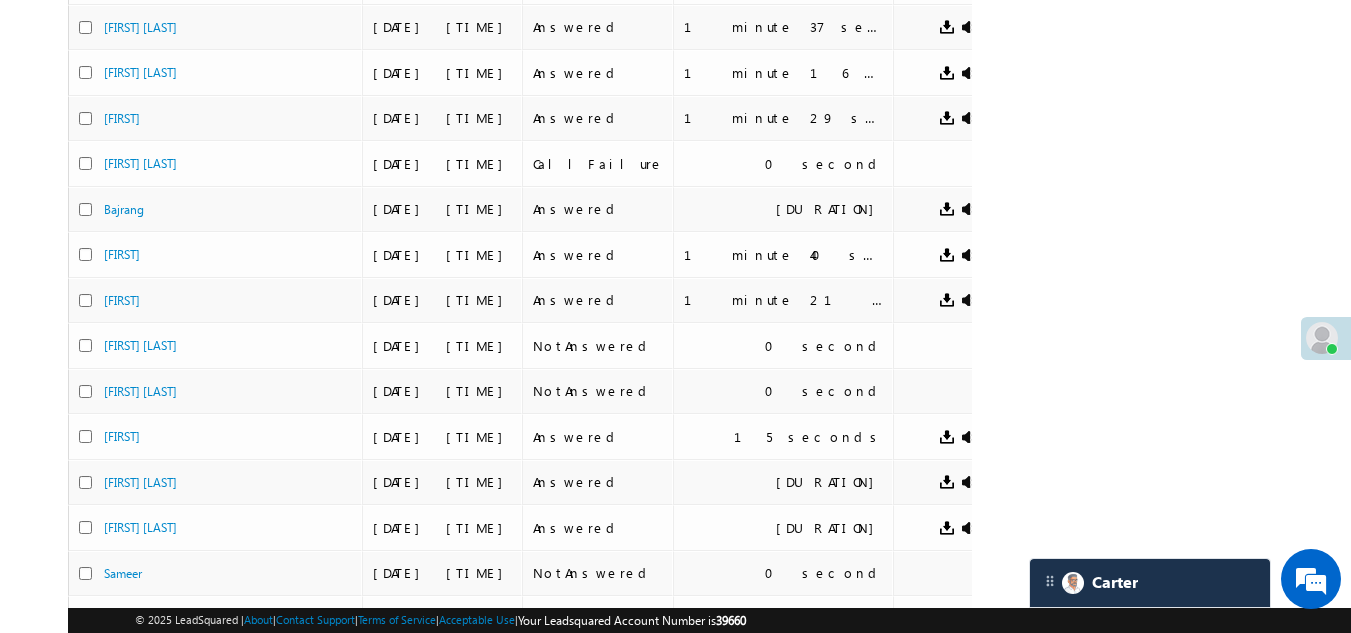 scroll, scrollTop: 0, scrollLeft: 0, axis: both 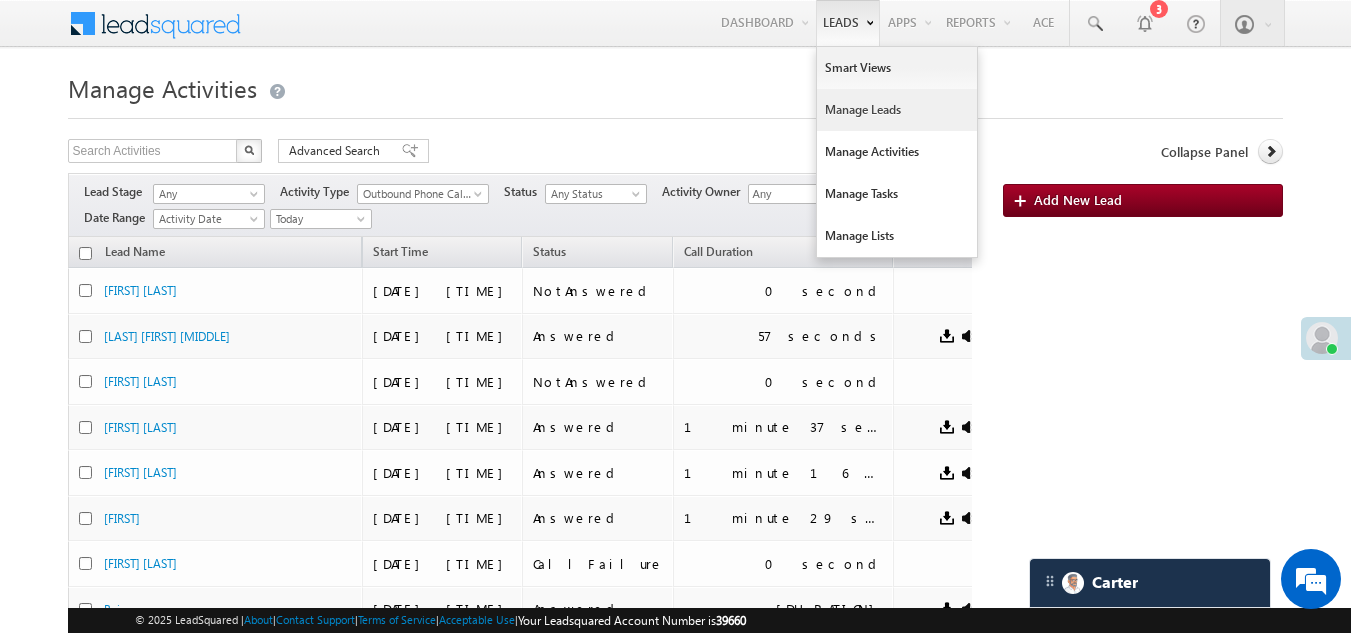 click on "Manage Leads" at bounding box center (897, 110) 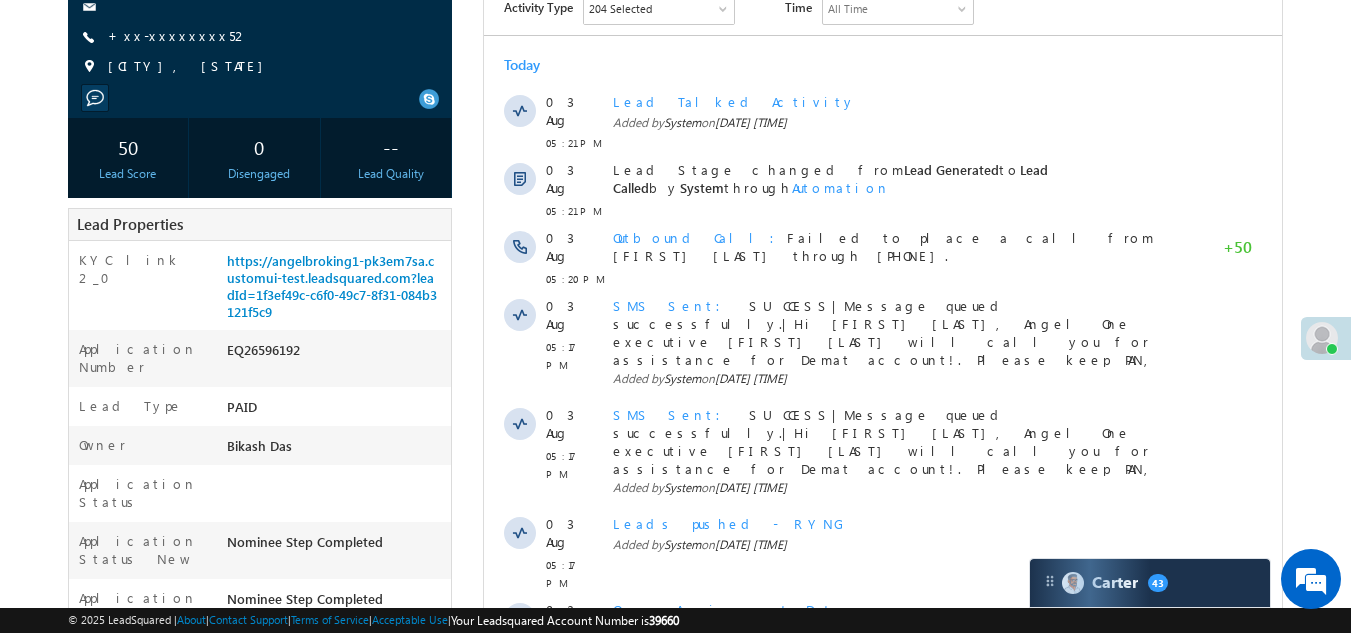 scroll, scrollTop: 100, scrollLeft: 0, axis: vertical 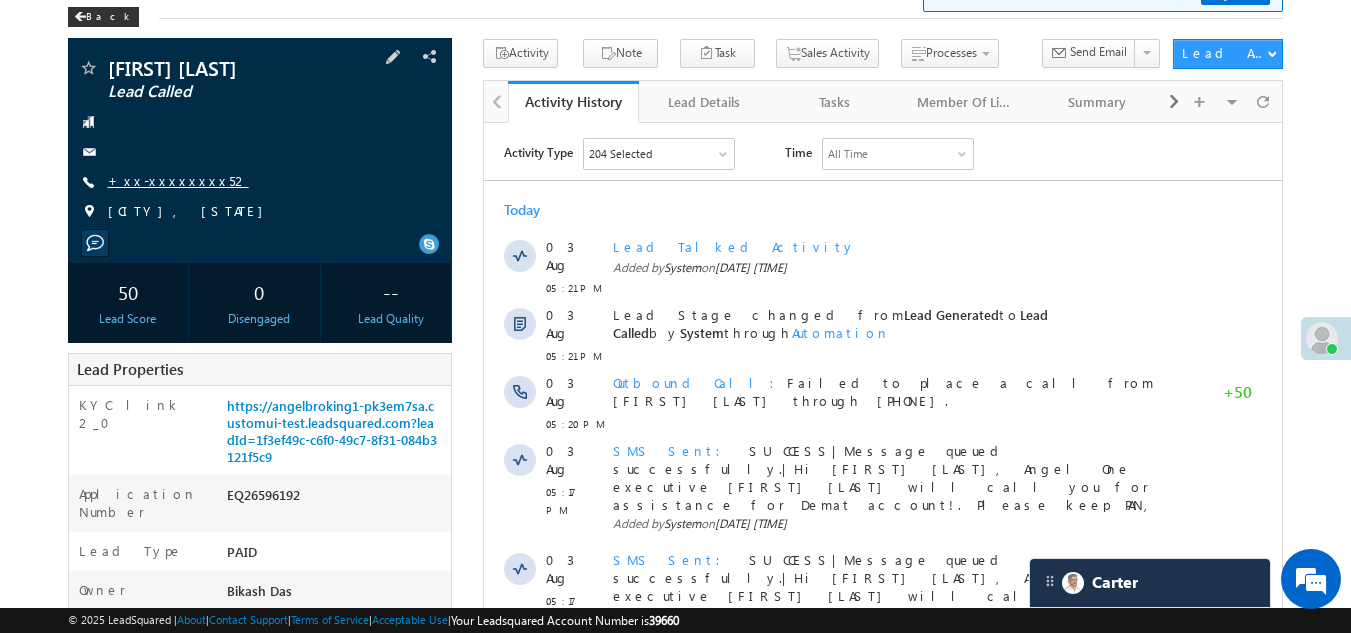click on "+xx-xxxxxxxx52" at bounding box center (178, 180) 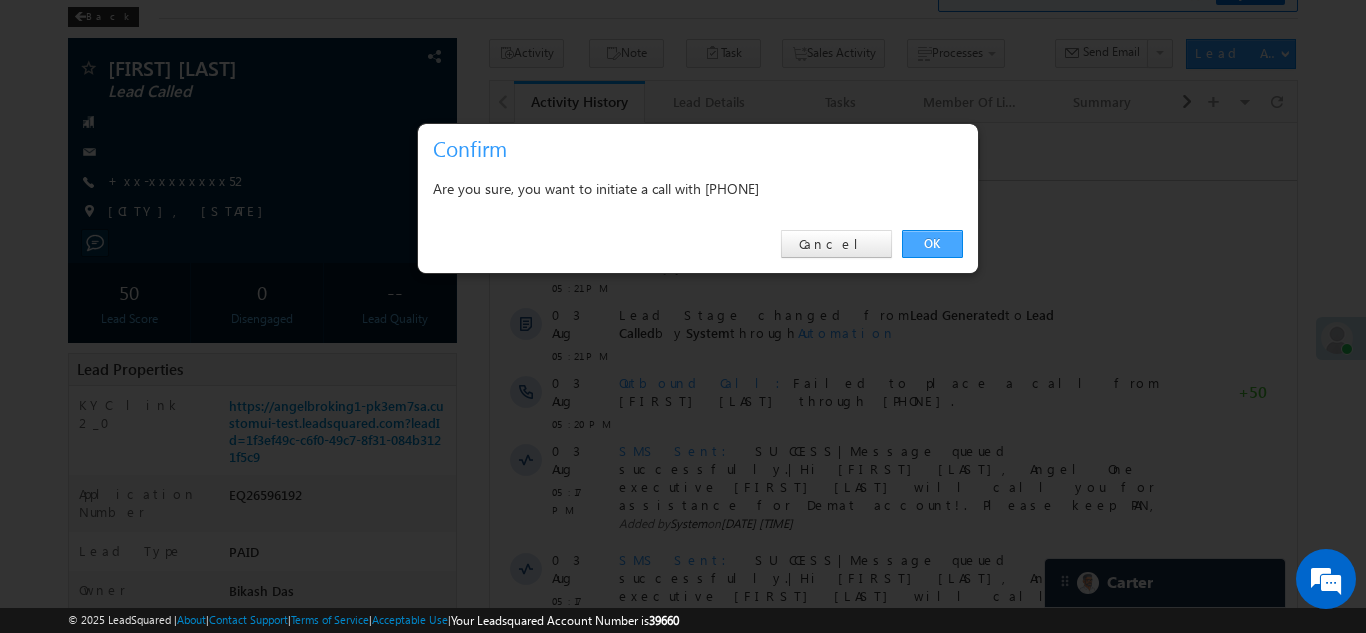click on "OK" at bounding box center (932, 244) 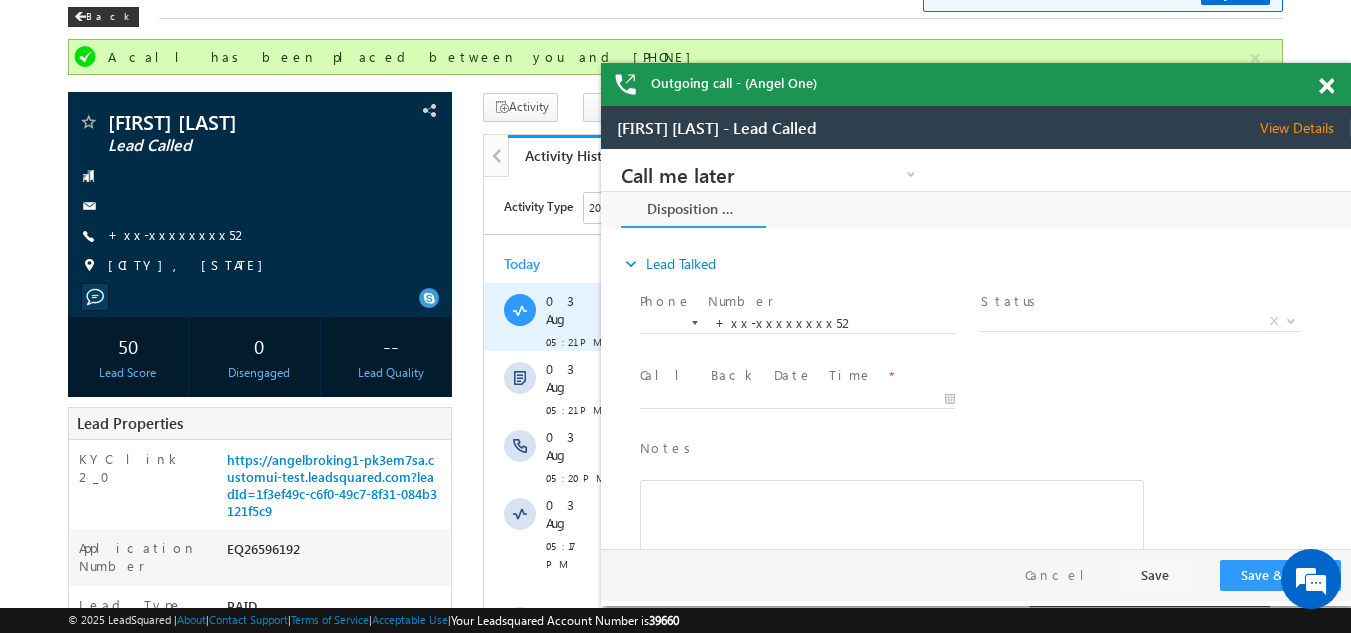scroll, scrollTop: 0, scrollLeft: 0, axis: both 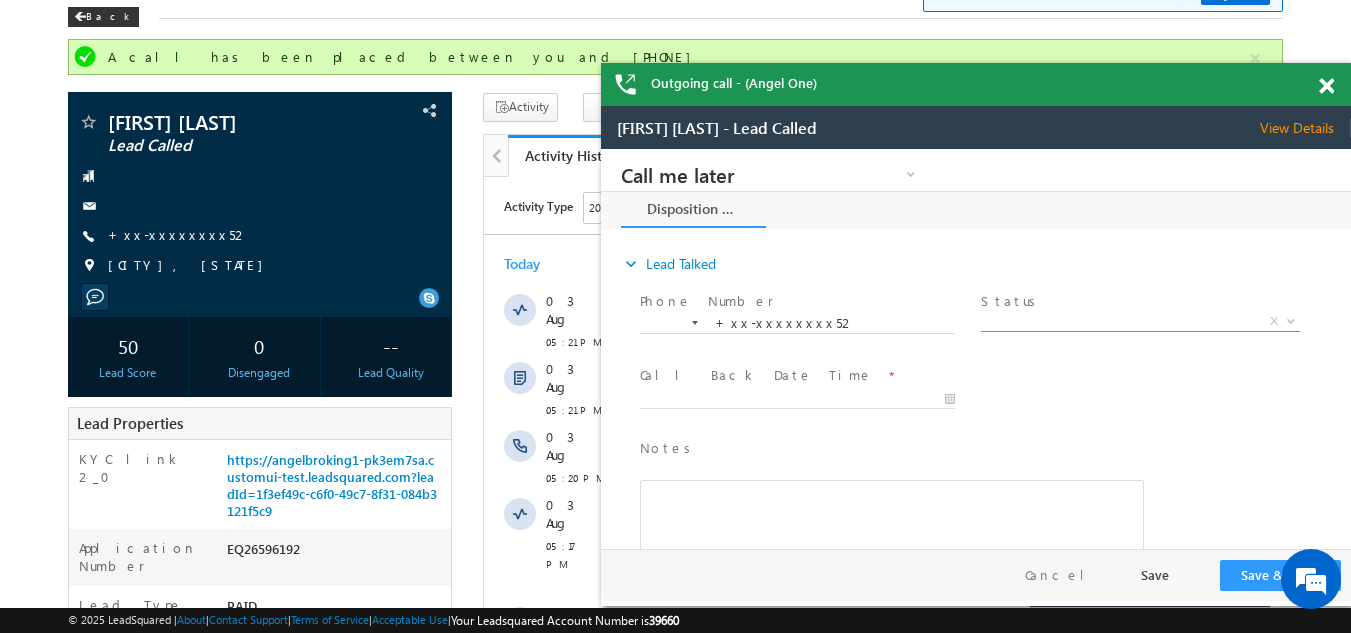 click on "X" at bounding box center (1140, 322) 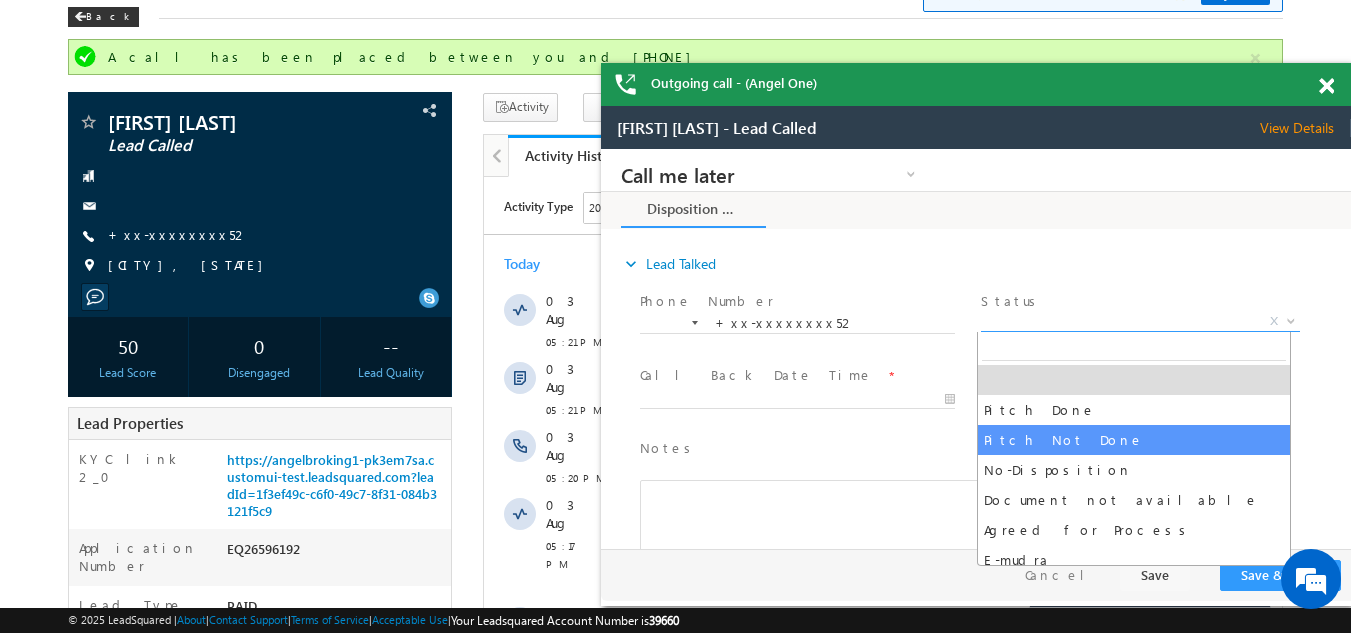 select on "Pitch Not Done" 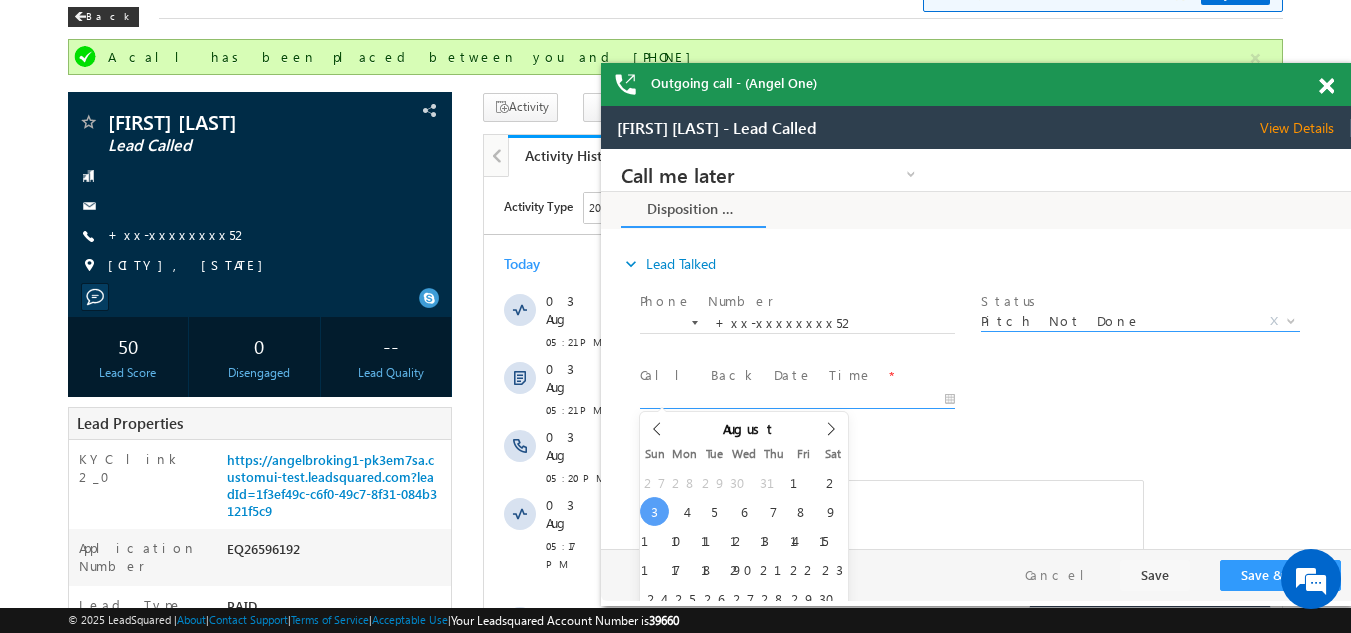 type on "[DATE] [TIME]" 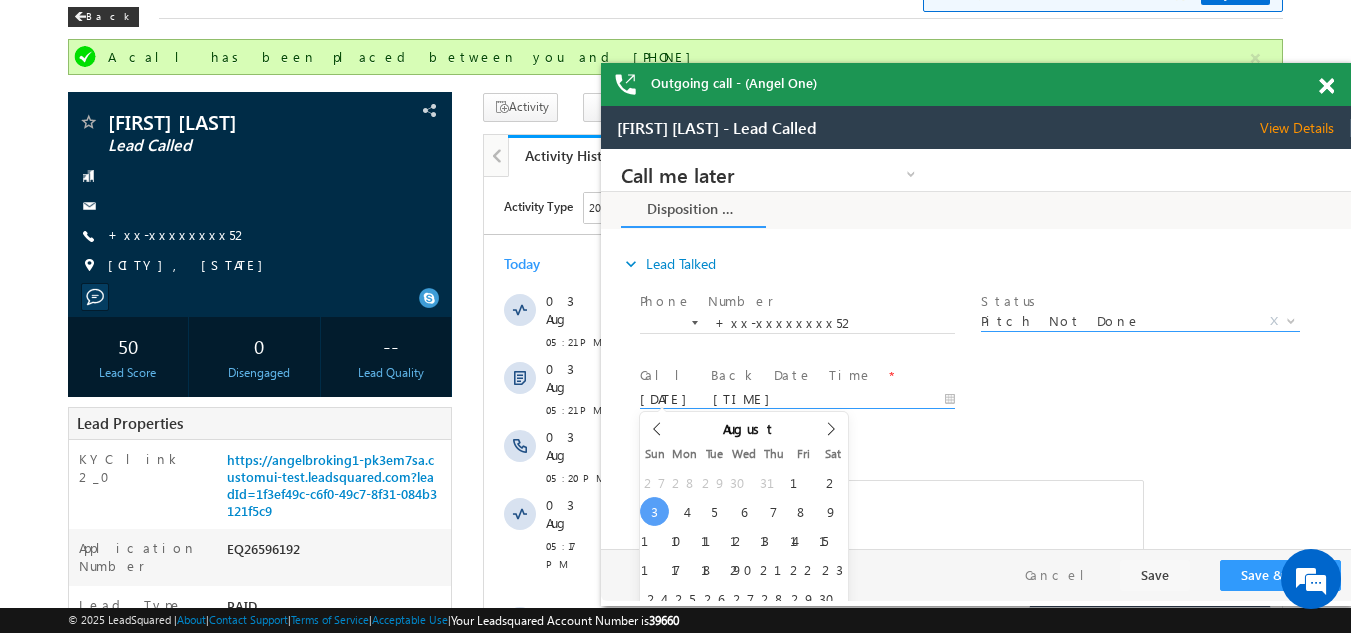 click on "[DATE] [TIME]" at bounding box center [797, 400] 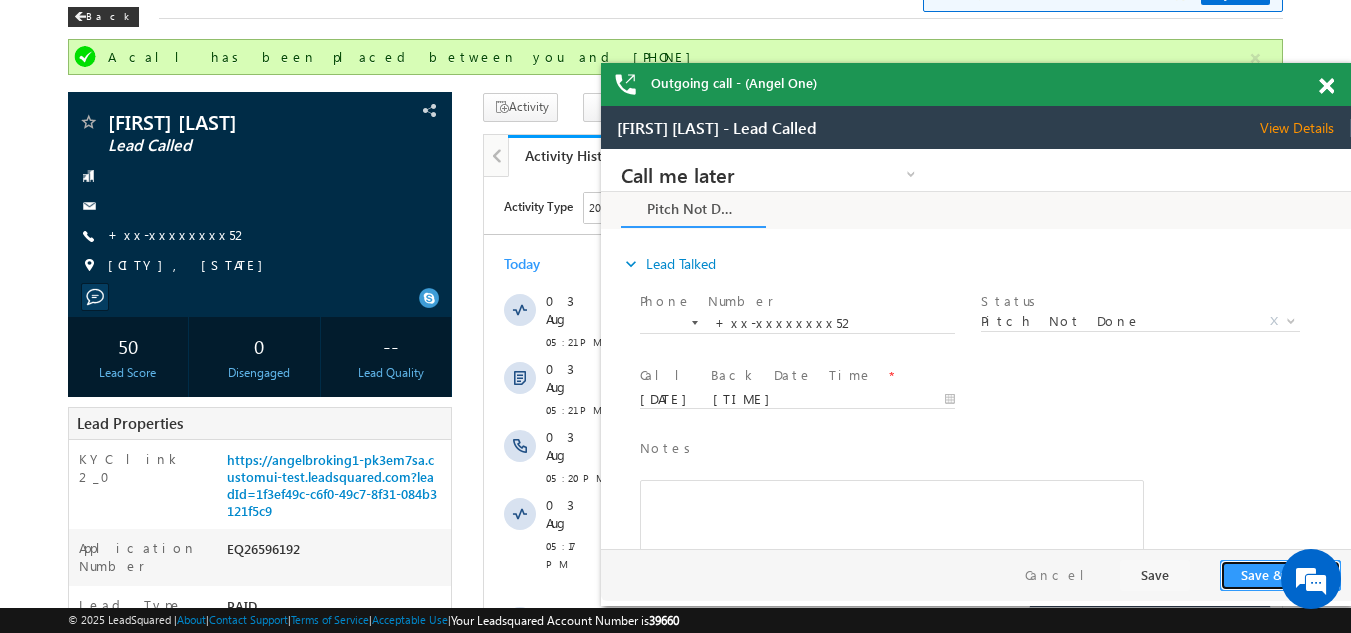click on "Save & Close" at bounding box center (1280, 575) 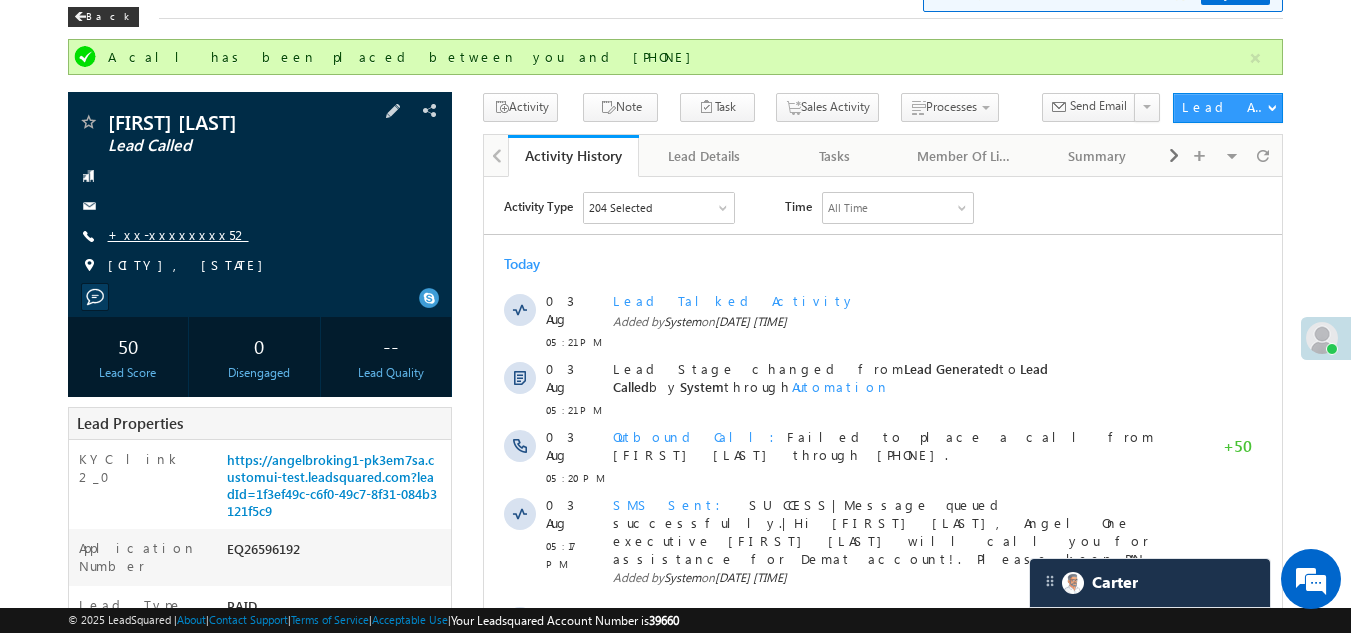click on "+xx-xxxxxxxx52" at bounding box center [178, 234] 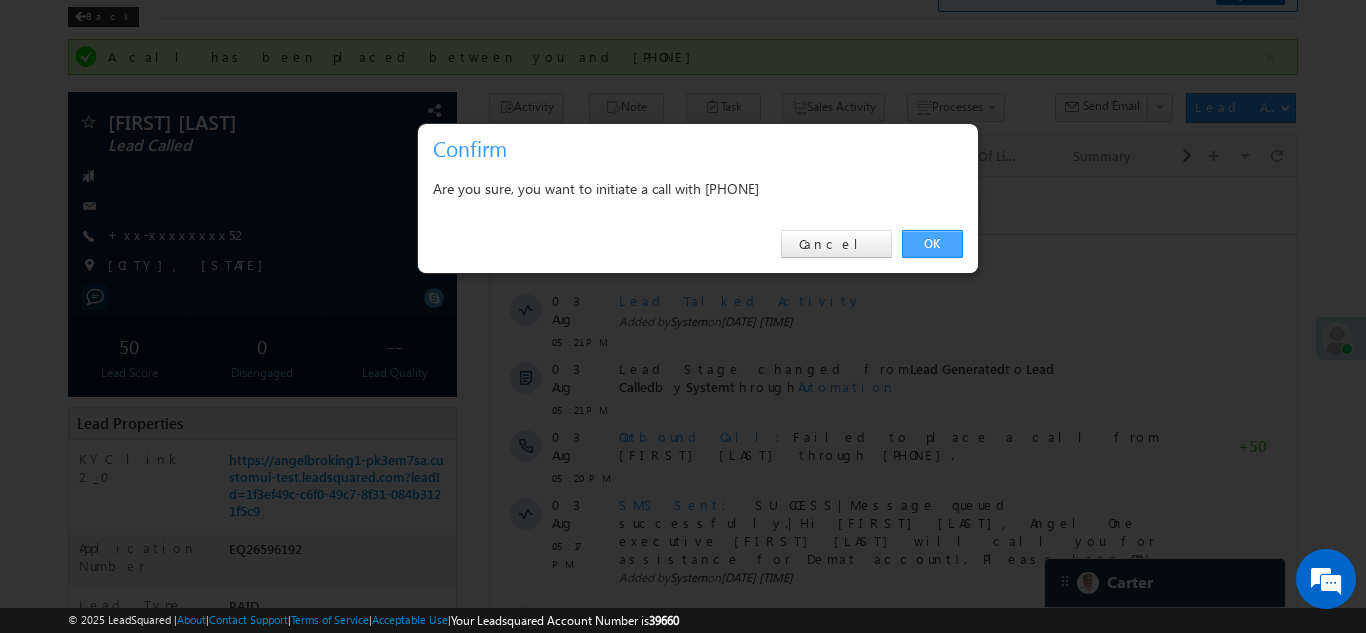 click on "OK" at bounding box center [932, 244] 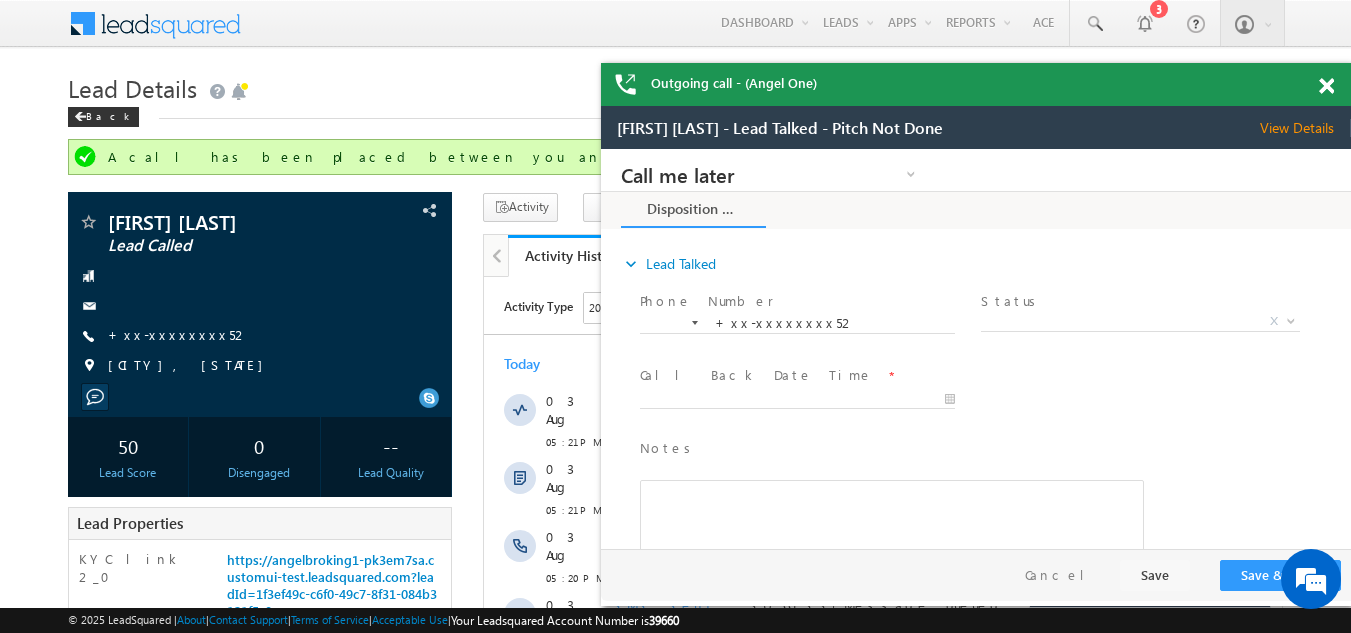 scroll, scrollTop: 0, scrollLeft: 0, axis: both 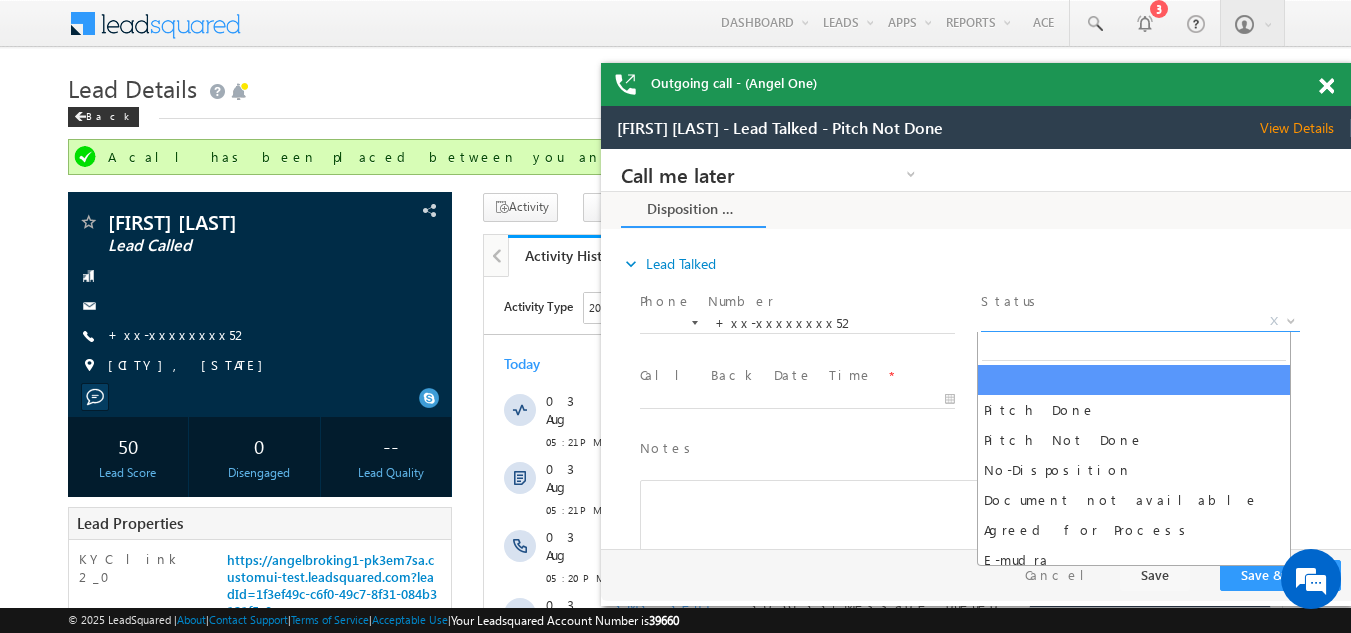 click on "X" at bounding box center (1140, 322) 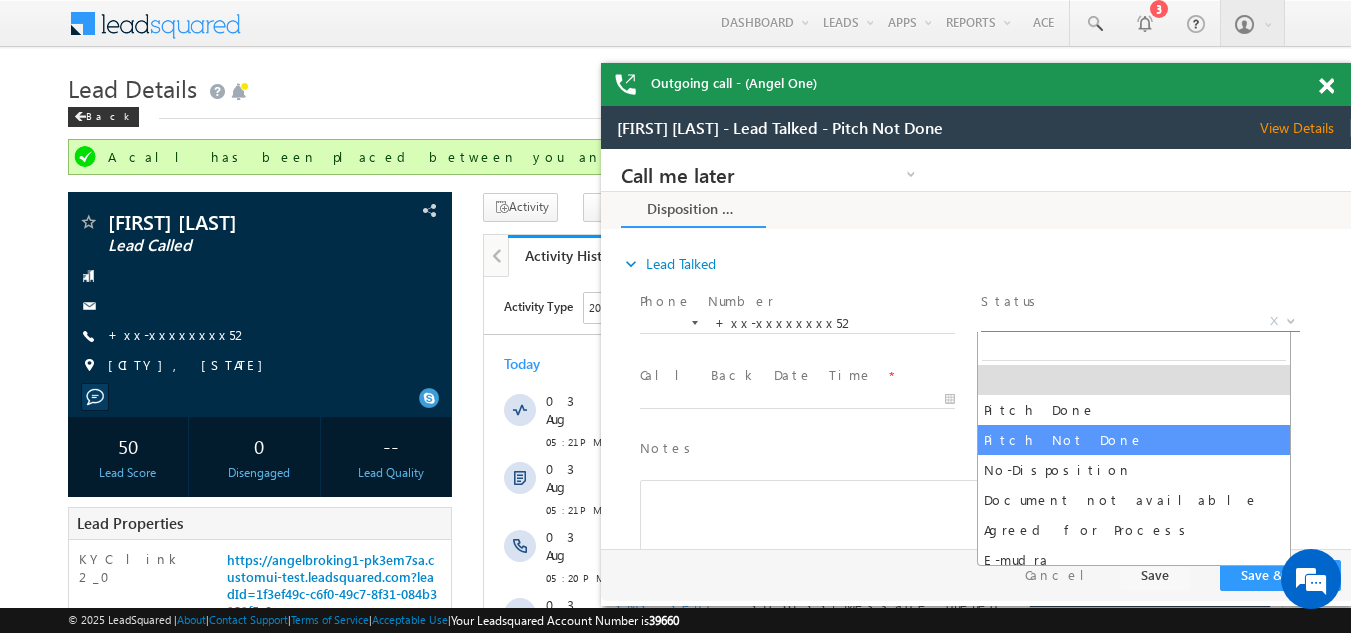 select on "Pitch Not Done" 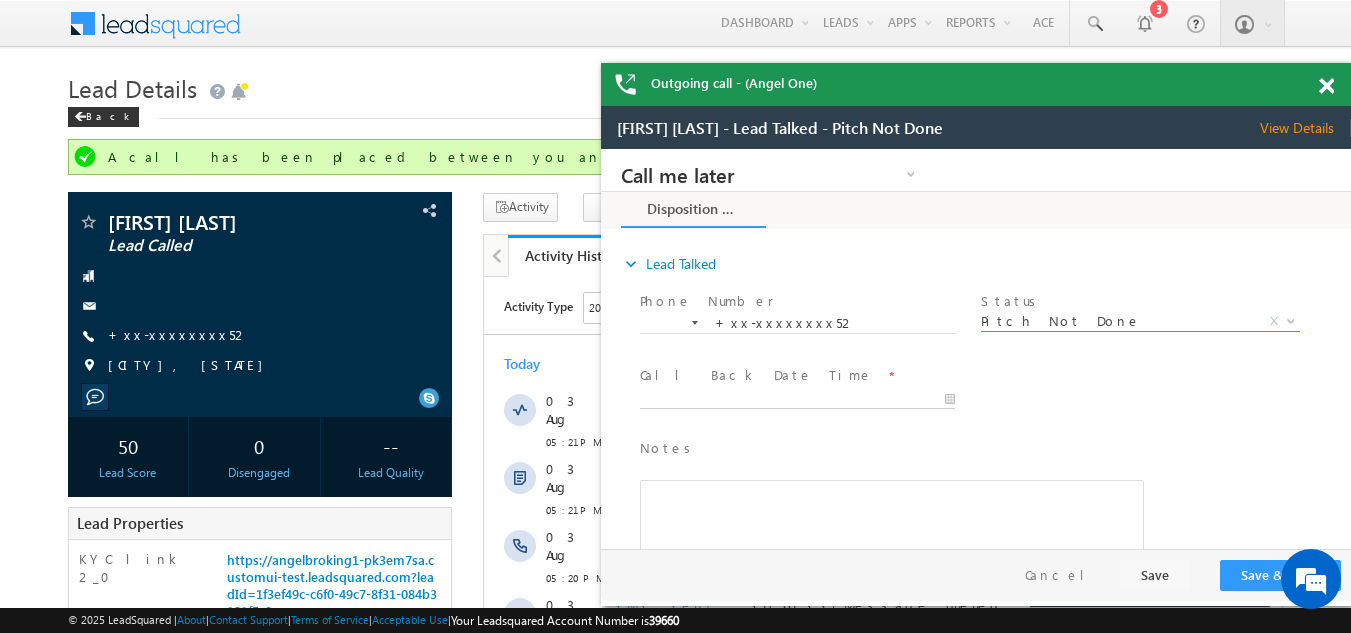 type on "08/03/25 5:27 PM" 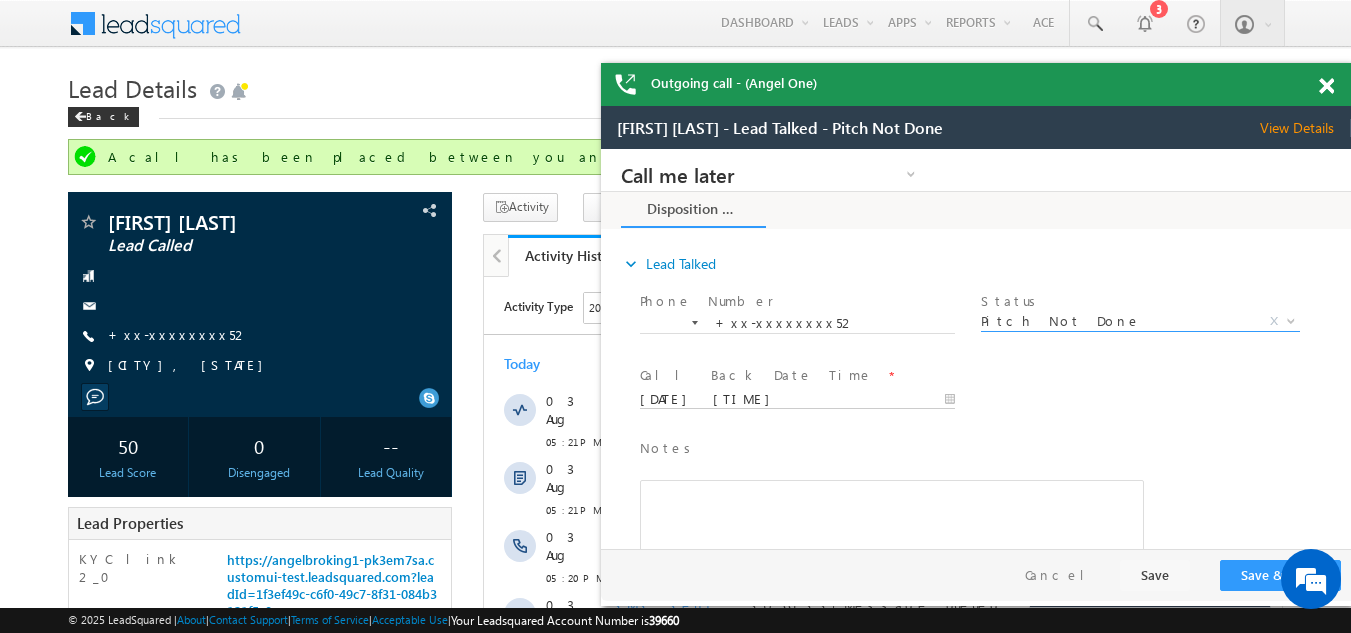 click on "08/03/25 5:27 PM" at bounding box center [797, 400] 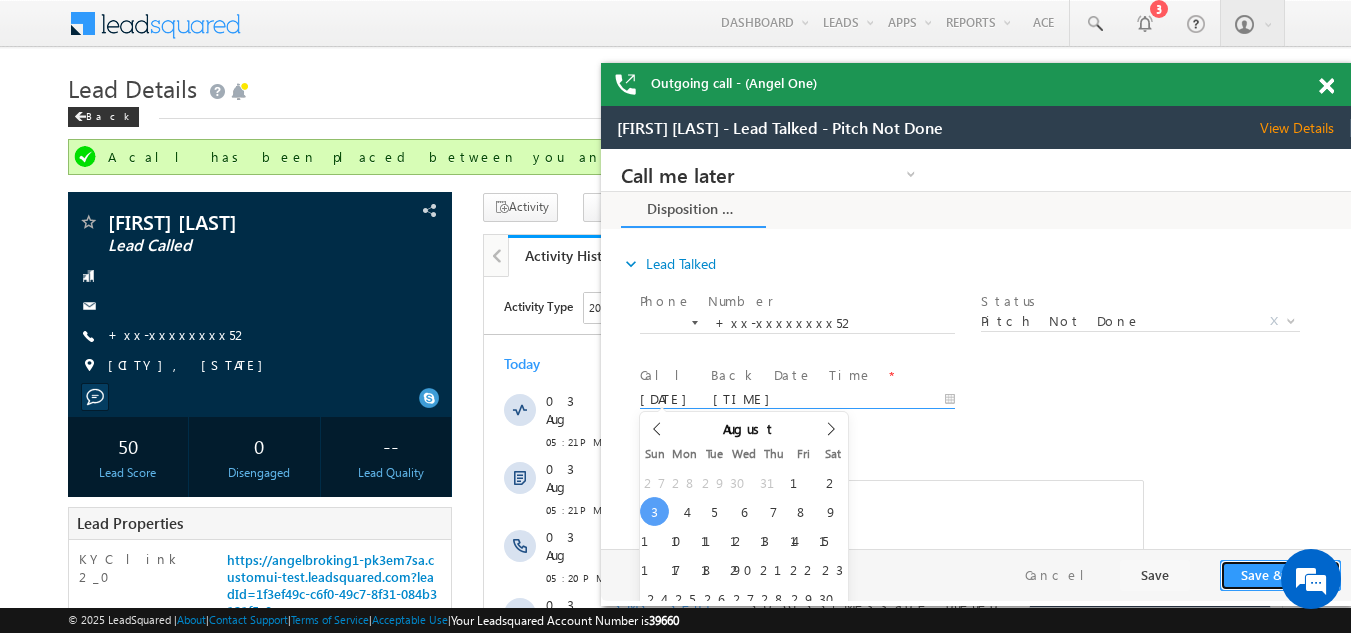 click on "Save & Close" at bounding box center [1280, 575] 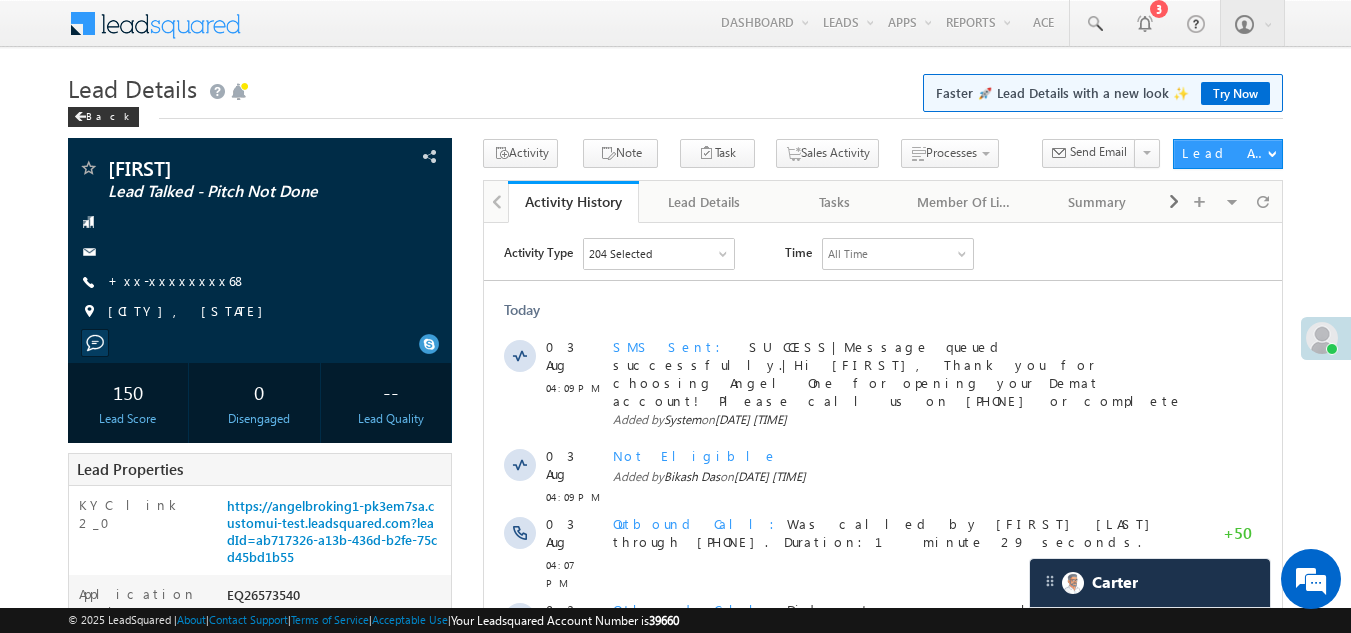 scroll, scrollTop: 0, scrollLeft: 0, axis: both 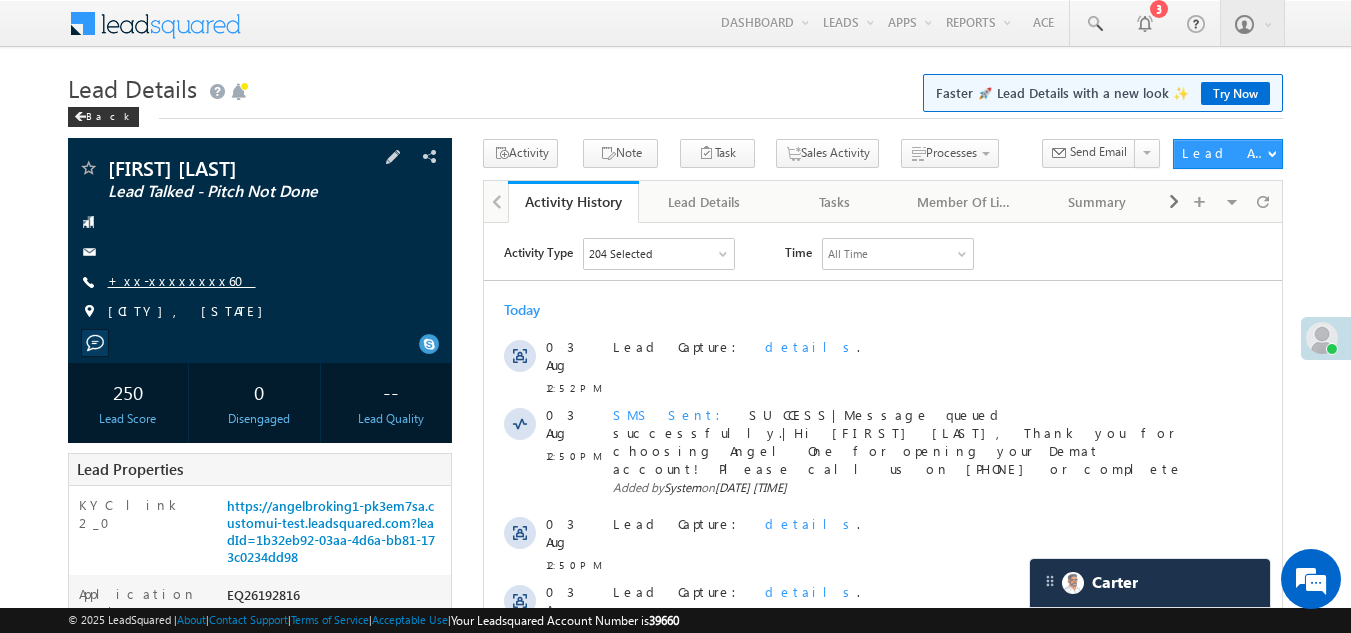 click on "+xx-xxxxxxxx60" at bounding box center (182, 280) 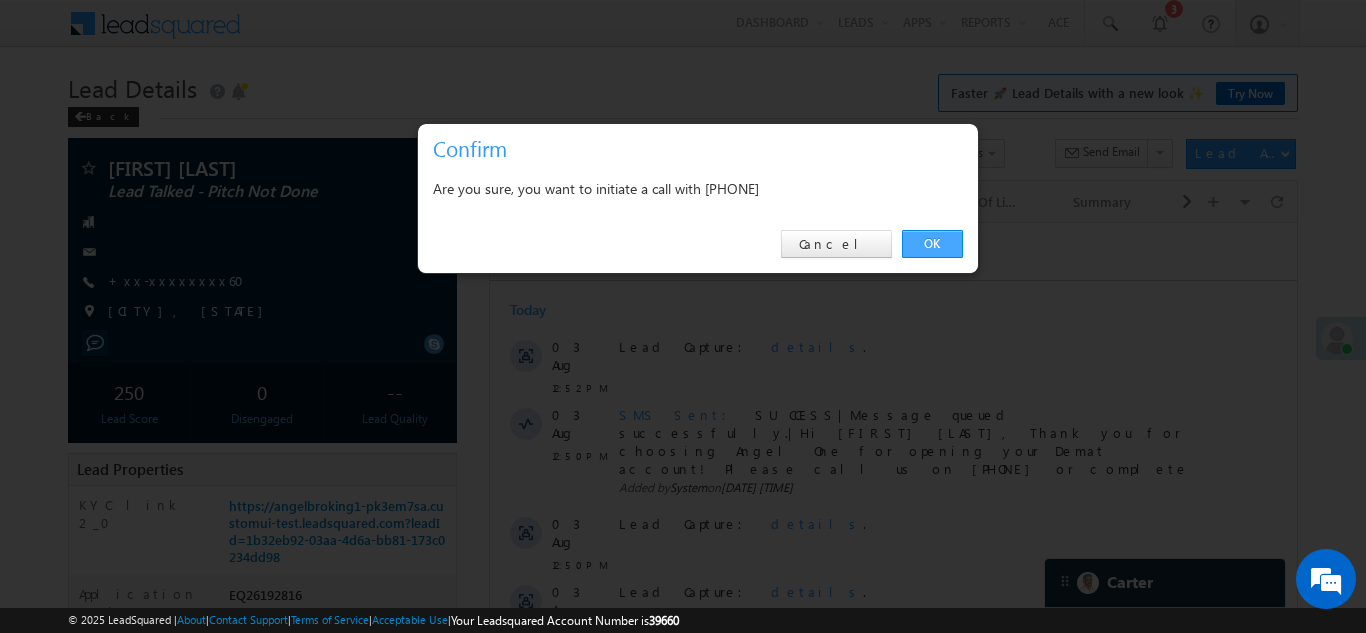 click on "OK" at bounding box center (932, 244) 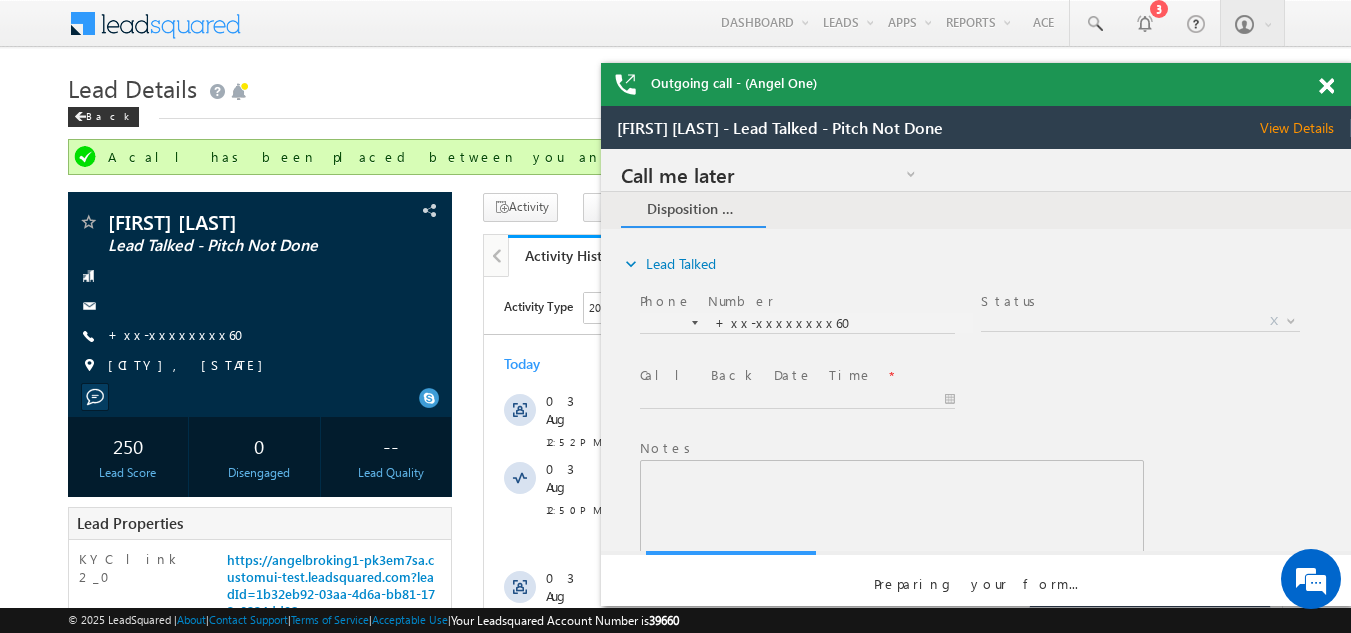 scroll, scrollTop: 0, scrollLeft: 0, axis: both 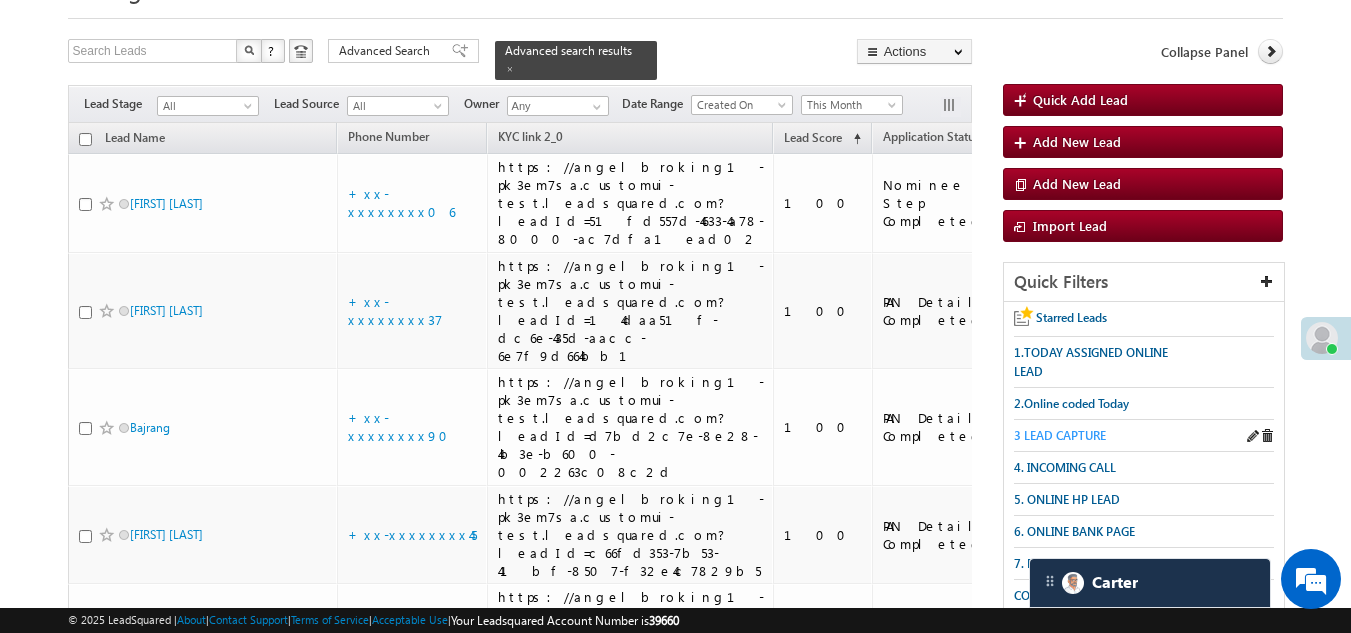 click on "3 LEAD CAPTURE" at bounding box center [1060, 435] 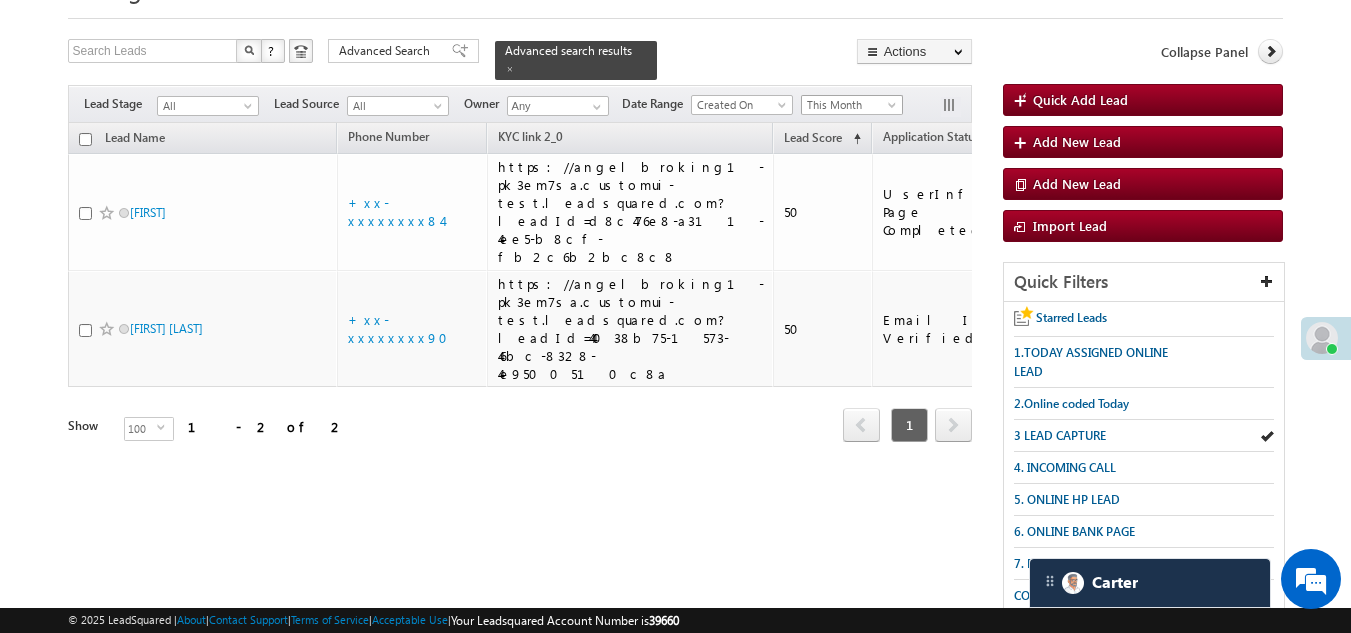 click on "This Month" at bounding box center (849, 105) 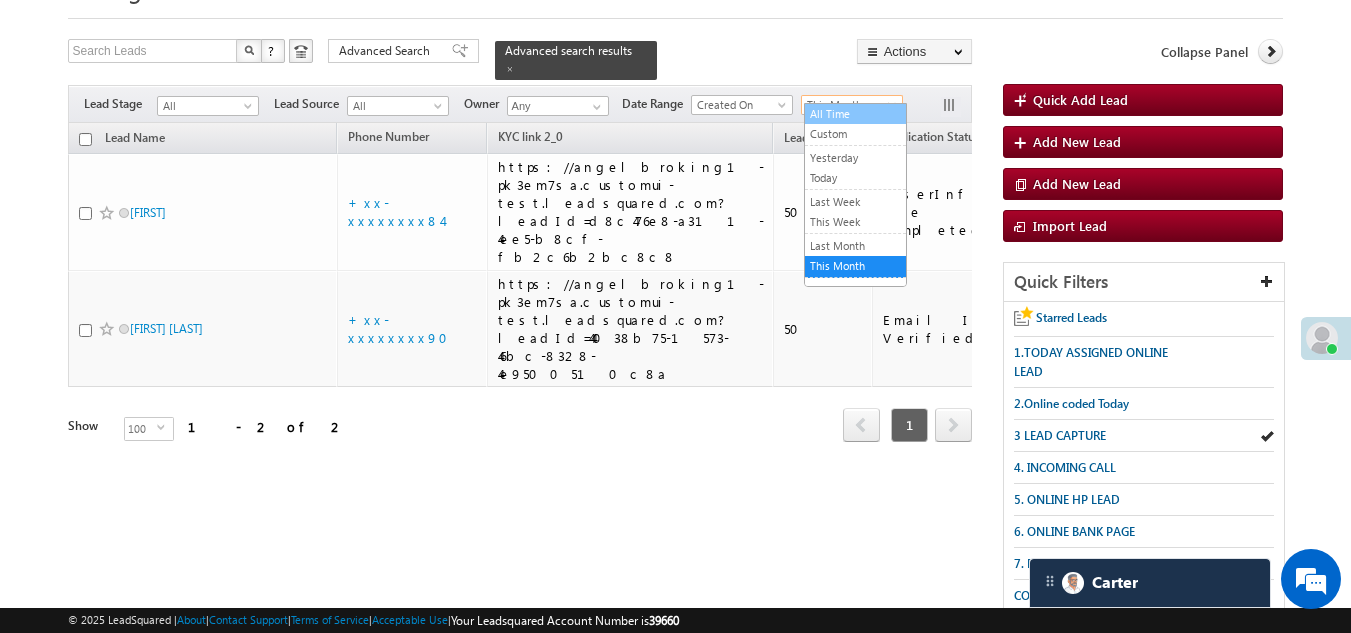 click on "All Time" at bounding box center (855, 114) 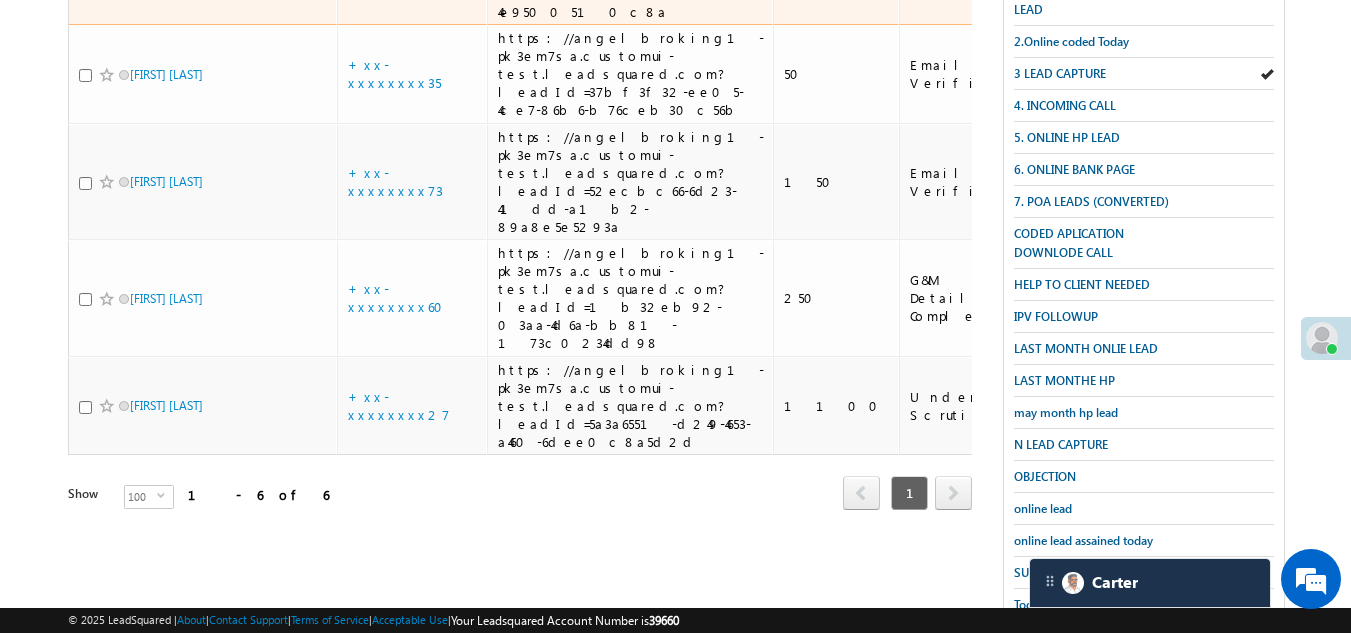 scroll, scrollTop: 499, scrollLeft: 0, axis: vertical 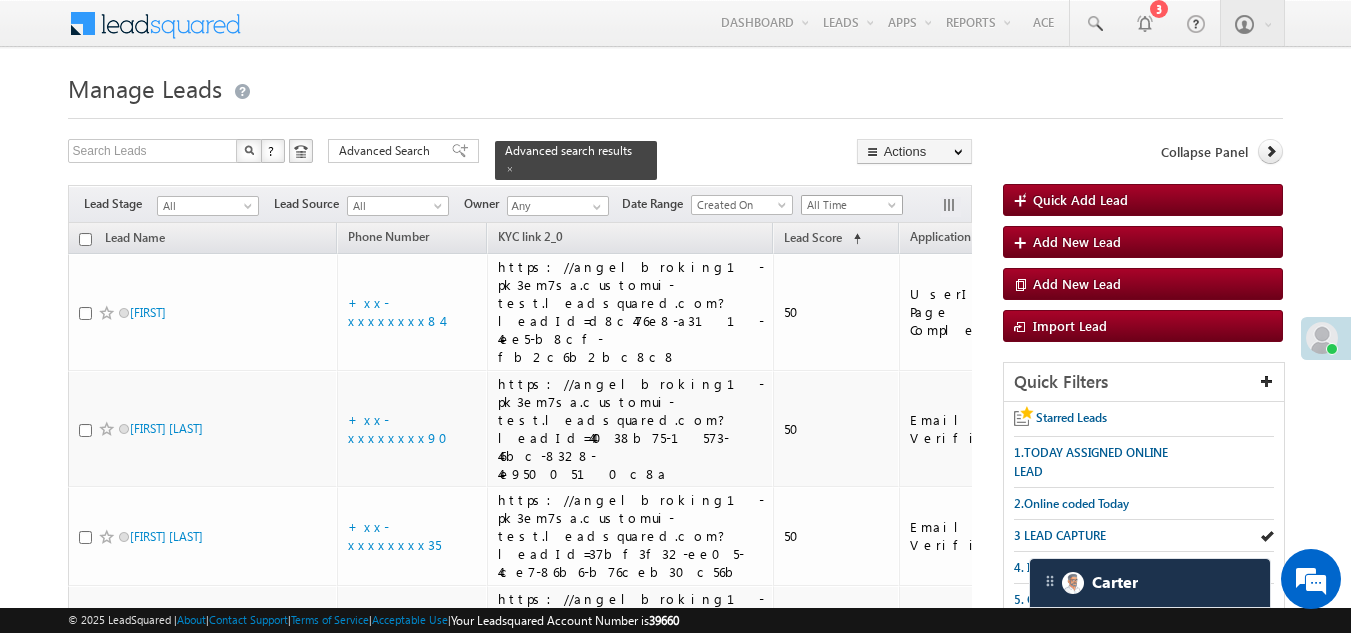 click on "All Time" at bounding box center (849, 205) 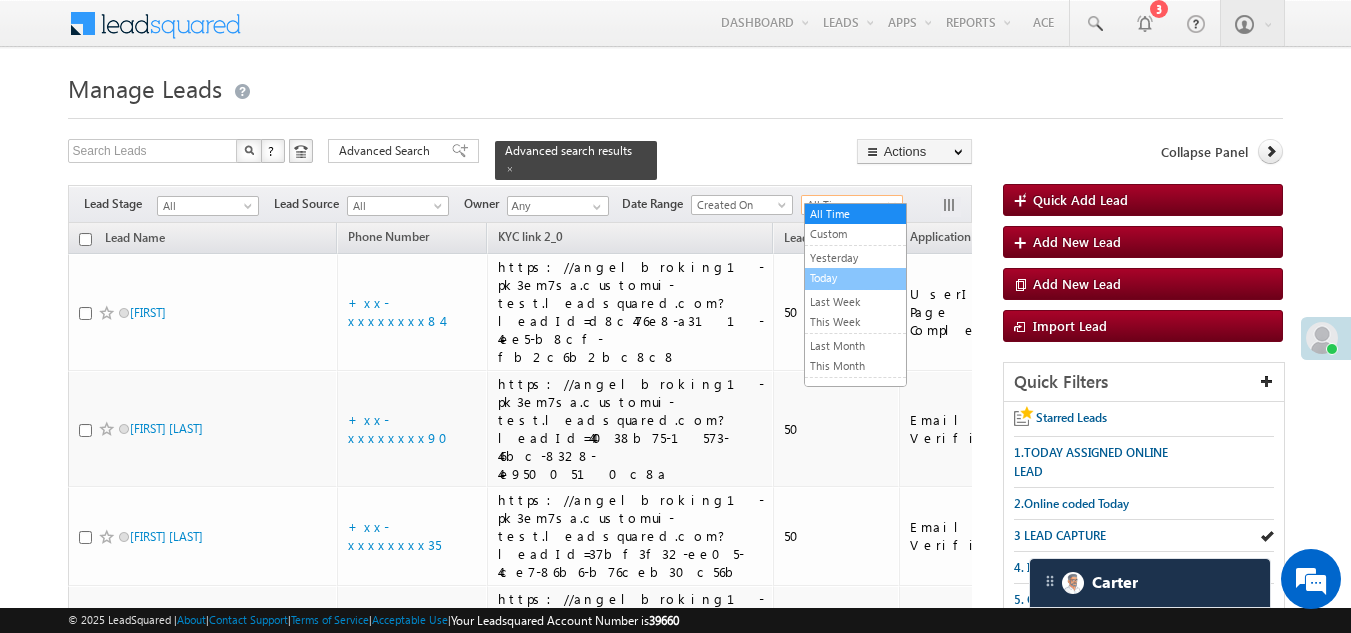 click on "Today" at bounding box center [855, 278] 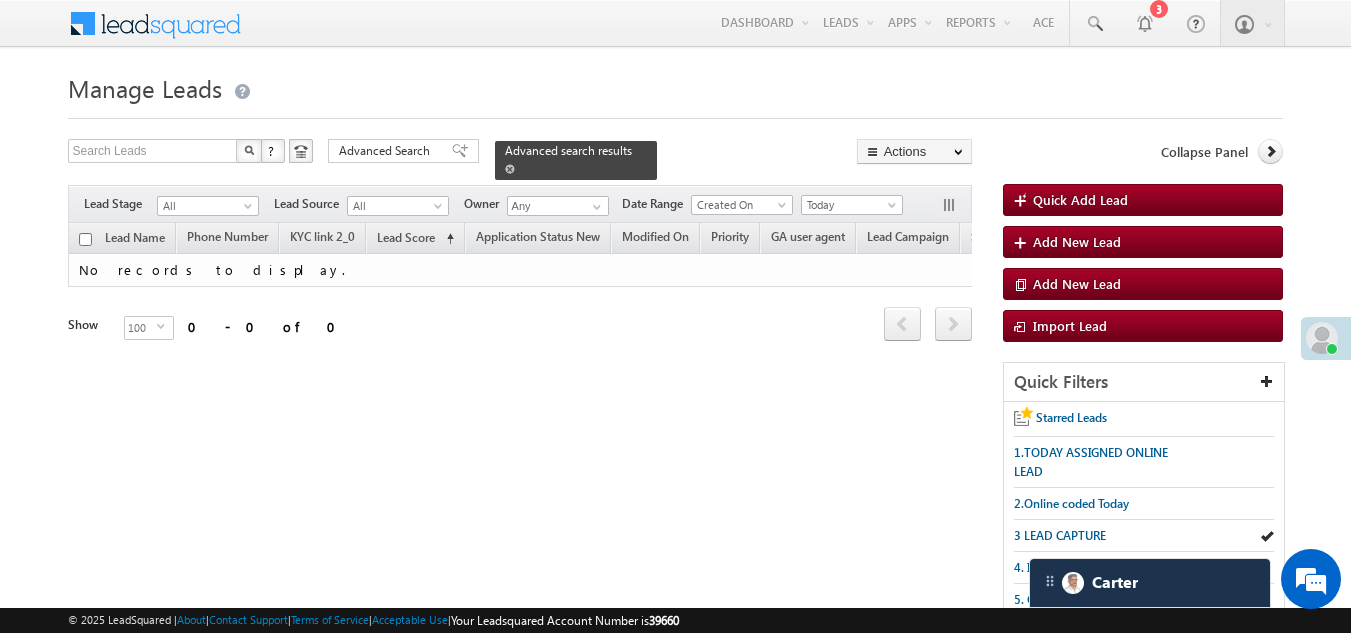 click at bounding box center (510, 169) 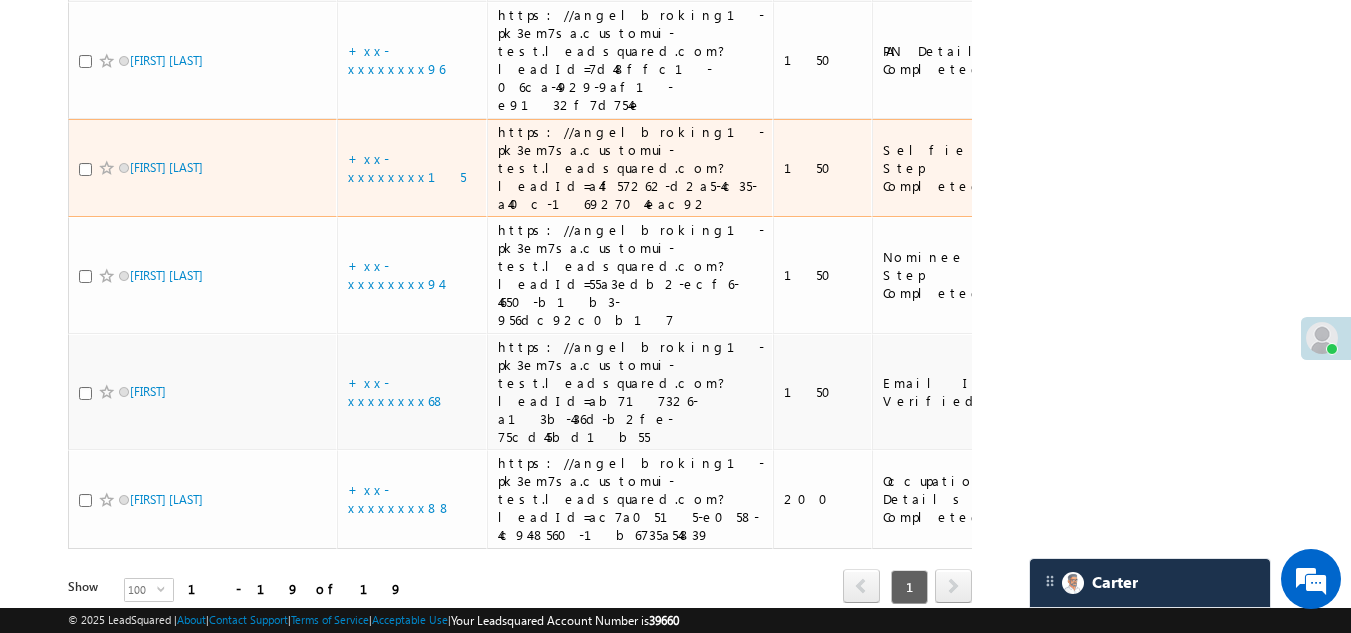 scroll, scrollTop: 1800, scrollLeft: 0, axis: vertical 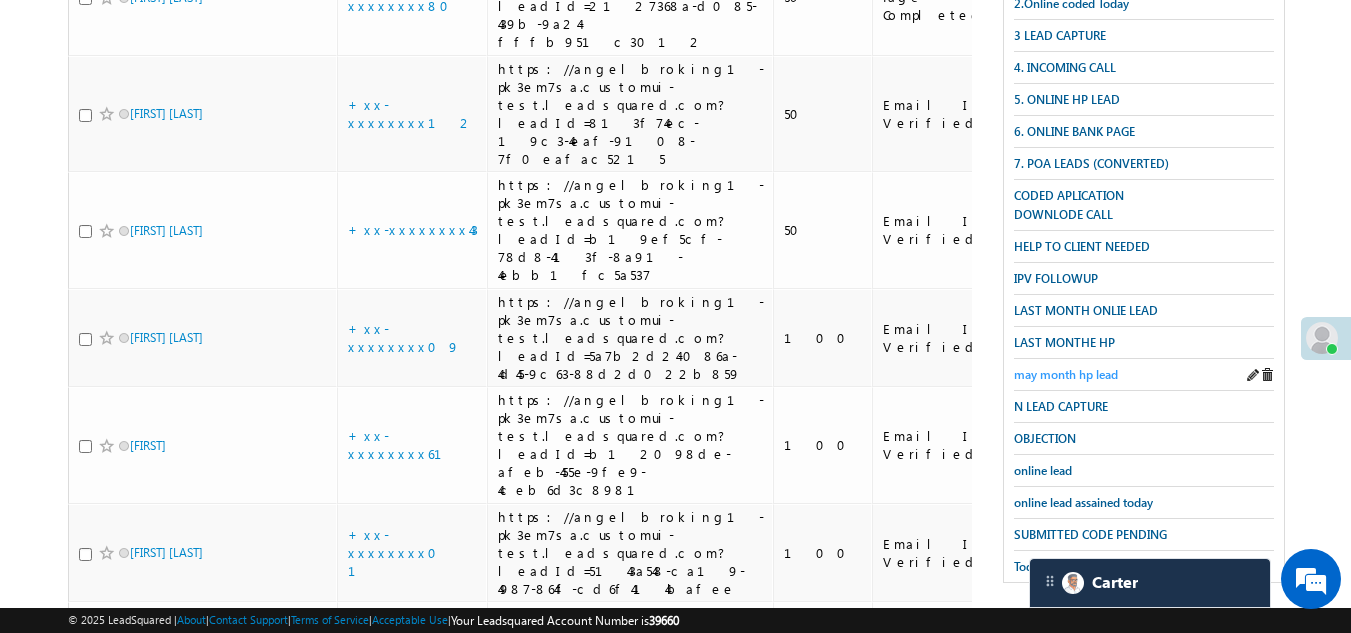 click on "may month hp lead" at bounding box center (1066, 374) 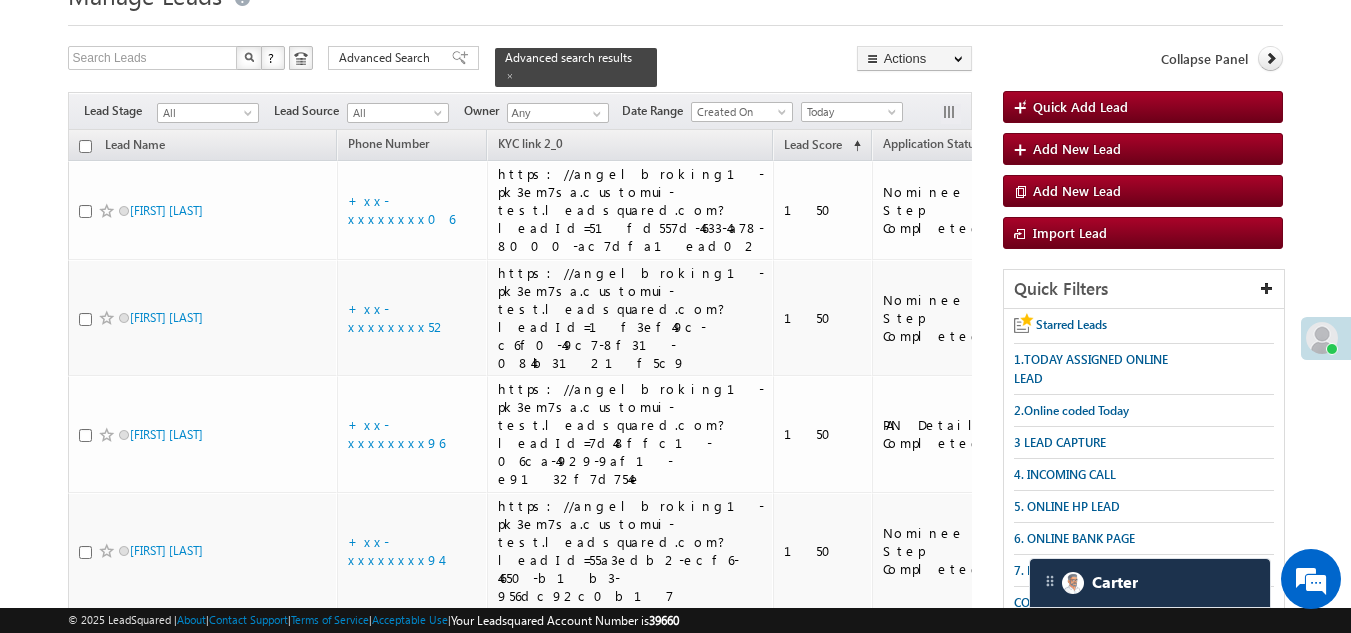 scroll, scrollTop: 0, scrollLeft: 0, axis: both 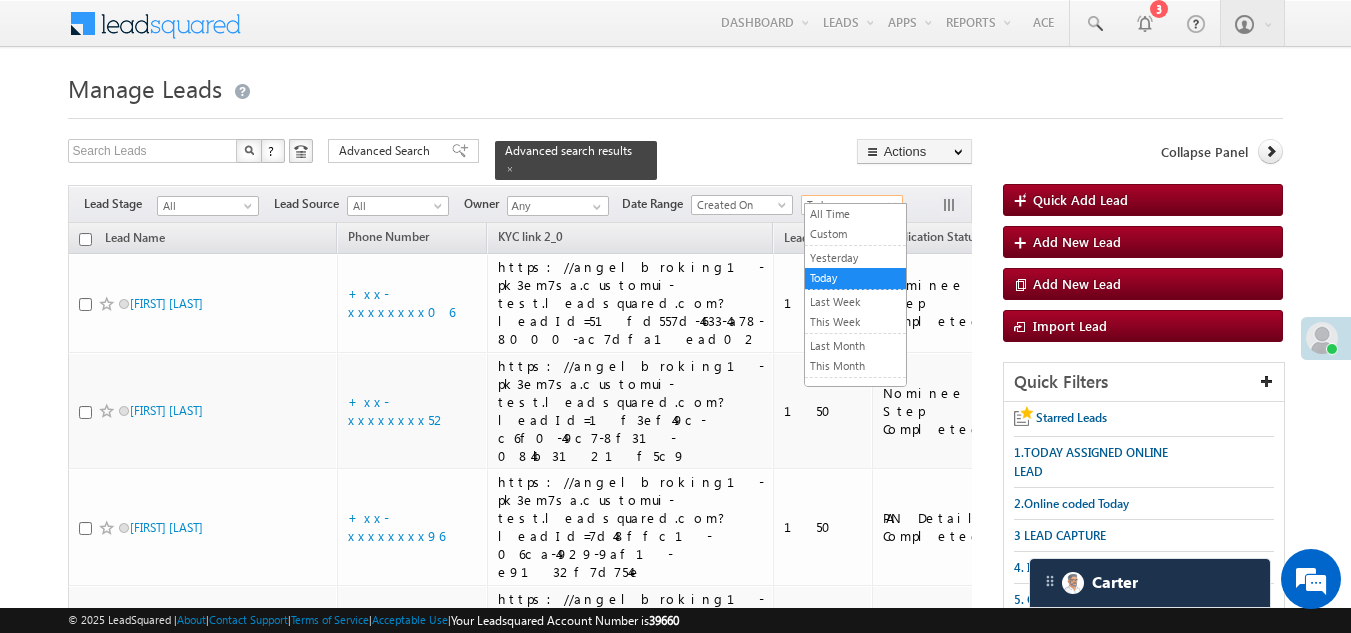 click on "Today" at bounding box center [849, 205] 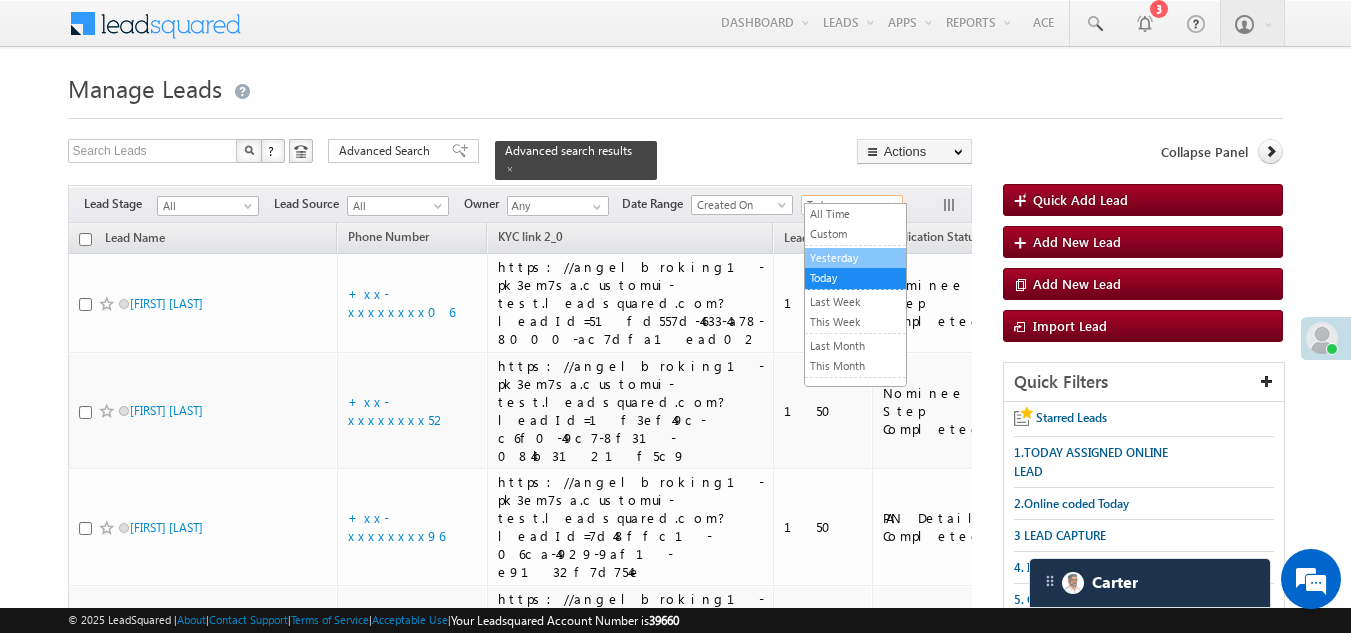 click on "Yesterday" at bounding box center [855, 258] 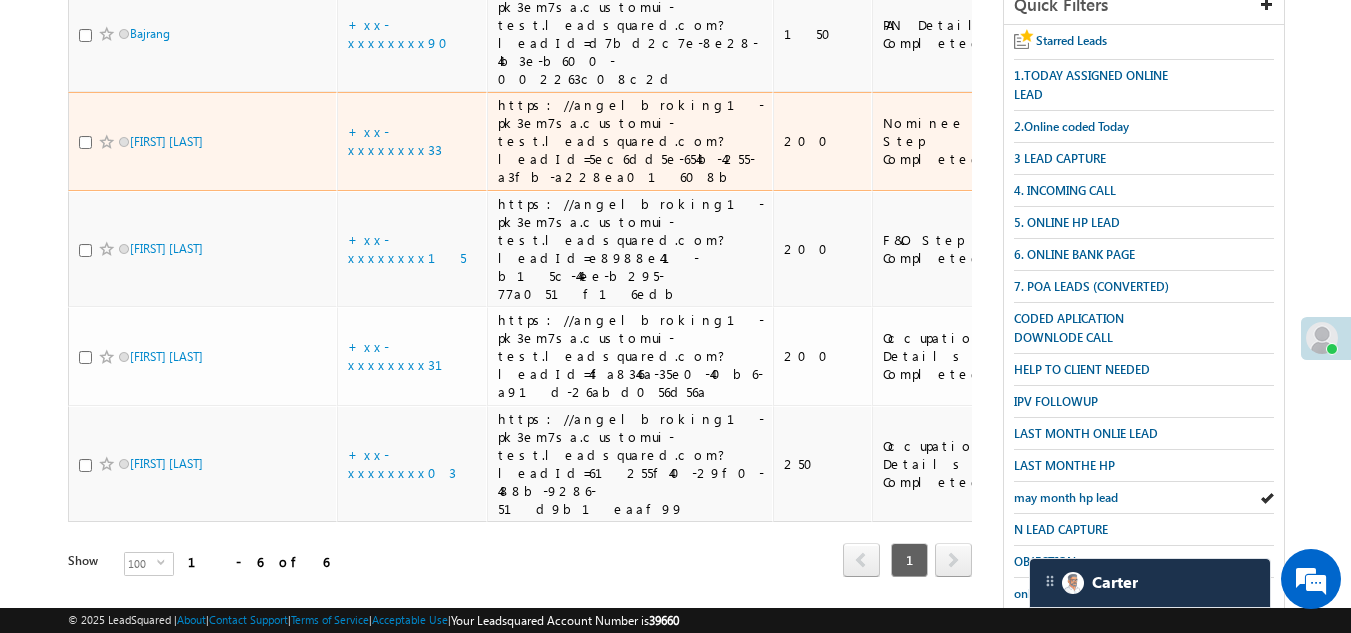 scroll, scrollTop: 400, scrollLeft: 0, axis: vertical 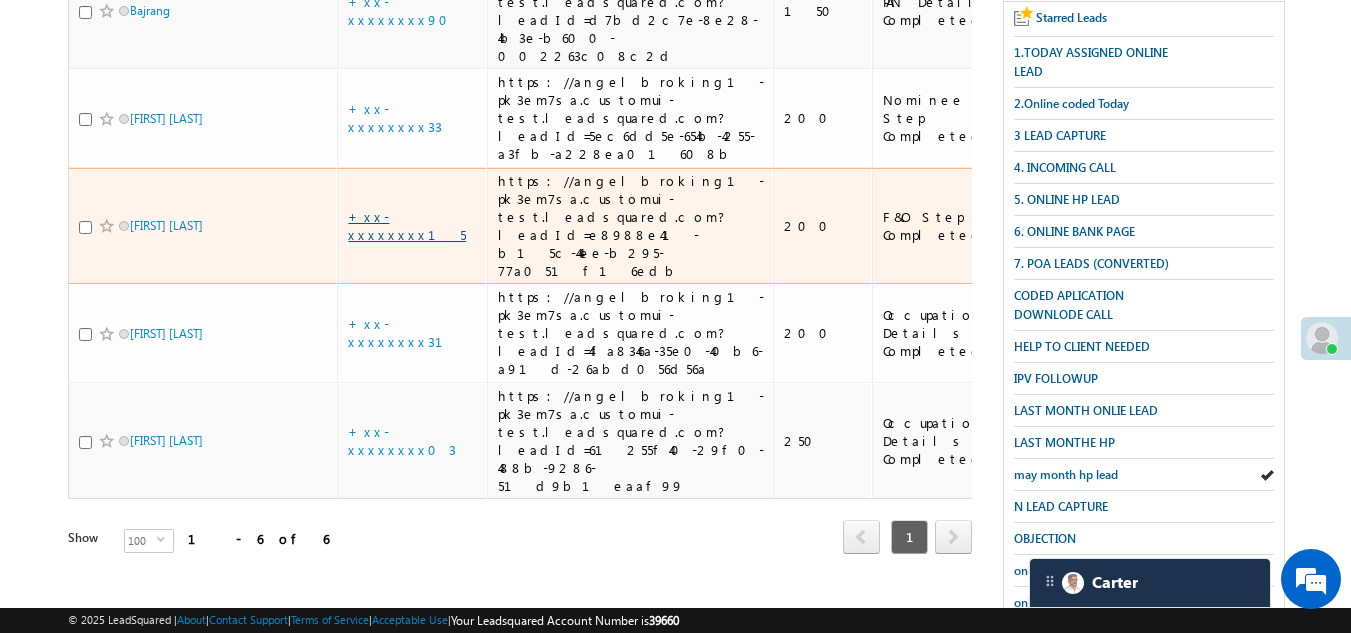 click on "+xx-xxxxxxxx15" at bounding box center [407, 225] 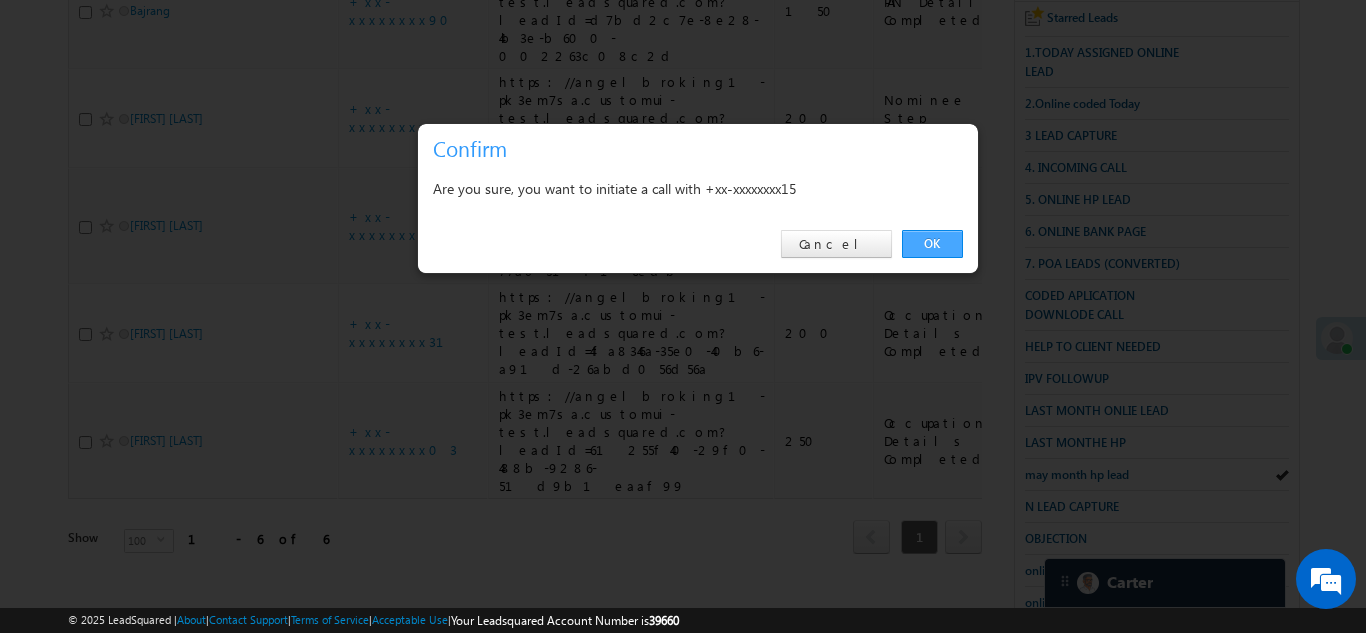 click on "OK" at bounding box center [932, 244] 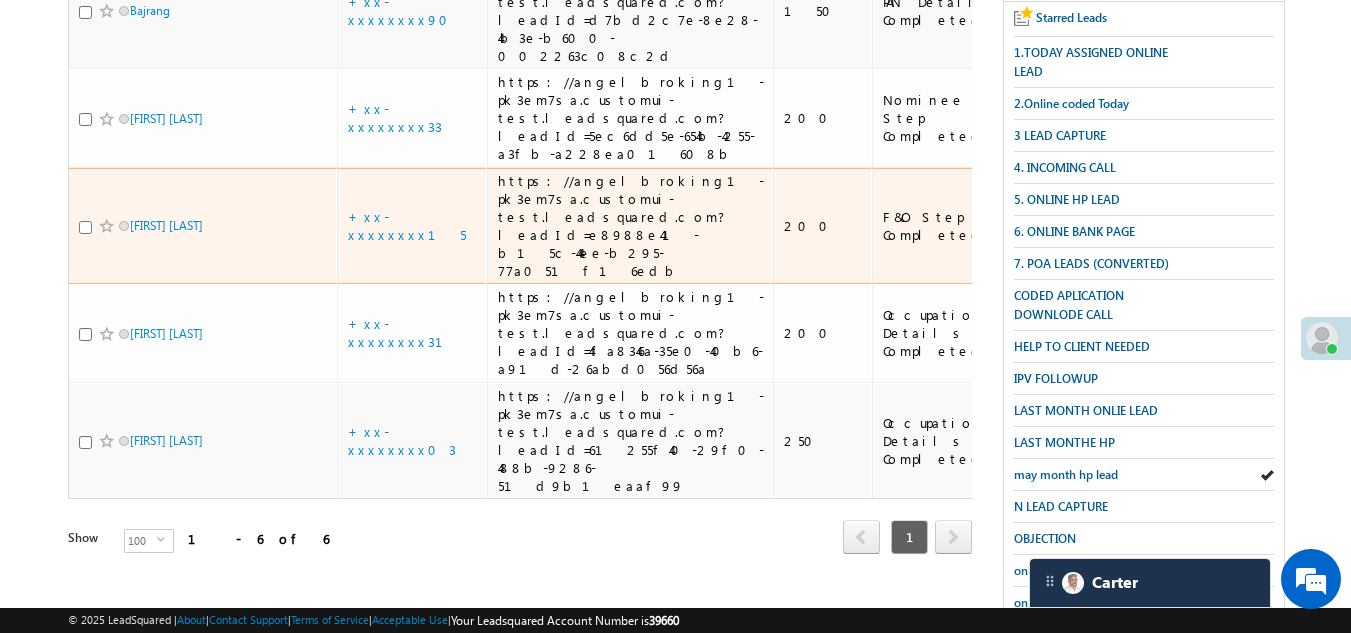 click at bounding box center (85, 227) 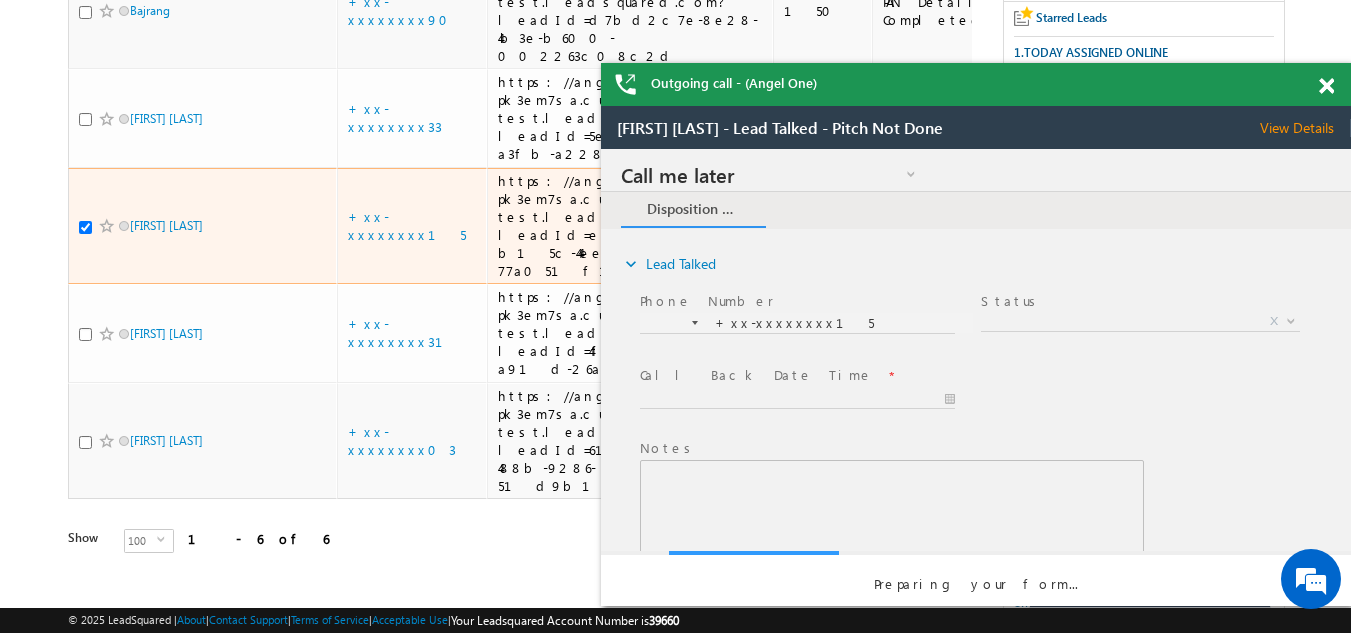 scroll, scrollTop: 0, scrollLeft: 0, axis: both 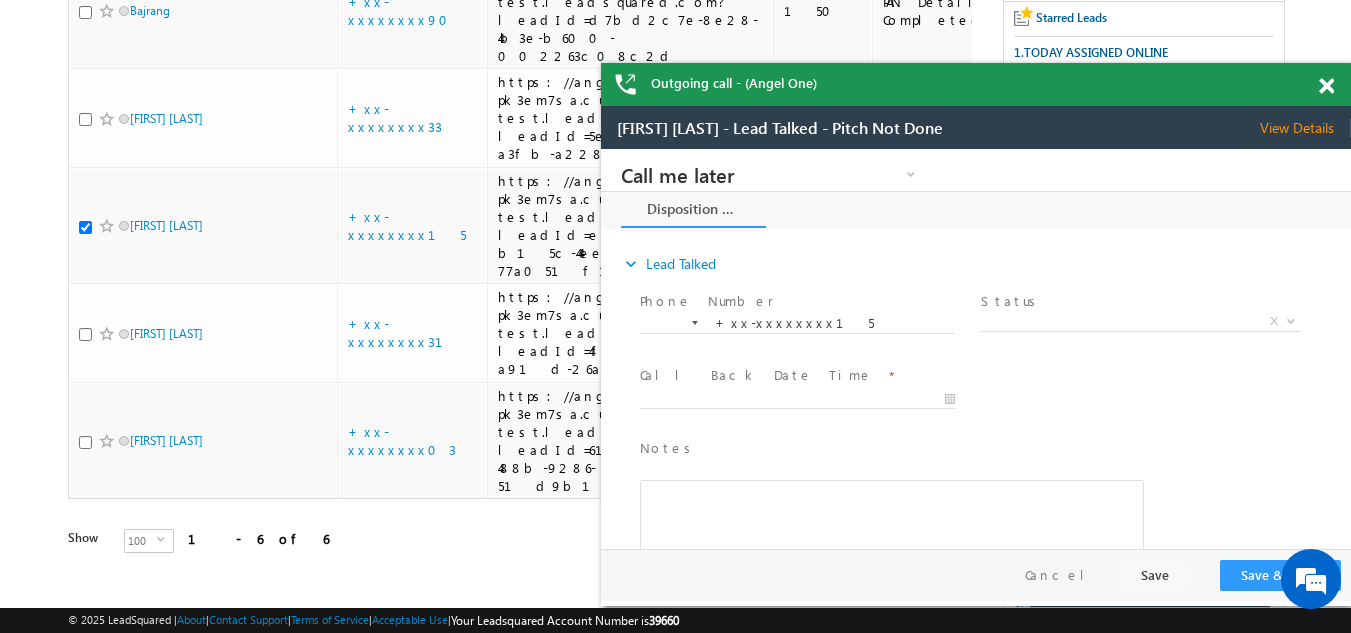 click at bounding box center (1326, 86) 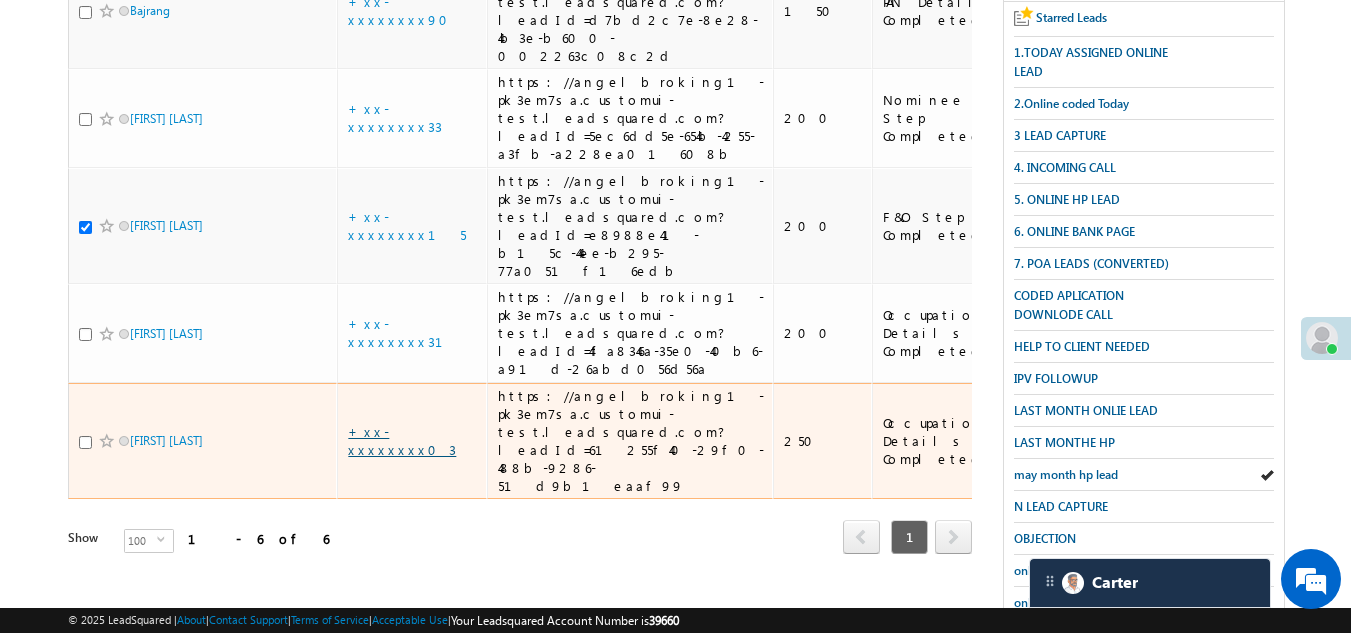click on "+xx-xxxxxxxx03" at bounding box center (402, 440) 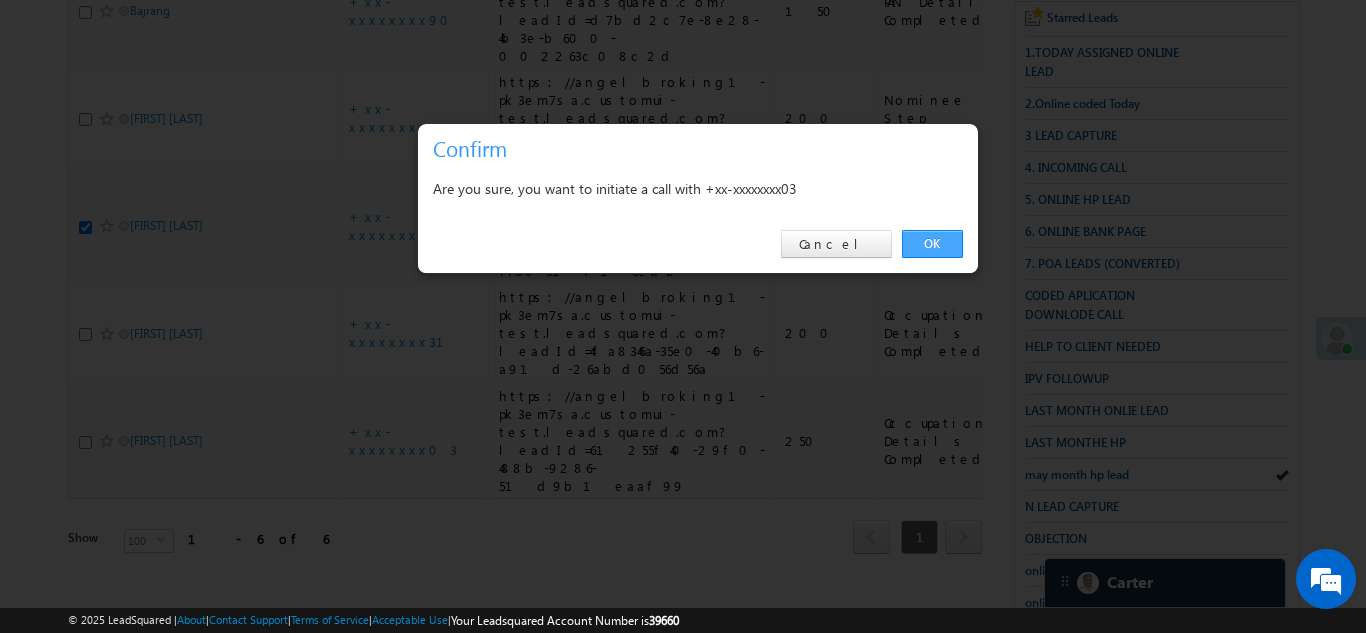 click on "OK" at bounding box center (932, 244) 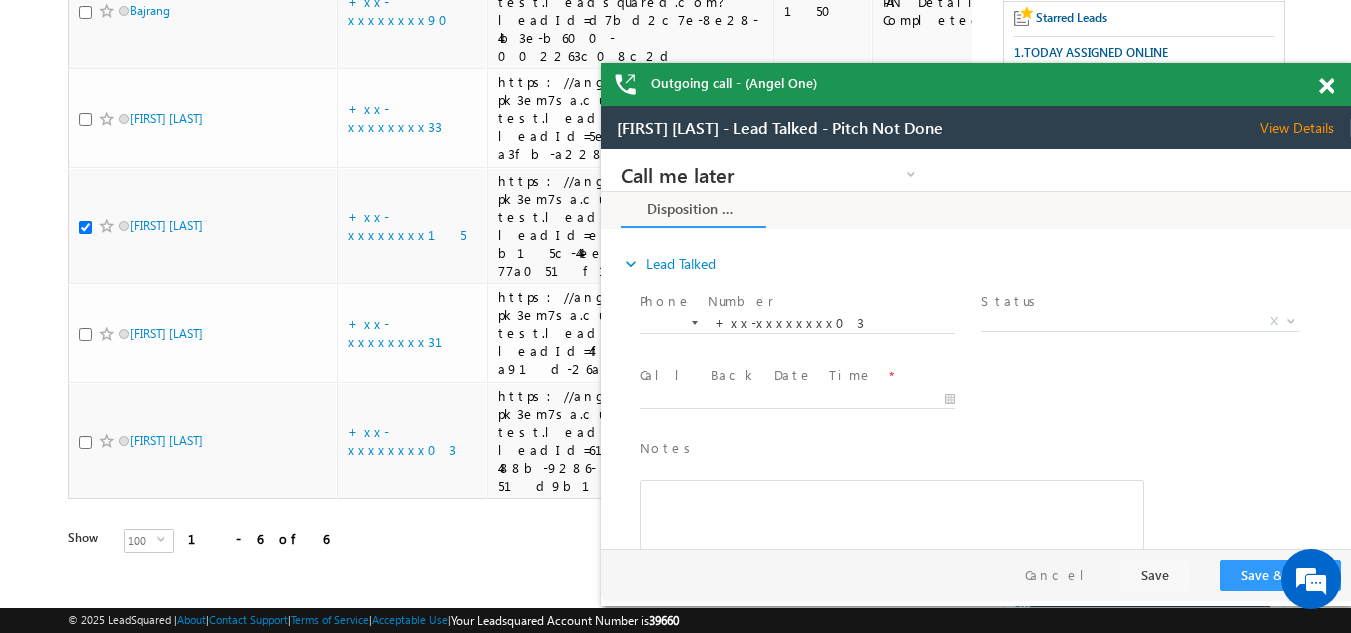 scroll, scrollTop: 0, scrollLeft: 0, axis: both 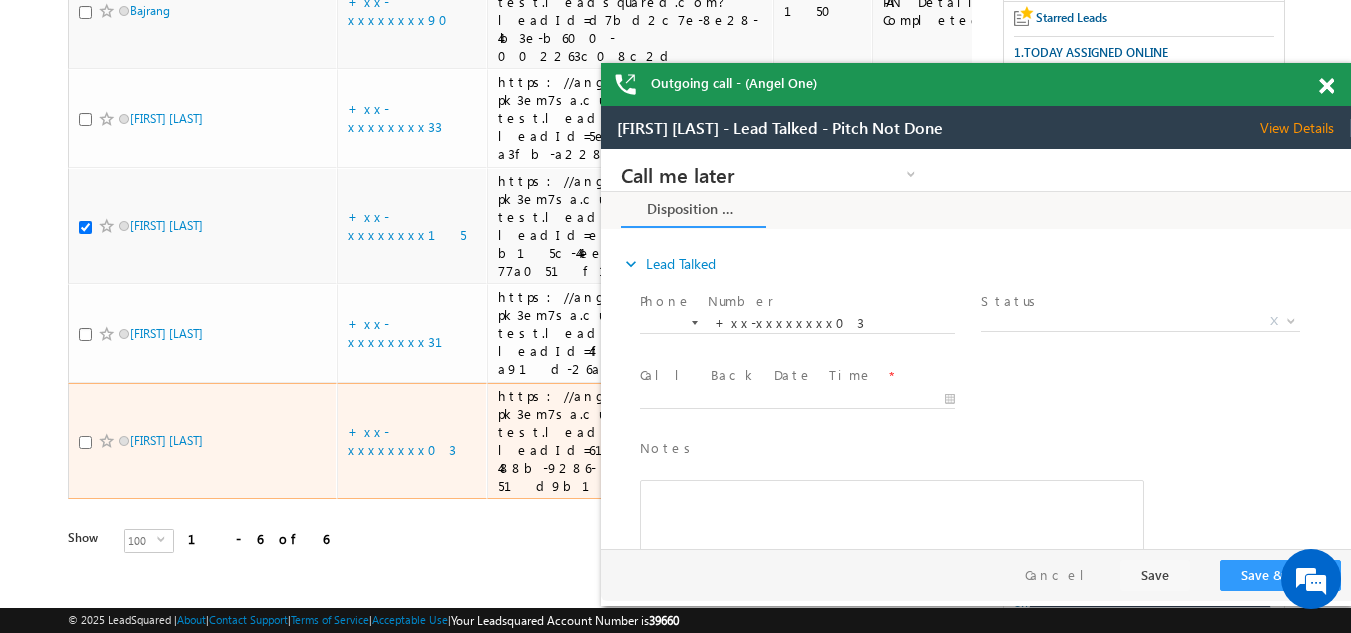 click at bounding box center [85, 442] 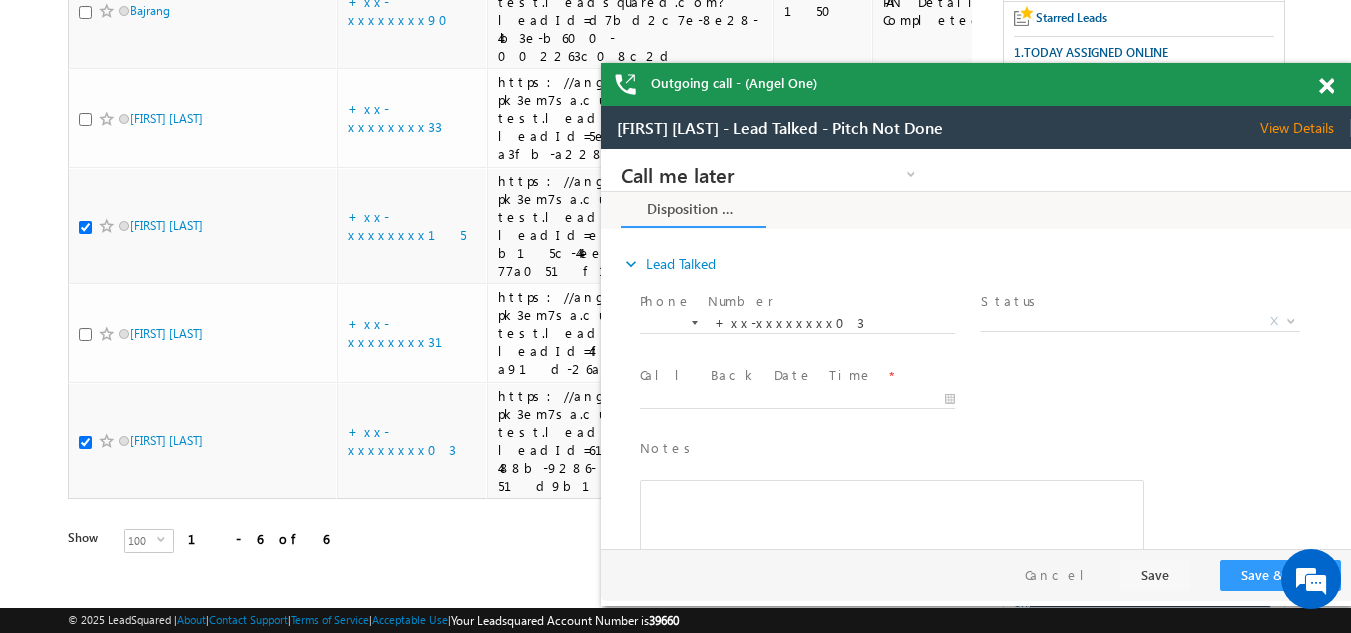 click on "View Details" at bounding box center (1305, 128) 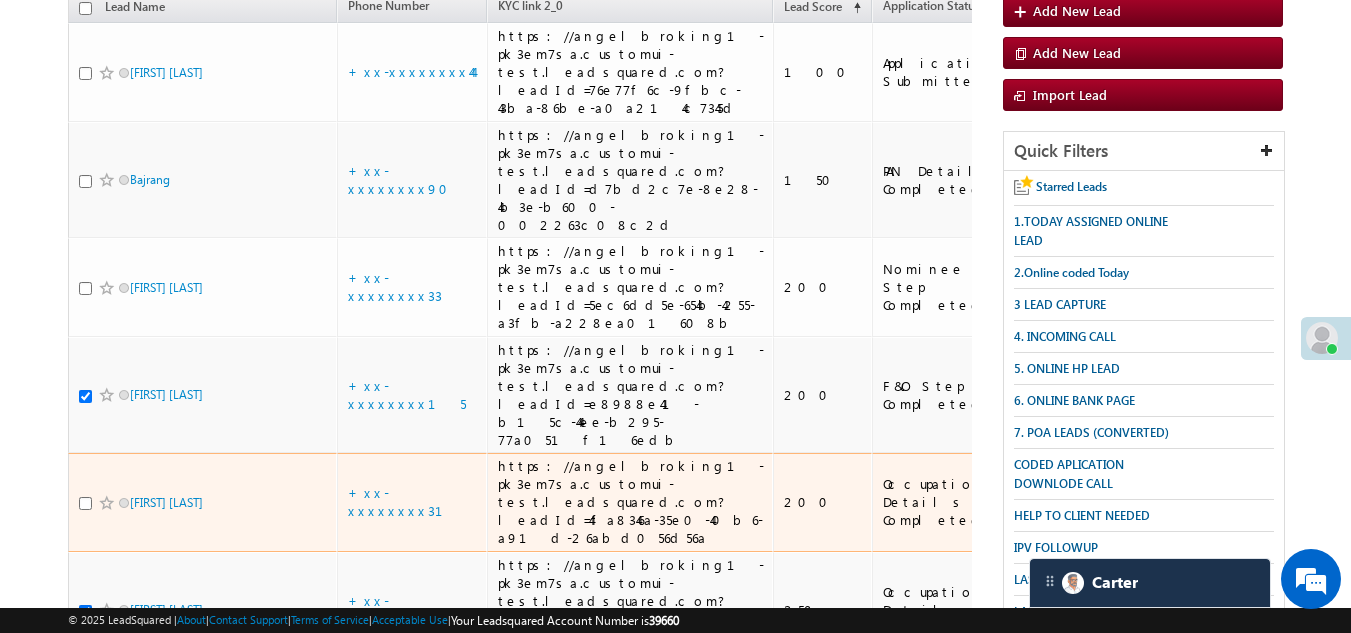 scroll, scrollTop: 254, scrollLeft: 0, axis: vertical 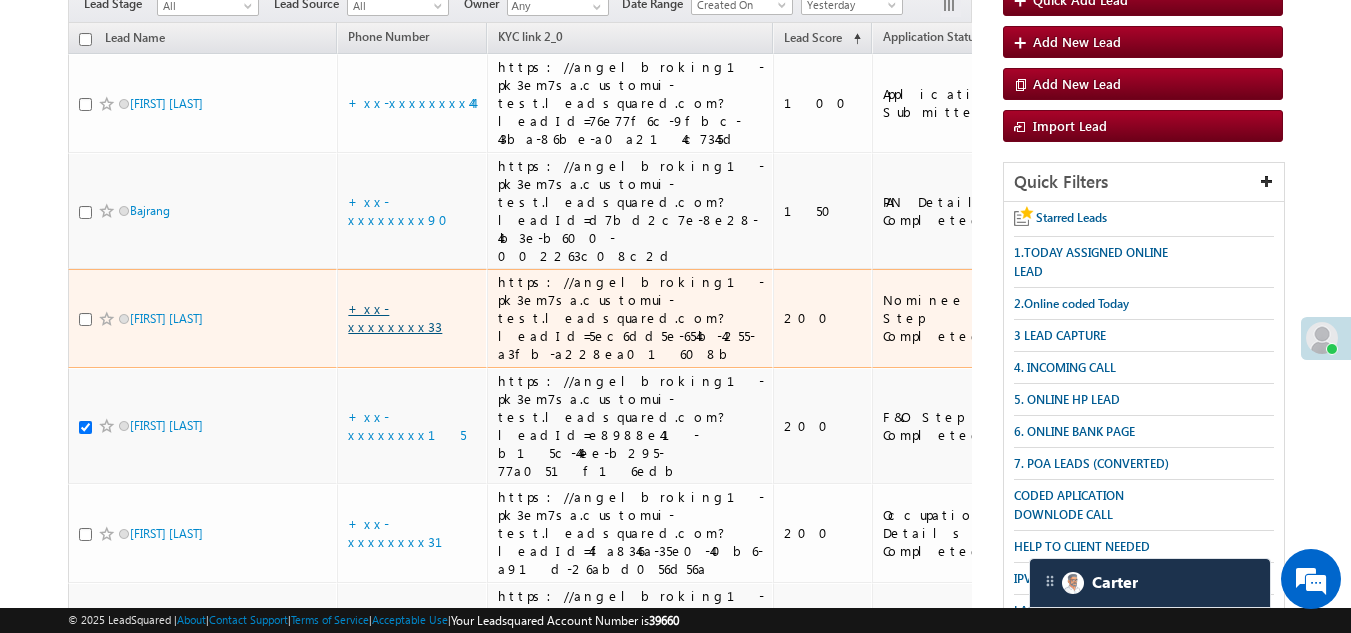 click on "+xx-xxxxxxxx33" at bounding box center (395, 317) 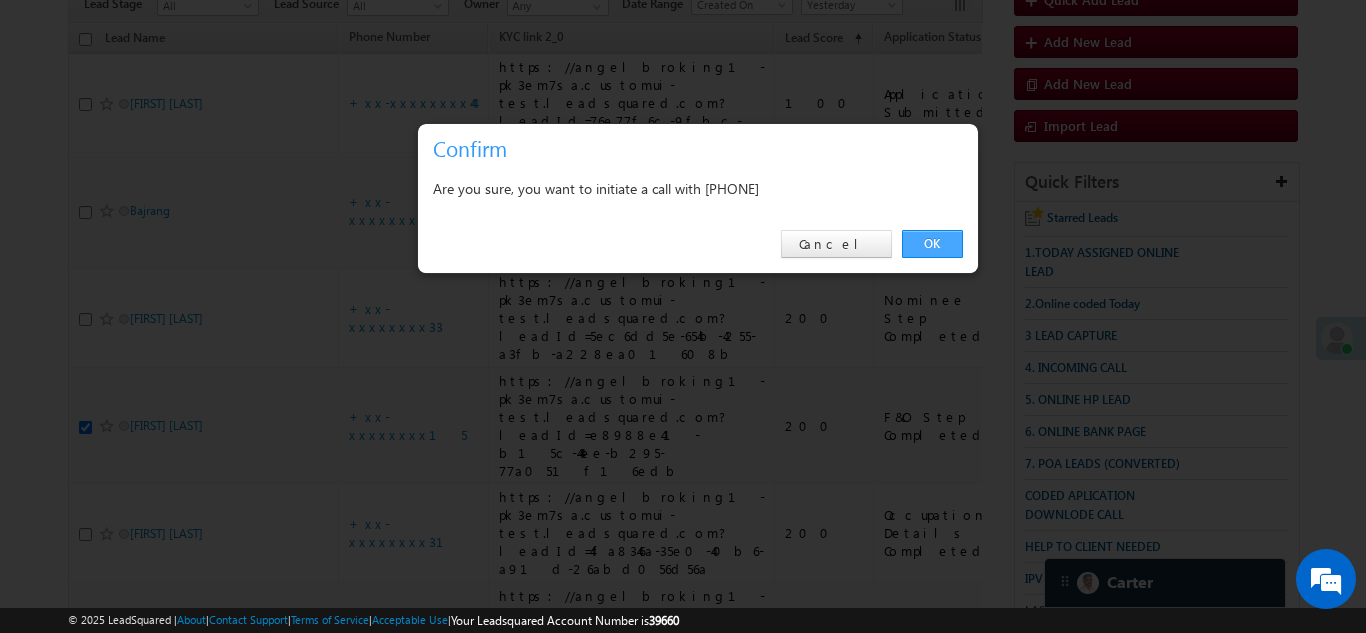 click on "OK" at bounding box center [932, 244] 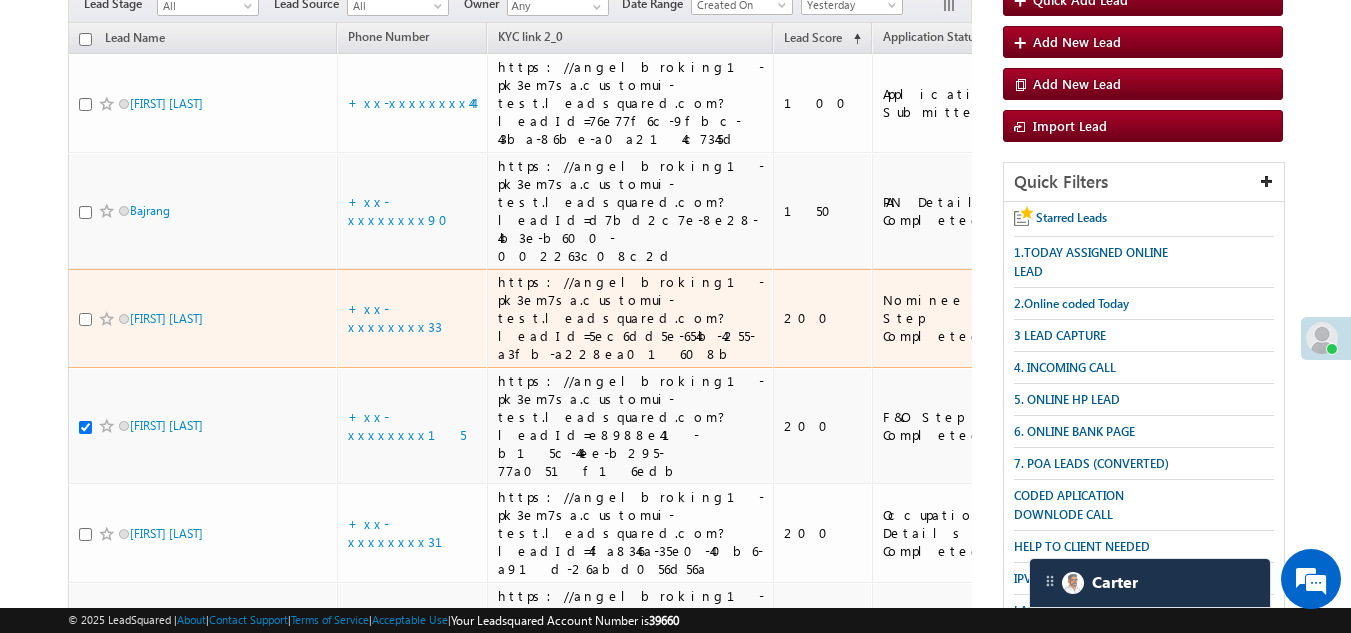 click at bounding box center [85, 319] 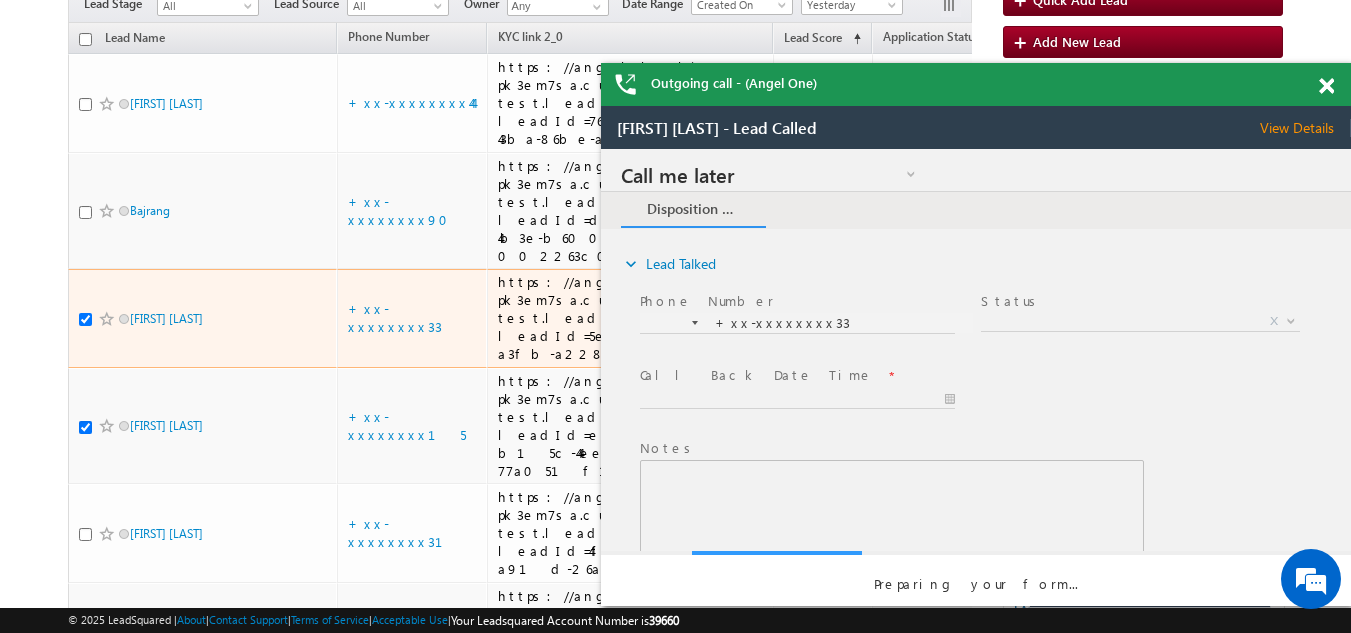 scroll, scrollTop: 0, scrollLeft: 0, axis: both 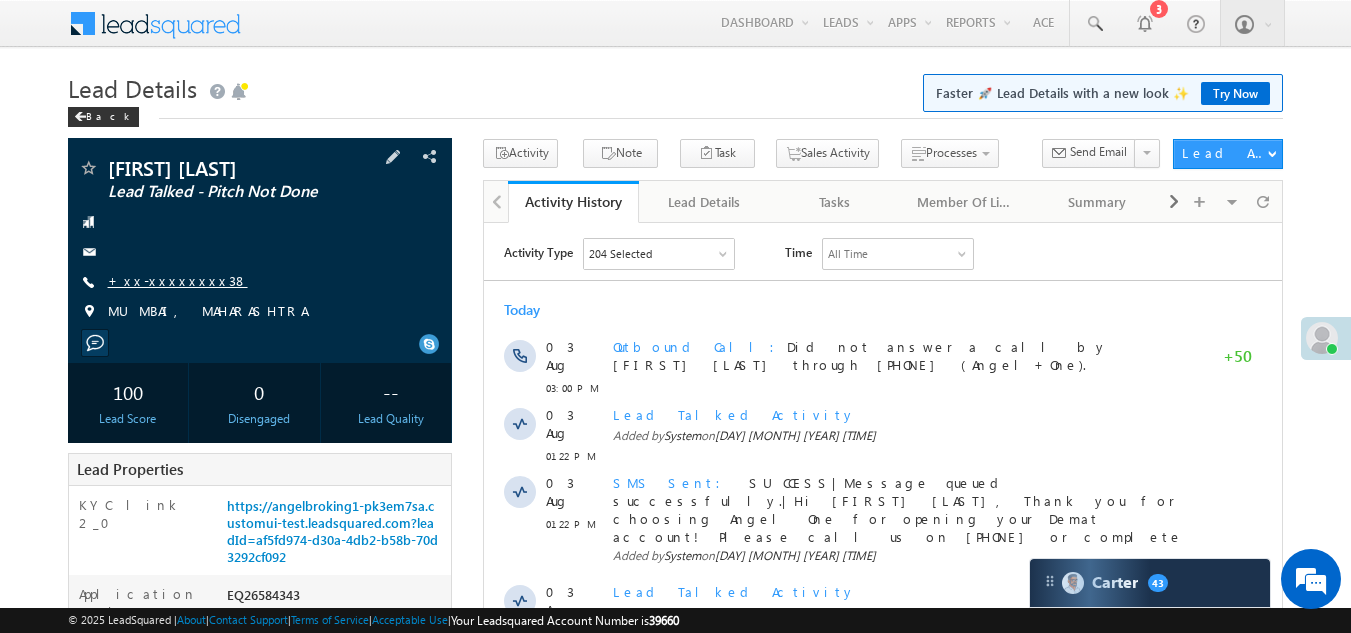 click on "+xx-xxxxxxxx38" at bounding box center (178, 280) 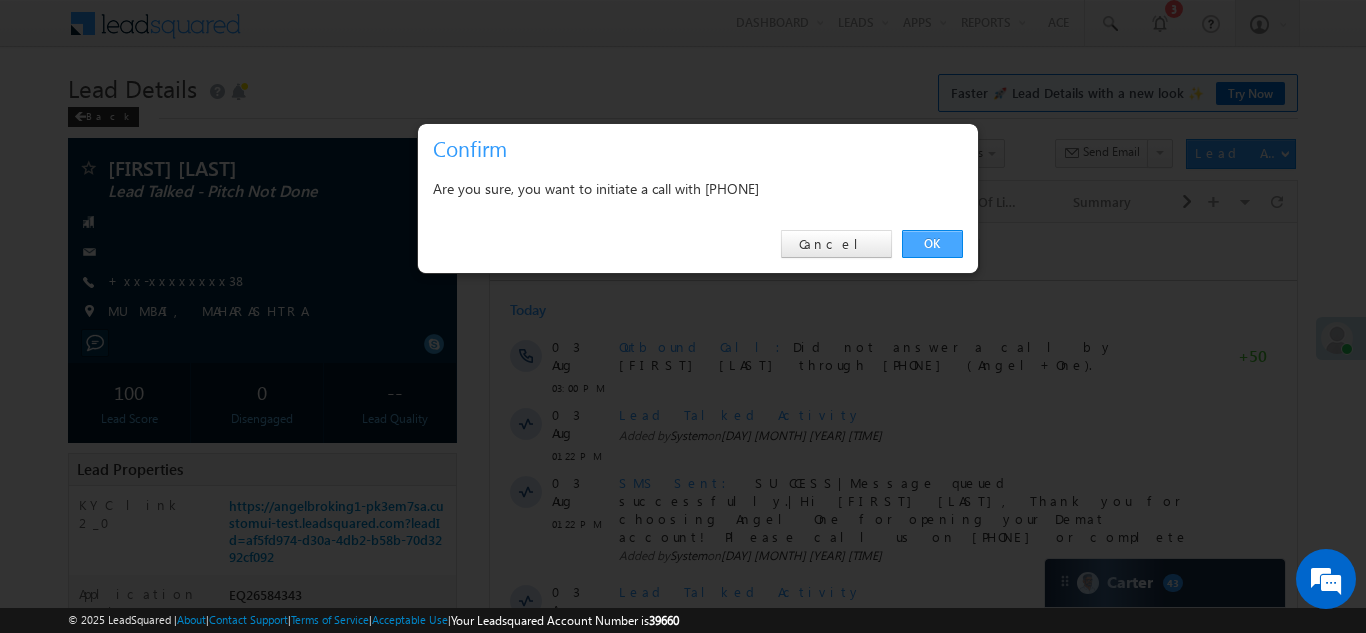 click on "OK" at bounding box center (932, 244) 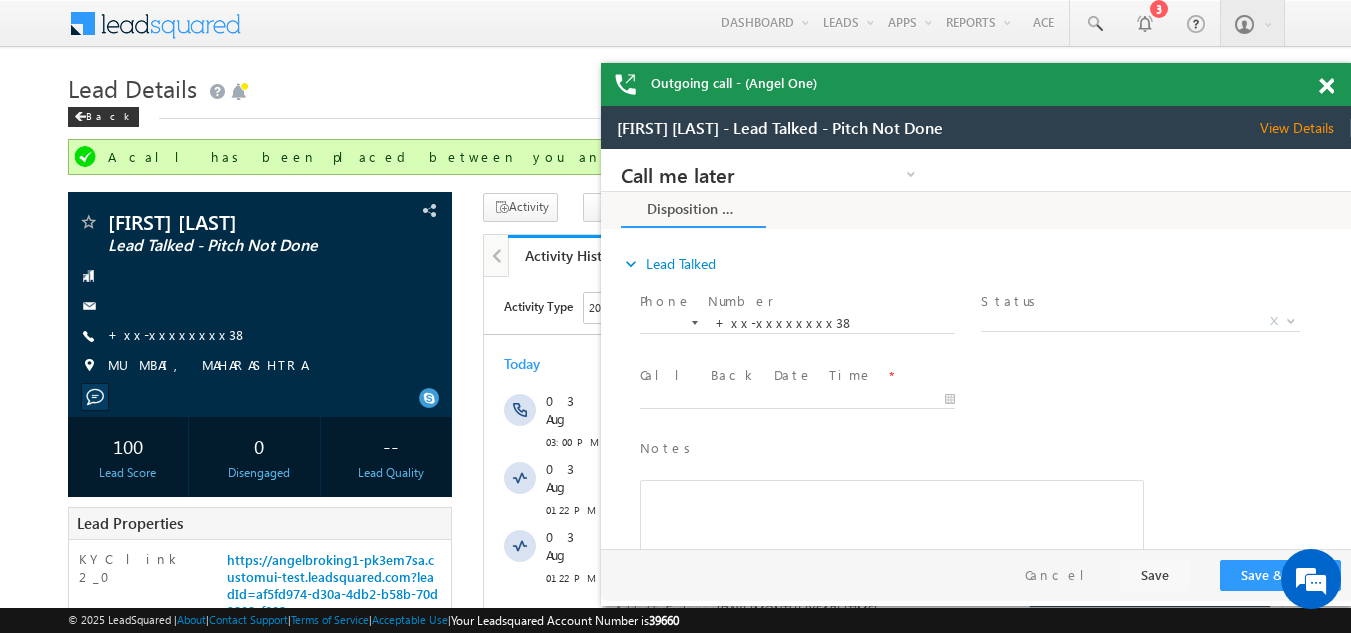 scroll, scrollTop: 0, scrollLeft: 0, axis: both 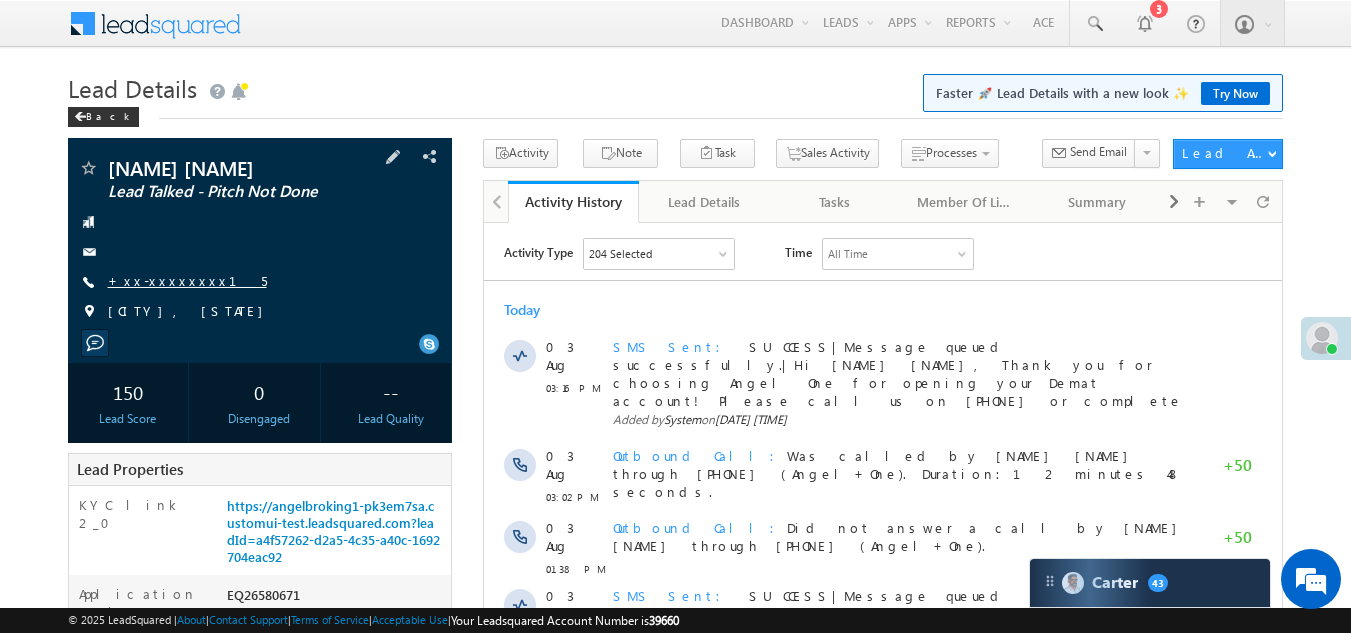 click on "+xx-xxxxxxxx15" at bounding box center [187, 280] 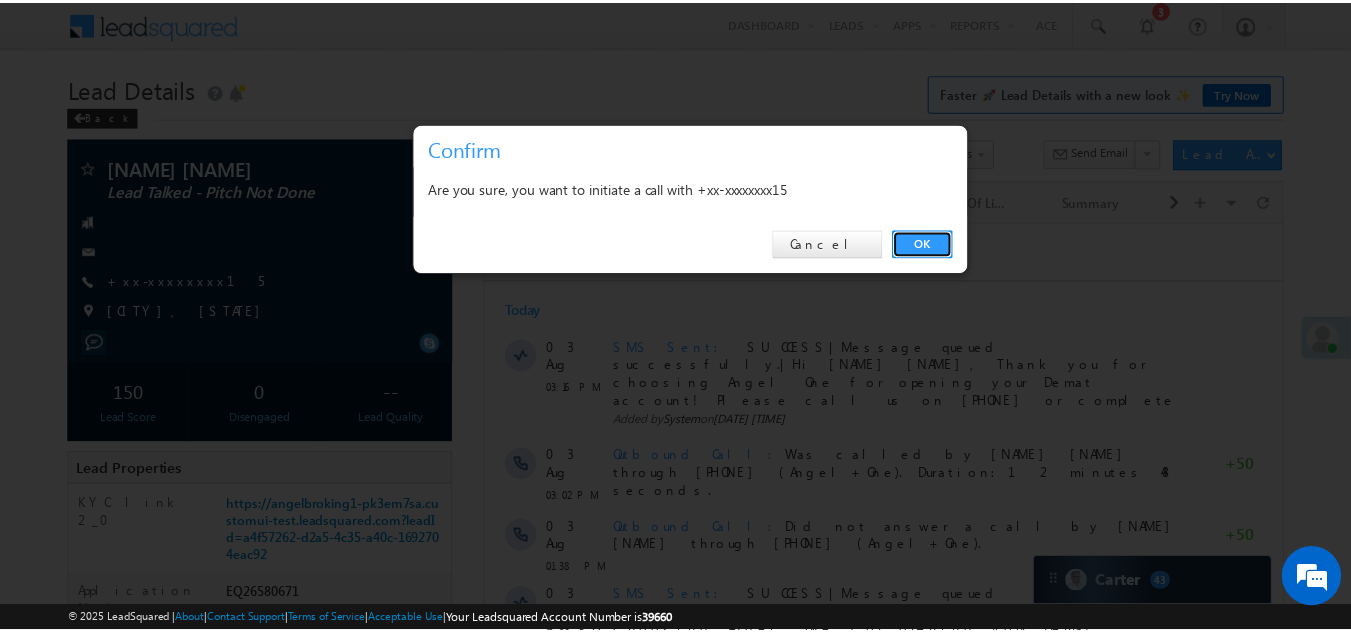scroll, scrollTop: 0, scrollLeft: 0, axis: both 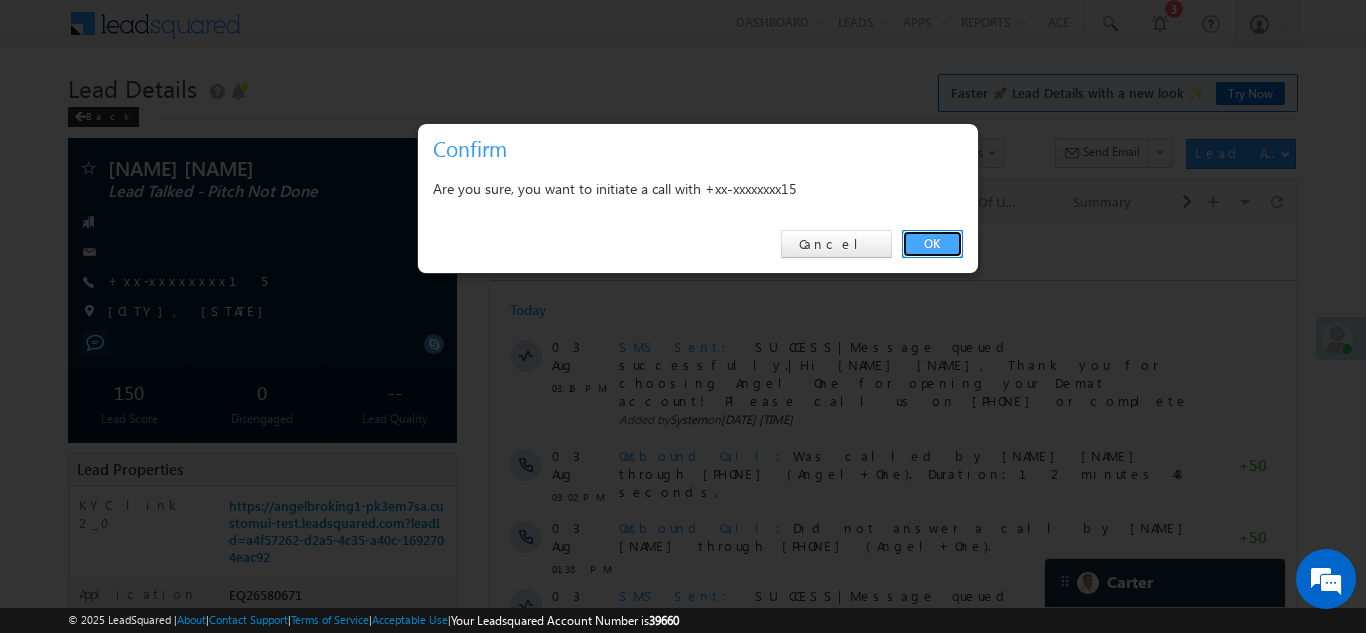 click on "OK" at bounding box center [932, 244] 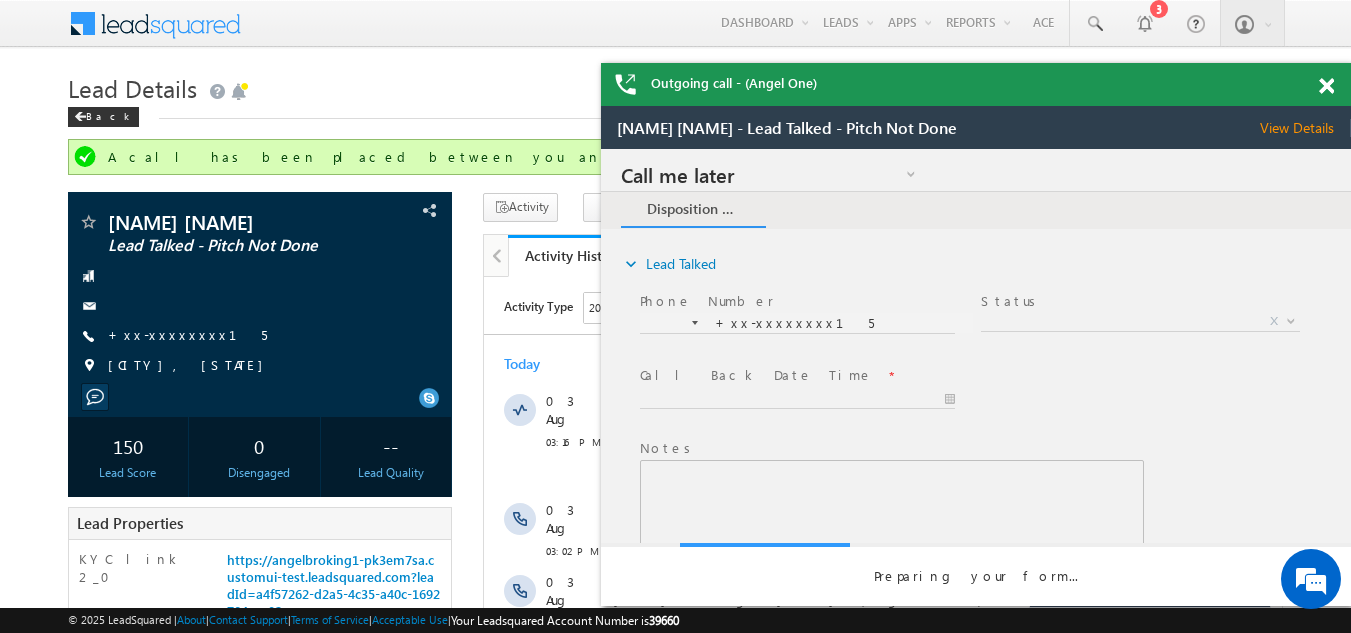 scroll, scrollTop: 0, scrollLeft: 0, axis: both 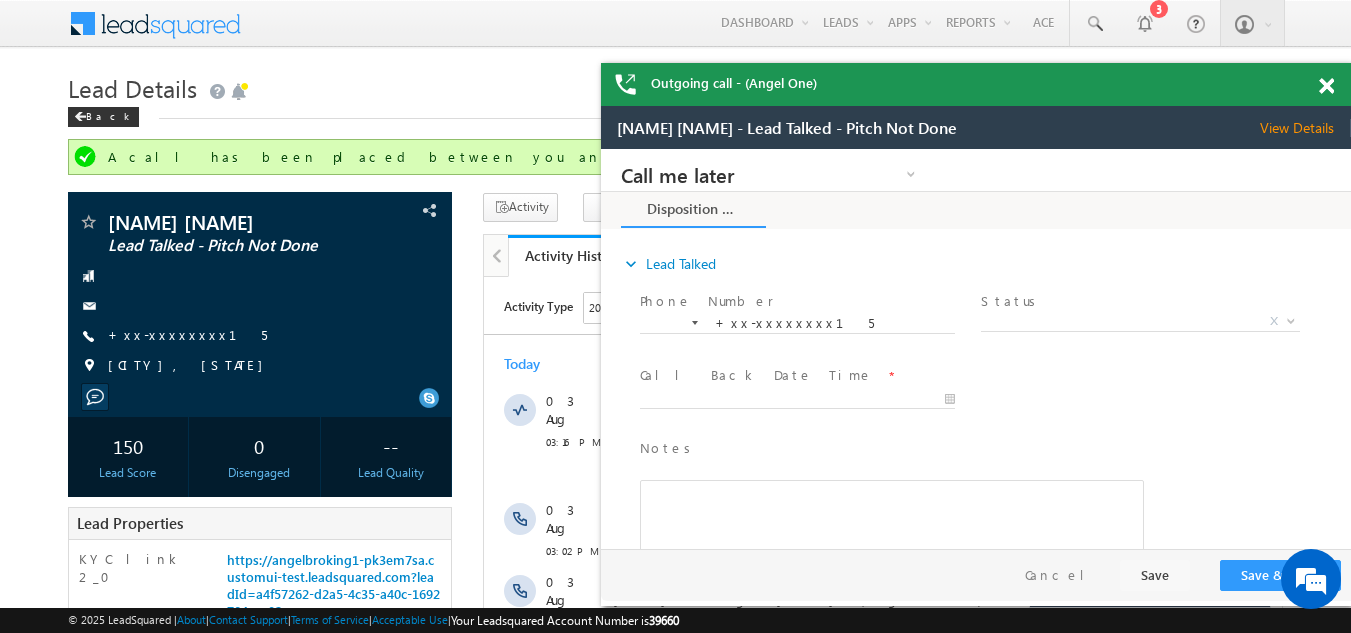 click at bounding box center [1326, 86] 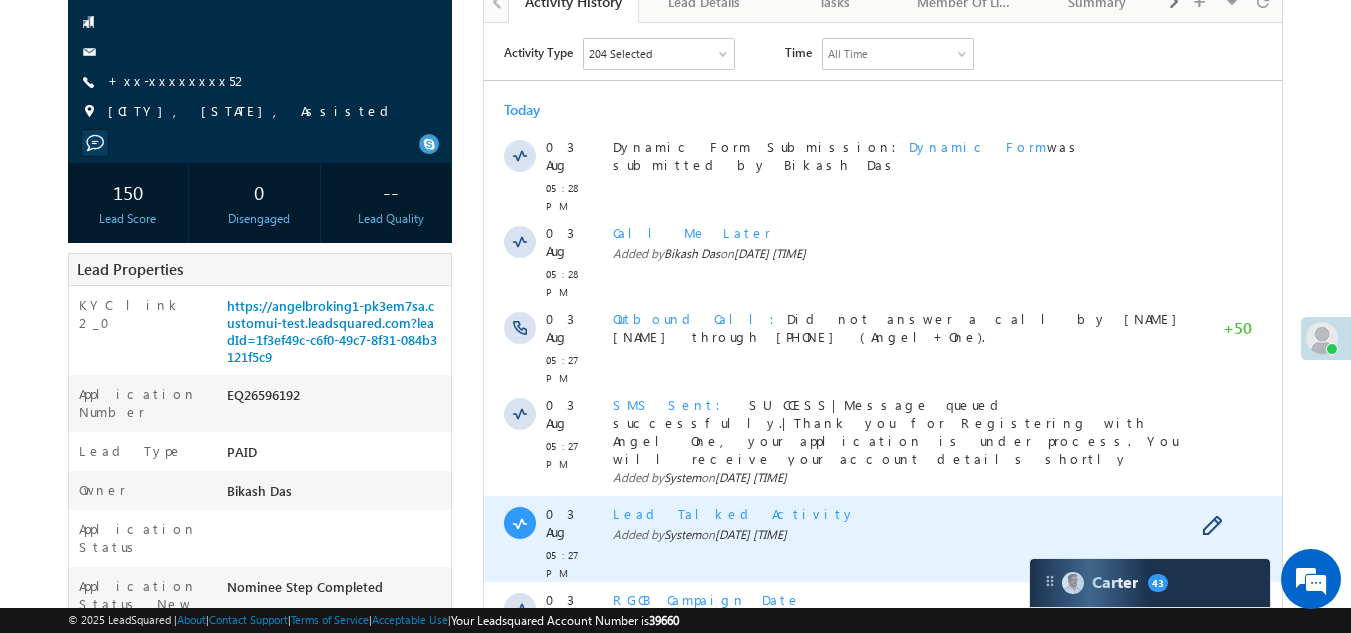 scroll, scrollTop: 400, scrollLeft: 0, axis: vertical 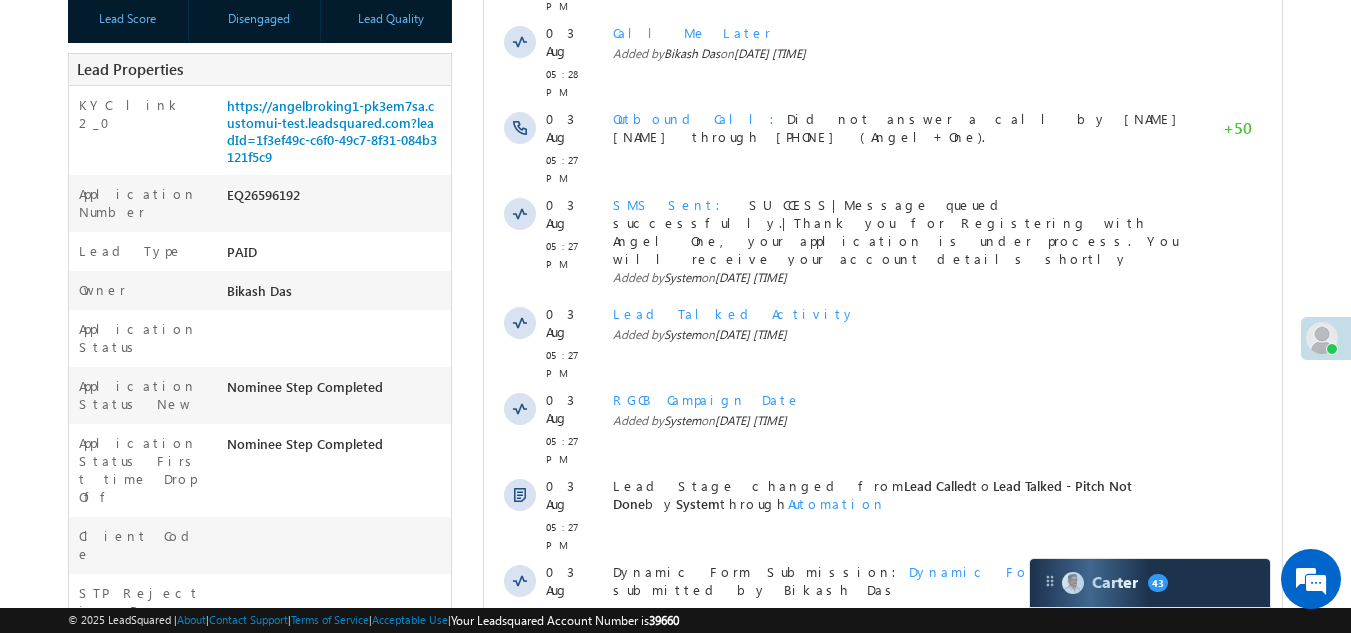 click at bounding box center (1142, 756) 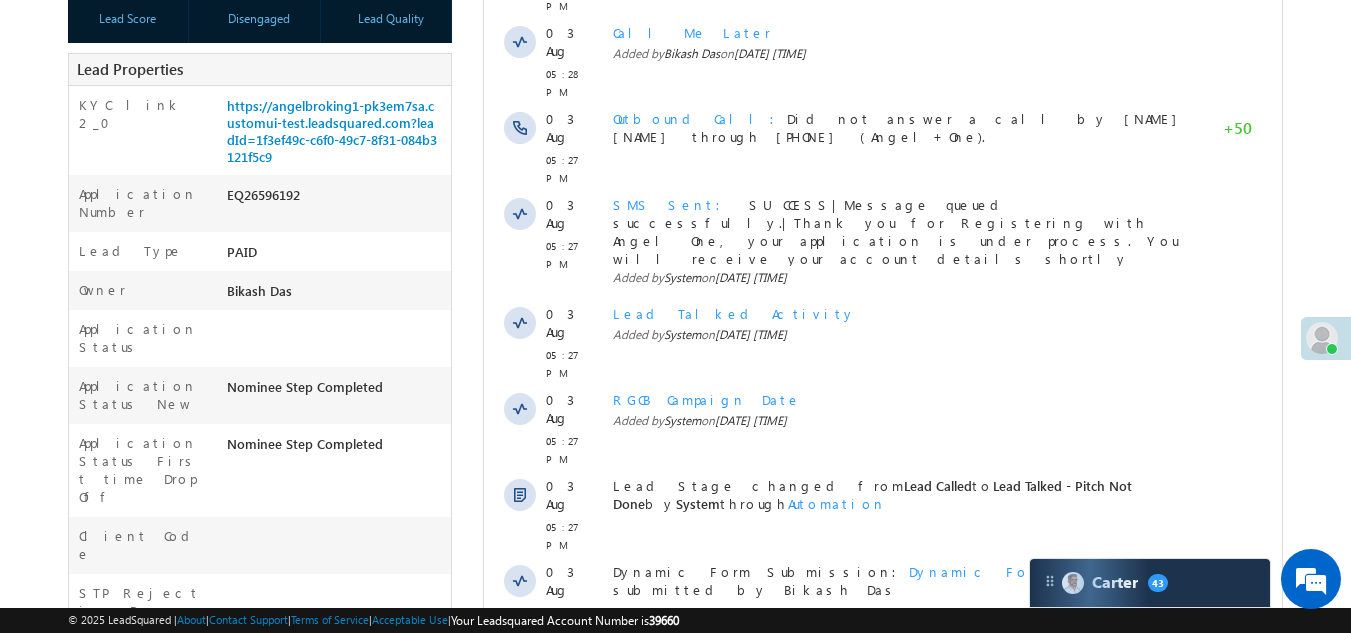 scroll, scrollTop: 0, scrollLeft: 0, axis: both 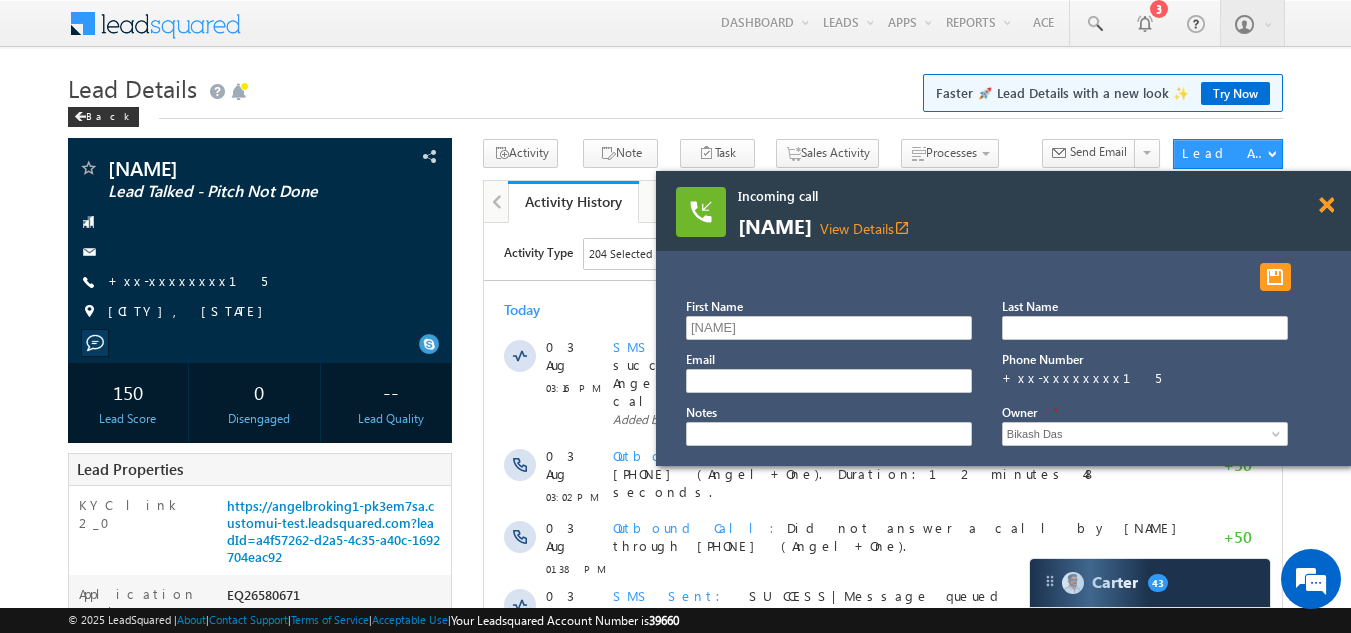 click at bounding box center [1326, 205] 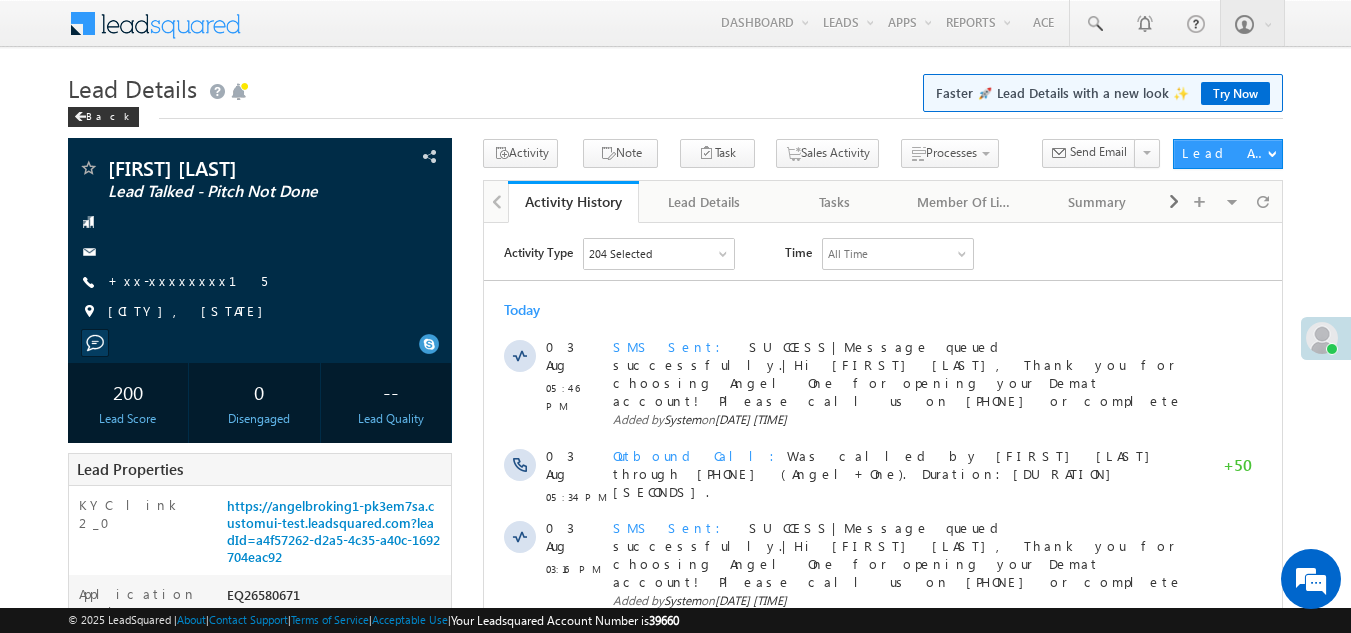 scroll, scrollTop: 0, scrollLeft: 0, axis: both 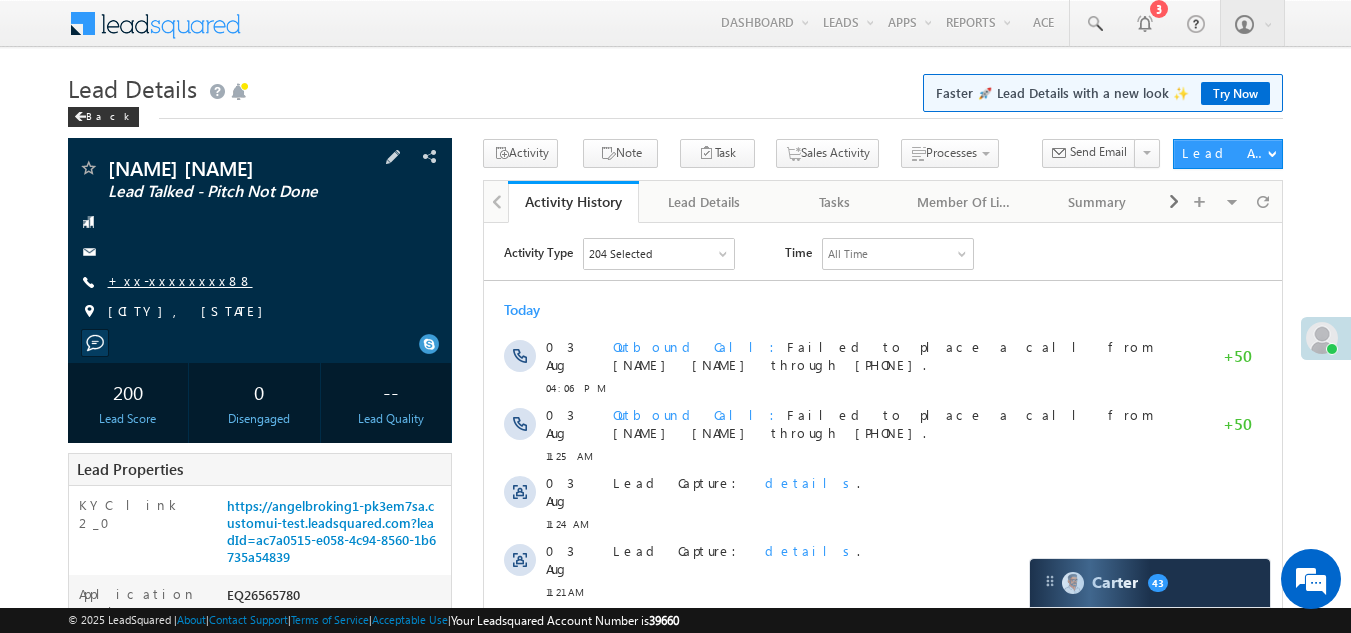 click on "+xx-xxxxxxxx88" at bounding box center [180, 280] 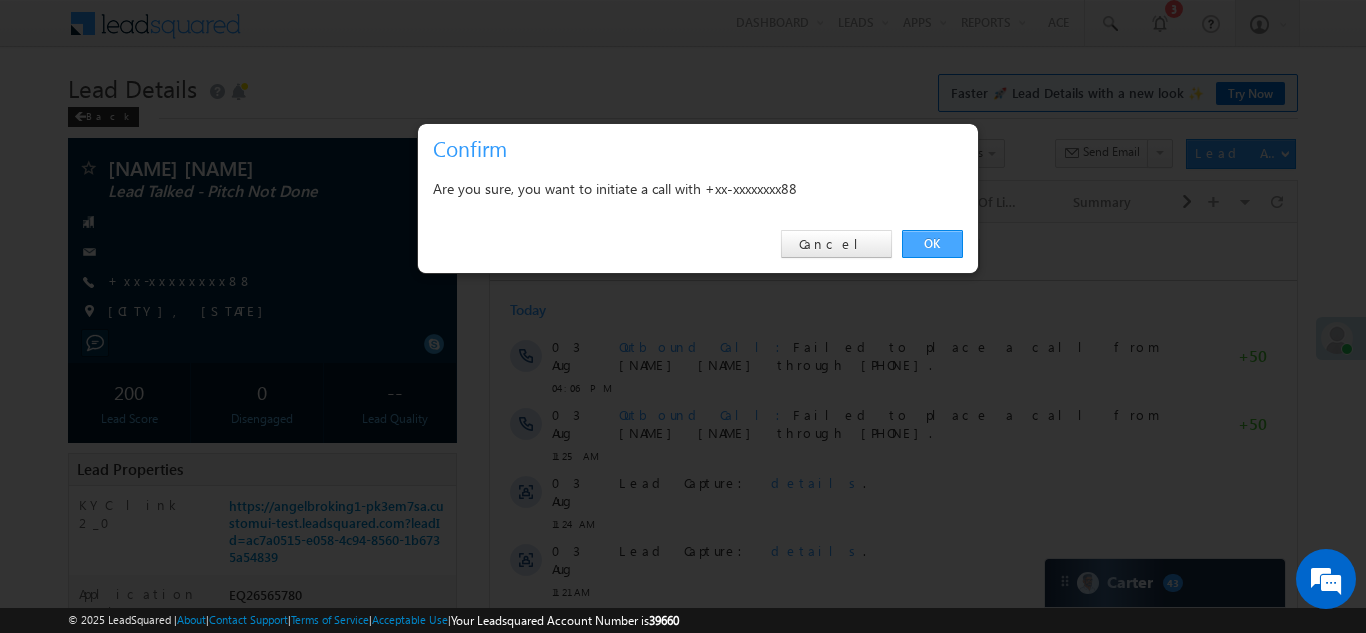 click on "OK" at bounding box center [932, 244] 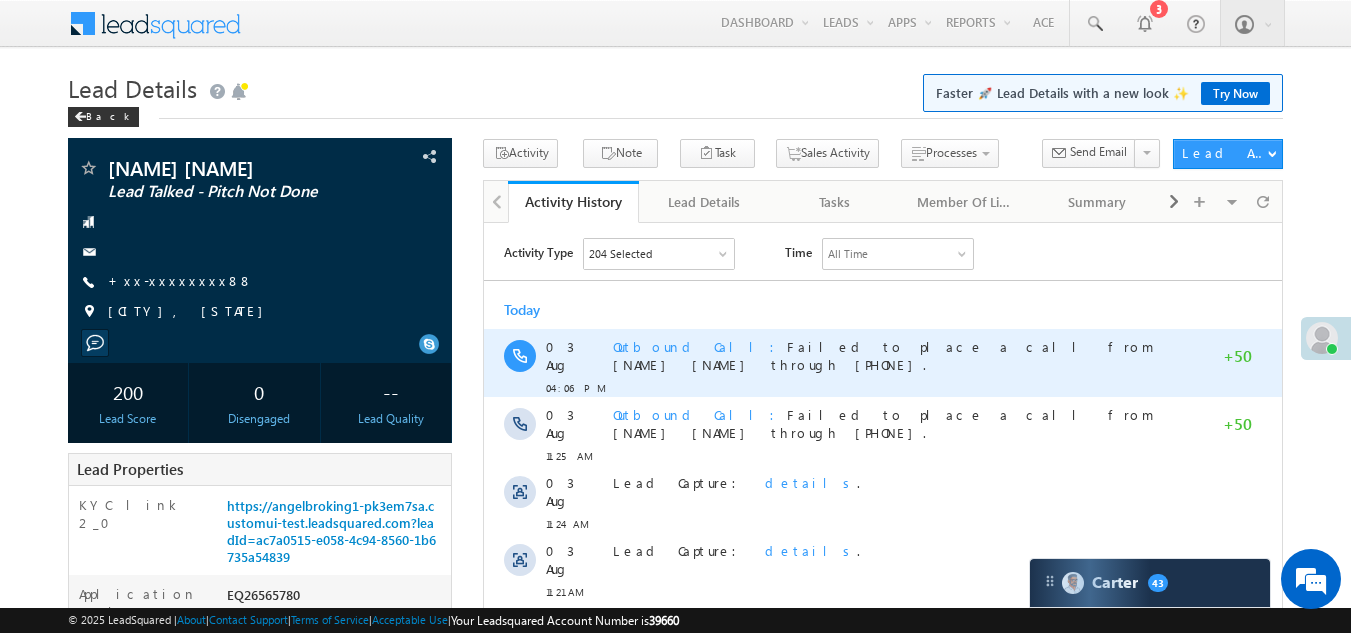 scroll, scrollTop: 0, scrollLeft: 0, axis: both 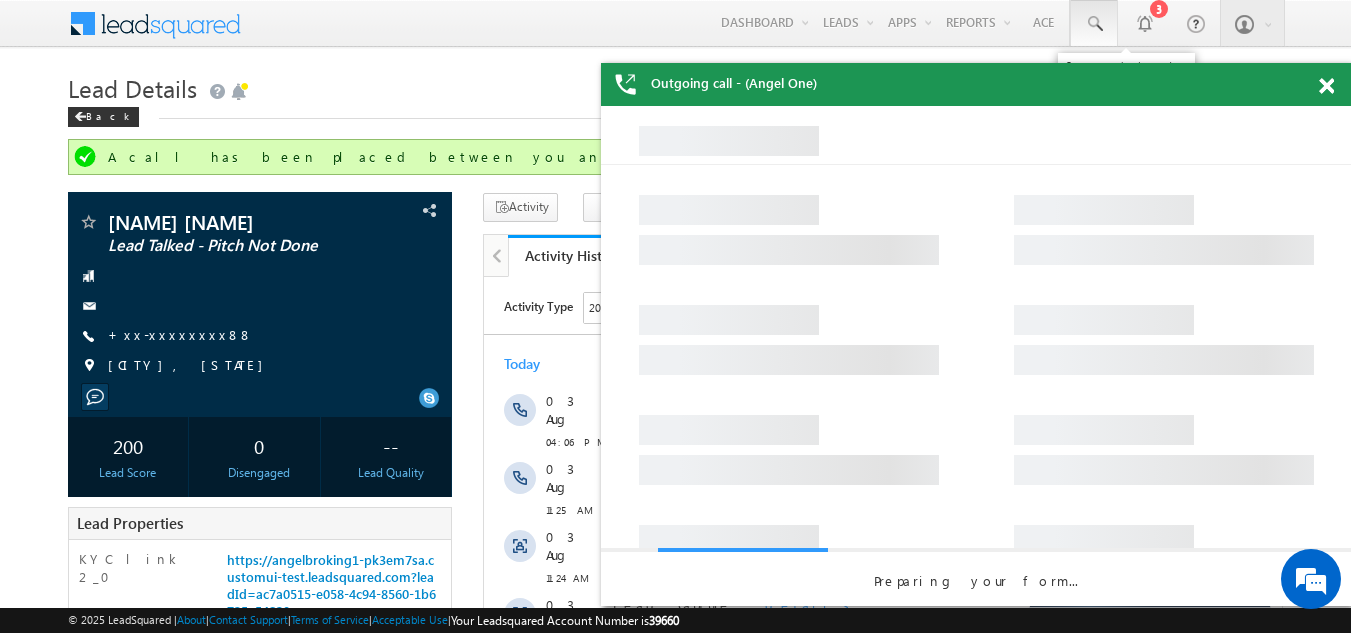 click at bounding box center [1094, 24] 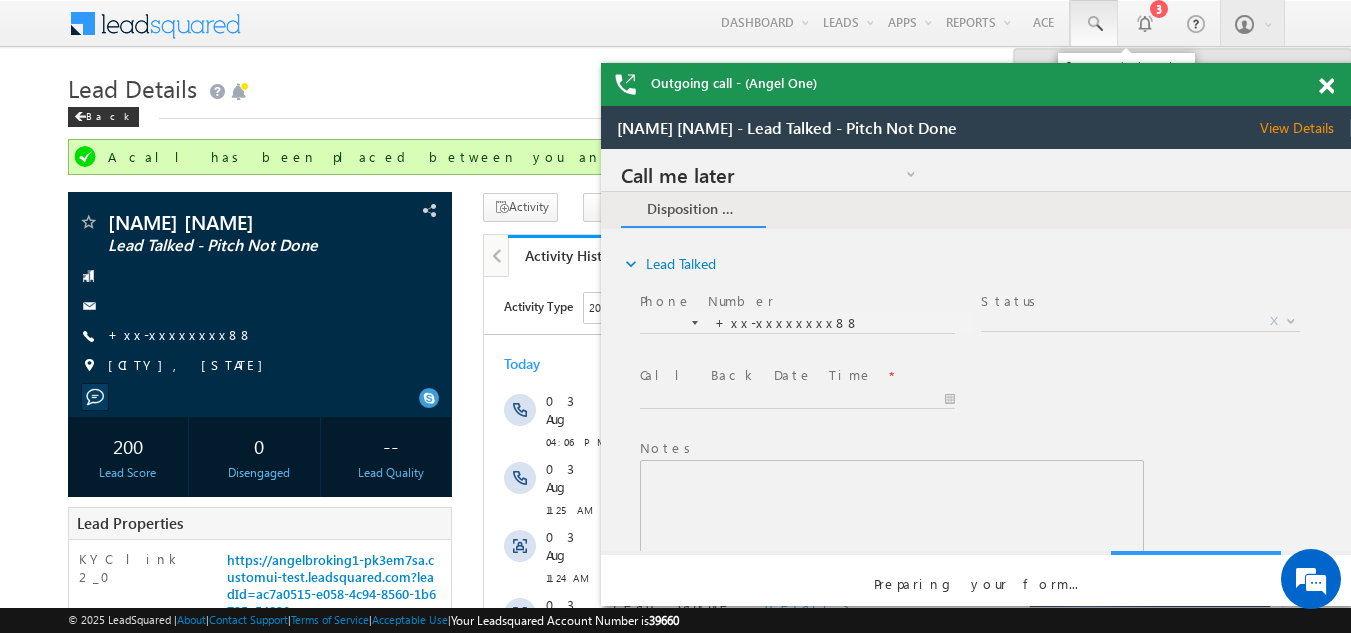 scroll, scrollTop: 0, scrollLeft: 0, axis: both 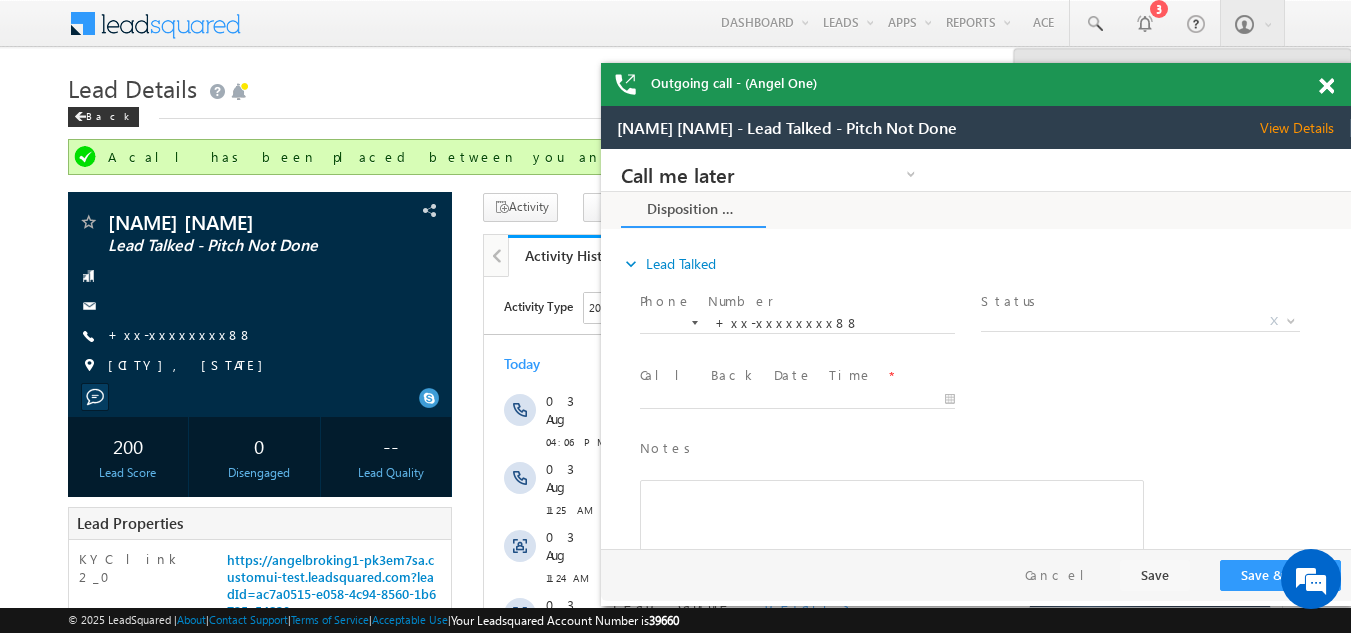 click at bounding box center (1326, 86) 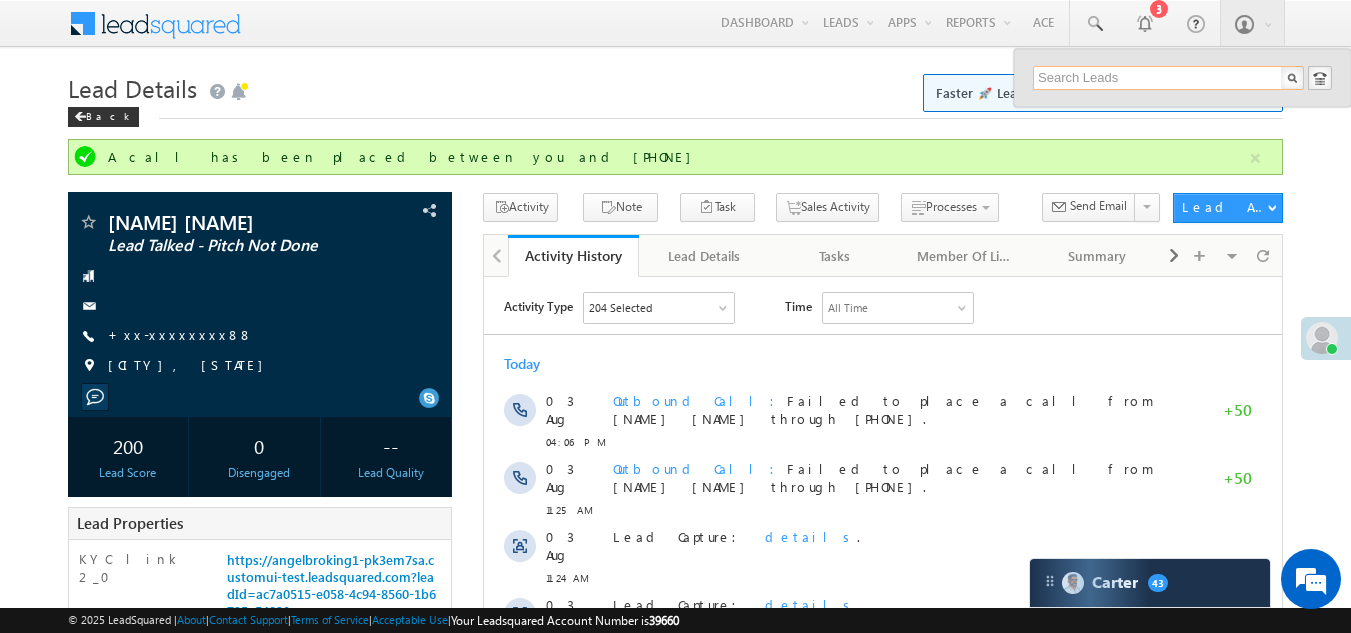 paste on "EQ26196828" 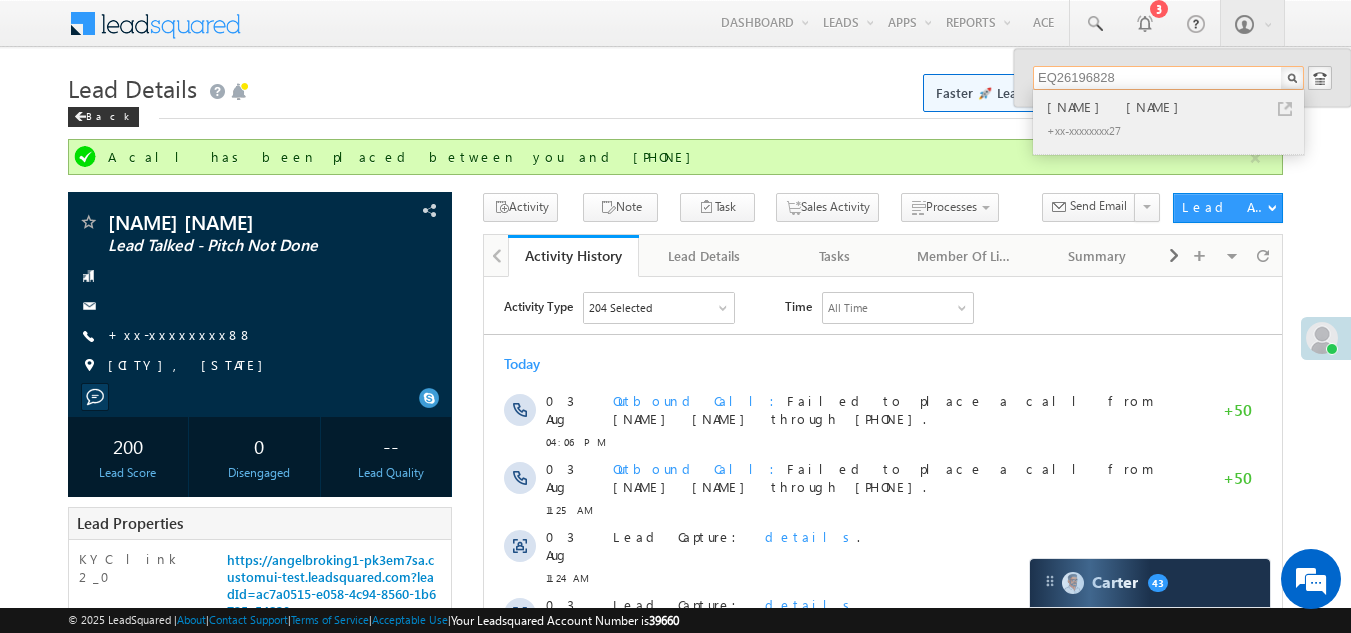 type on "EQ26196828" 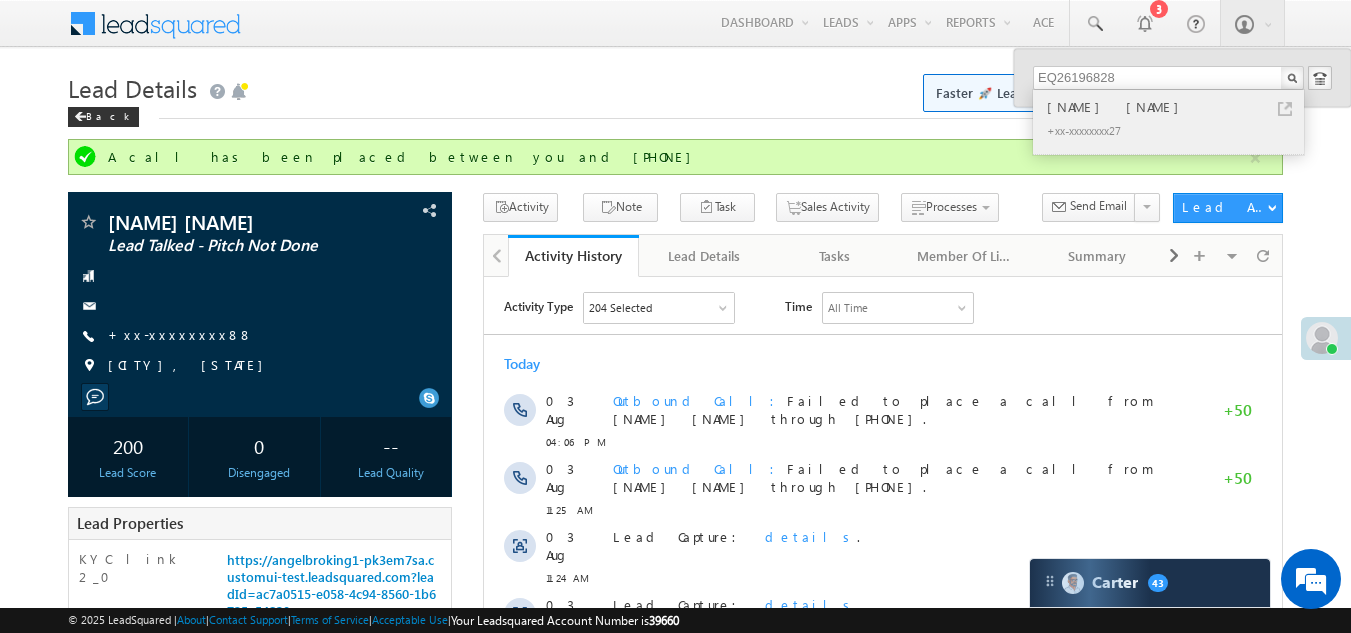 click on "+xx-xxxxxxxx27" at bounding box center (1177, 130) 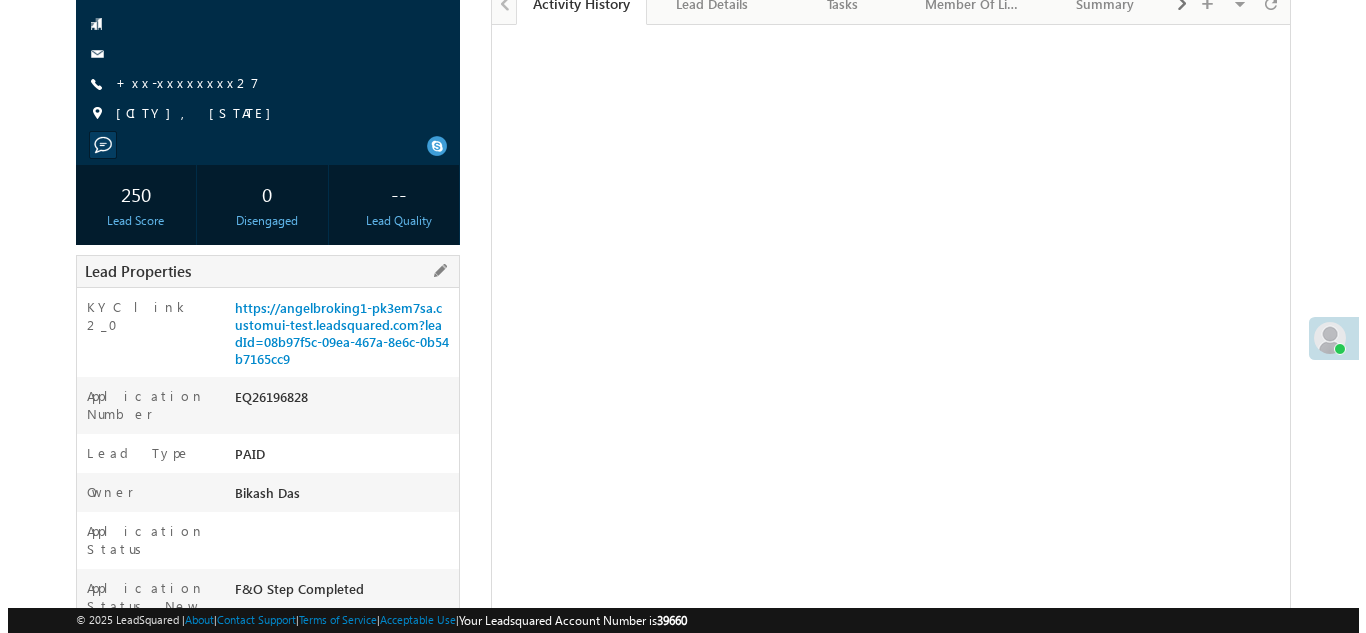 scroll, scrollTop: 100, scrollLeft: 0, axis: vertical 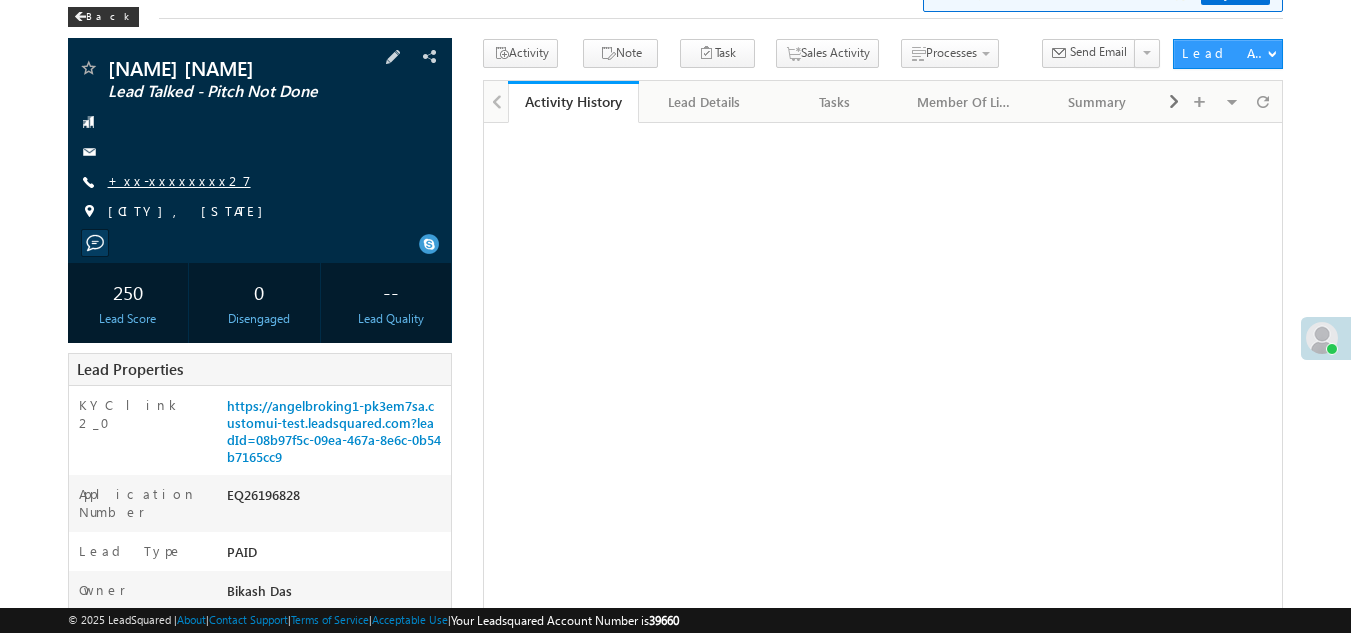 click on "+xx-xxxxxxxx27" at bounding box center [179, 180] 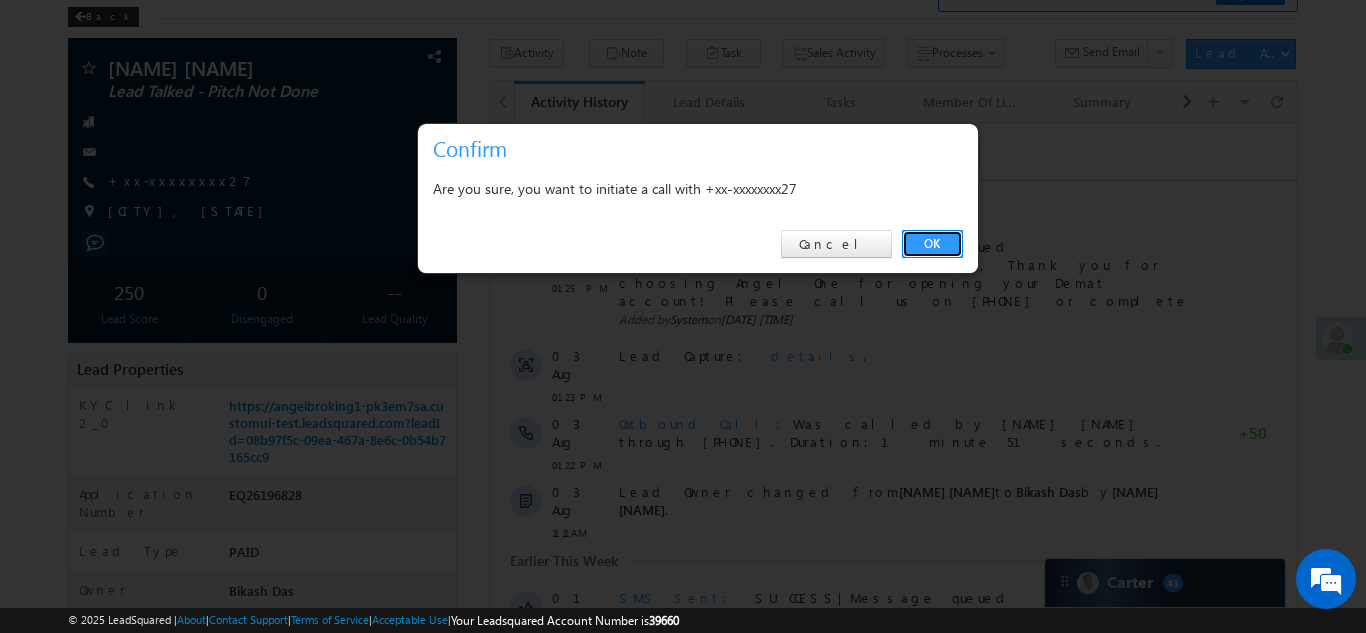 scroll, scrollTop: 0, scrollLeft: 0, axis: both 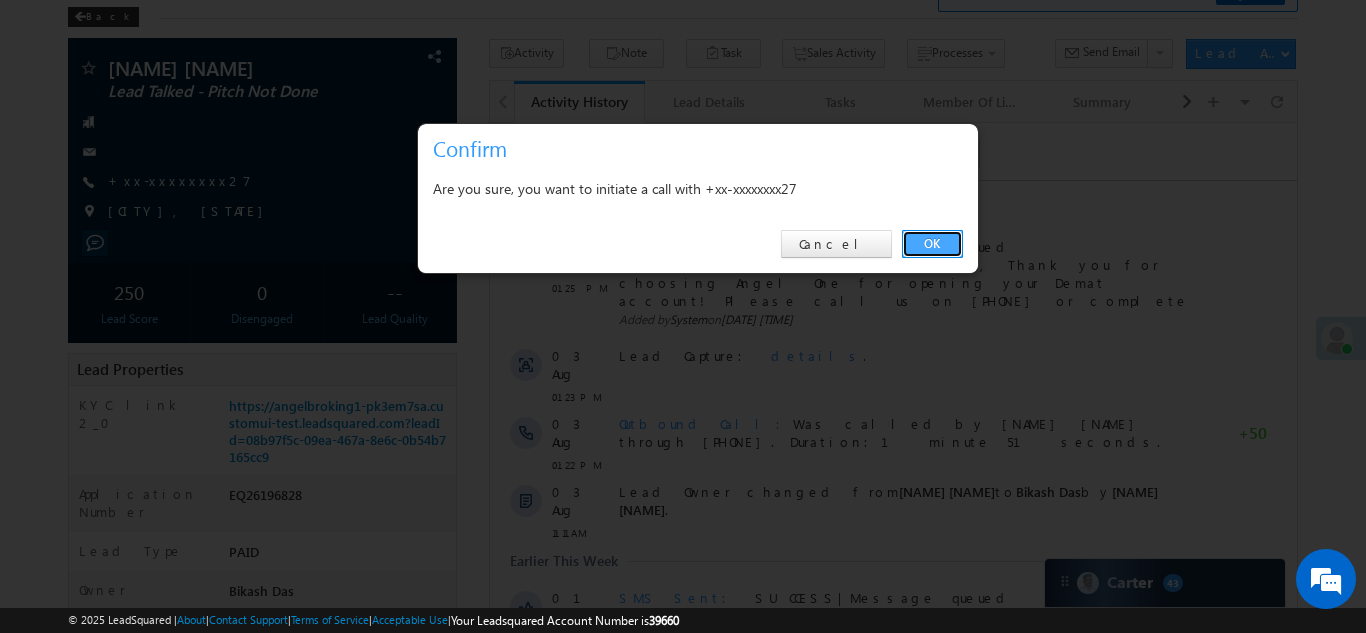 click on "OK" at bounding box center [932, 244] 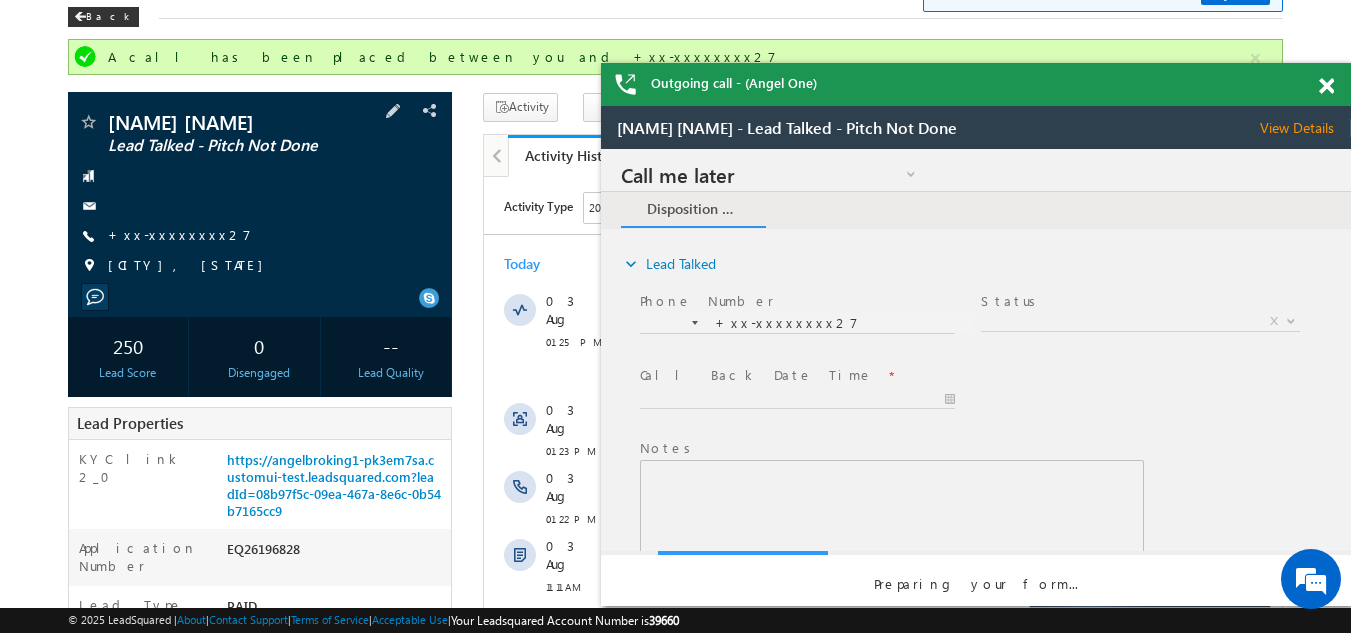 scroll, scrollTop: 0, scrollLeft: 0, axis: both 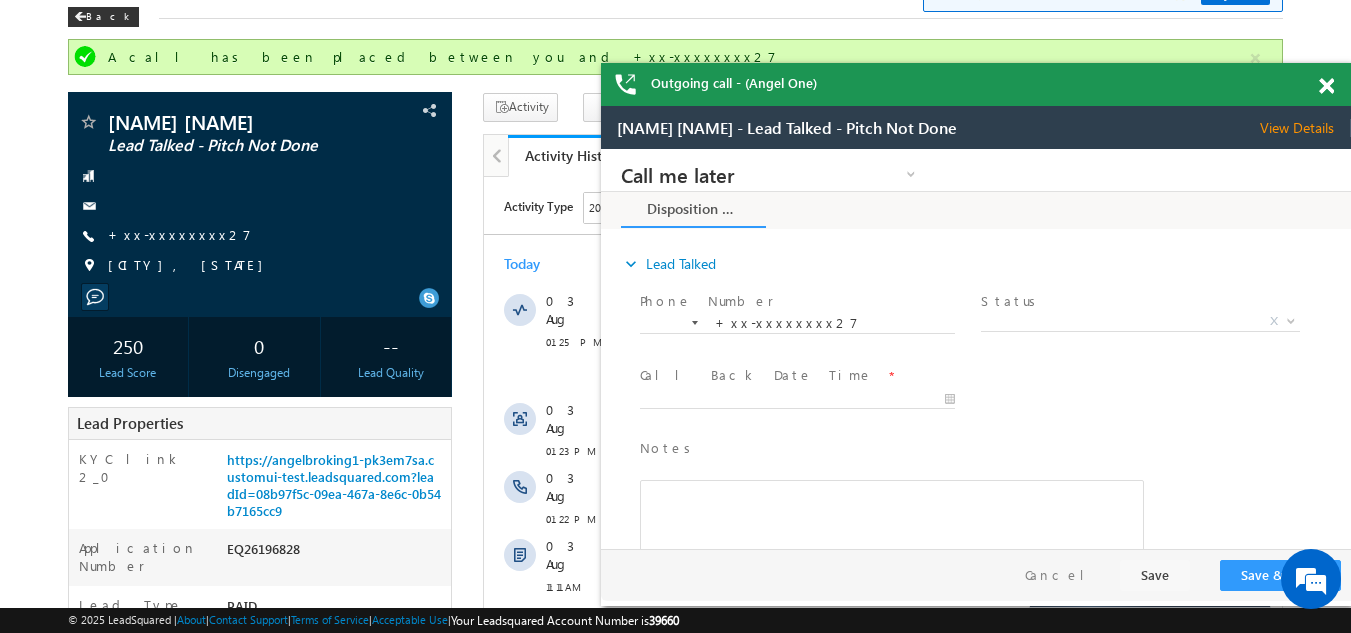 click at bounding box center (1326, 86) 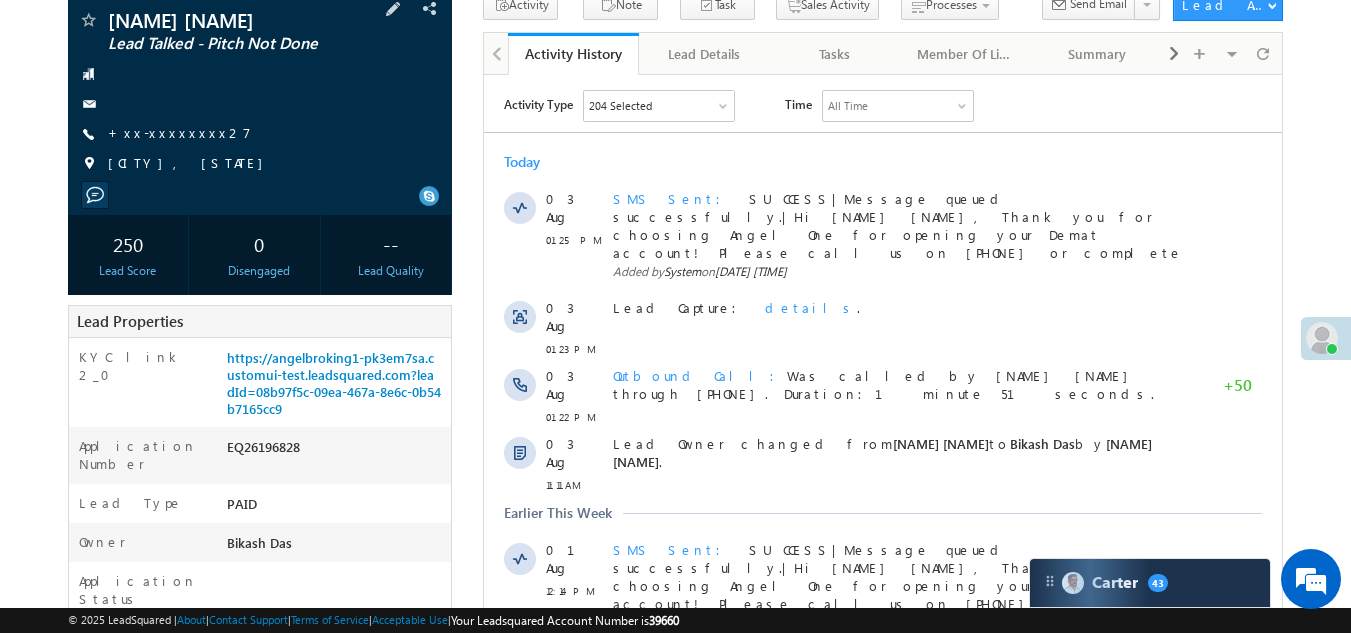 scroll, scrollTop: 300, scrollLeft: 0, axis: vertical 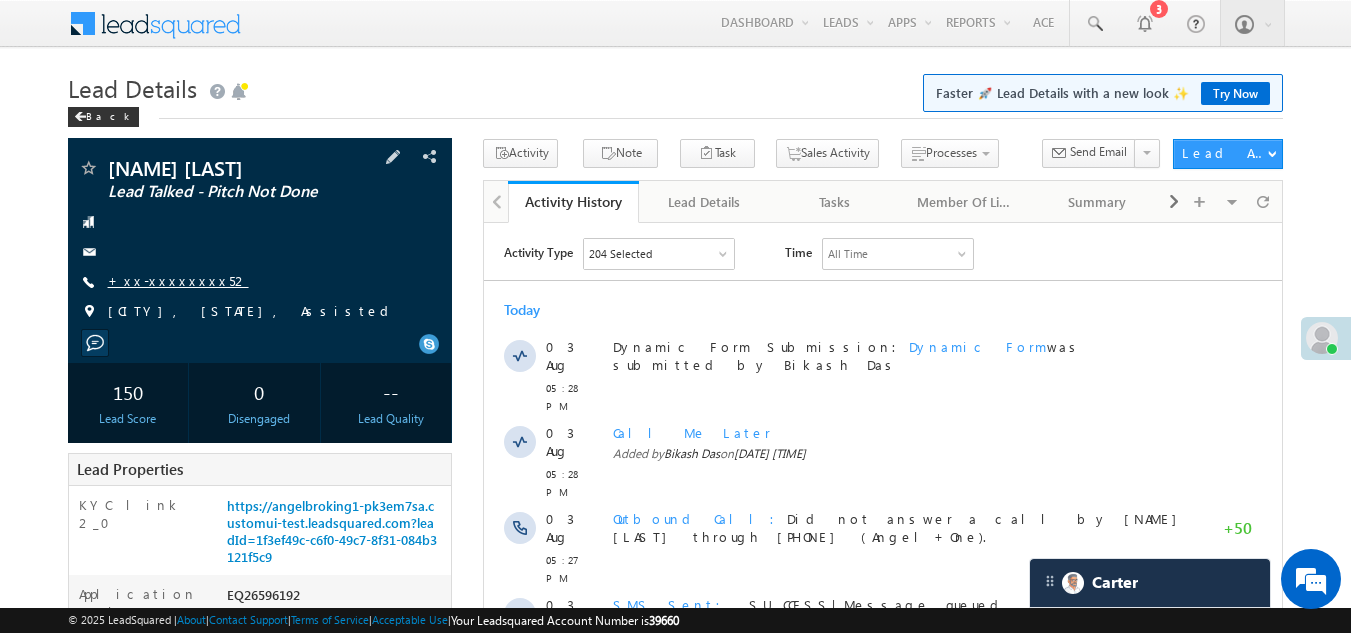click on "+xx-xxxxxxxx52" at bounding box center (178, 280) 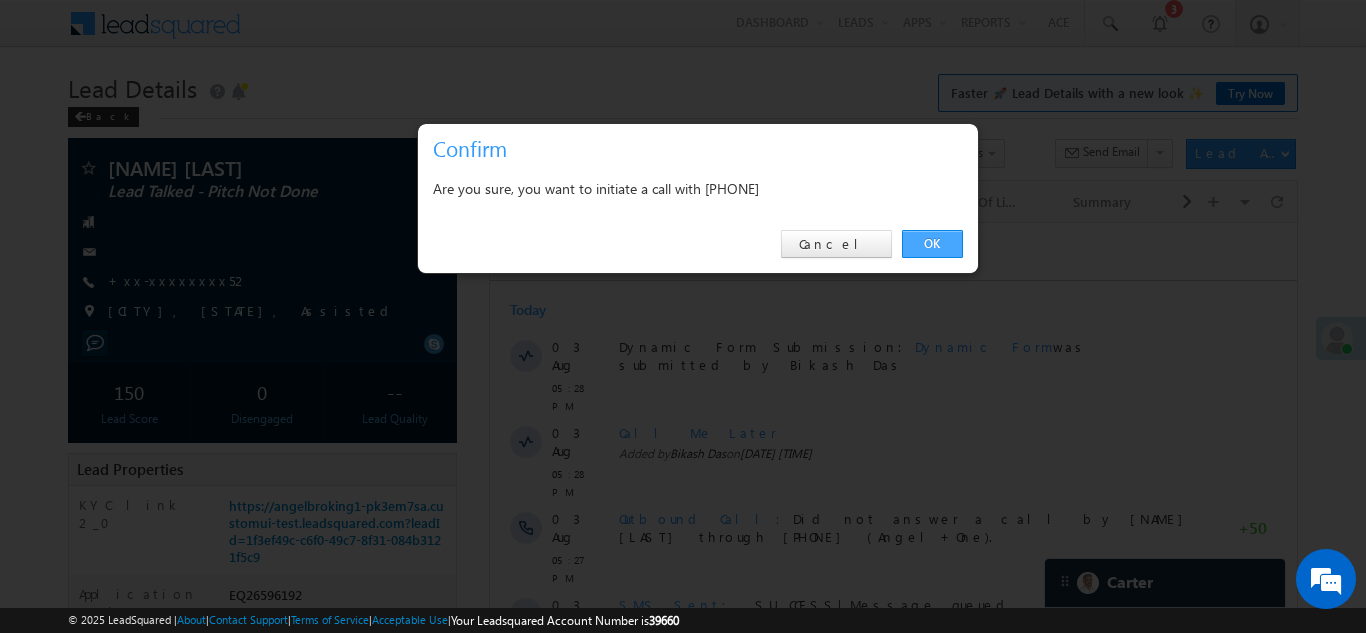 click on "OK" at bounding box center (932, 244) 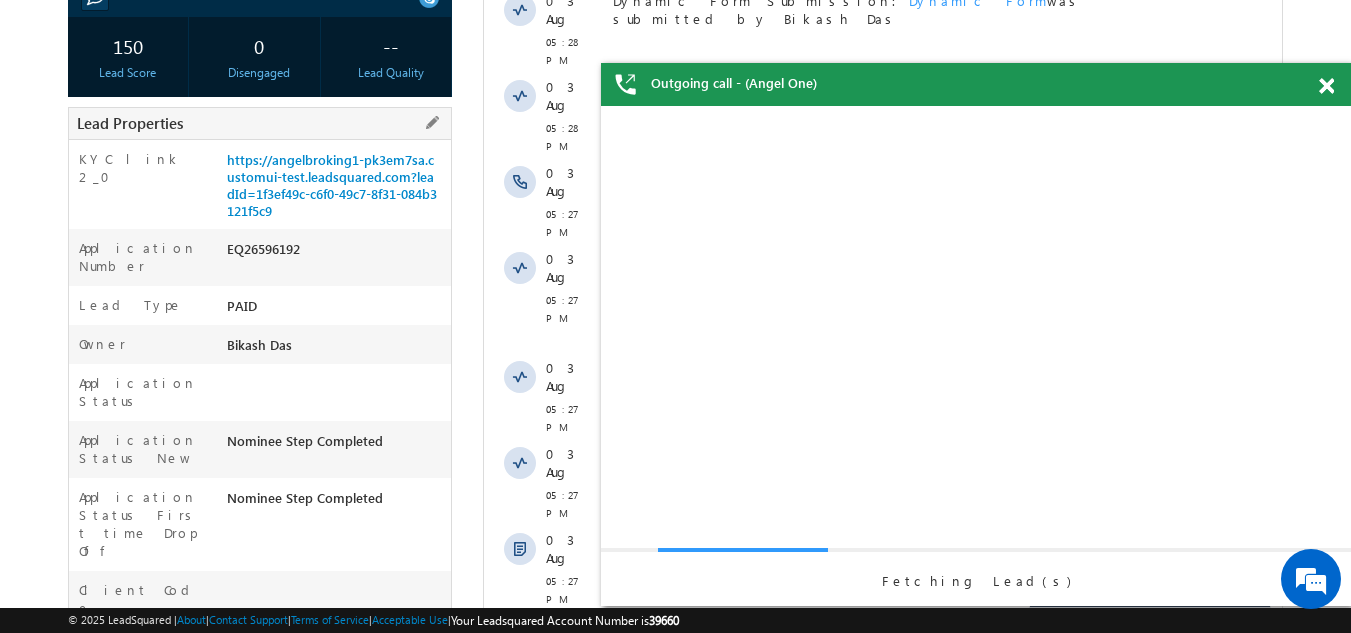 scroll, scrollTop: 0, scrollLeft: 0, axis: both 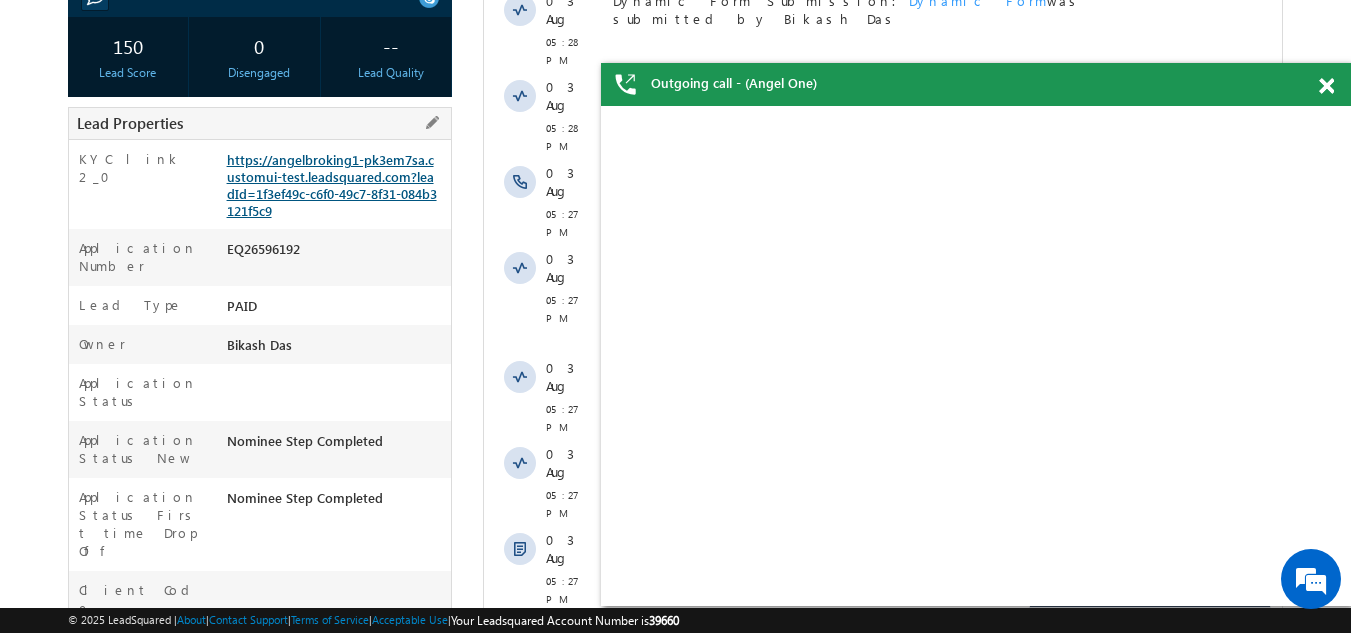 click on "https://angelbroking1-pk3em7sa.customui-test.leadsquared.com?leadId=1f3ef49c-c6f0-49c7-8f31-084b3121f5c9" at bounding box center [332, 185] 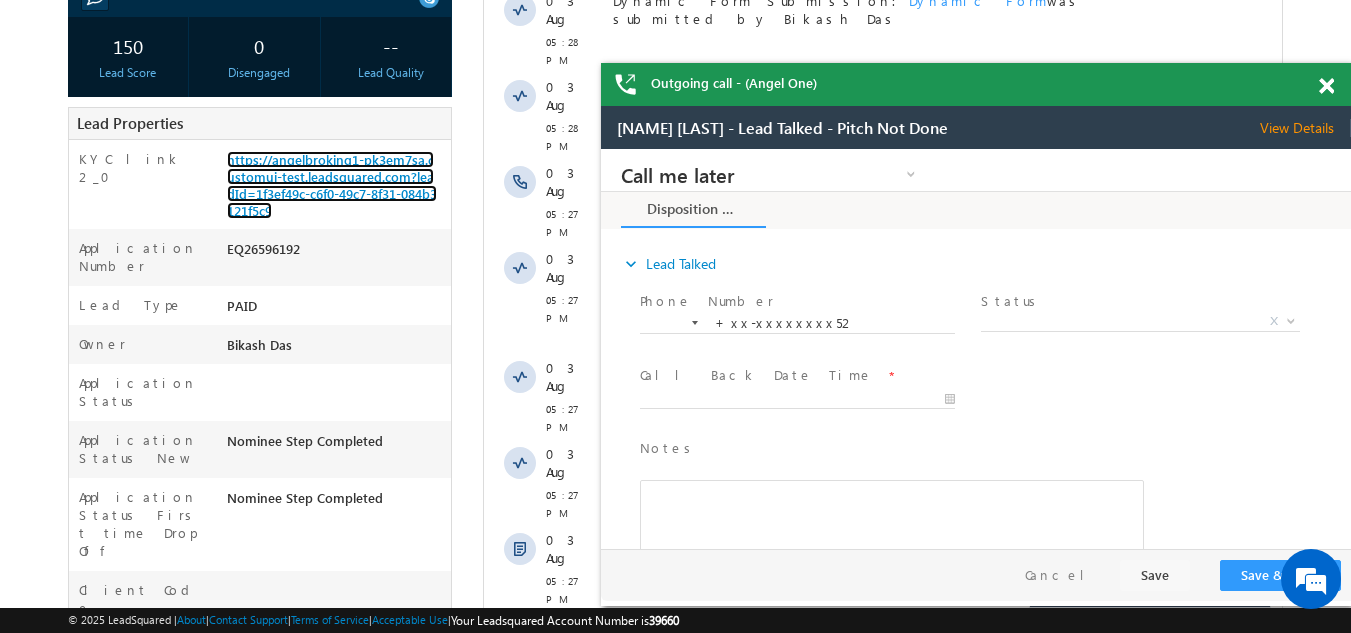 scroll, scrollTop: 0, scrollLeft: 0, axis: both 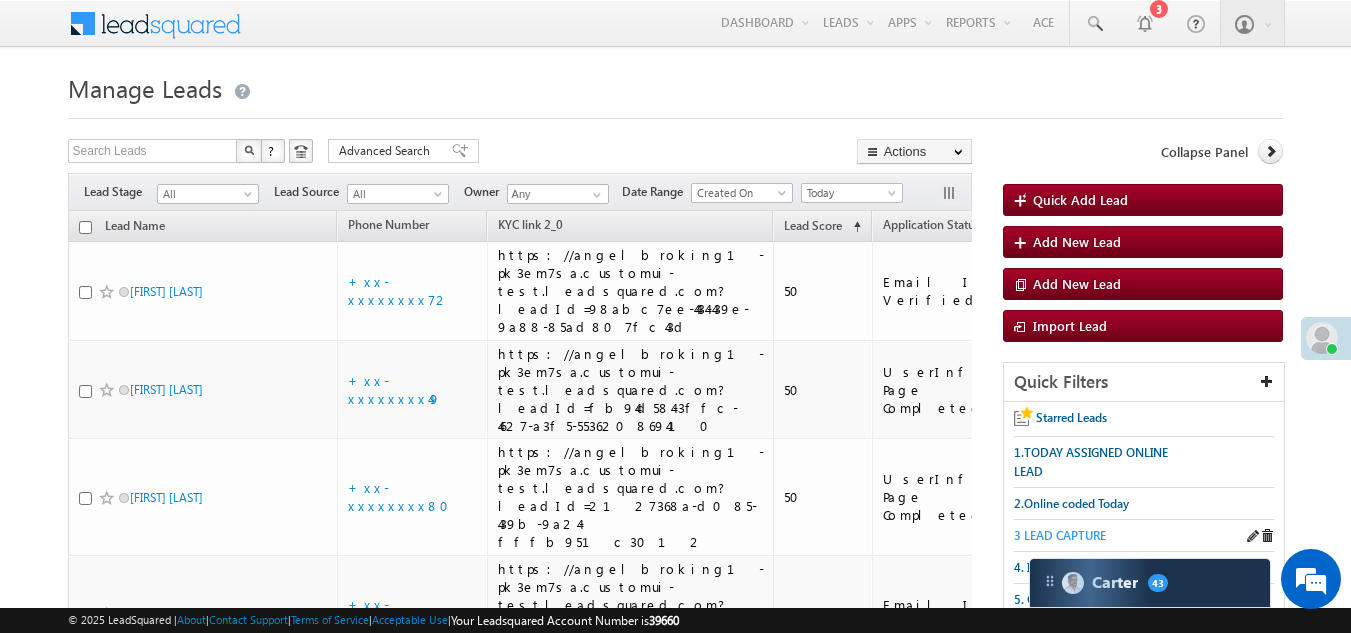 click on "3 LEAD CAPTURE" at bounding box center (1060, 535) 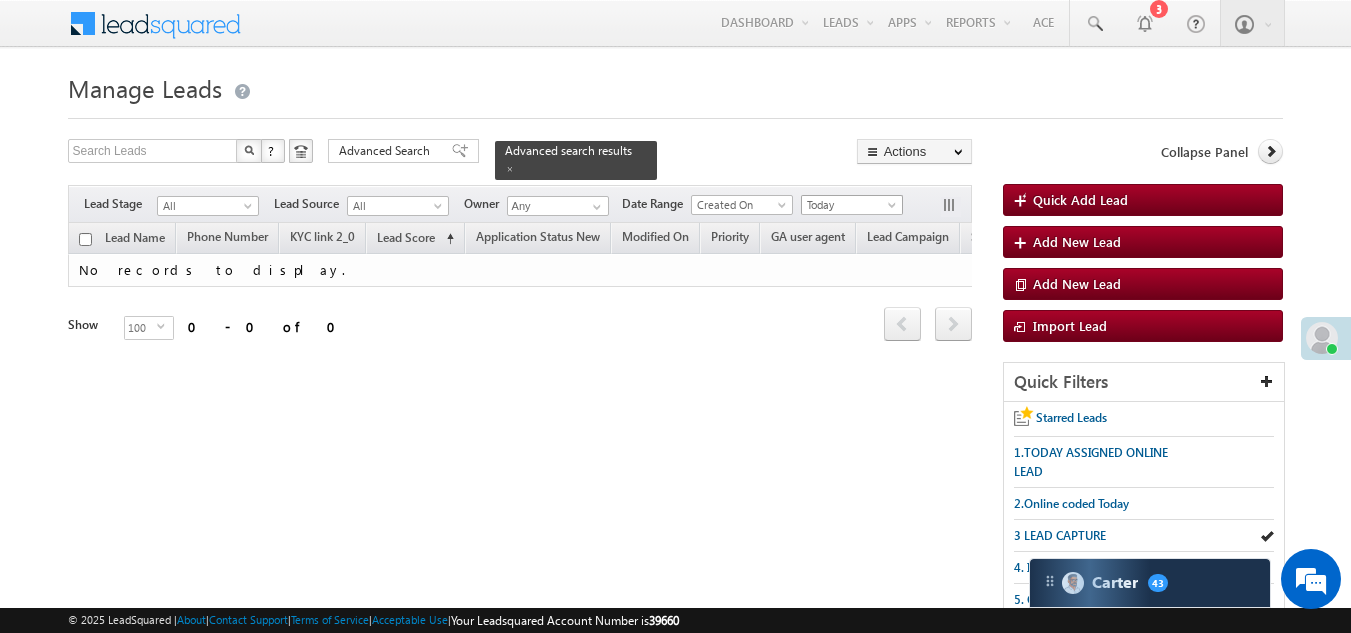 click on "Today" at bounding box center [849, 205] 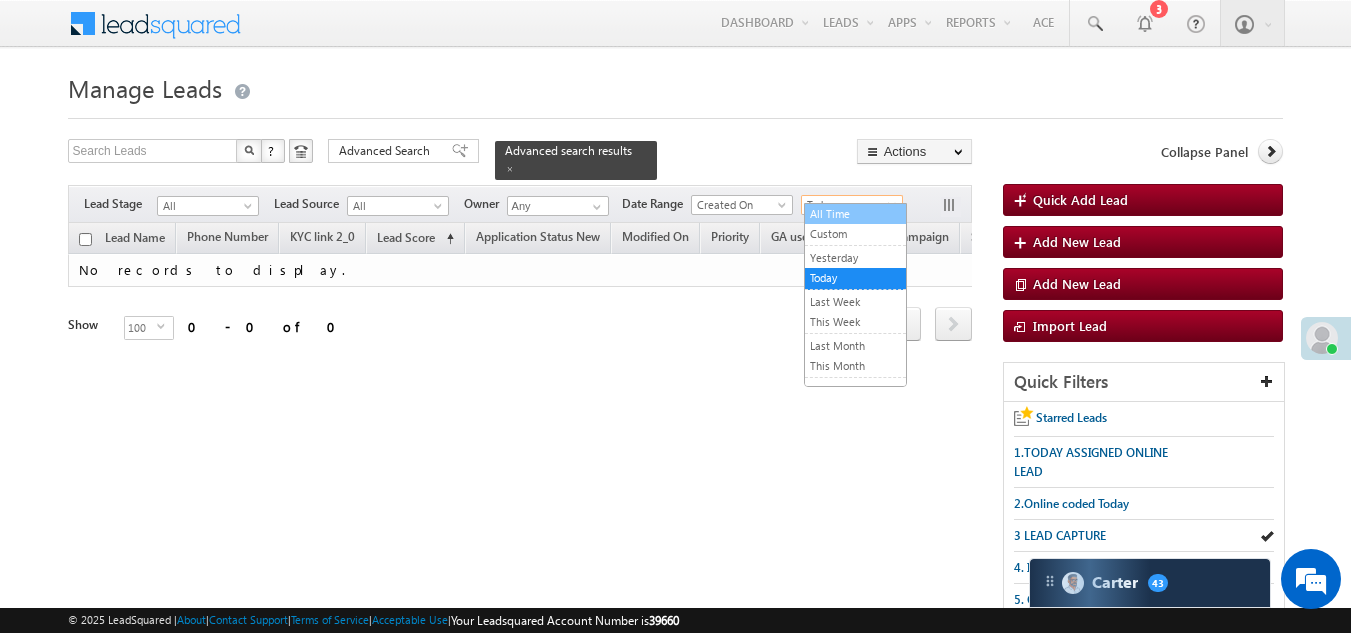 click on "All Time" at bounding box center (855, 214) 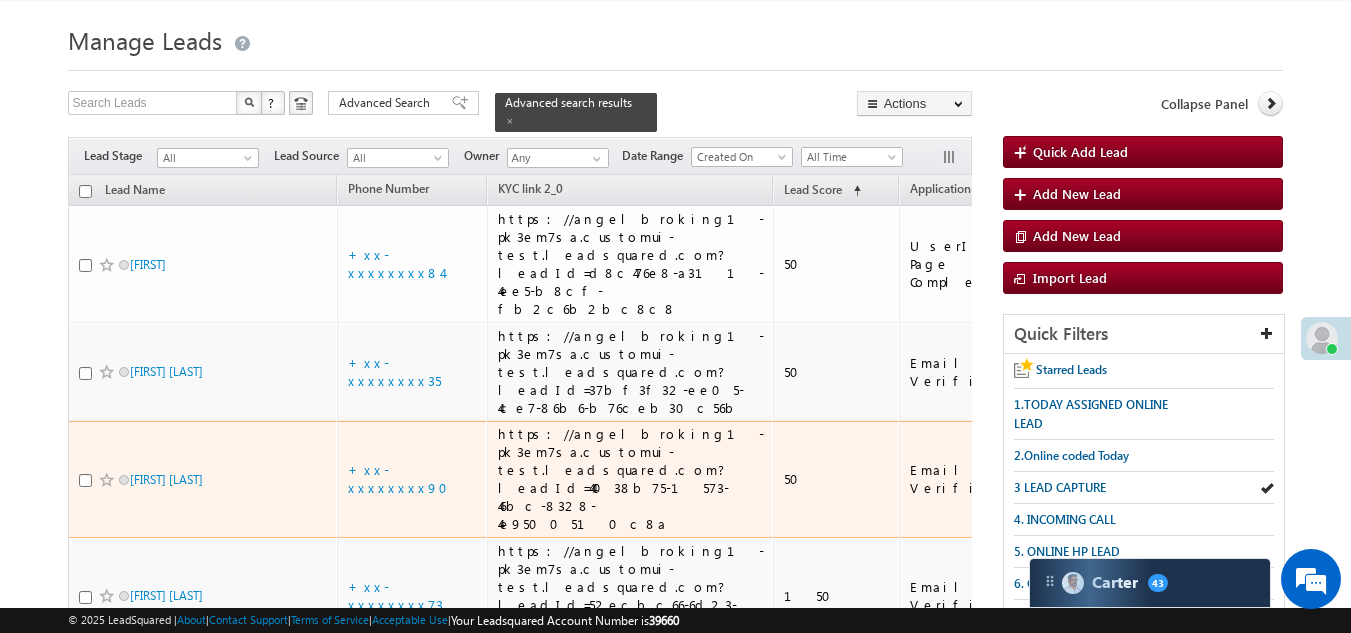 scroll, scrollTop: 0, scrollLeft: 0, axis: both 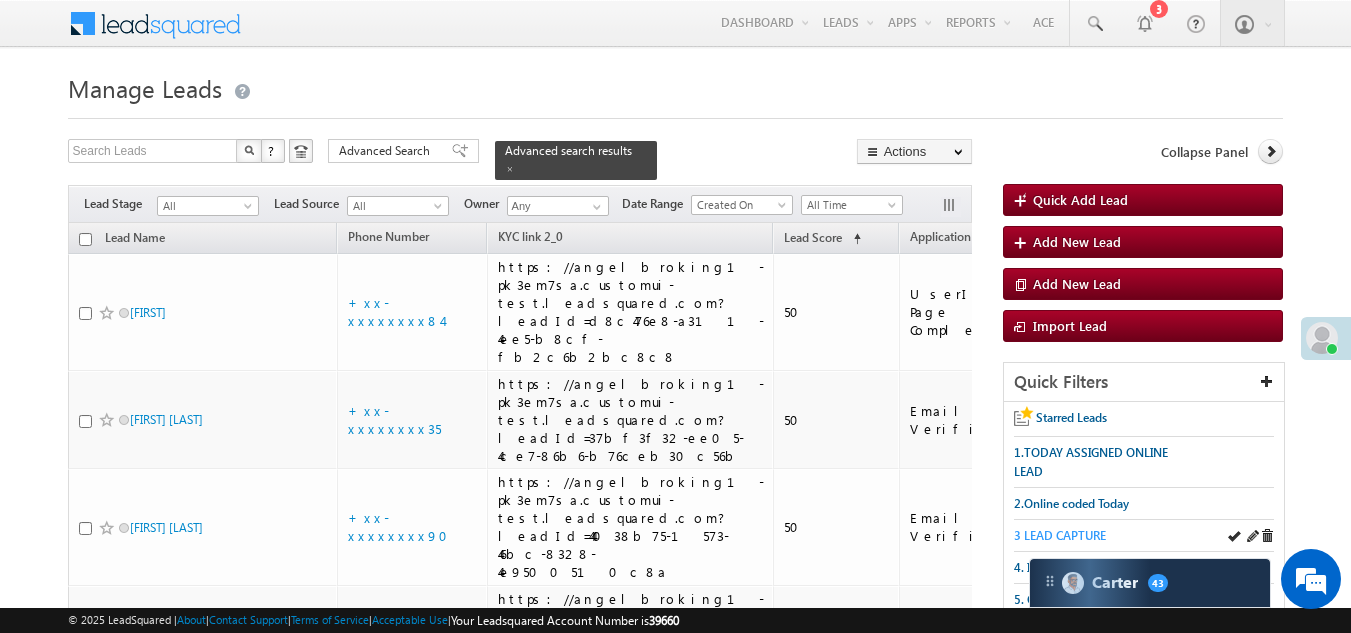 click on "3 LEAD CAPTURE" at bounding box center (1060, 535) 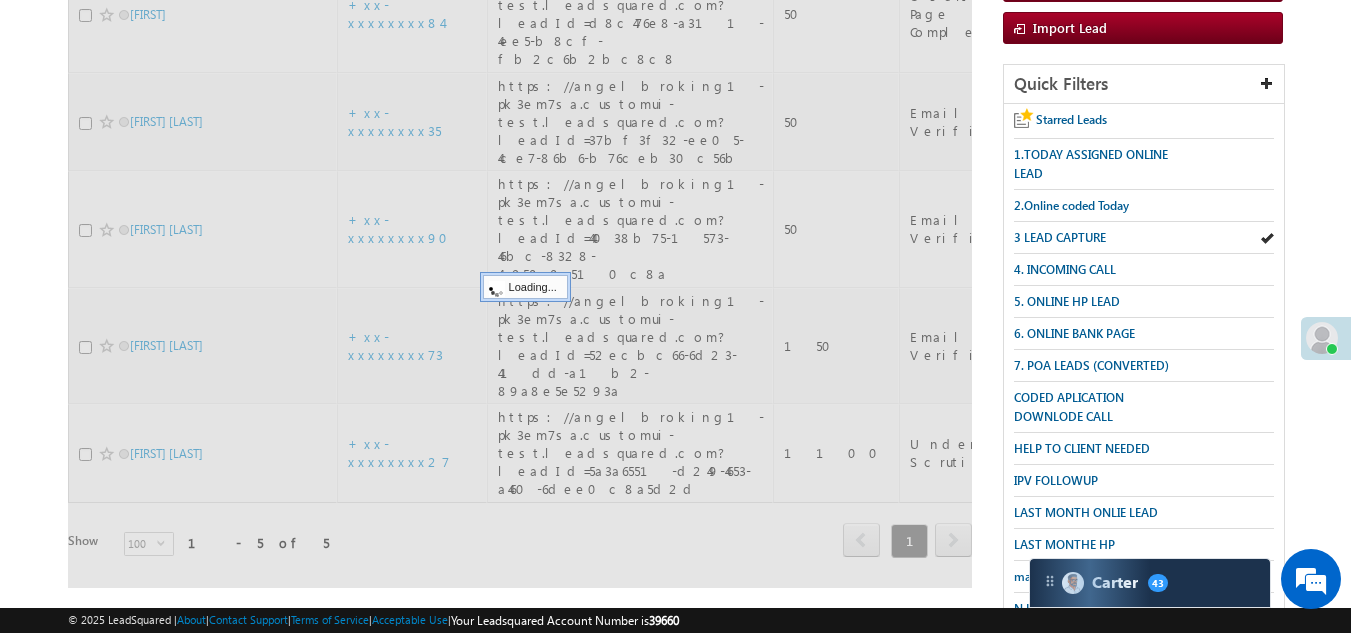 scroll, scrollTop: 300, scrollLeft: 0, axis: vertical 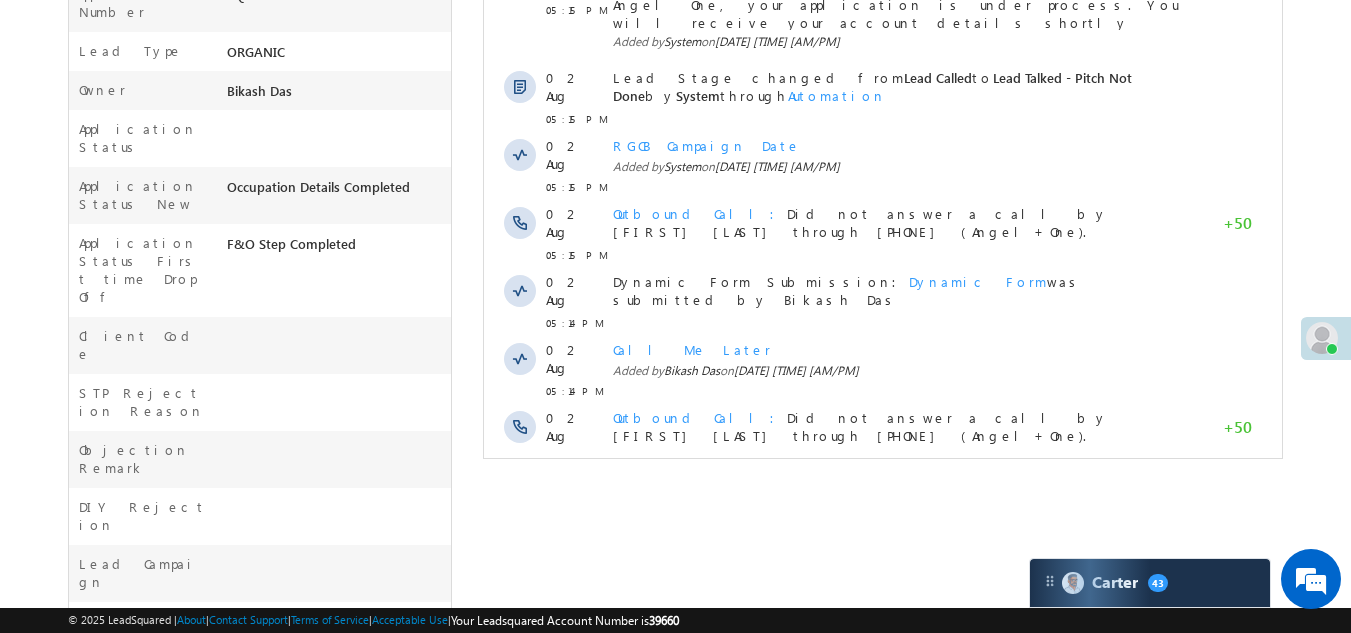 click on "Show More" at bounding box center [883, 503] 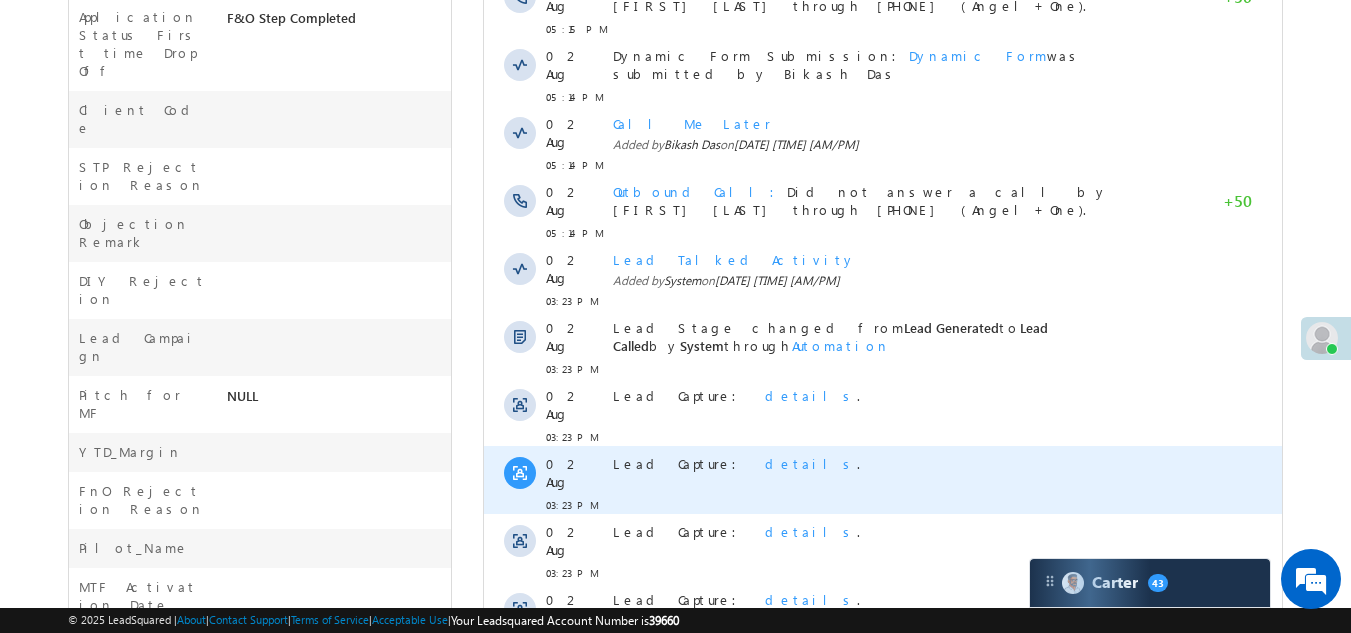 scroll, scrollTop: 1100, scrollLeft: 0, axis: vertical 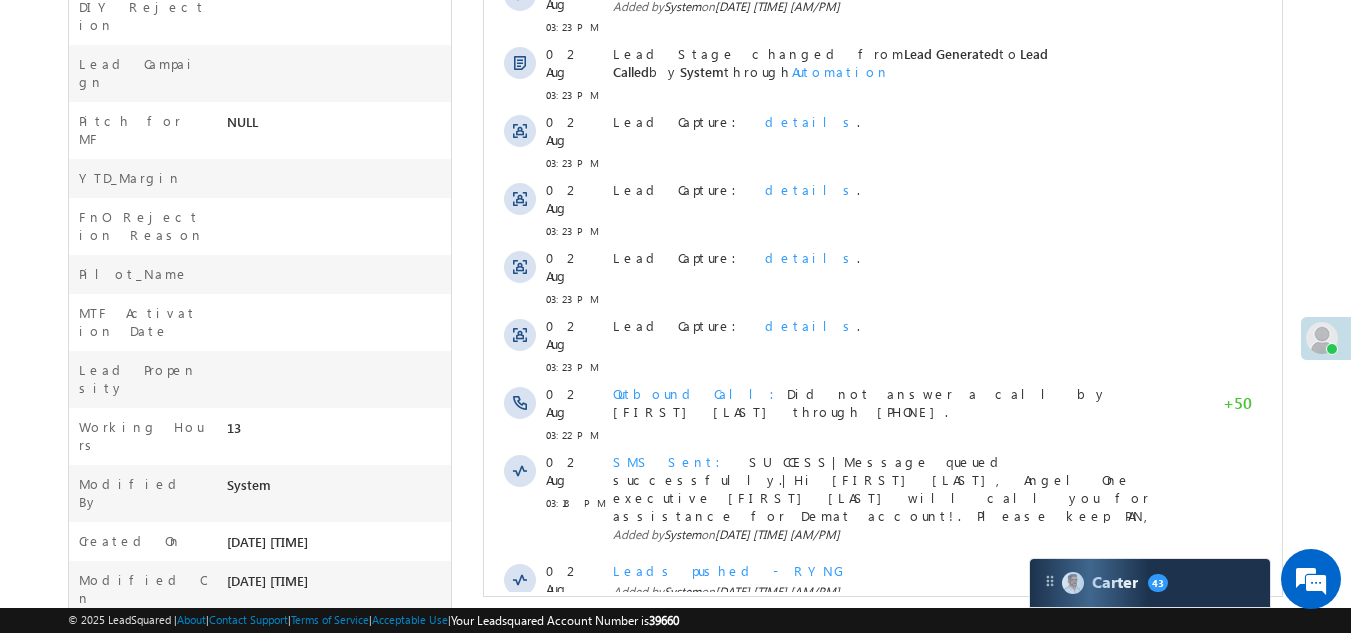 click on "Show More" at bounding box center (883, 765) 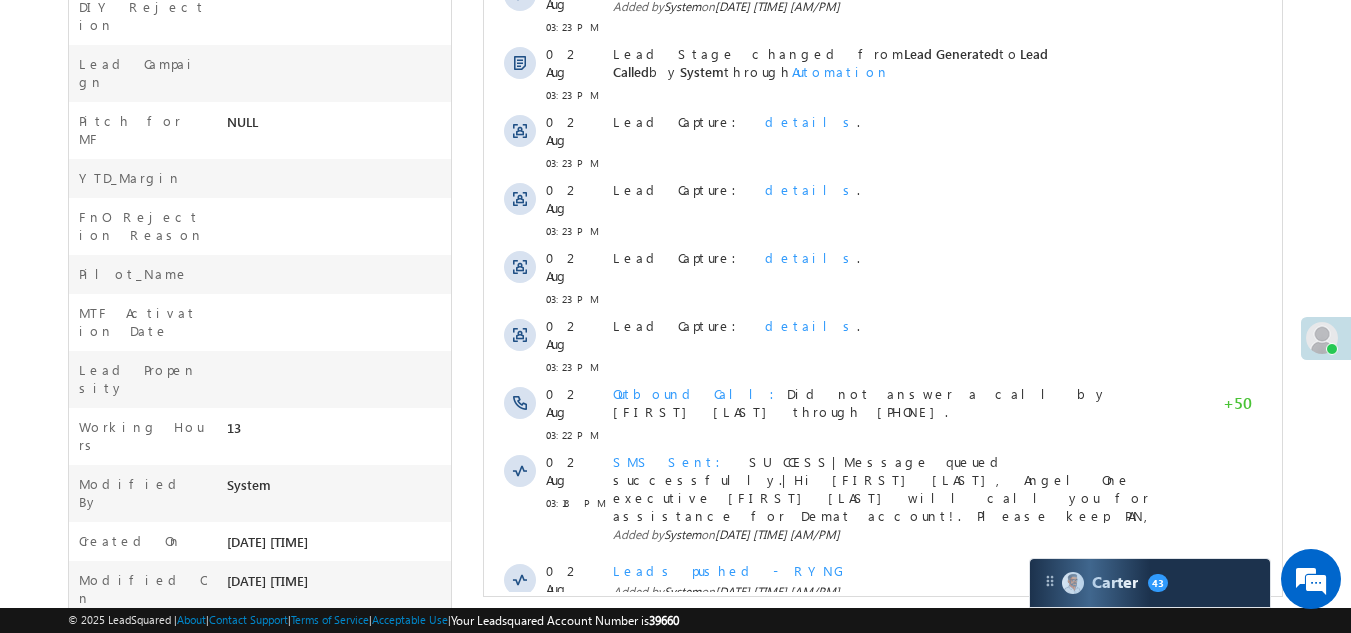 scroll, scrollTop: 0, scrollLeft: 0, axis: both 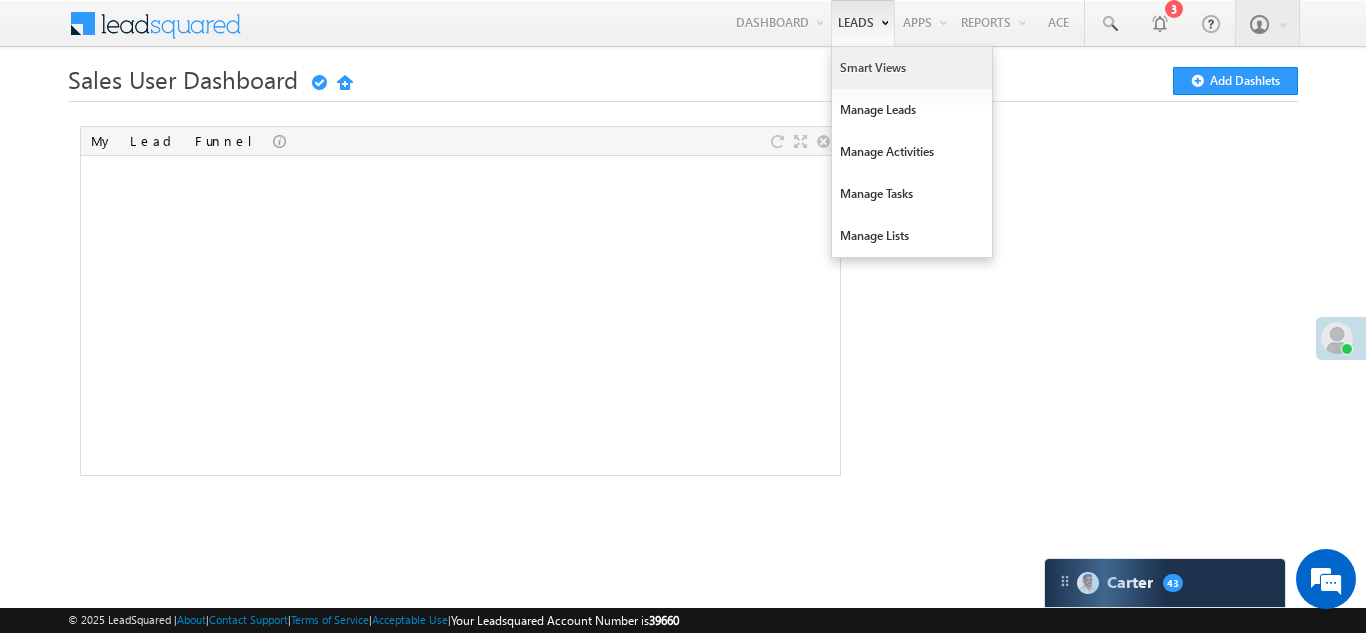 click on "Smart Views" at bounding box center [912, 68] 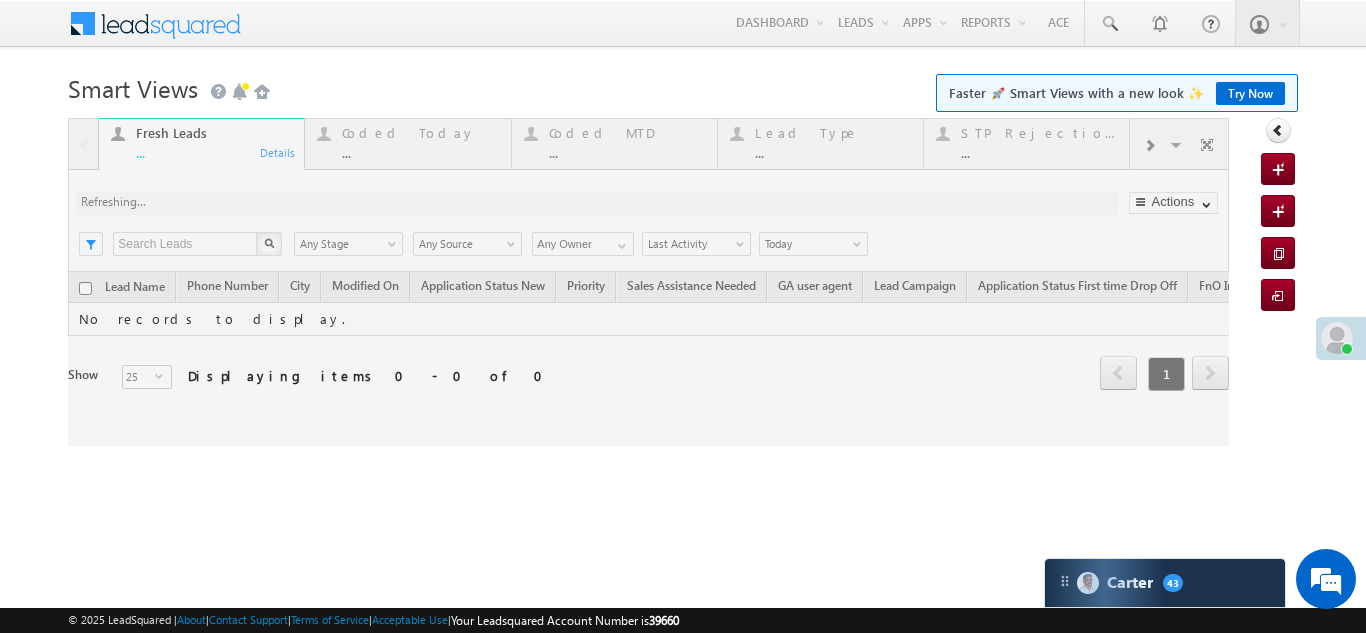 scroll, scrollTop: 0, scrollLeft: 0, axis: both 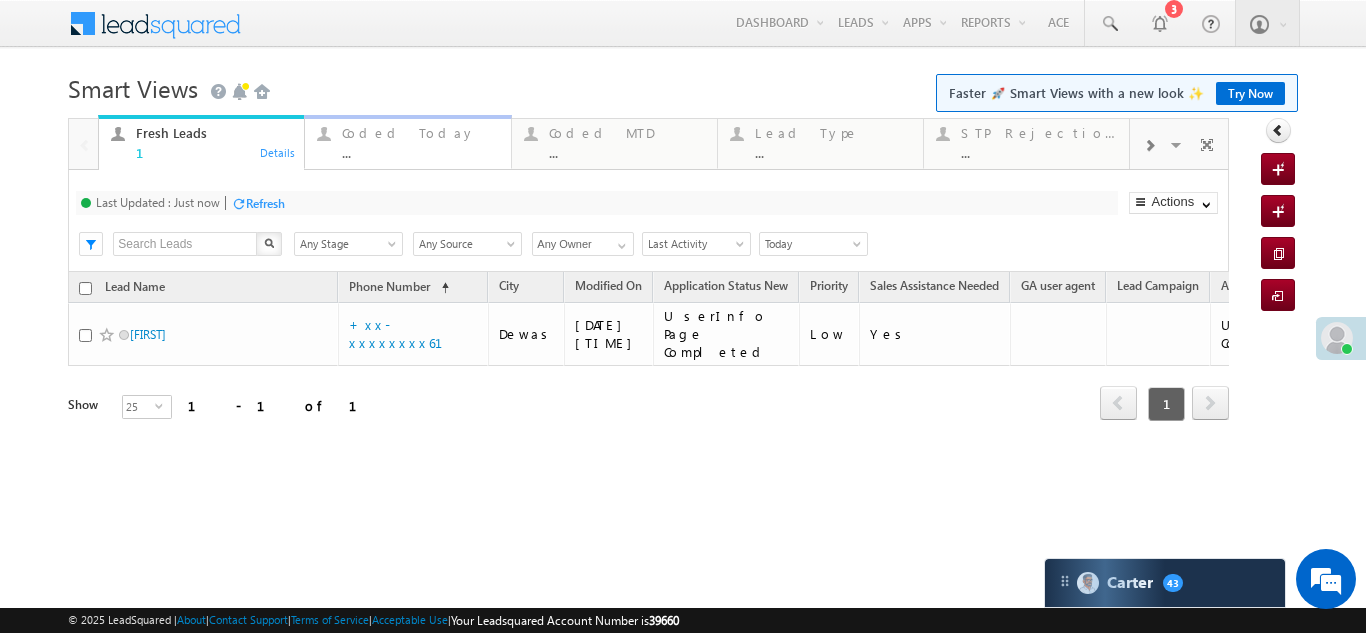 click on "Coded Today" at bounding box center [420, 133] 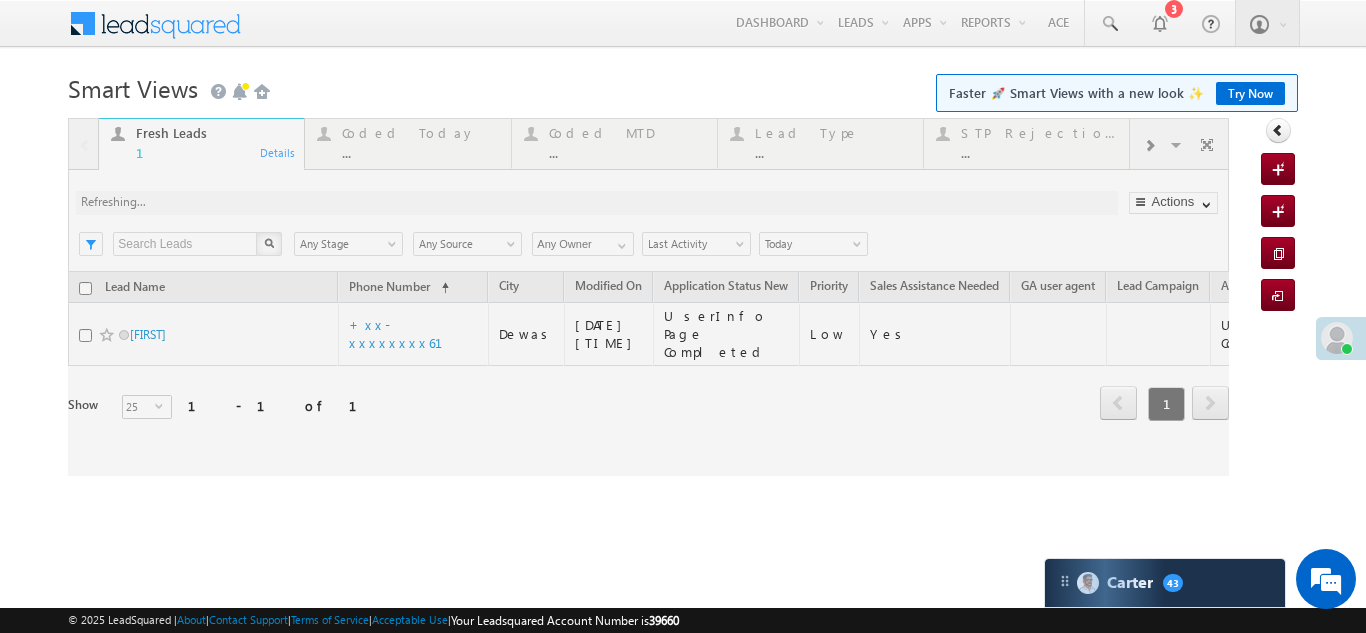 scroll, scrollTop: 0, scrollLeft: 0, axis: both 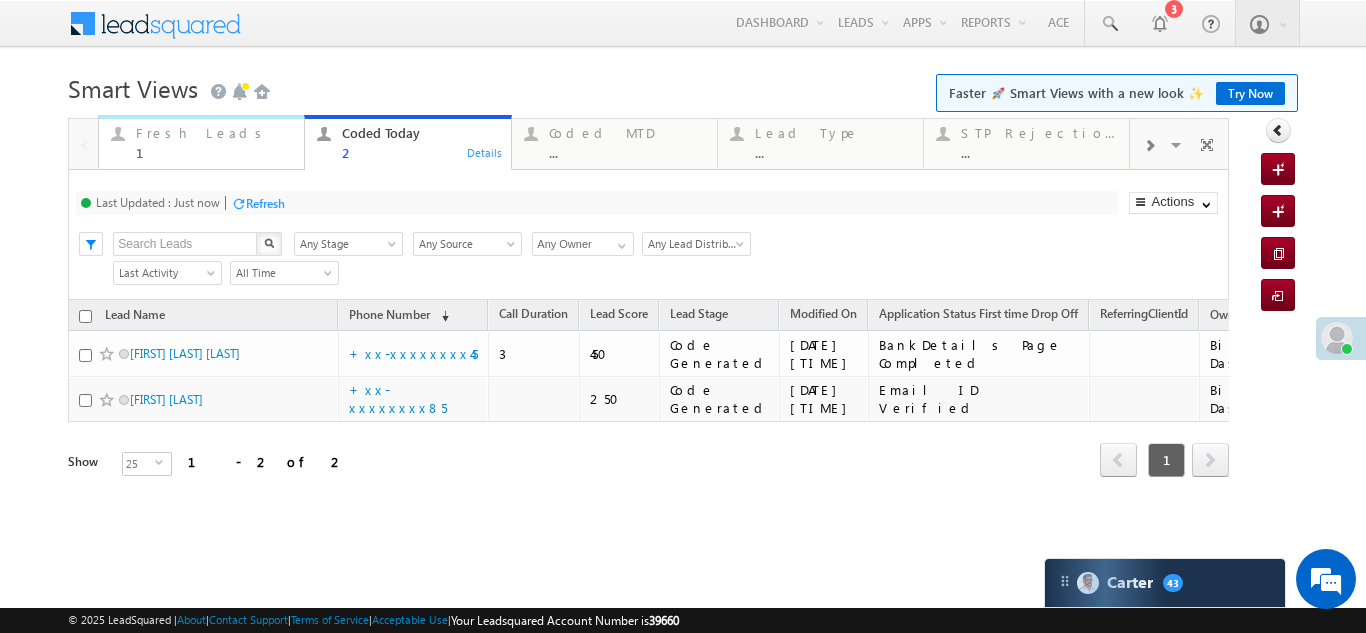 click on "Fresh Leads" at bounding box center (214, 133) 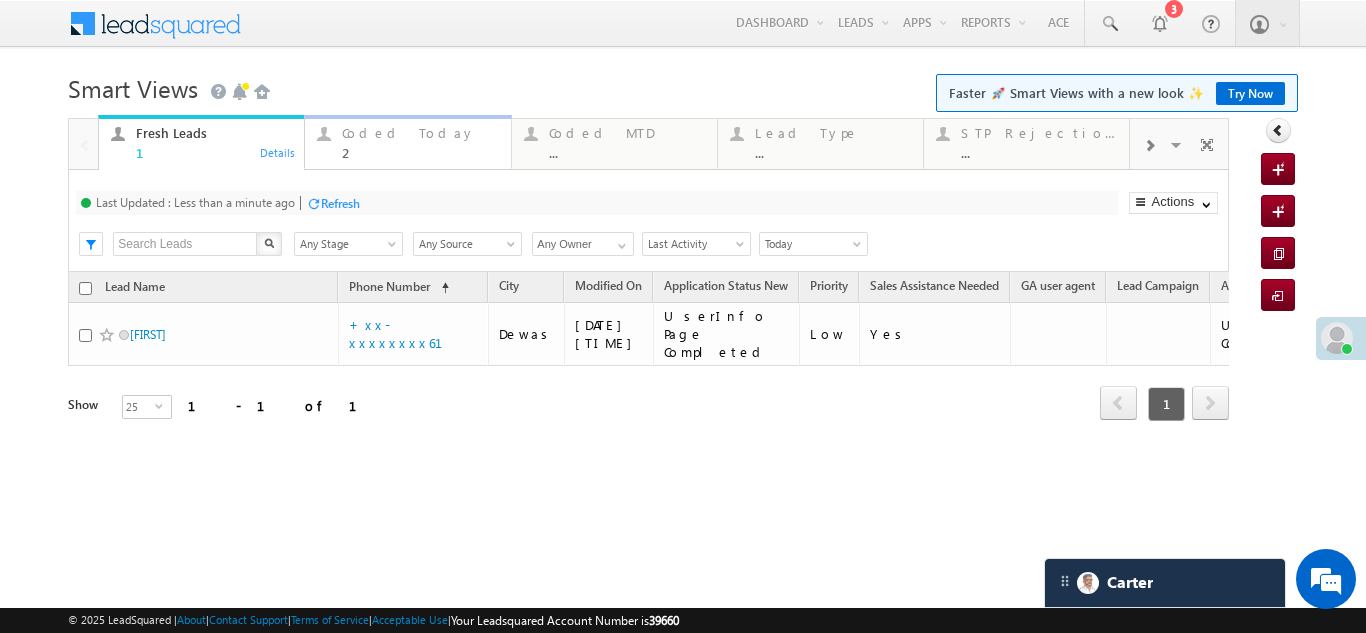 click on "Coded Today 2" at bounding box center [420, 140] 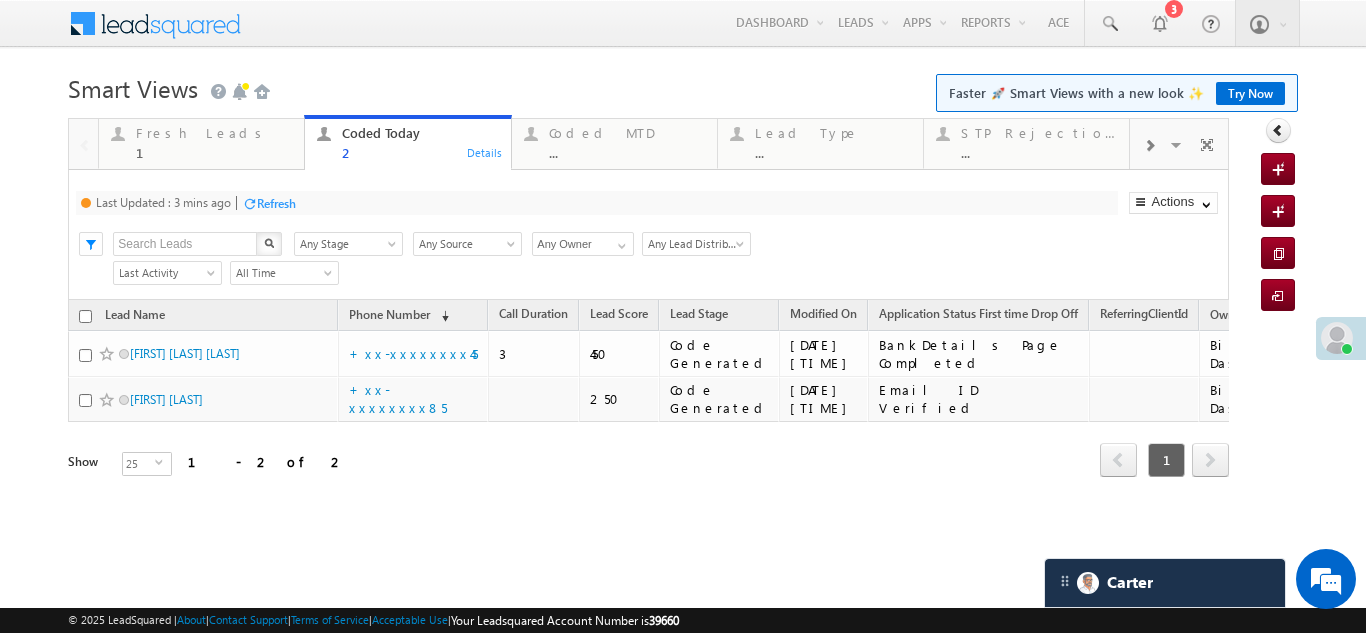 click on "Refresh" at bounding box center [276, 203] 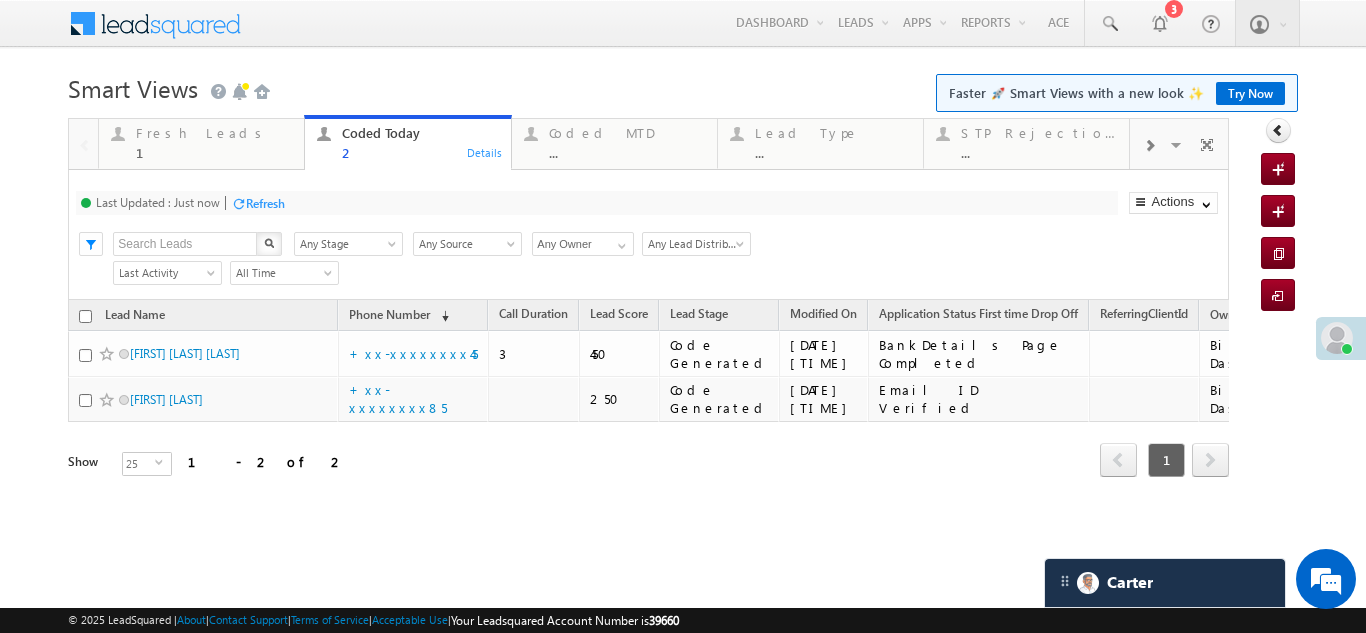 click on "Refresh" at bounding box center [265, 203] 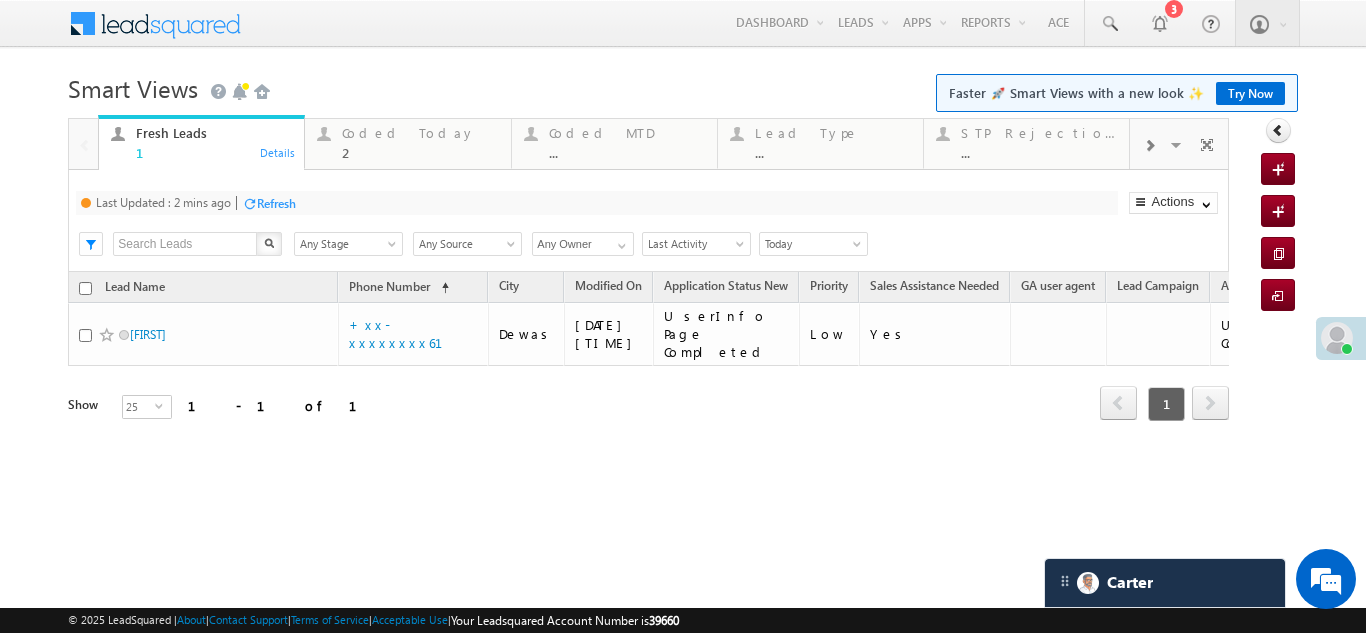 click on "Refresh" at bounding box center [276, 203] 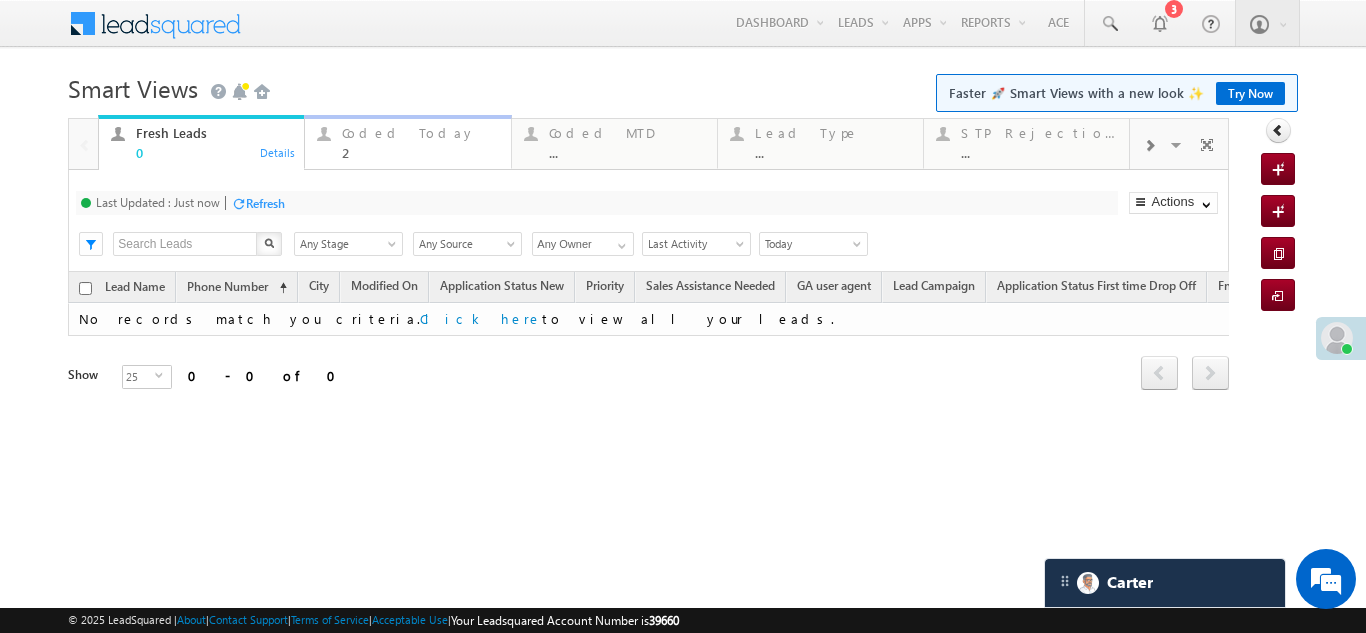 click on "Coded Today 2" at bounding box center (420, 140) 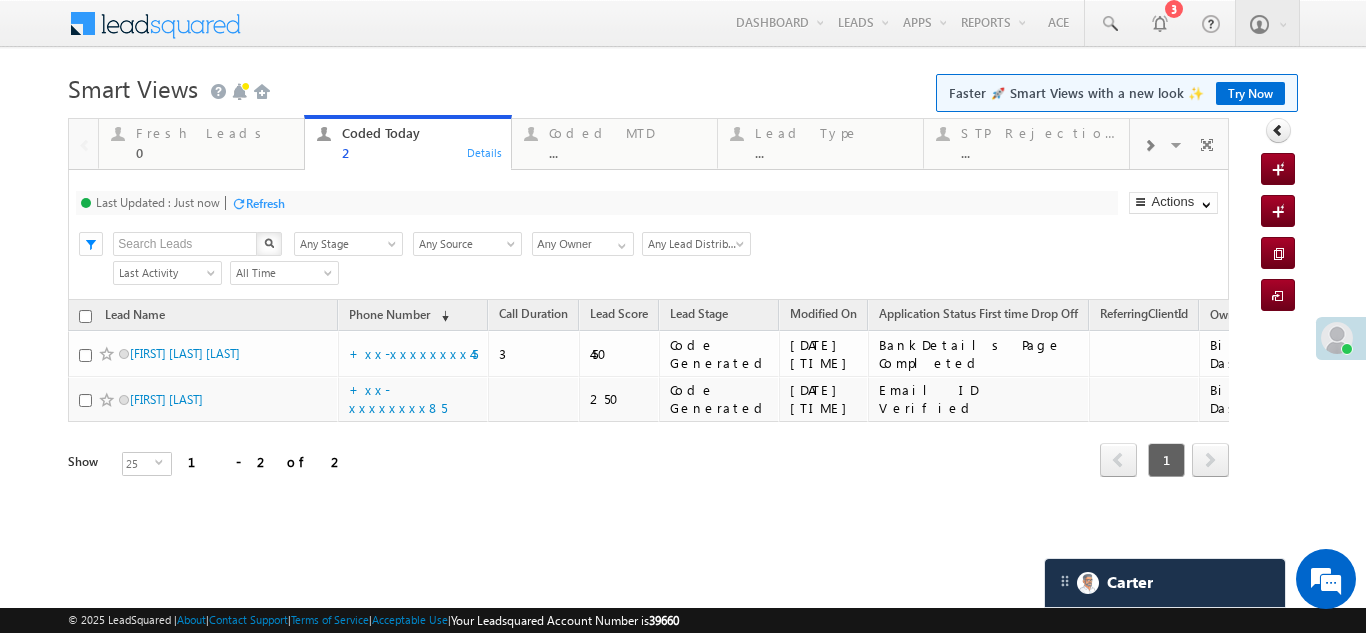 click on "Refresh" at bounding box center [265, 203] 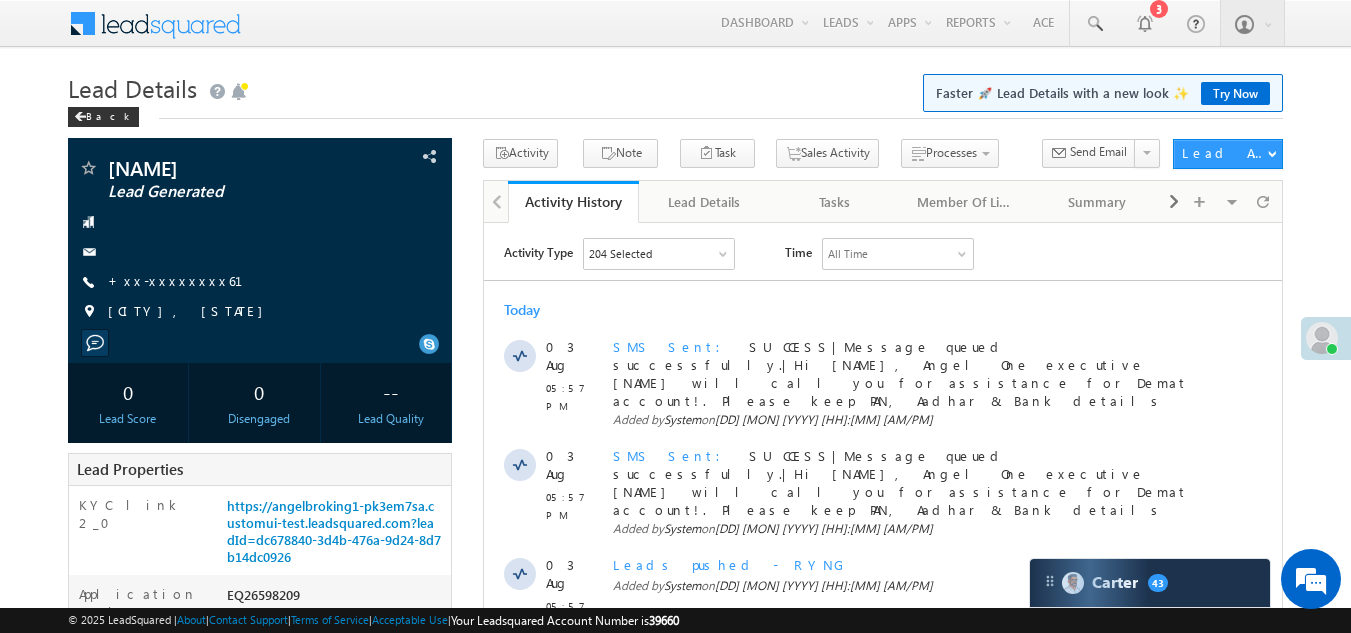 scroll, scrollTop: 0, scrollLeft: 0, axis: both 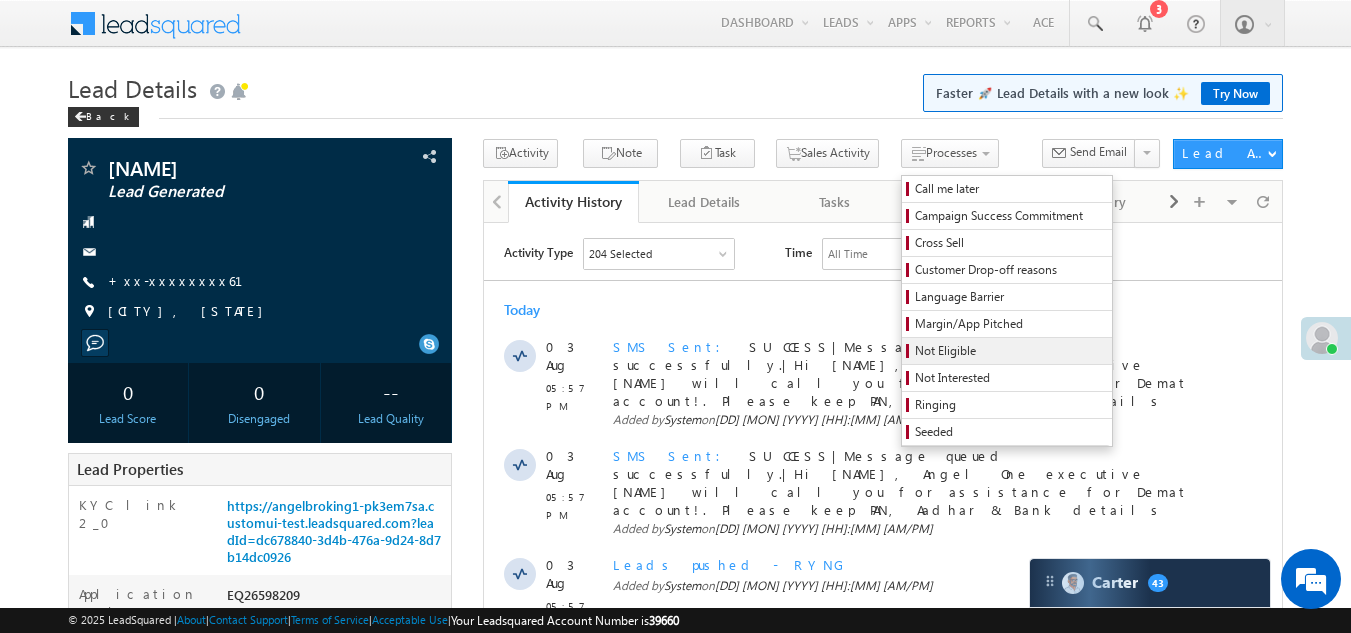 click on "Not Eligible" at bounding box center [1010, 351] 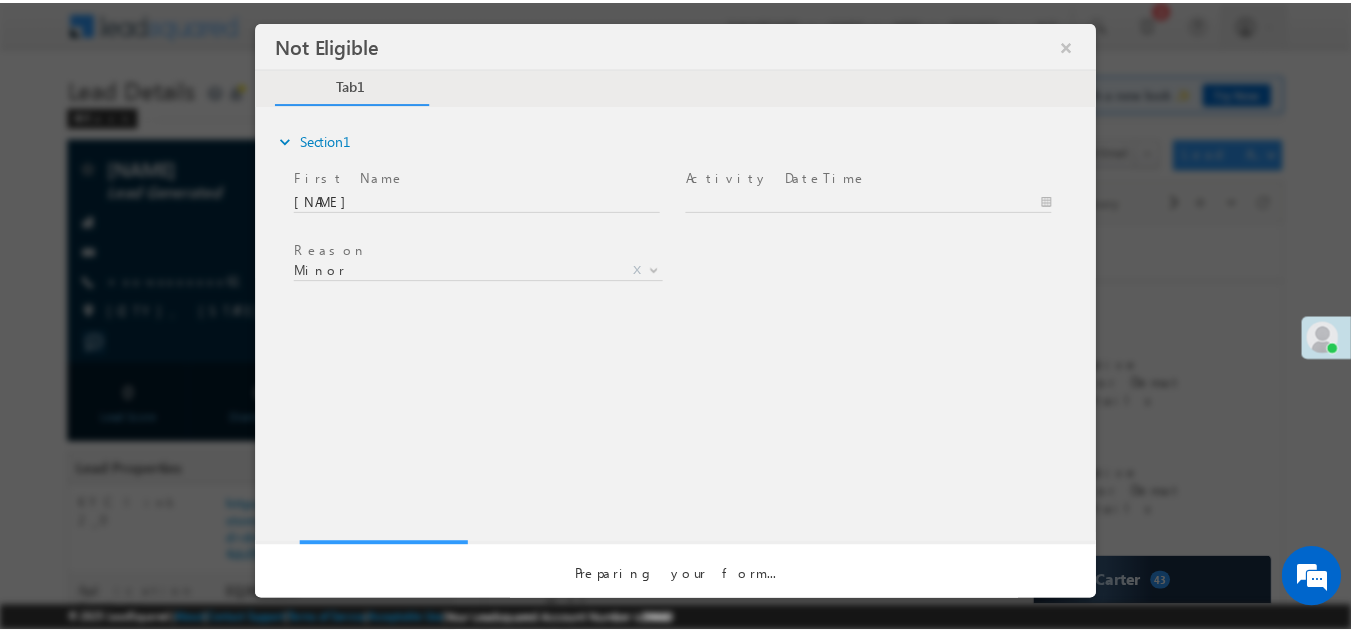 scroll, scrollTop: 0, scrollLeft: 0, axis: both 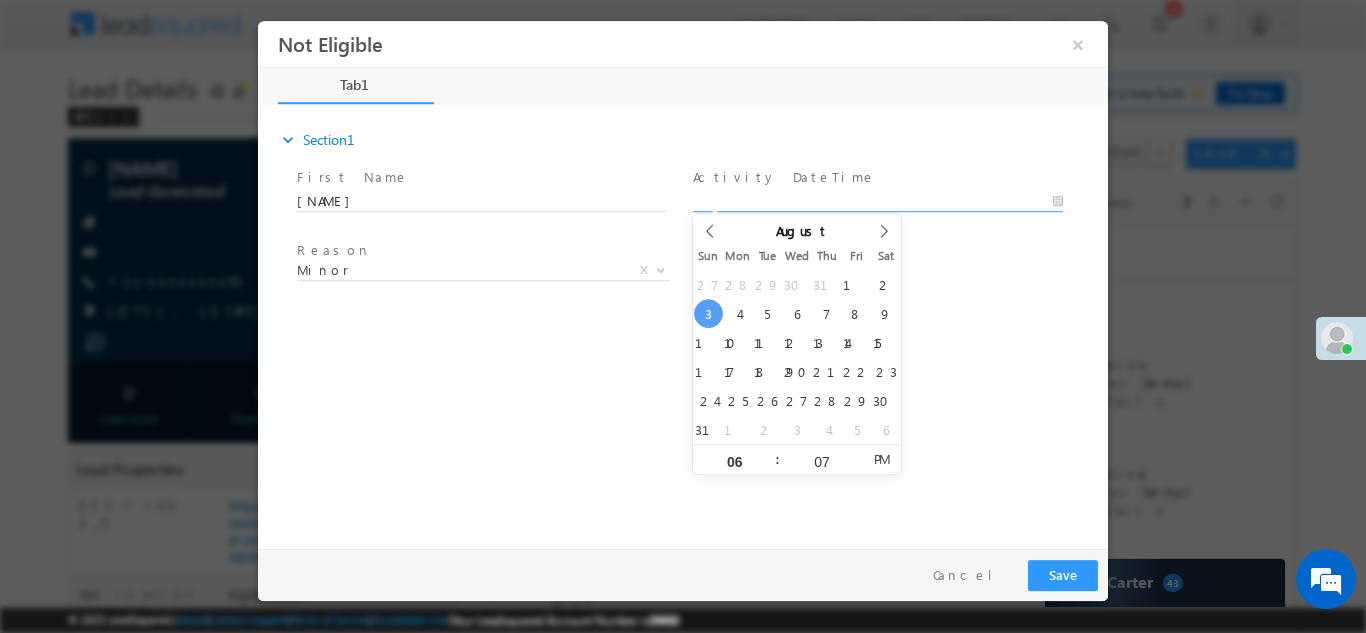 click on "Not Eligible
×" at bounding box center [683, 279] 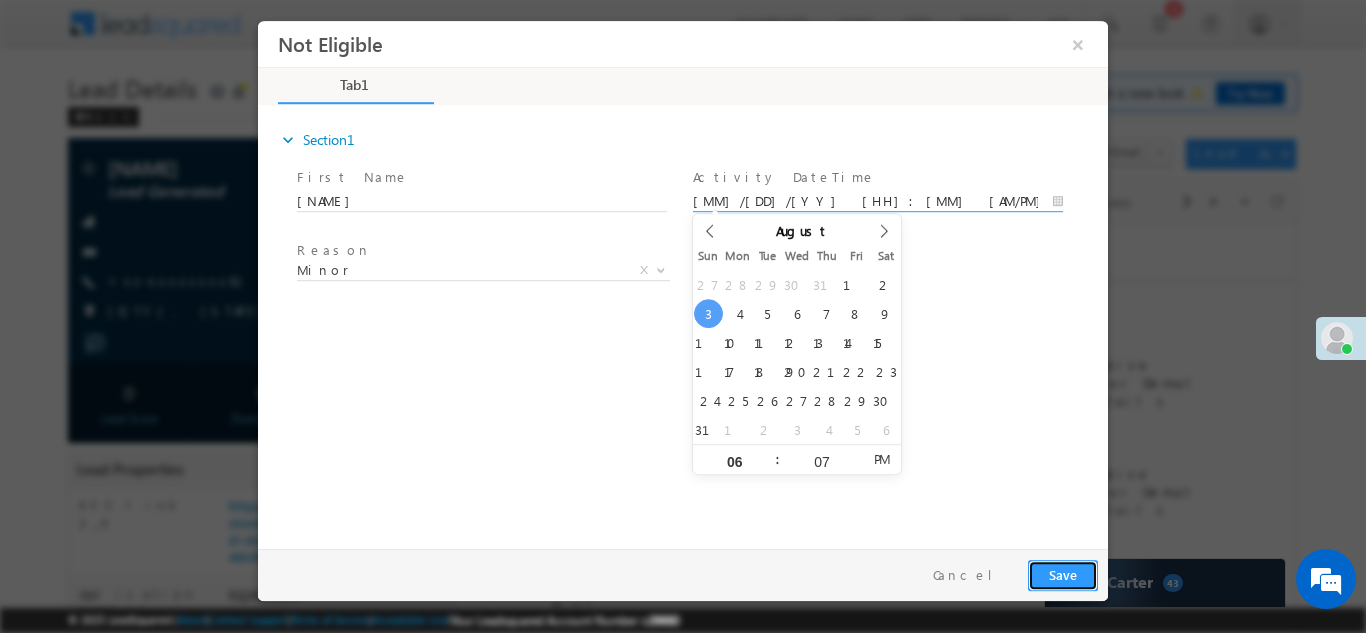 click on "Save" at bounding box center (1063, 574) 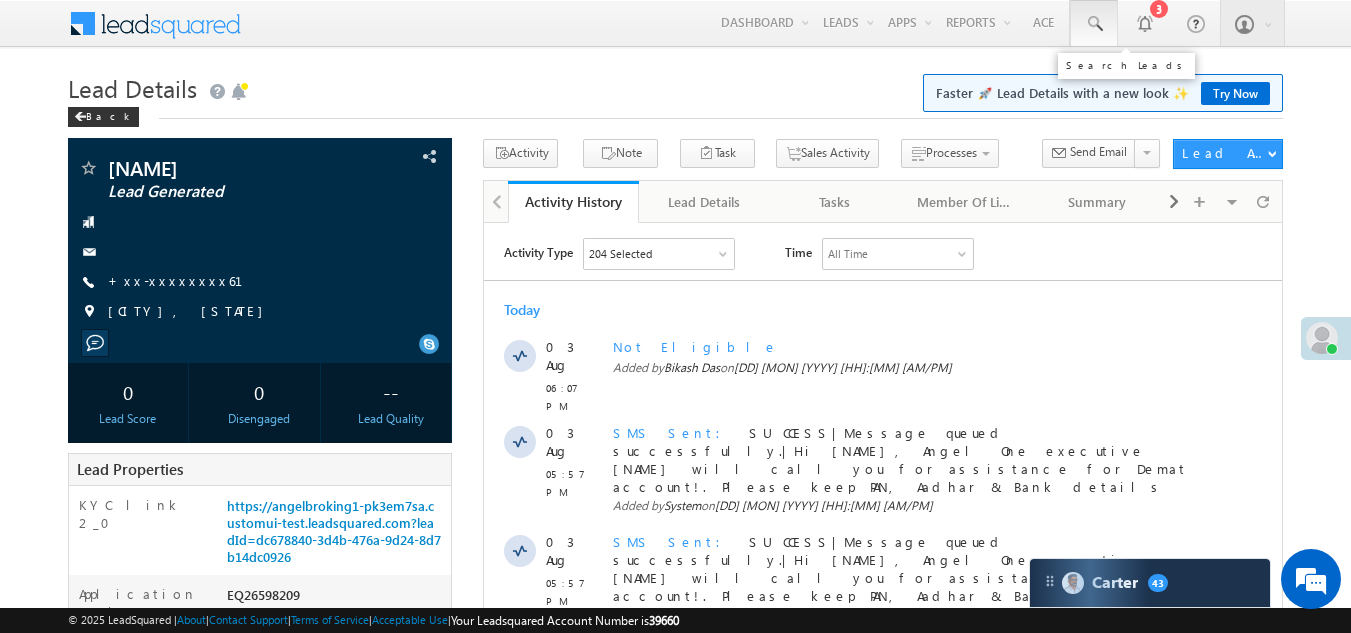 click at bounding box center [1094, 24] 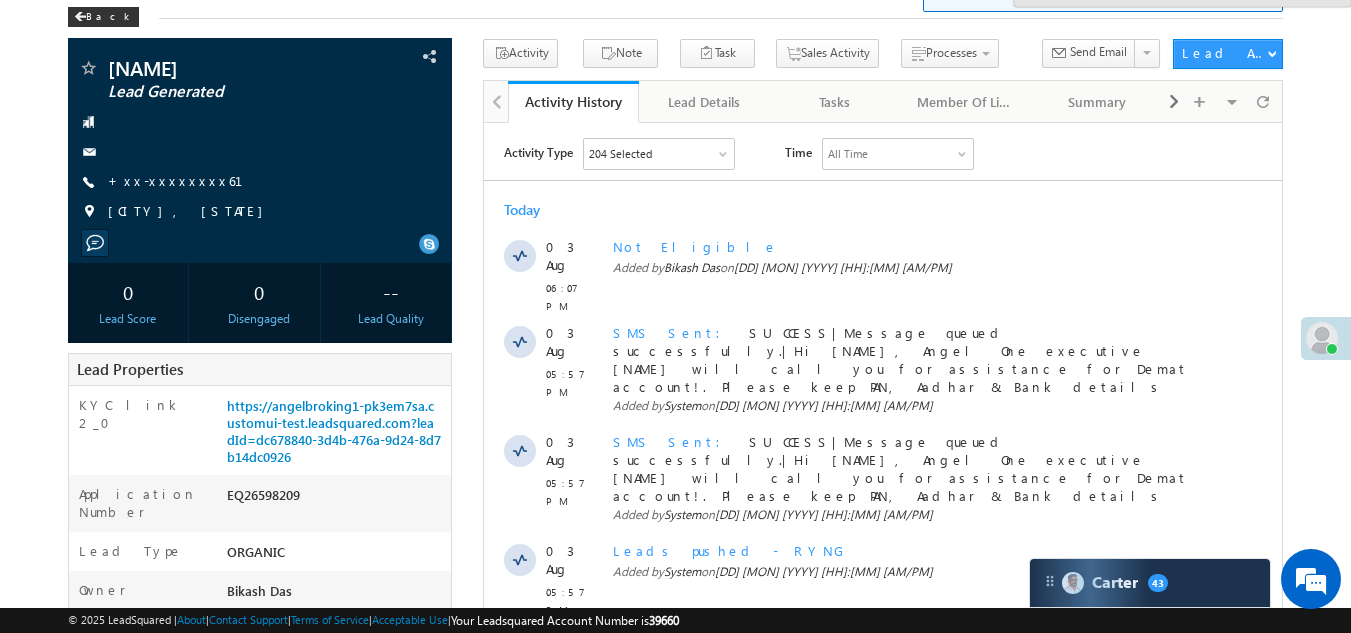 scroll, scrollTop: 0, scrollLeft: 0, axis: both 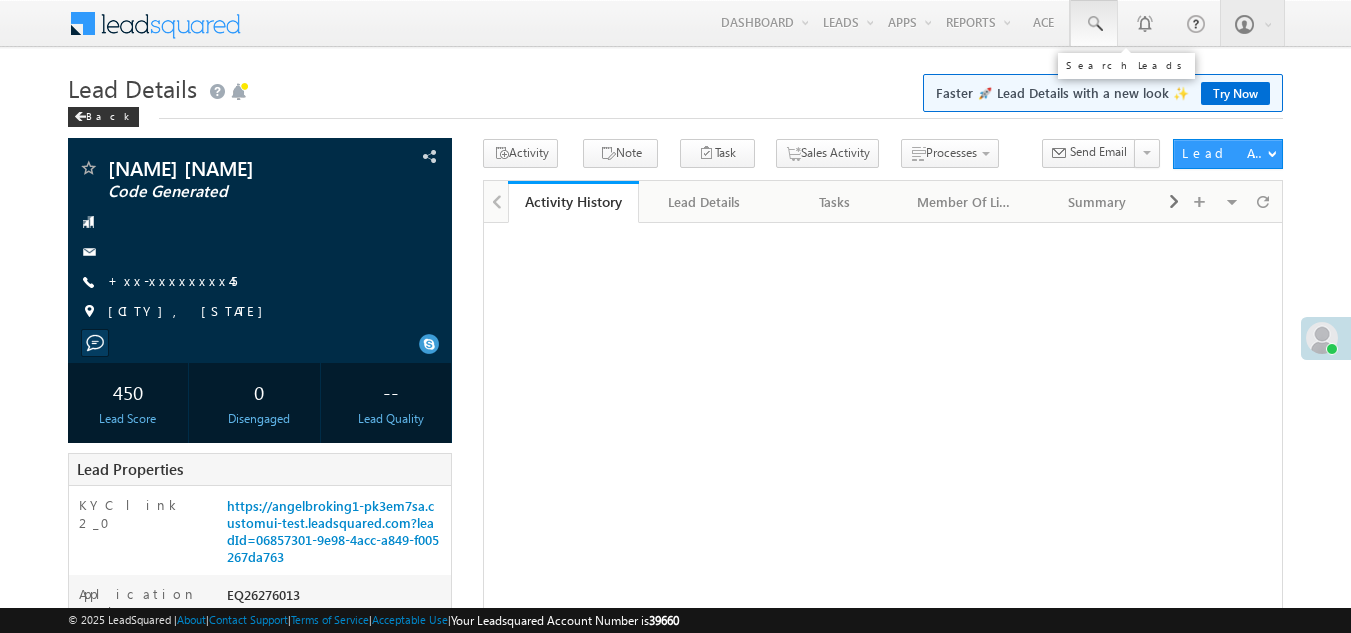 click at bounding box center [1094, 24] 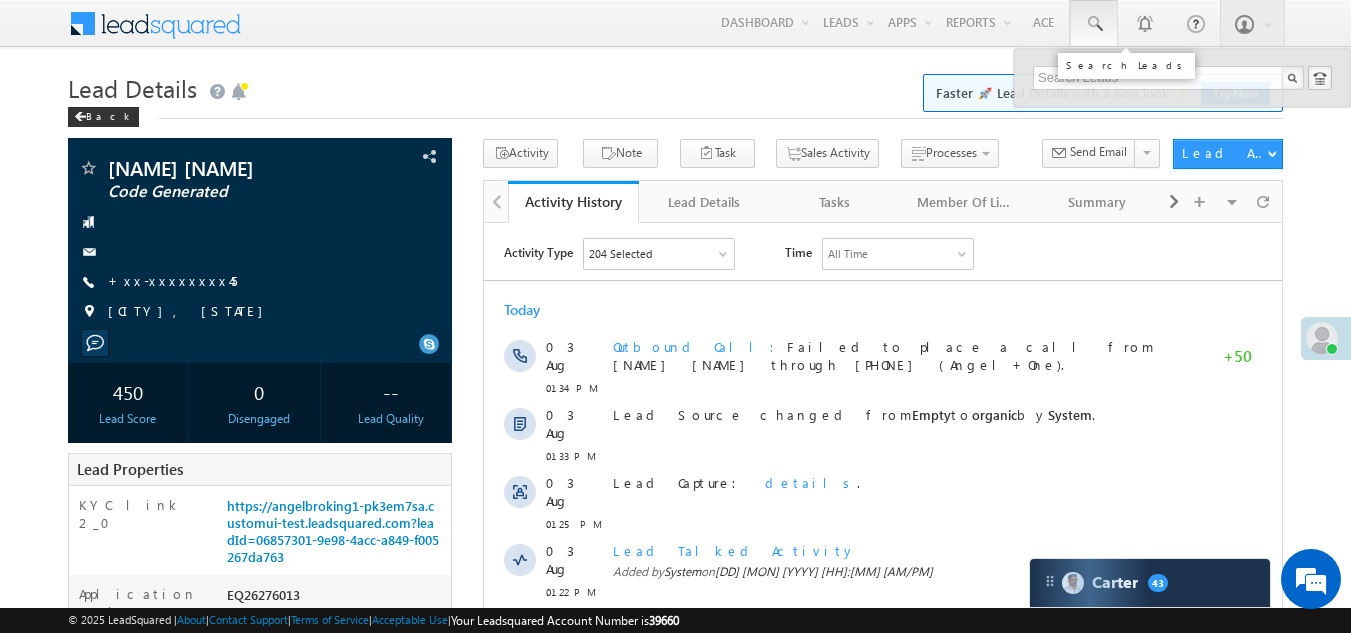 scroll, scrollTop: 0, scrollLeft: 0, axis: both 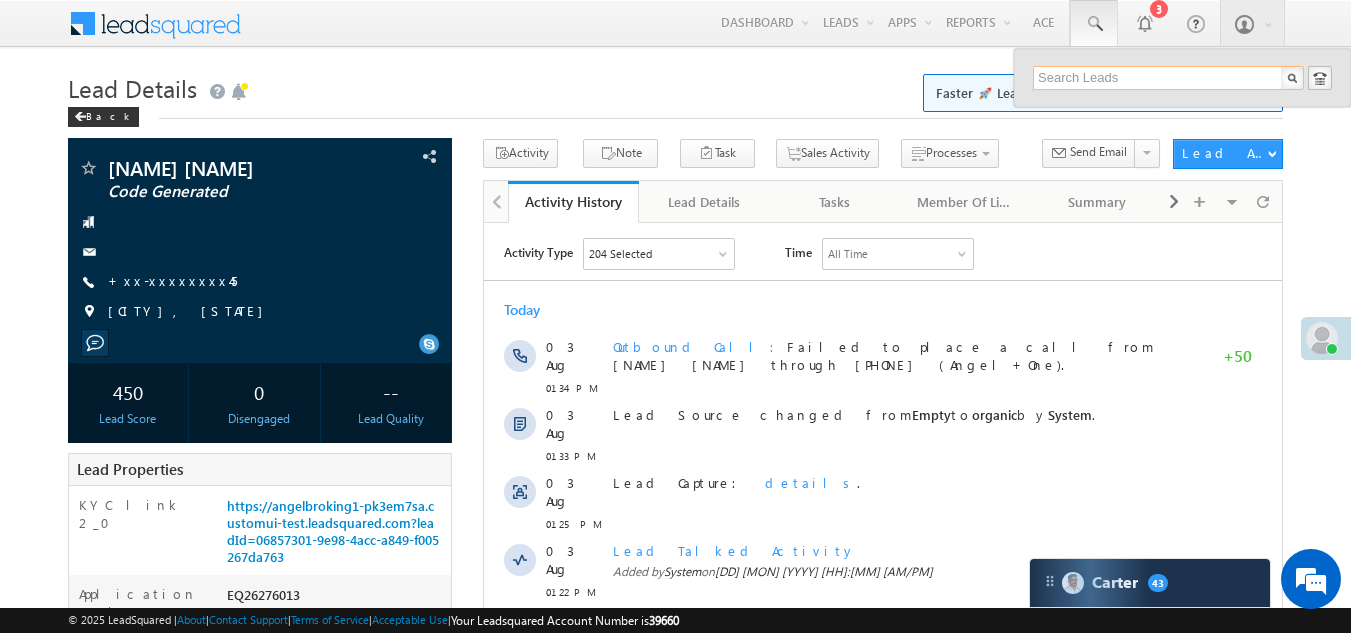paste on "EQ25329188" 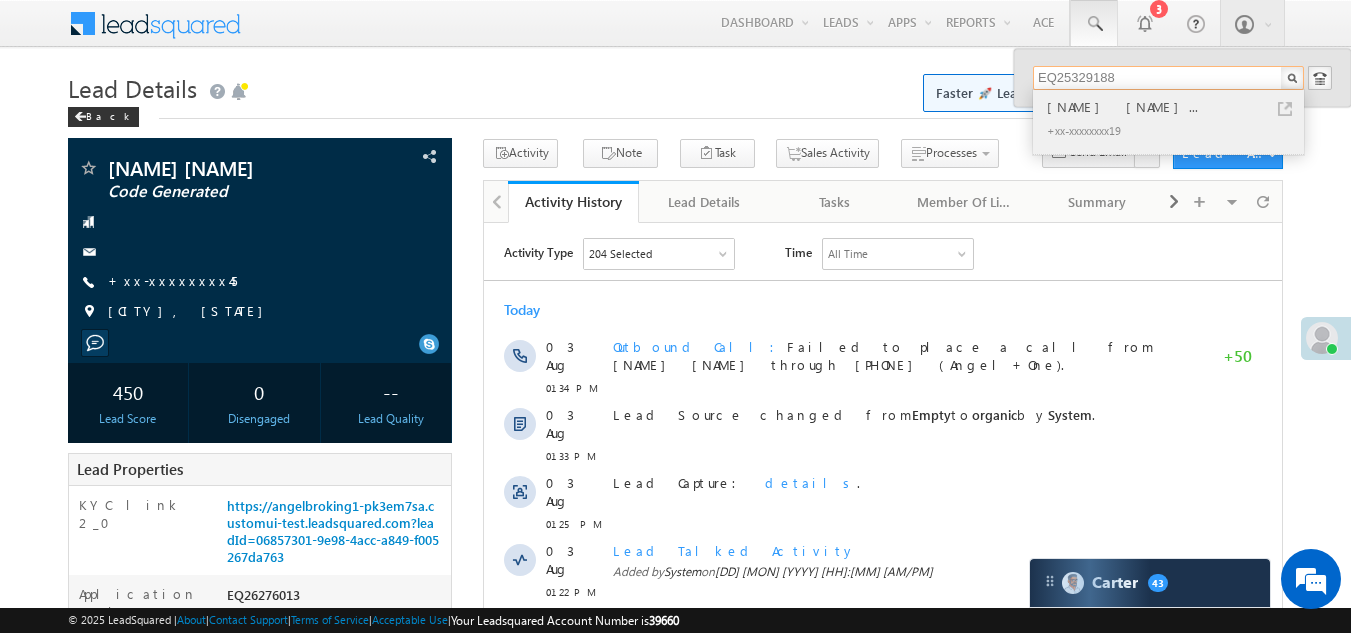 type on "EQ25329188" 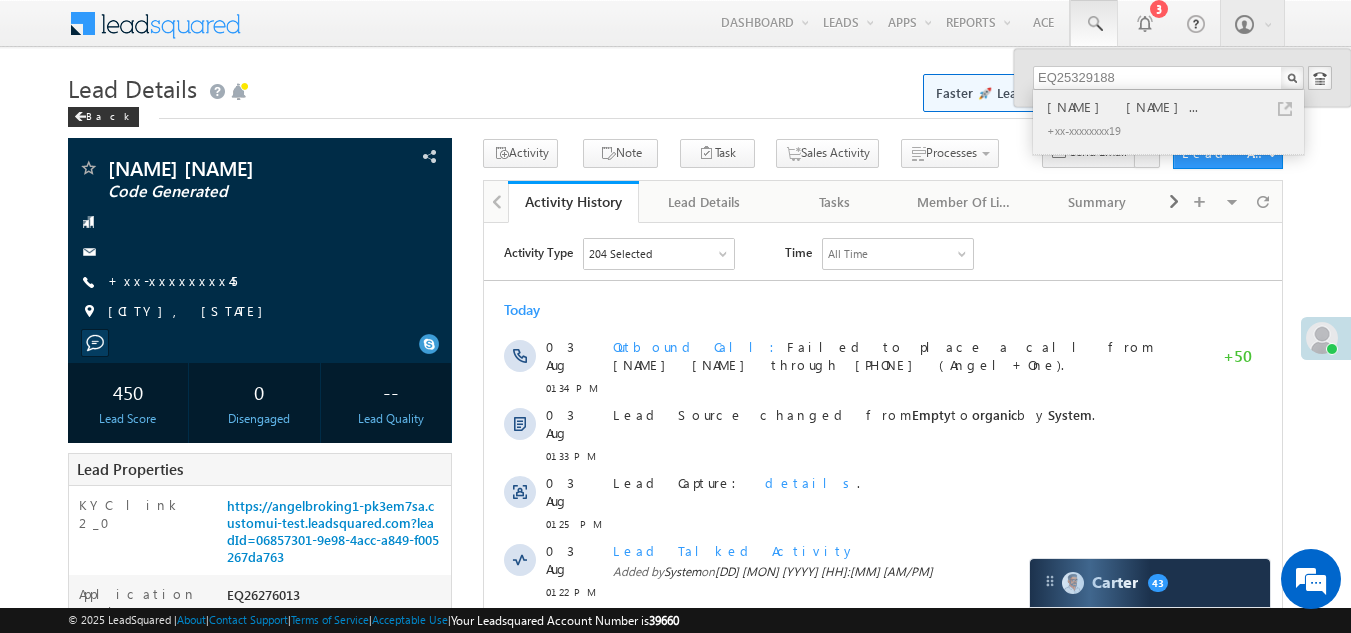 click on "Shailendra kumar vishwakarm..." at bounding box center [1177, 107] 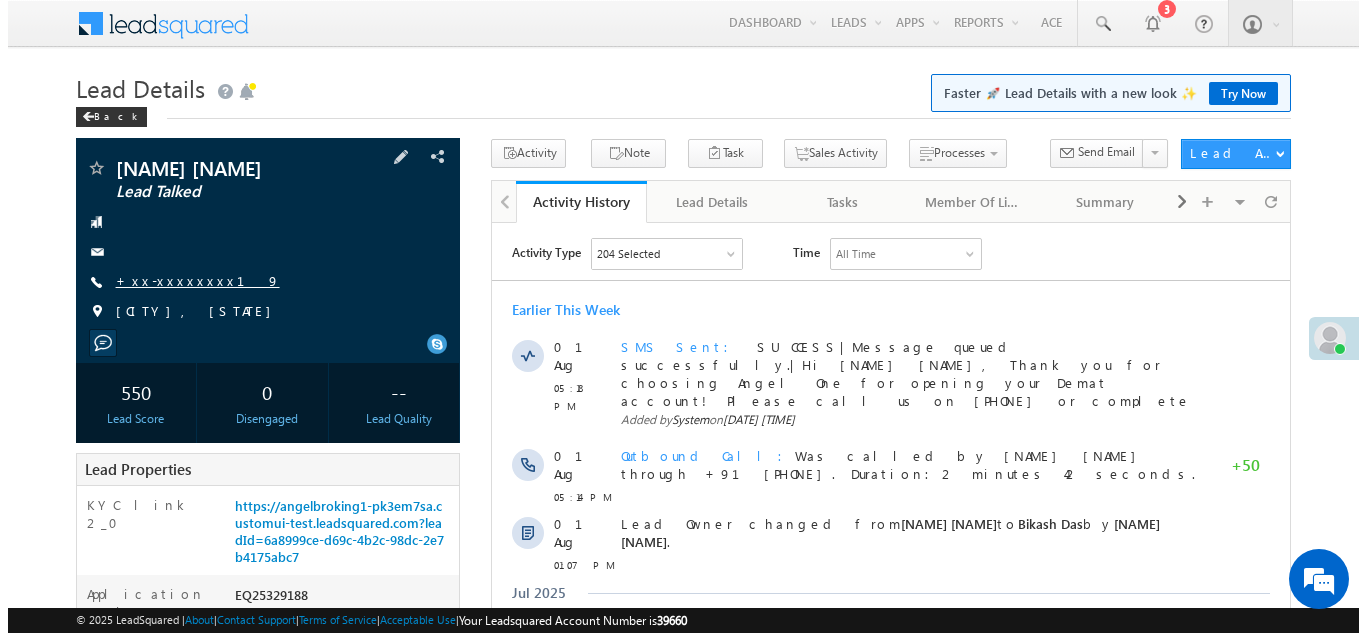 scroll, scrollTop: 0, scrollLeft: 0, axis: both 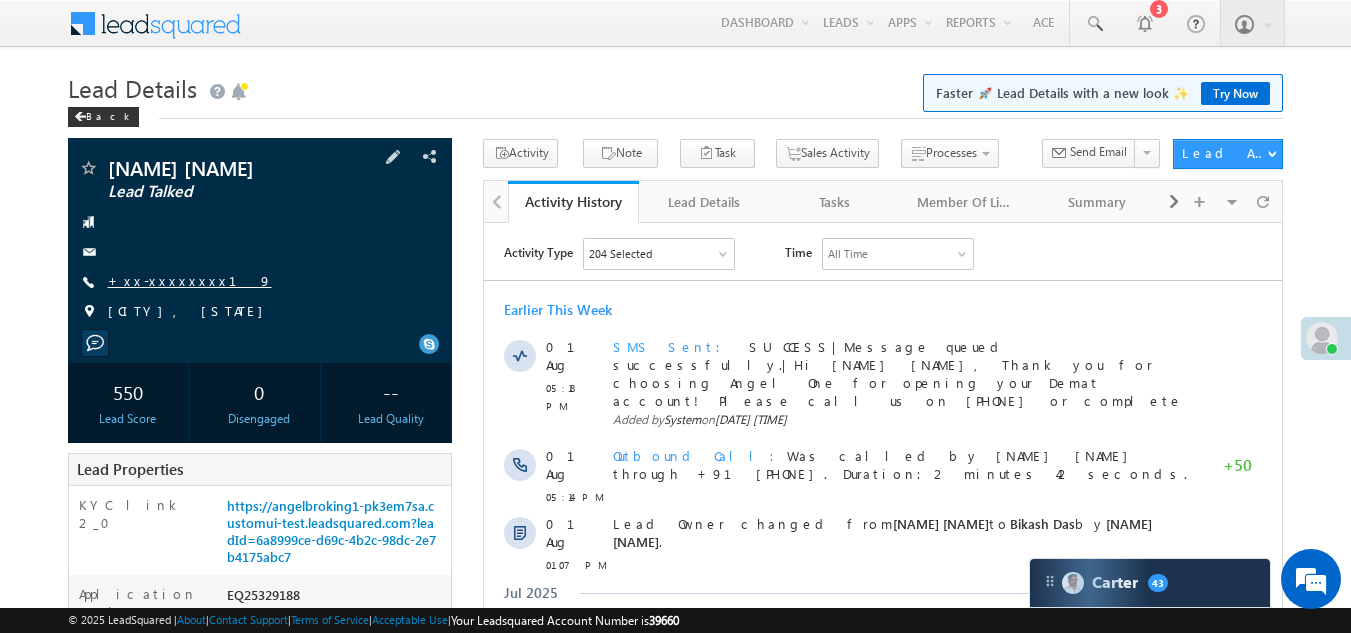 click on "+xx-xxxxxxxx19" at bounding box center [190, 280] 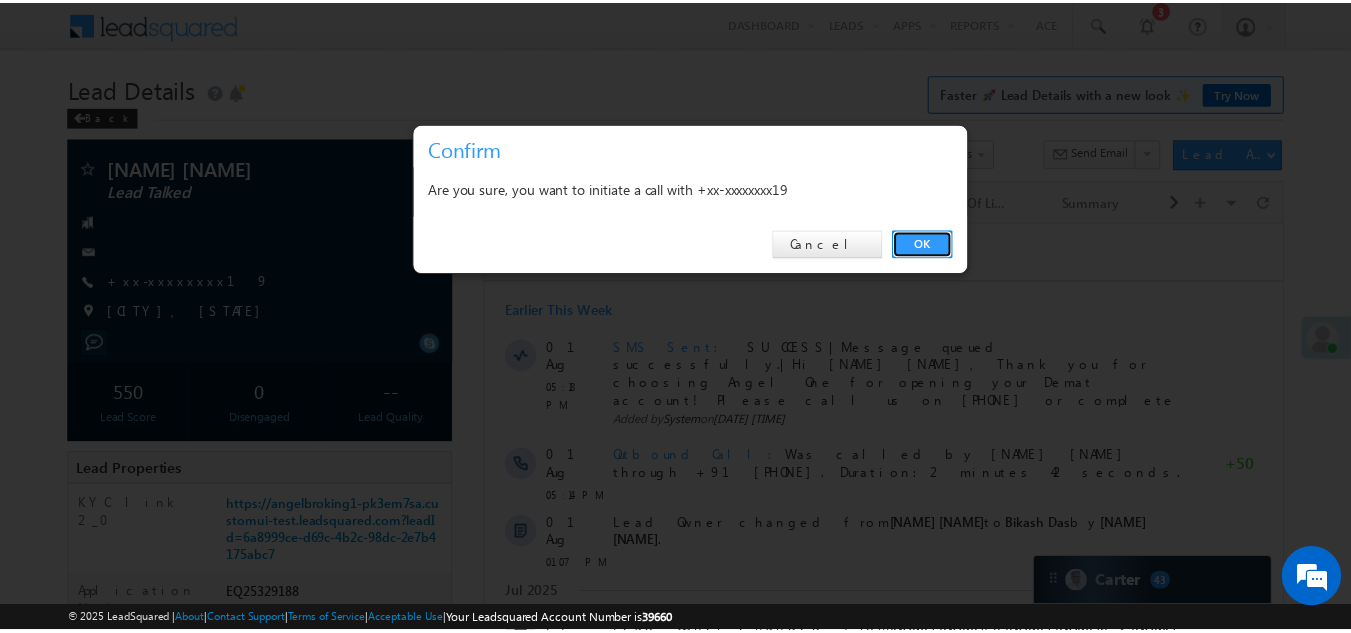 scroll, scrollTop: 0, scrollLeft: 0, axis: both 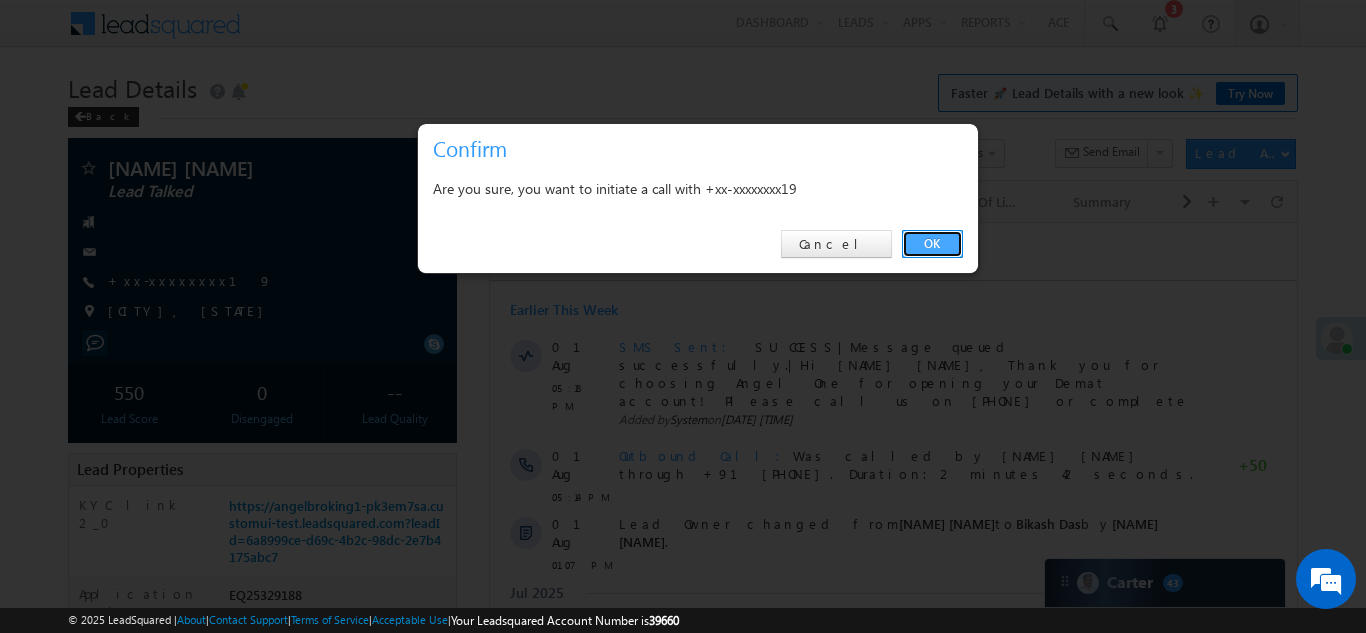 drag, startPoint x: 921, startPoint y: 238, endPoint x: 436, endPoint y: 13, distance: 534.6494 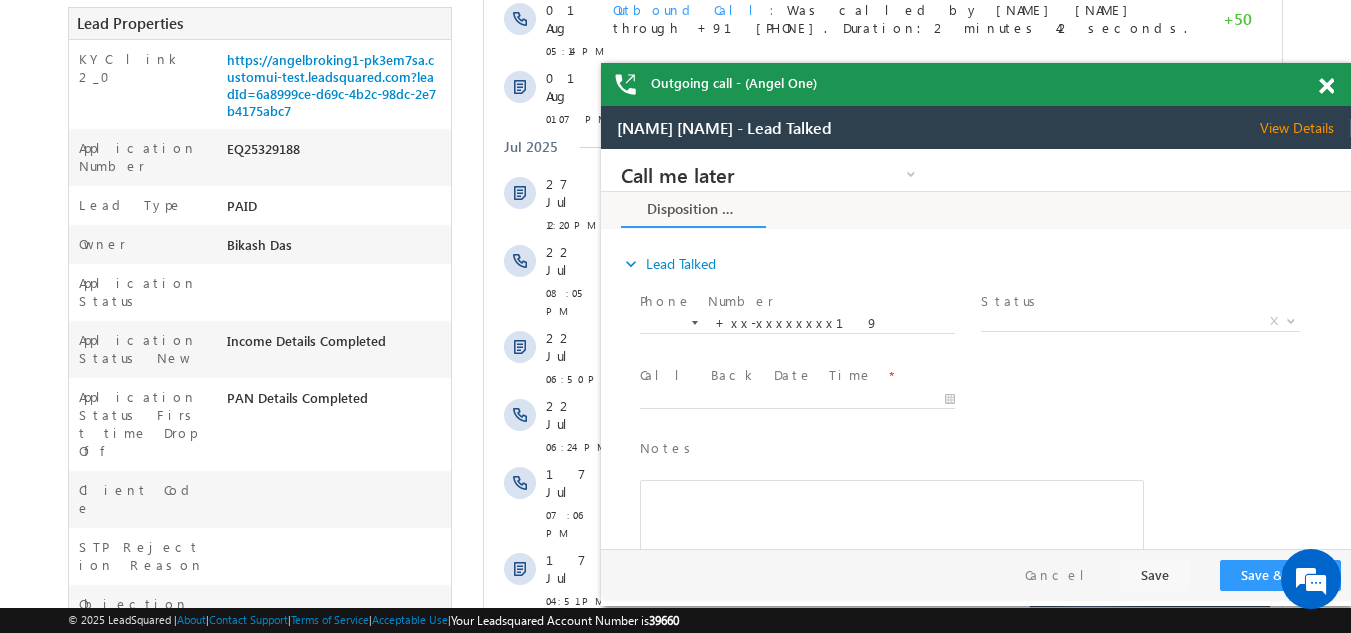scroll, scrollTop: 0, scrollLeft: 0, axis: both 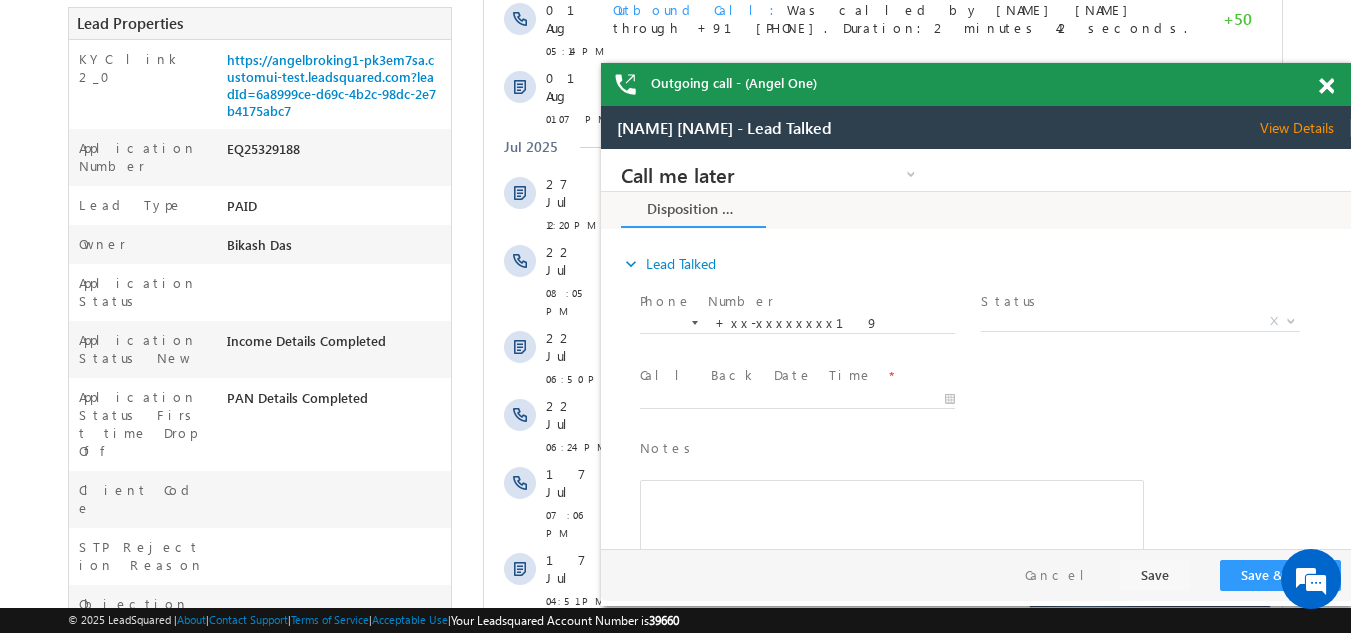 click at bounding box center (1326, 86) 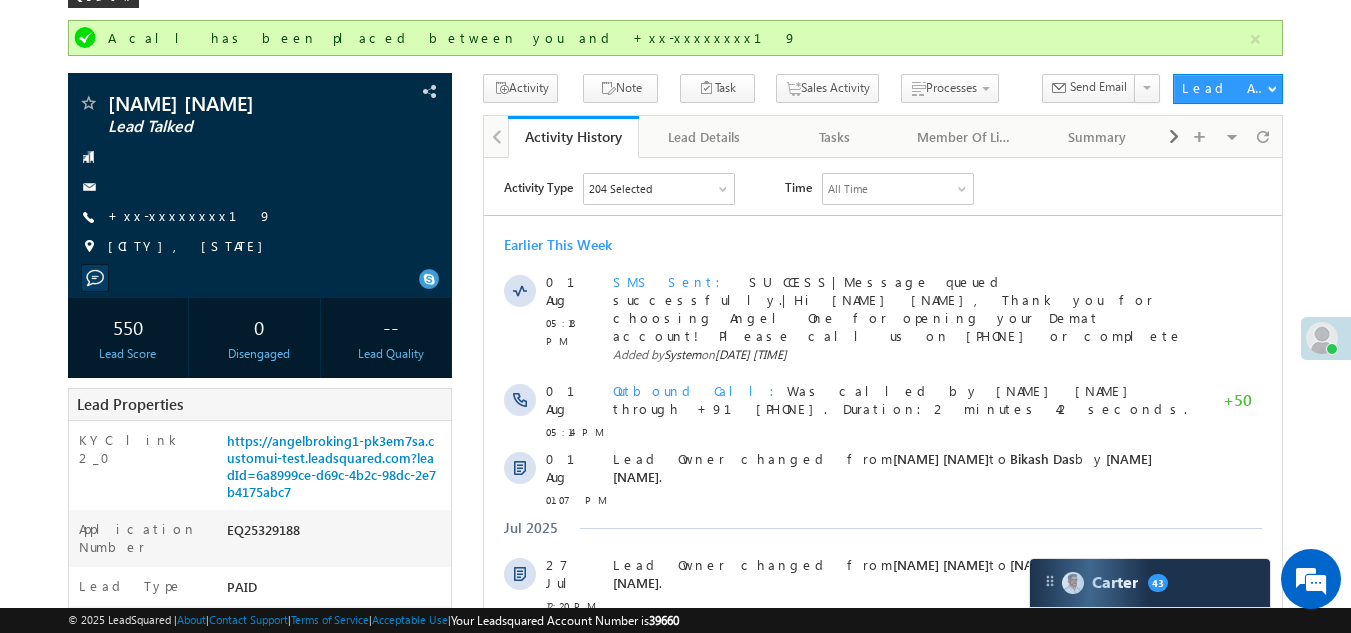 scroll, scrollTop: 100, scrollLeft: 0, axis: vertical 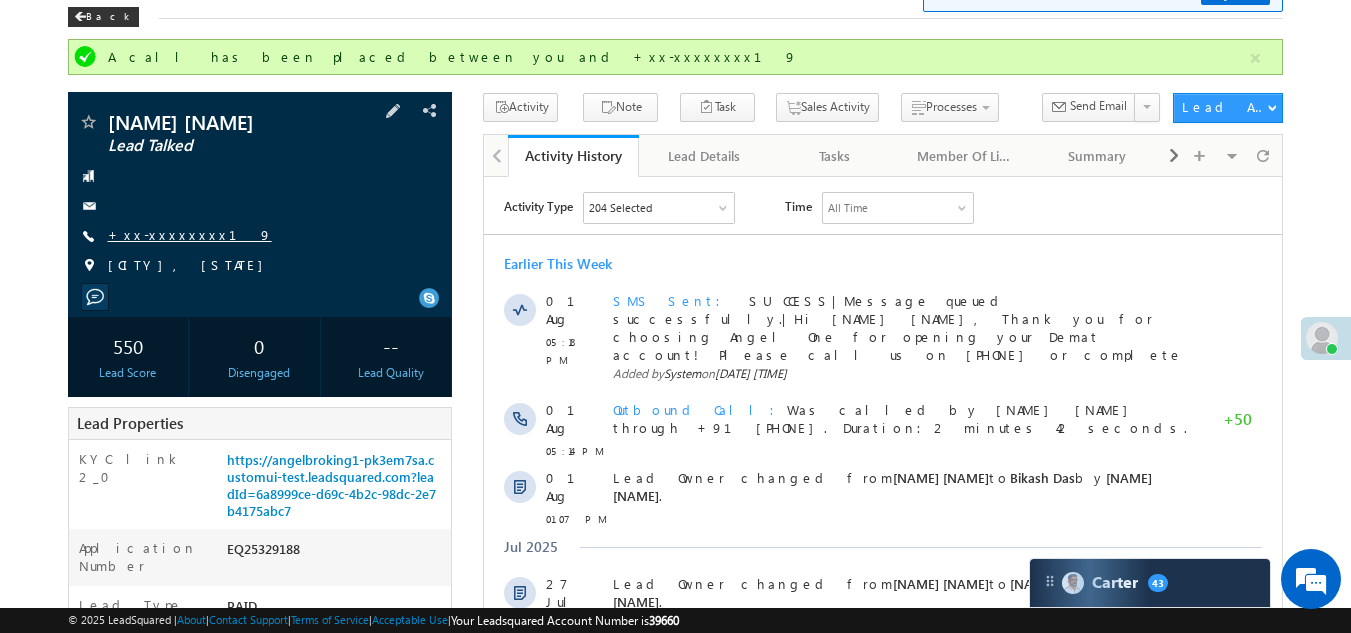 click on "+xx-xxxxxxxx19" at bounding box center (190, 234) 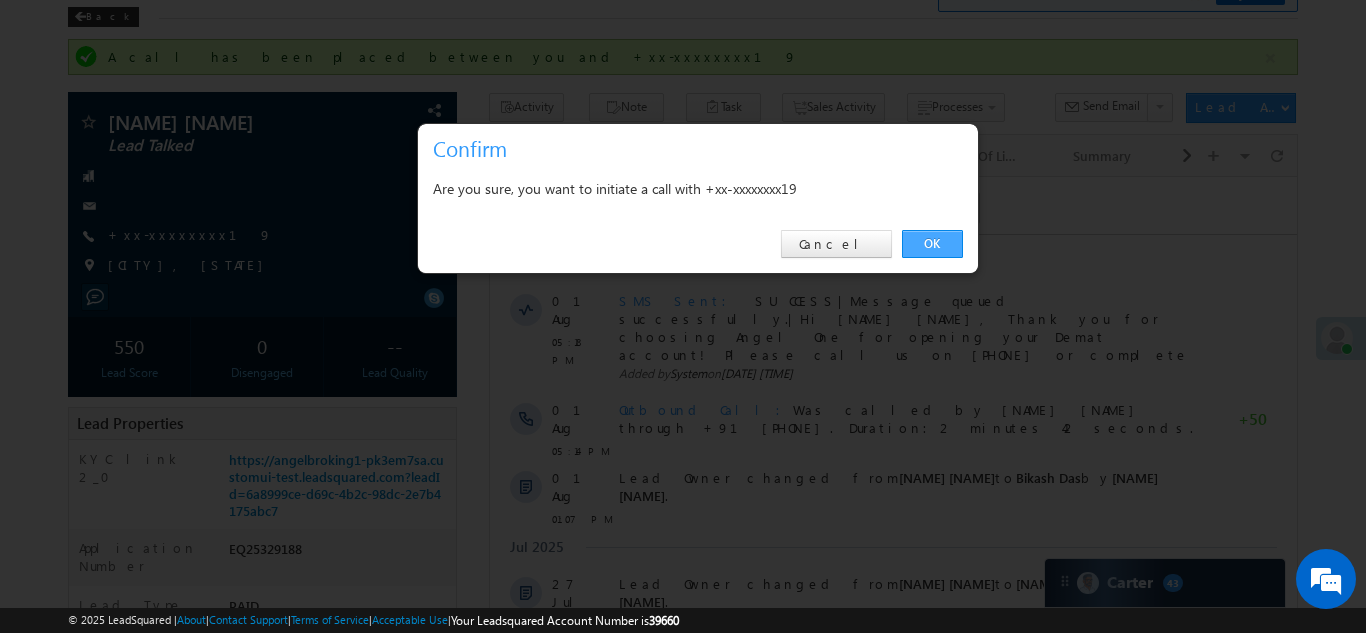 click on "OK" at bounding box center [932, 244] 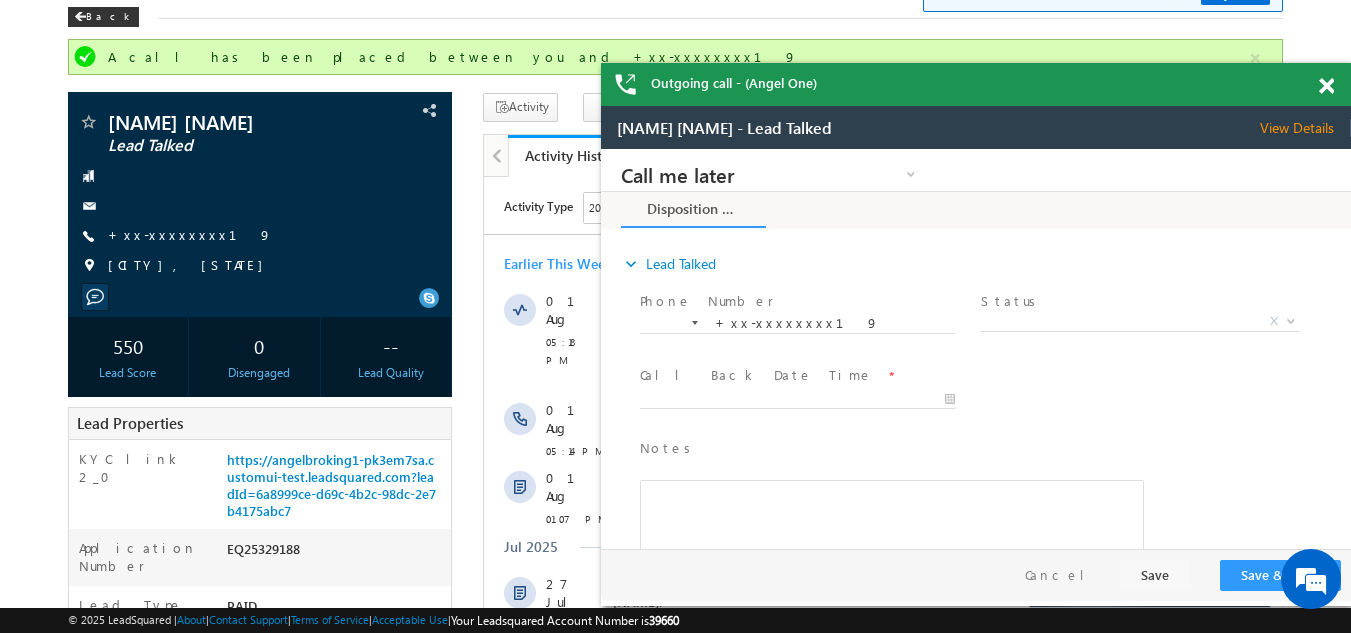 scroll, scrollTop: 0, scrollLeft: 0, axis: both 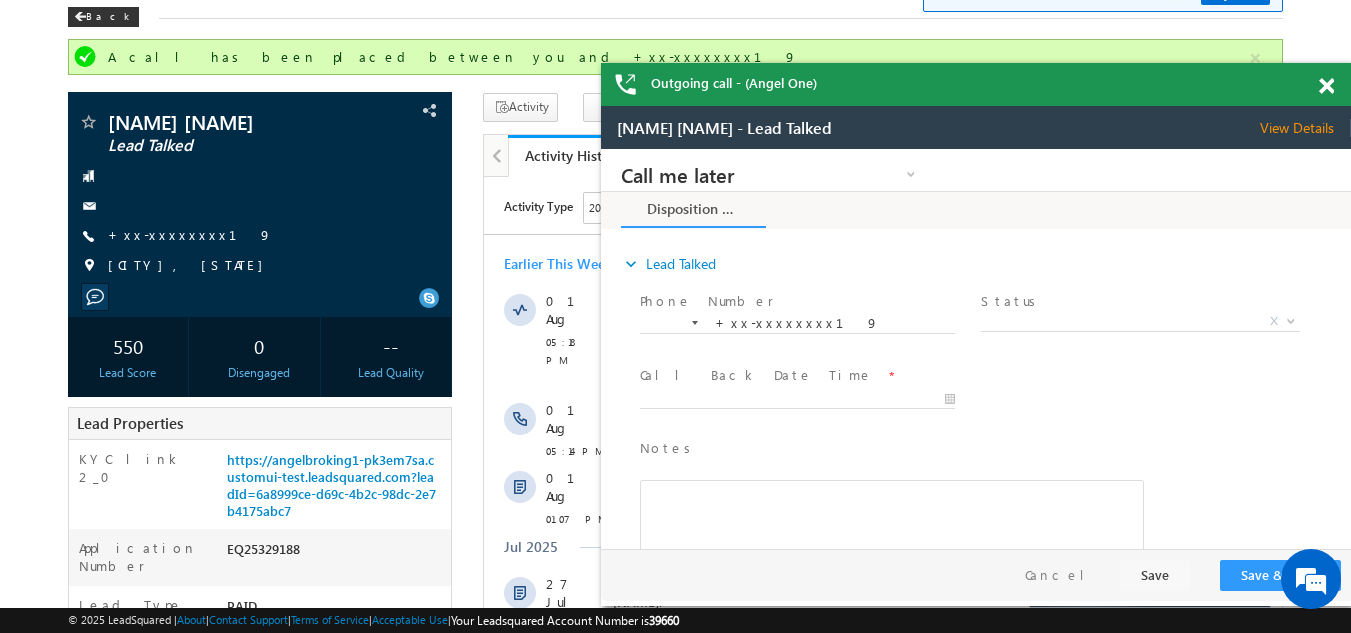 click on "Outgoing call -  (Angel One)" at bounding box center (976, 84) 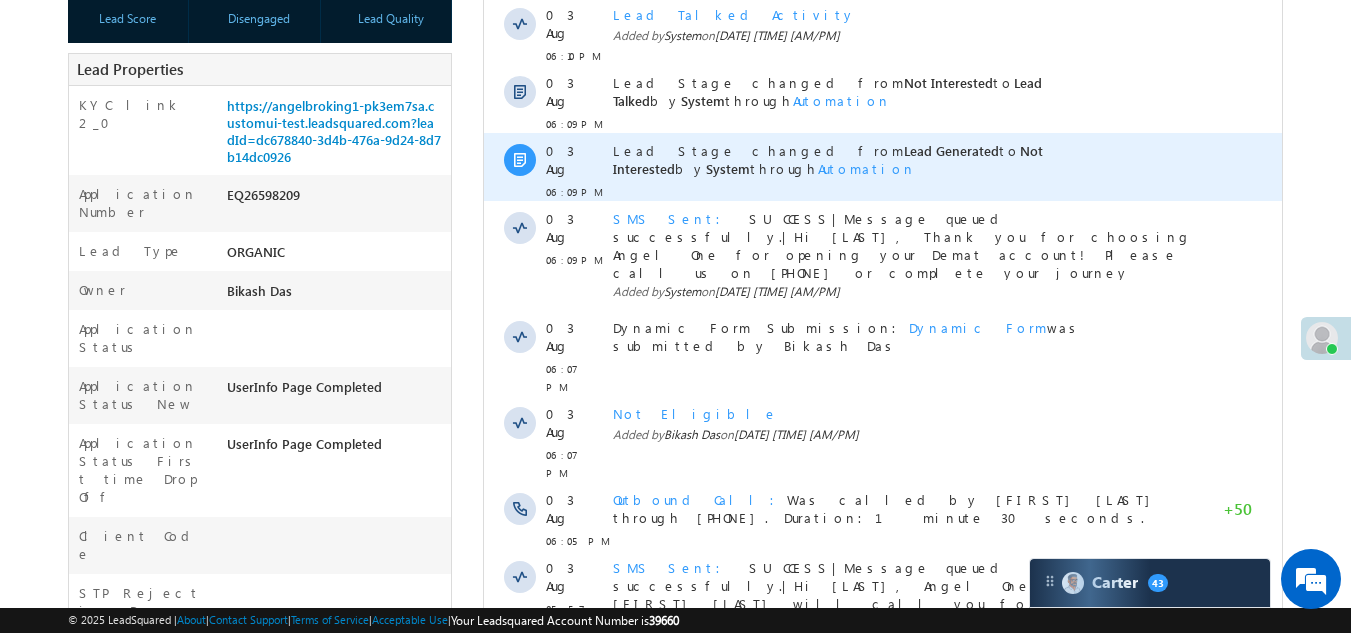 scroll, scrollTop: 700, scrollLeft: 0, axis: vertical 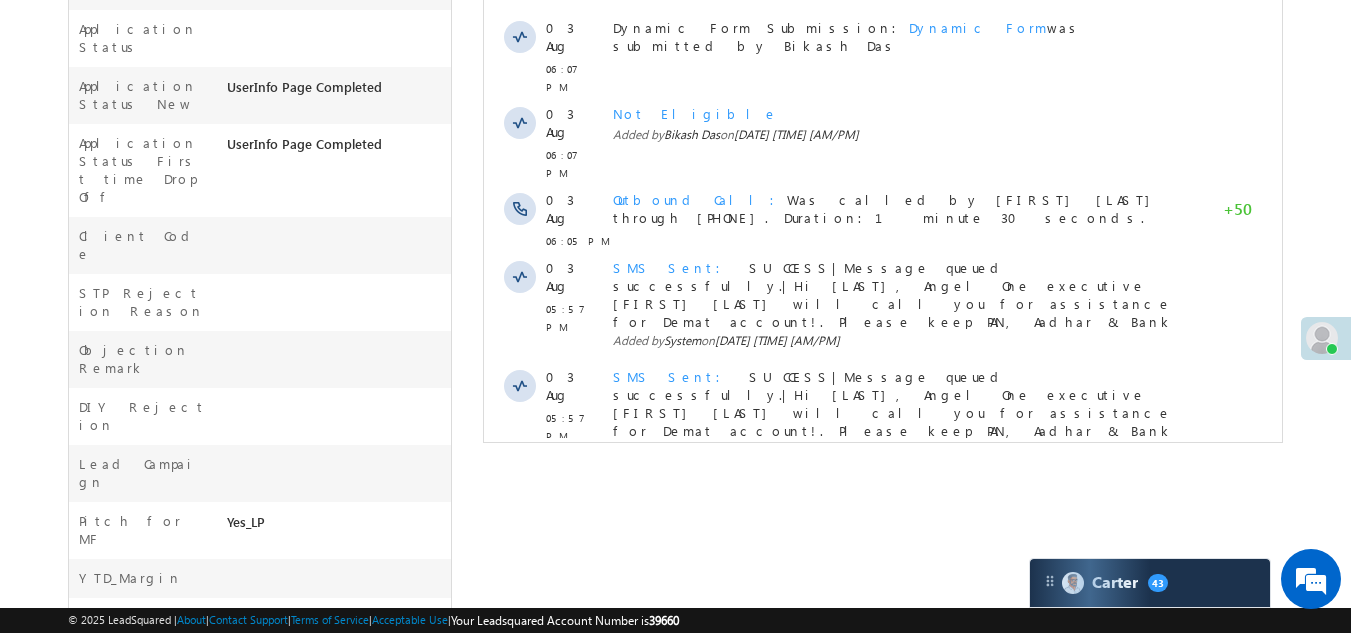 click on "Show More" at bounding box center [883, 503] 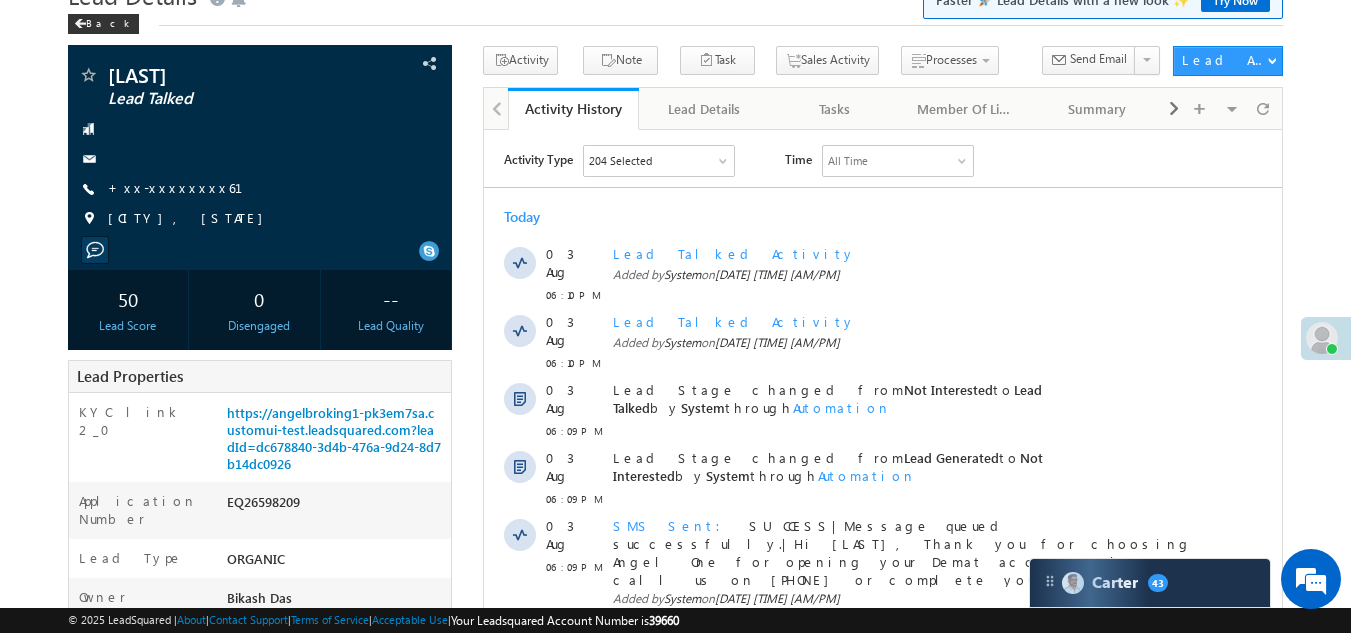 scroll, scrollTop: 0, scrollLeft: 0, axis: both 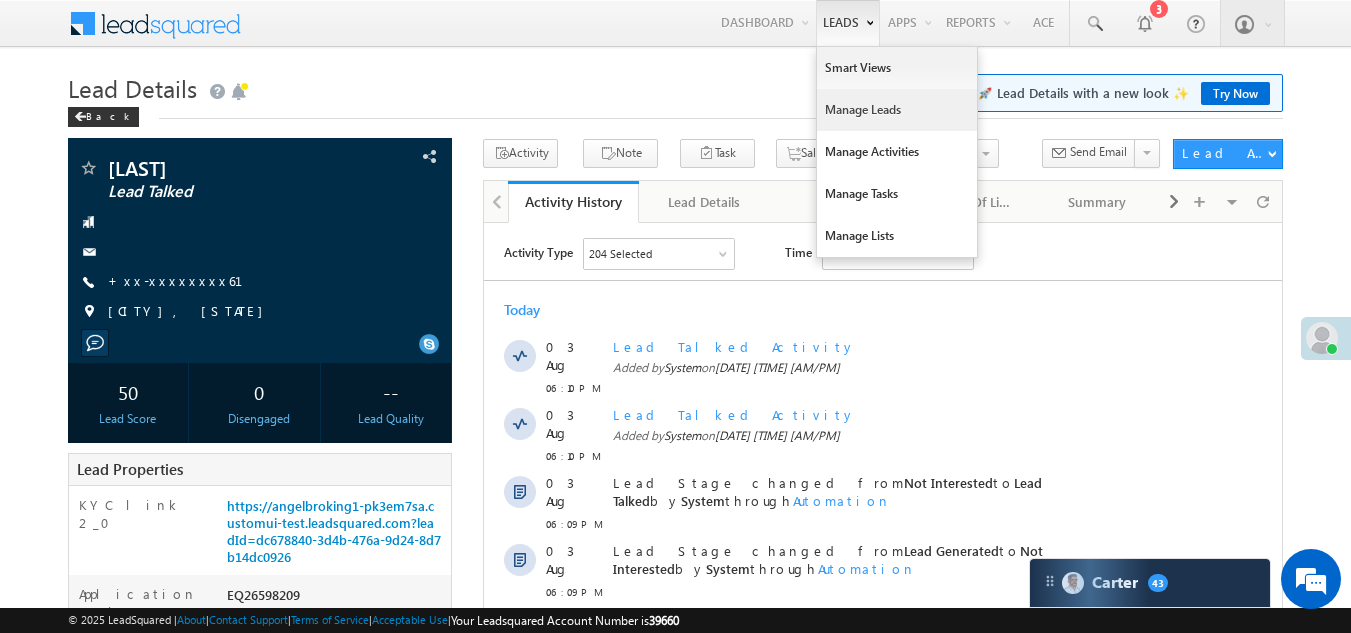 click on "Manage Leads" at bounding box center [897, 110] 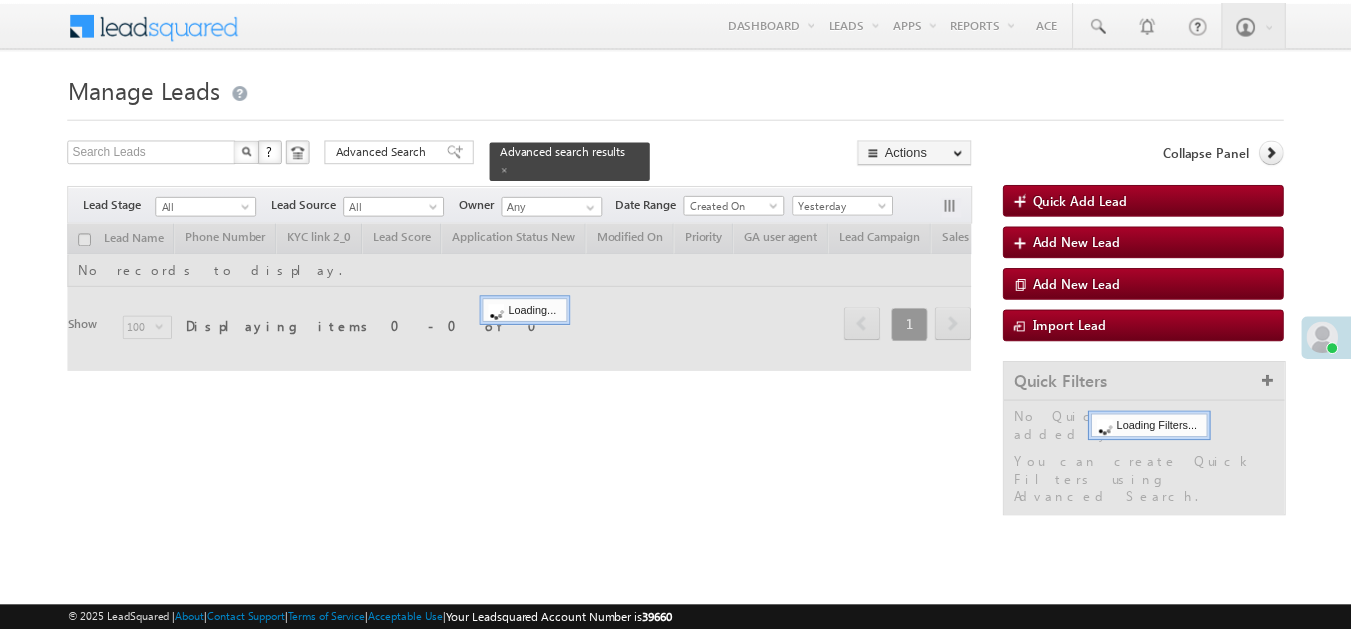 scroll, scrollTop: 0, scrollLeft: 0, axis: both 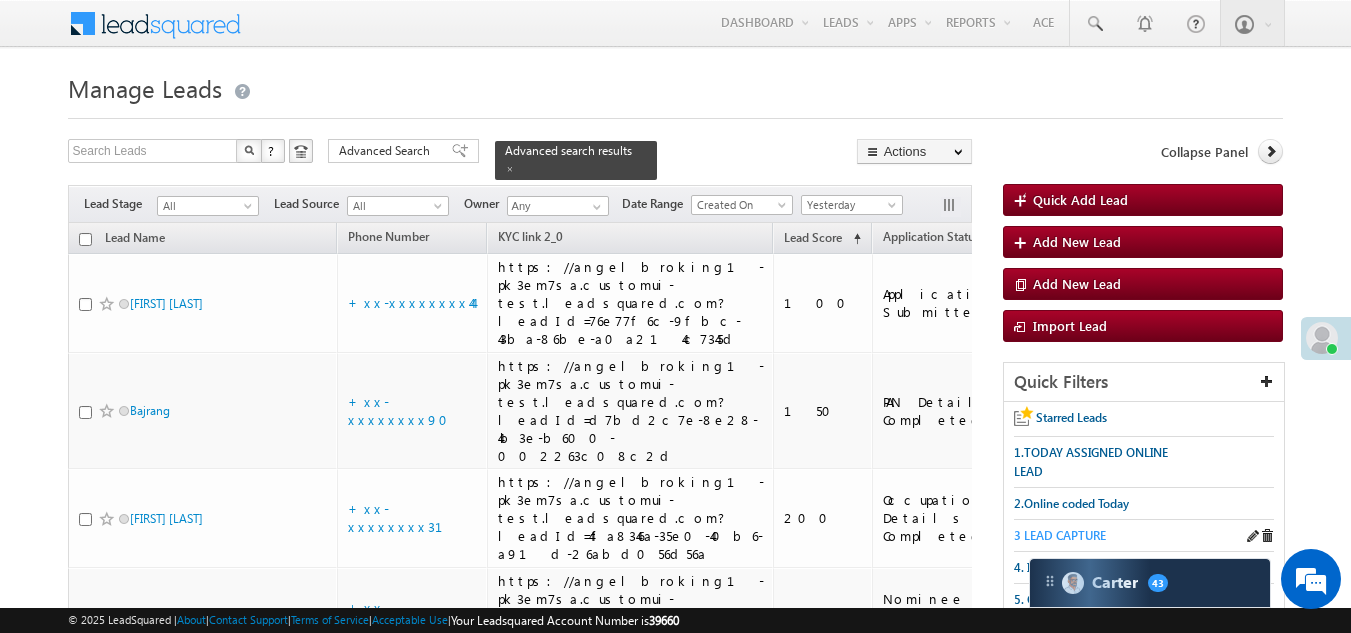 click on "3 LEAD CAPTURE" at bounding box center (1060, 535) 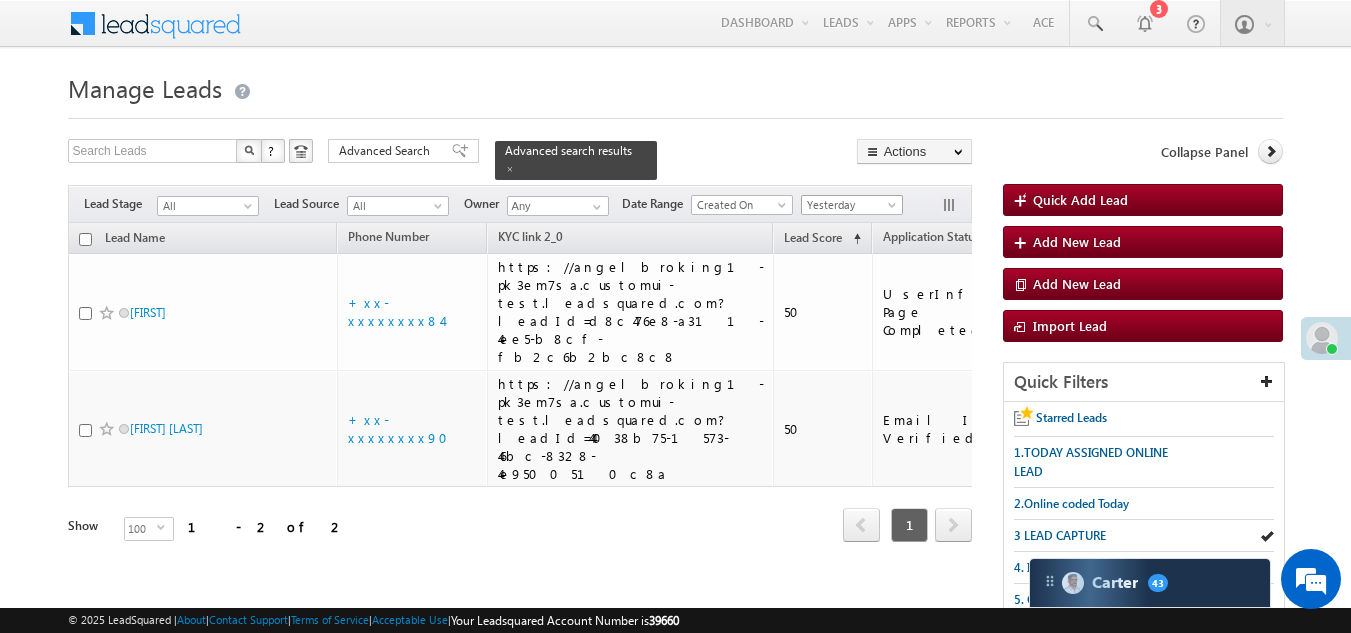click on "Yesterday" at bounding box center (849, 205) 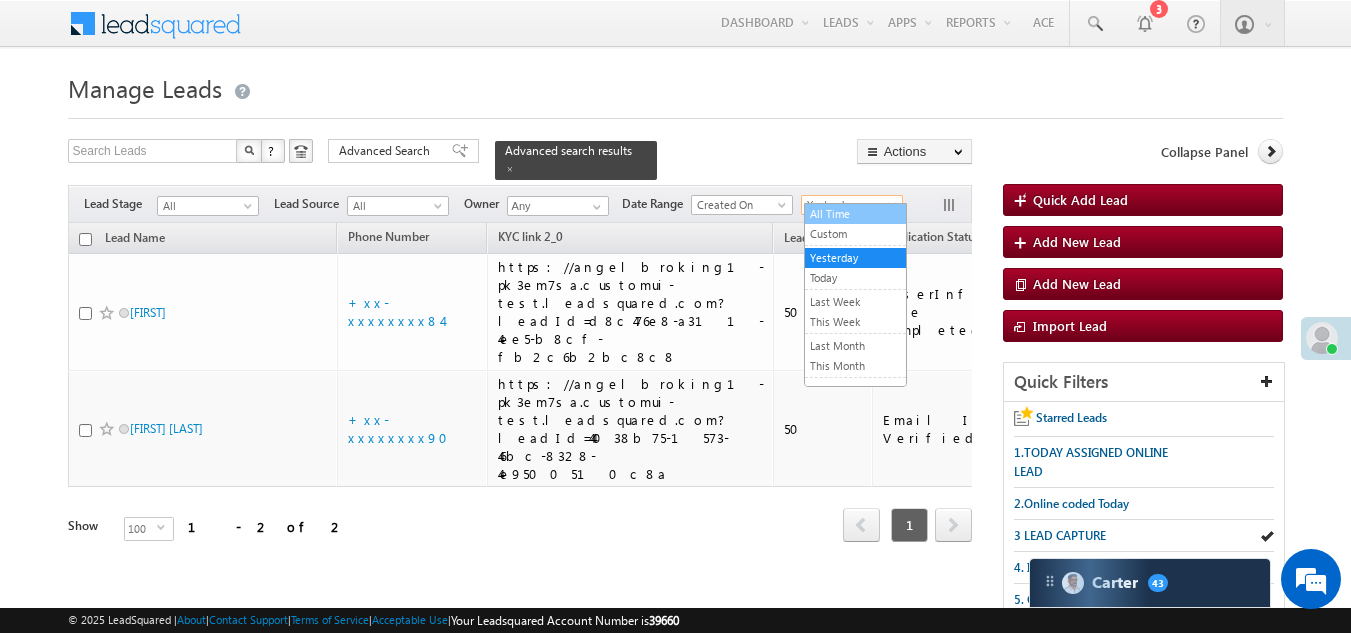 click on "All Time" at bounding box center [855, 214] 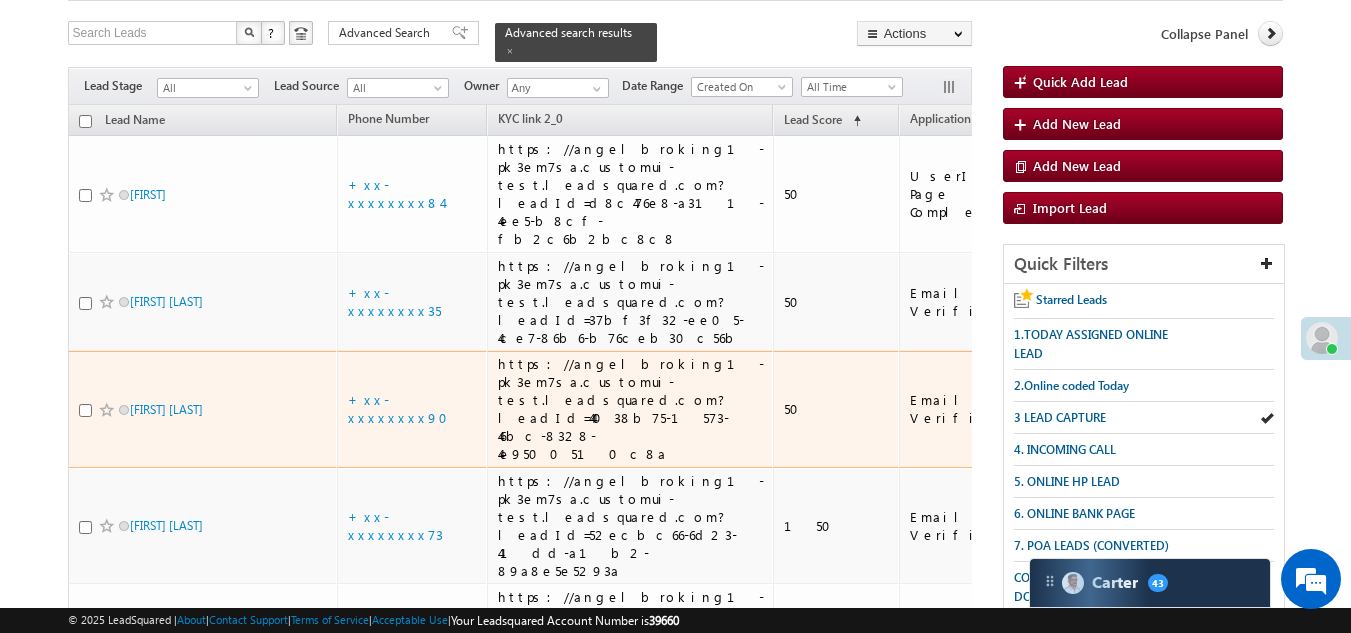 scroll, scrollTop: 100, scrollLeft: 0, axis: vertical 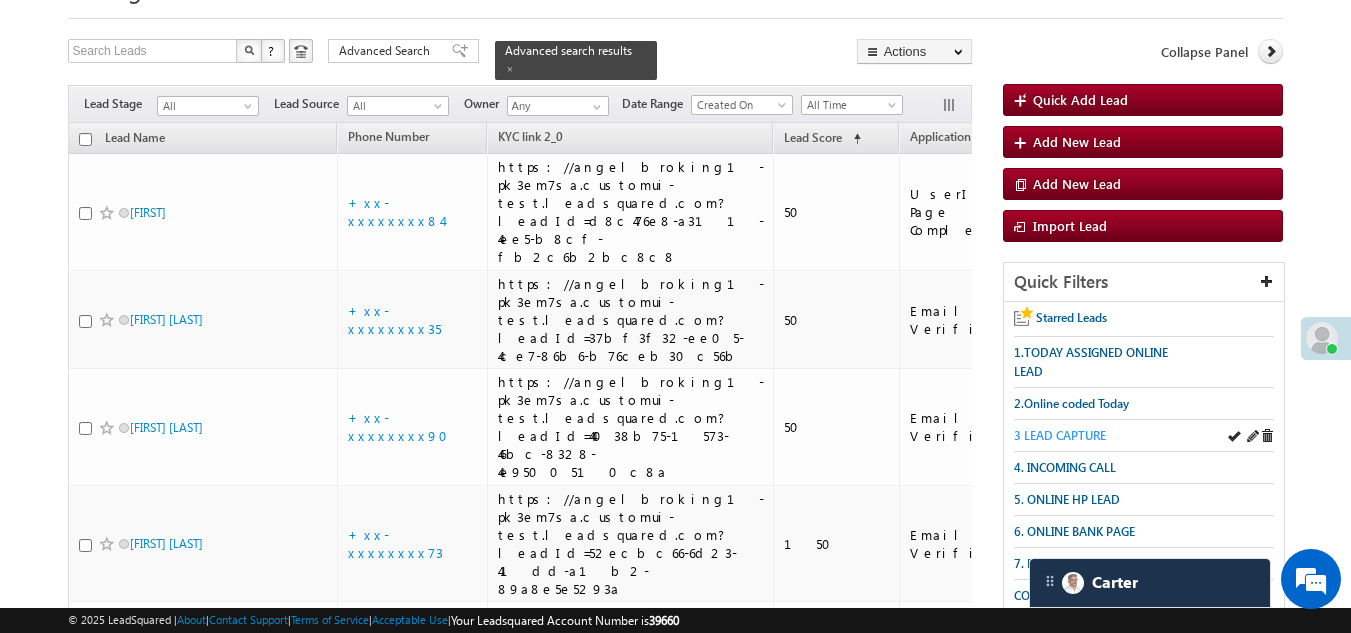 click on "3 LEAD CAPTURE" at bounding box center (1060, 435) 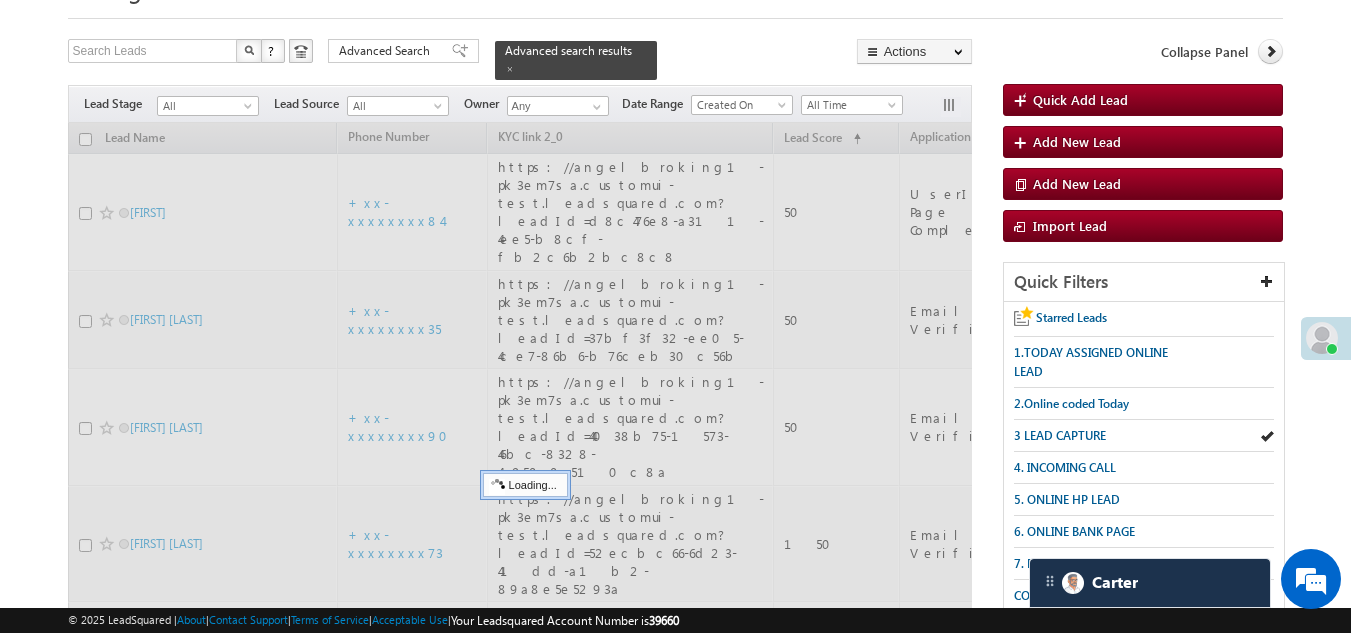 scroll, scrollTop: 499, scrollLeft: 0, axis: vertical 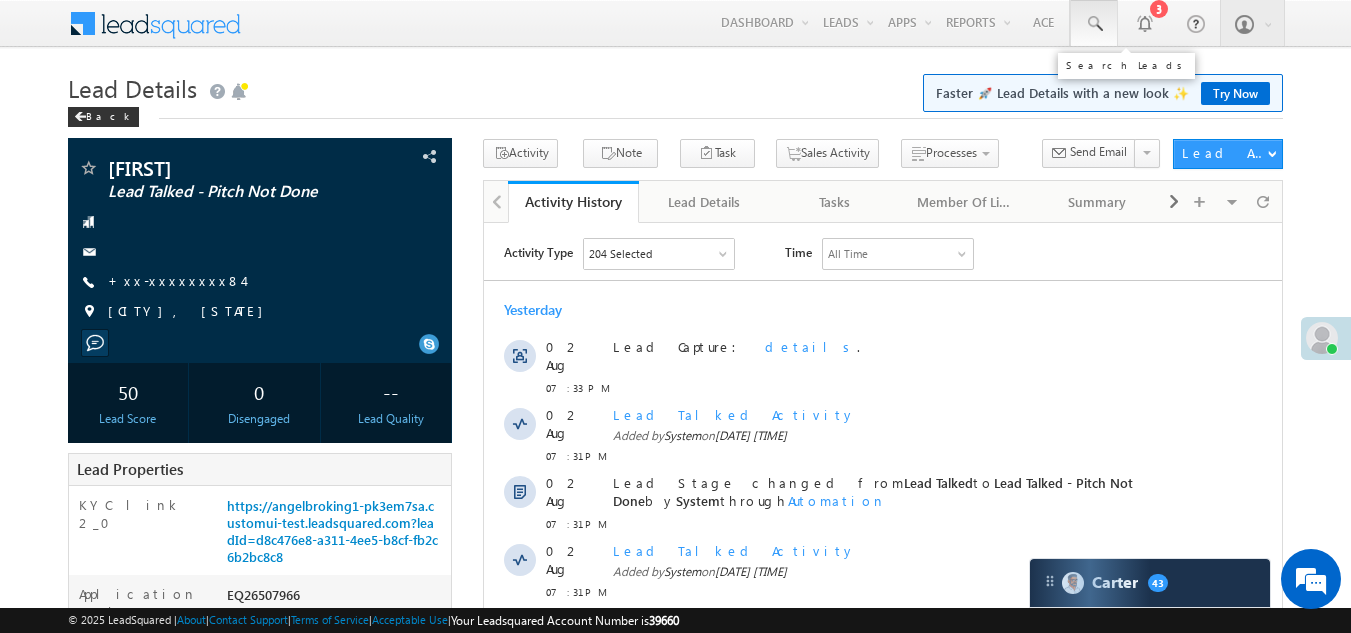 click at bounding box center [1094, 23] 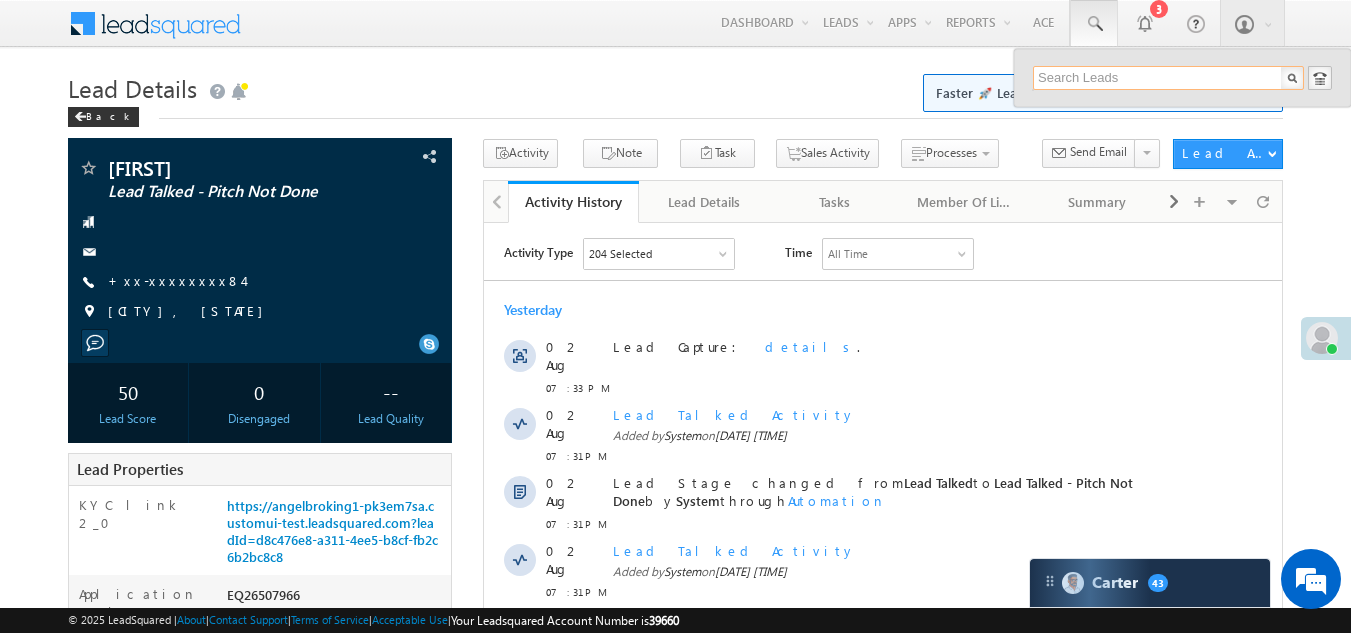 paste on "EQ26165073" 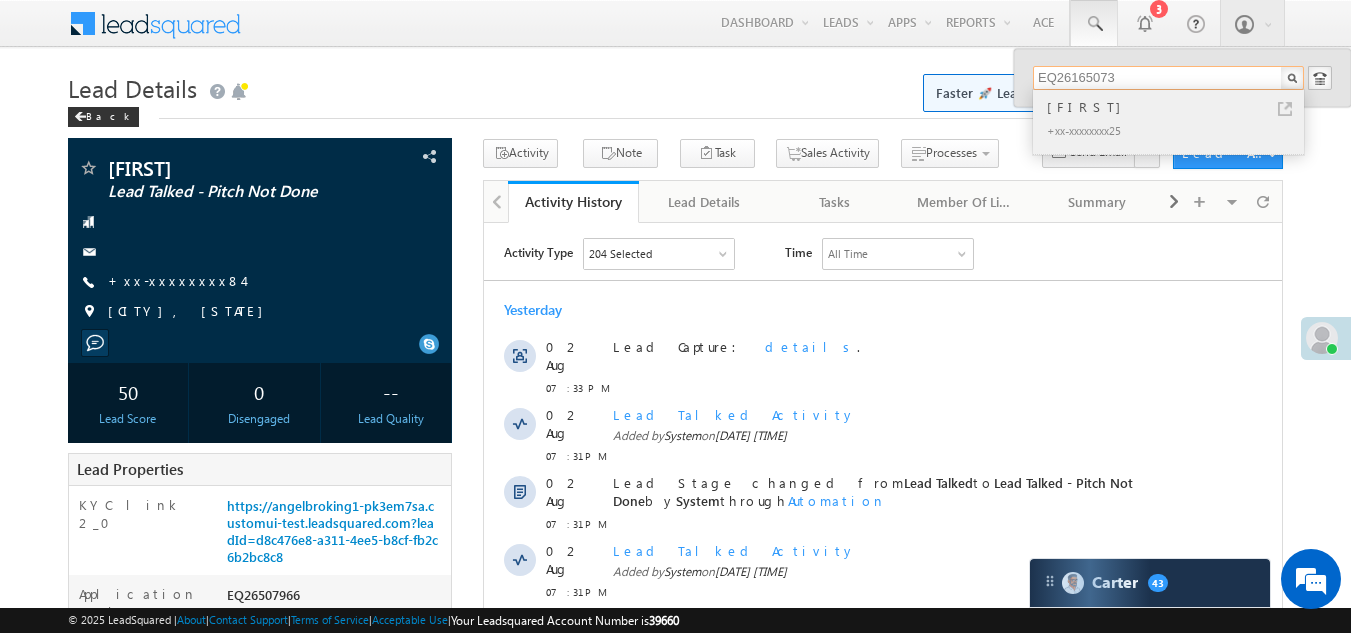 type on "EQ26165073" 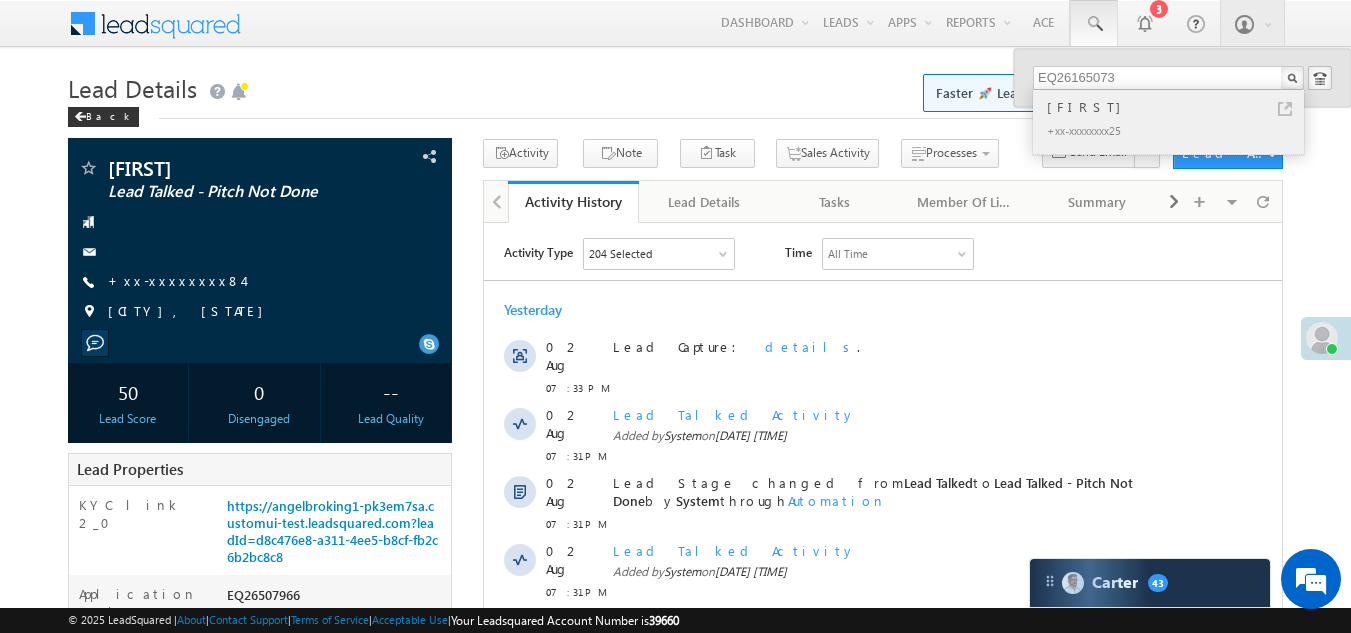 click on "[FIRST]" at bounding box center [1177, 107] 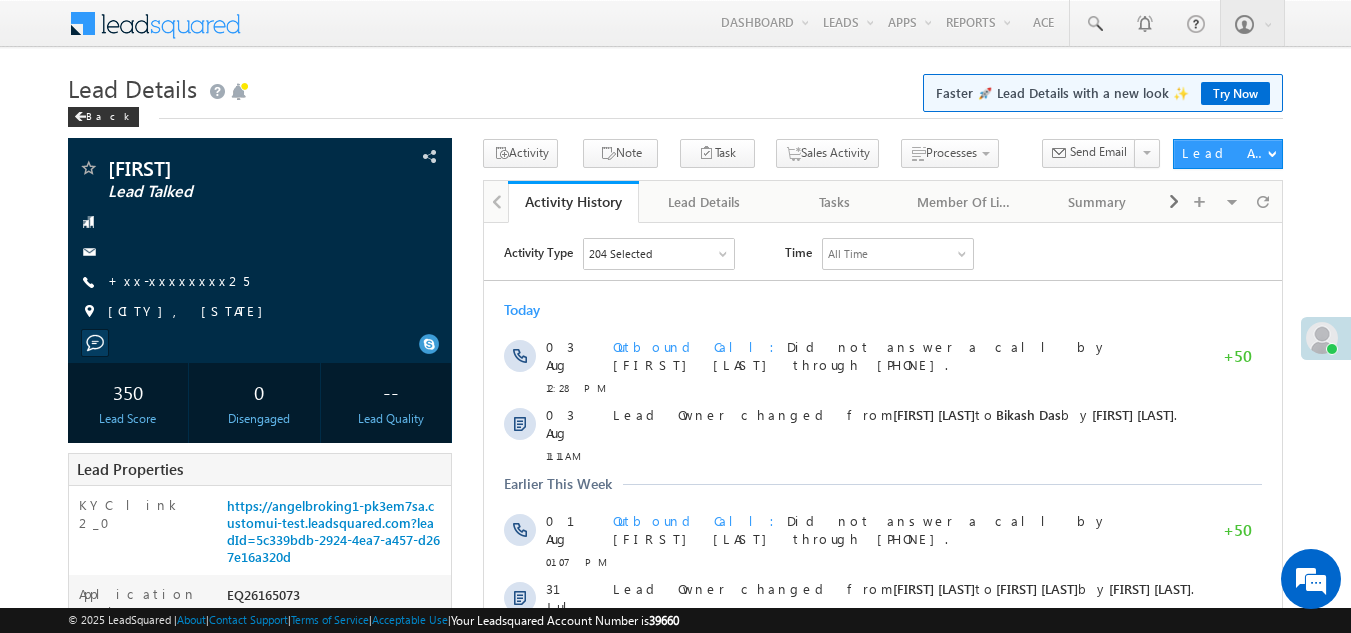 scroll, scrollTop: 0, scrollLeft: 0, axis: both 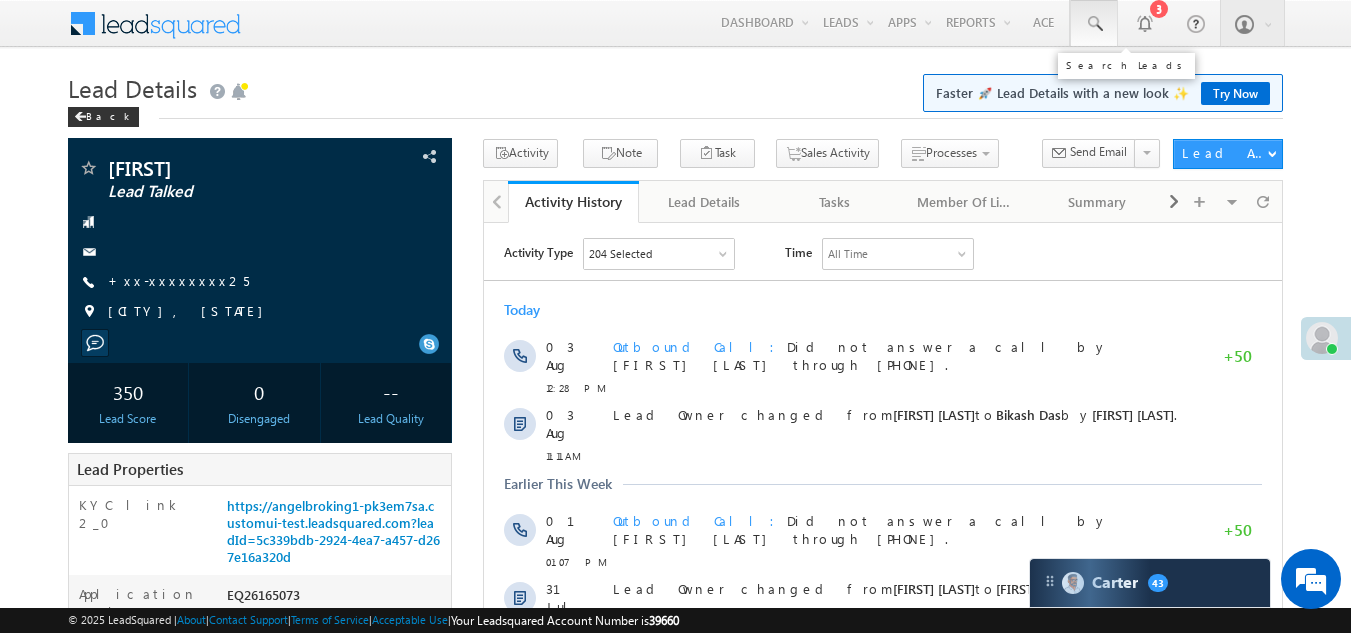click at bounding box center [1094, 24] 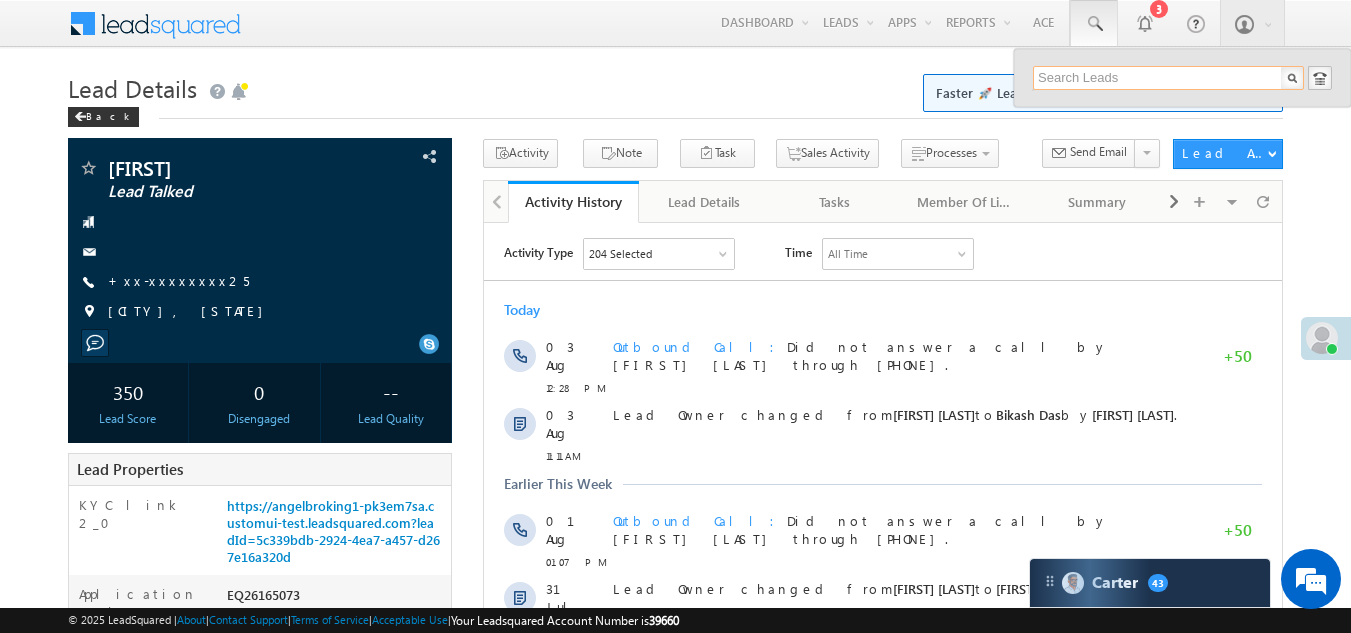 paste on "EQ26317651" 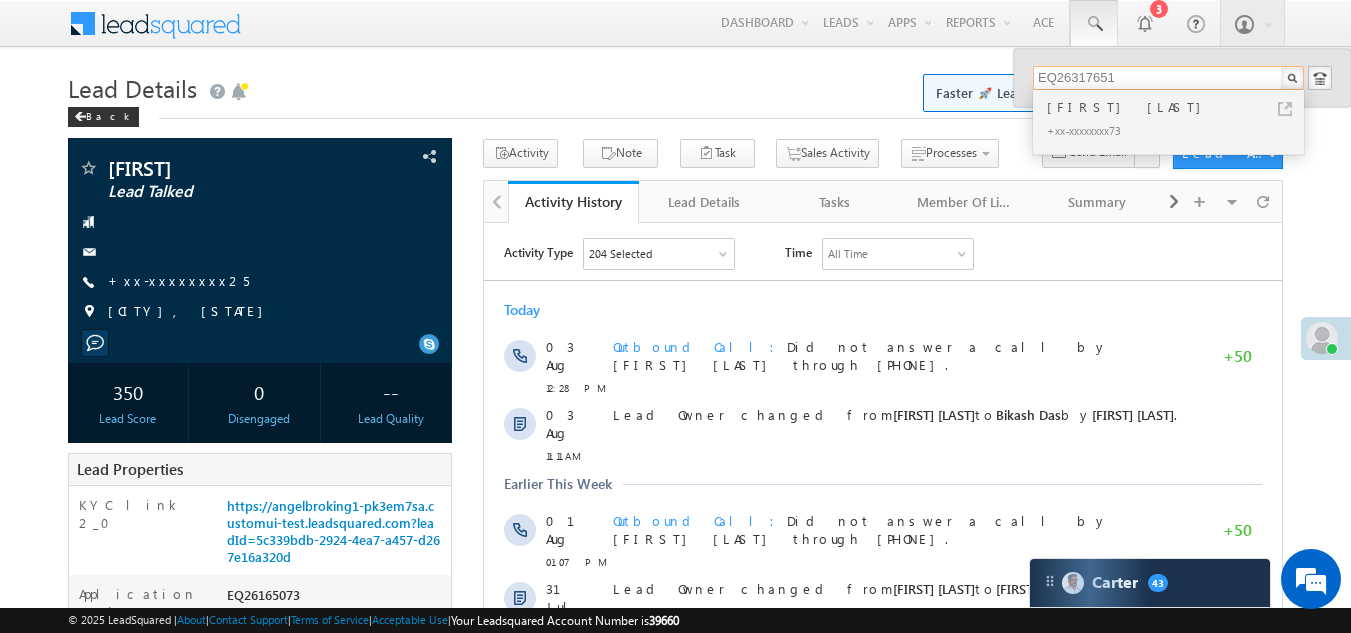 type on "EQ26317651" 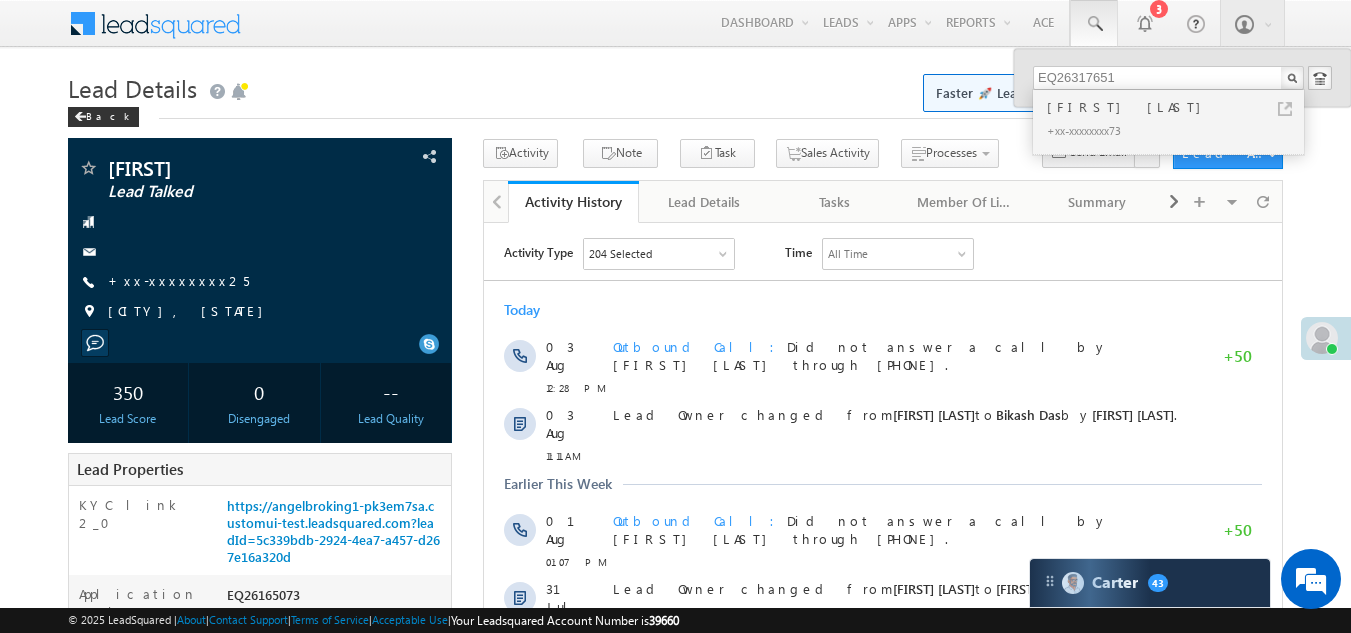 click on "[FIRST] [LAST]" at bounding box center [1177, 107] 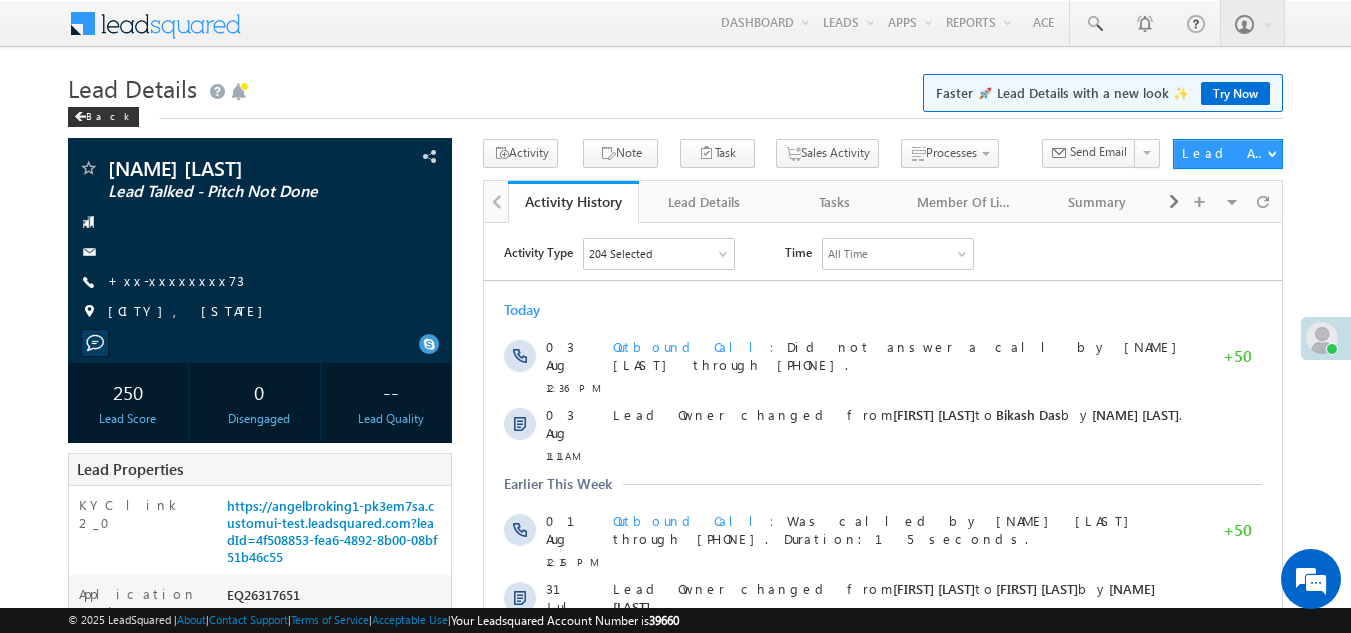scroll, scrollTop: 0, scrollLeft: 0, axis: both 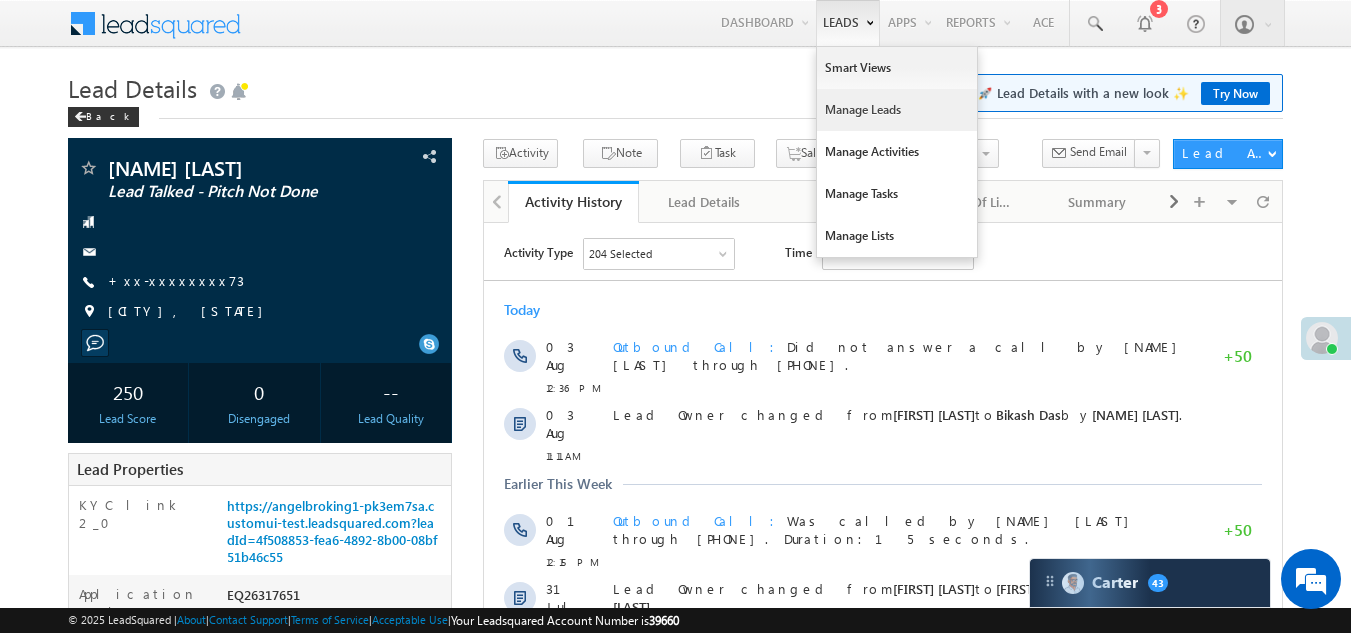 click on "Manage Leads" at bounding box center (897, 110) 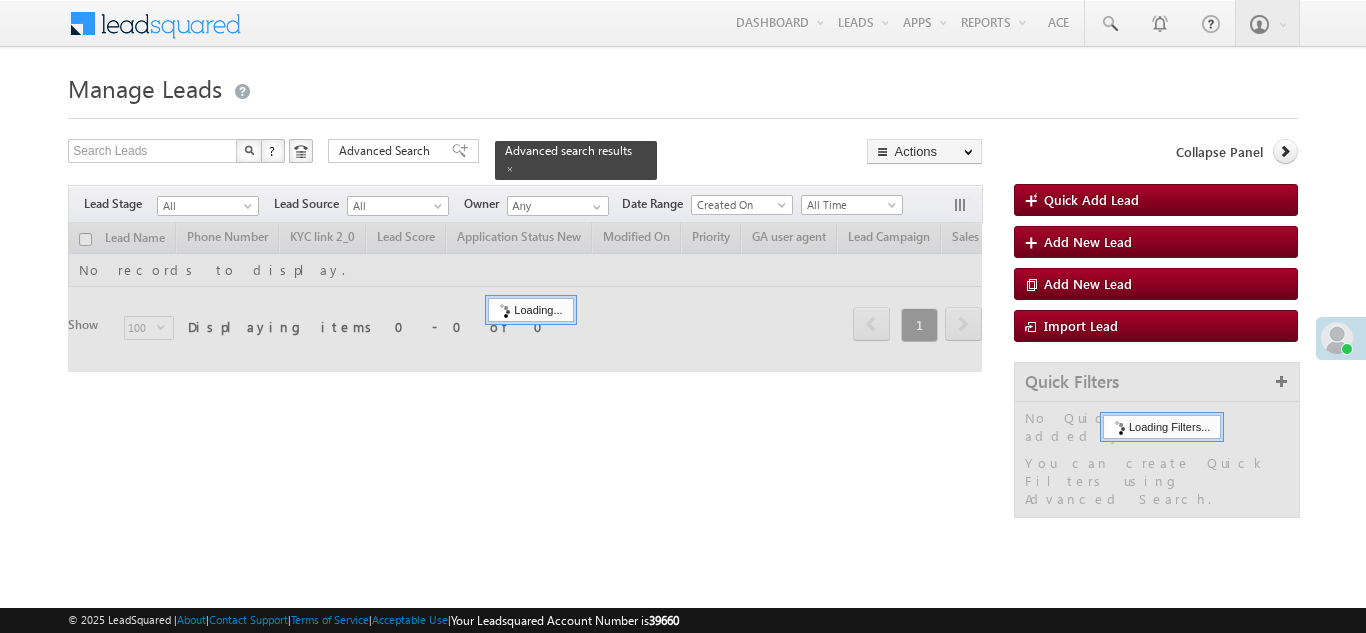 scroll, scrollTop: 0, scrollLeft: 0, axis: both 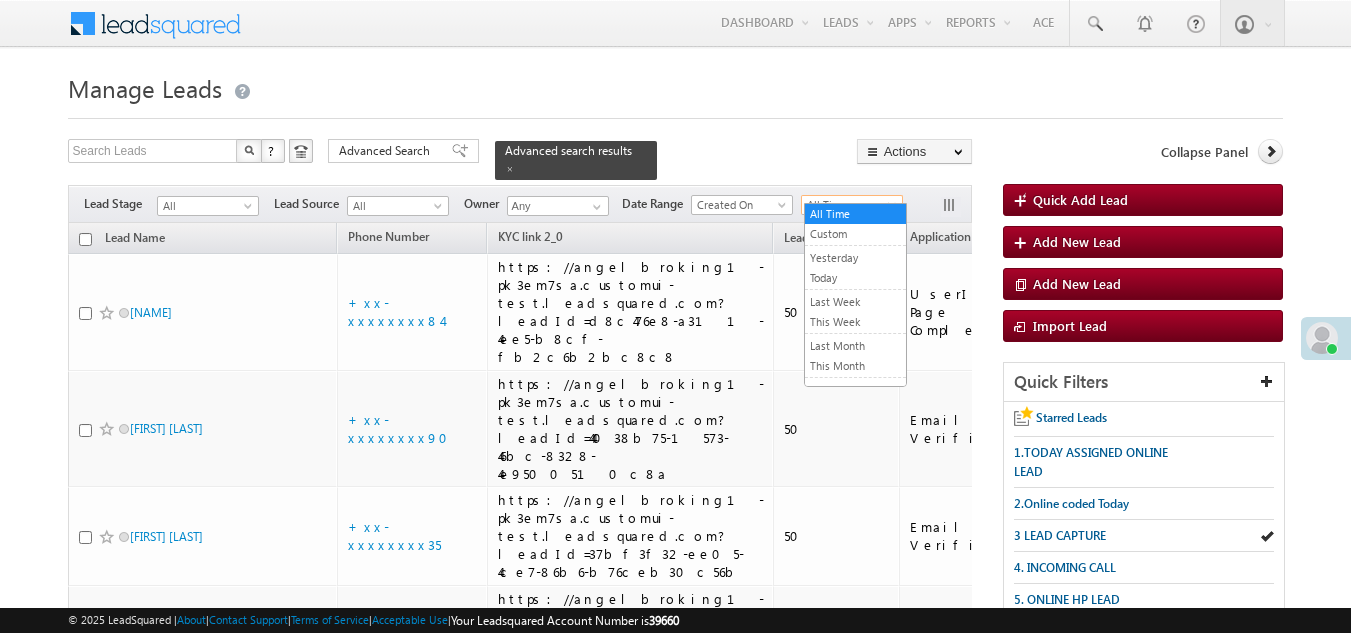 click on "All Time" at bounding box center [849, 205] 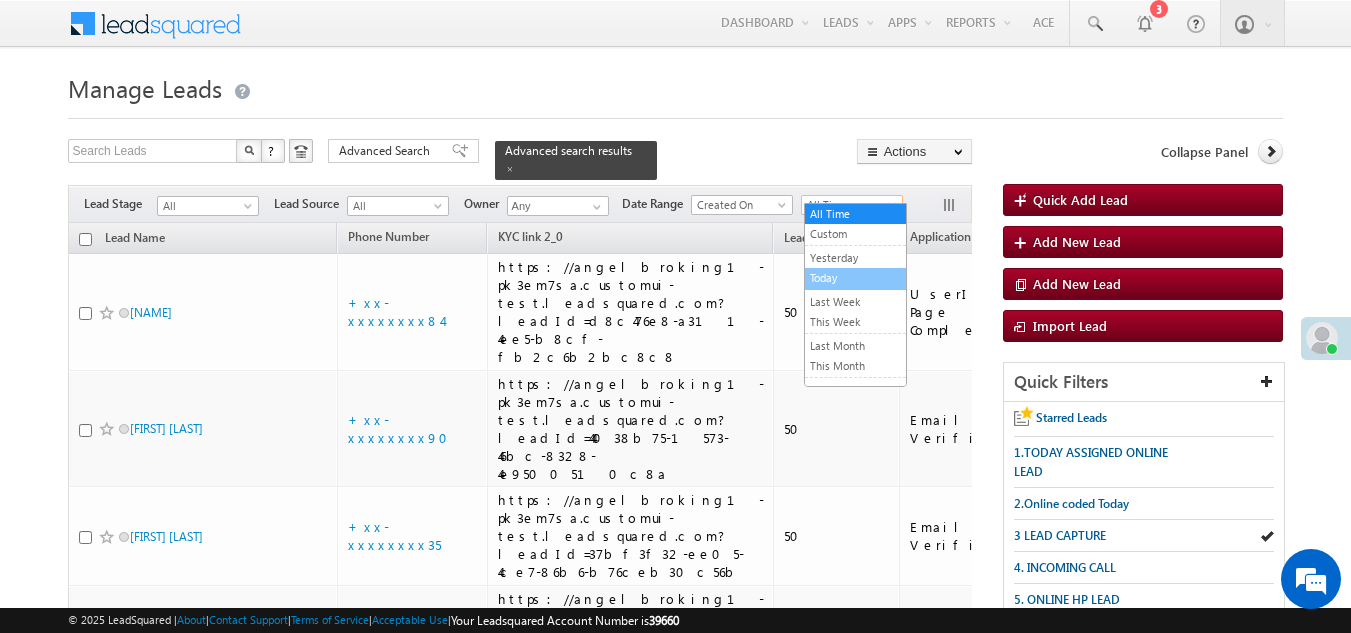 click on "Today" at bounding box center [855, 278] 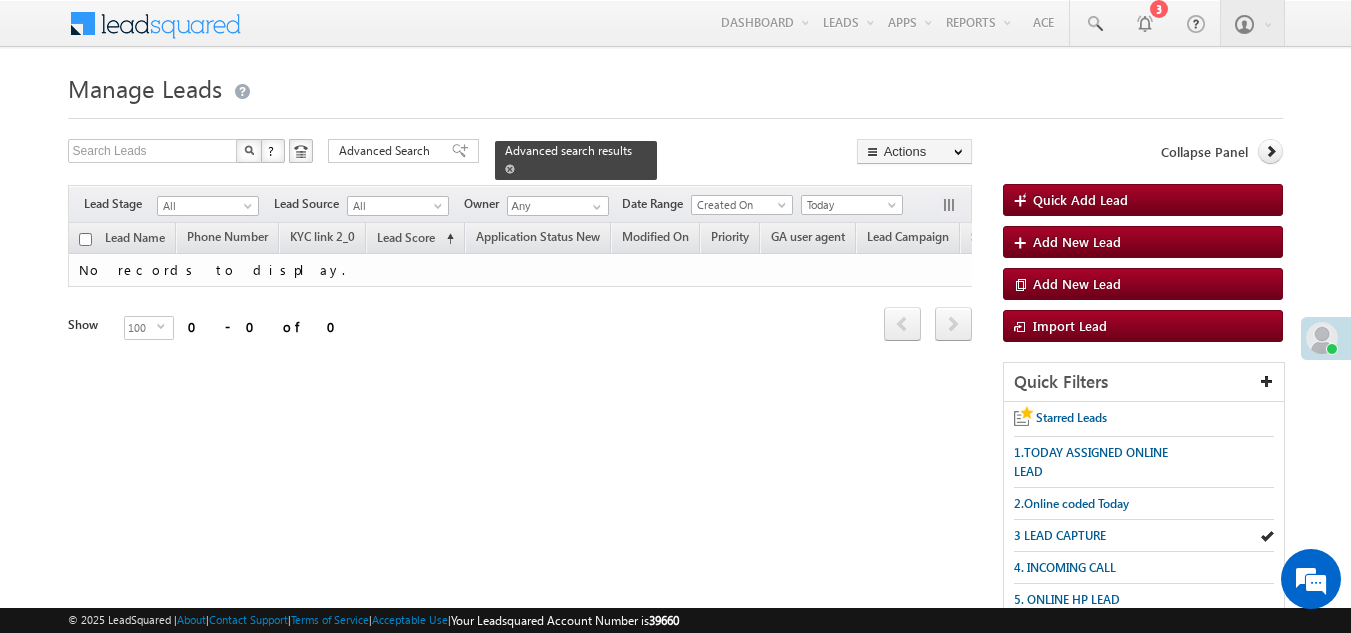 click at bounding box center (510, 169) 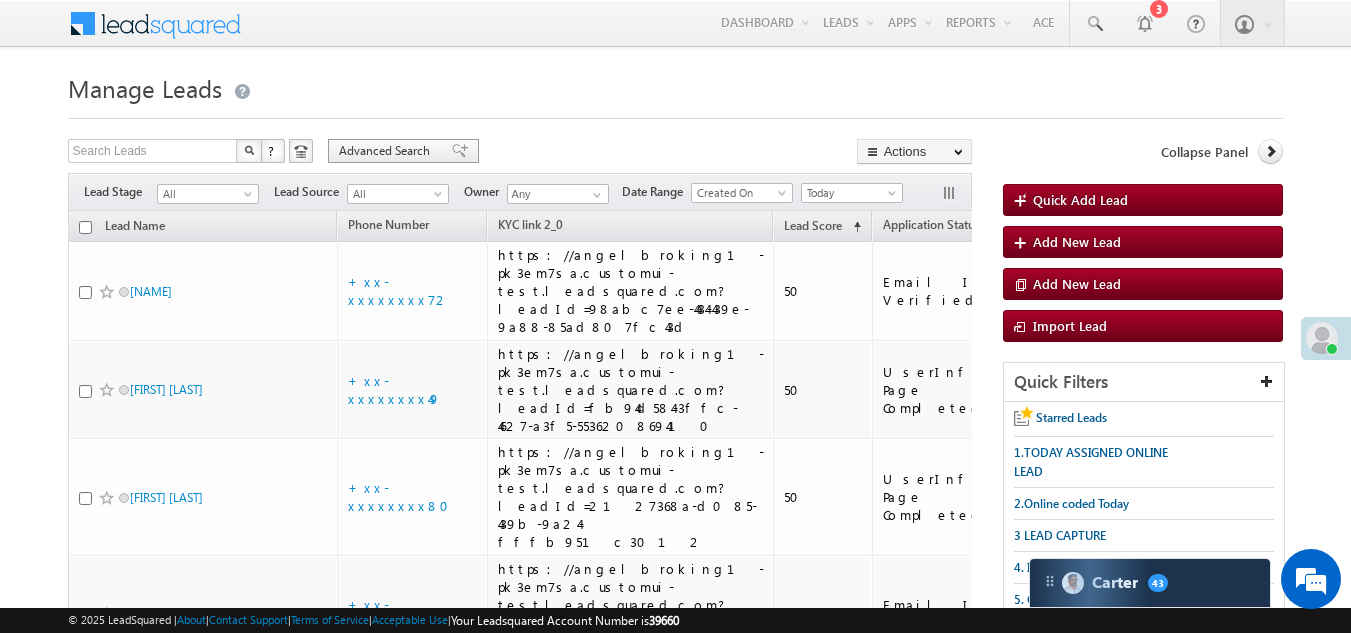 click on "Advanced Search" at bounding box center (387, 151) 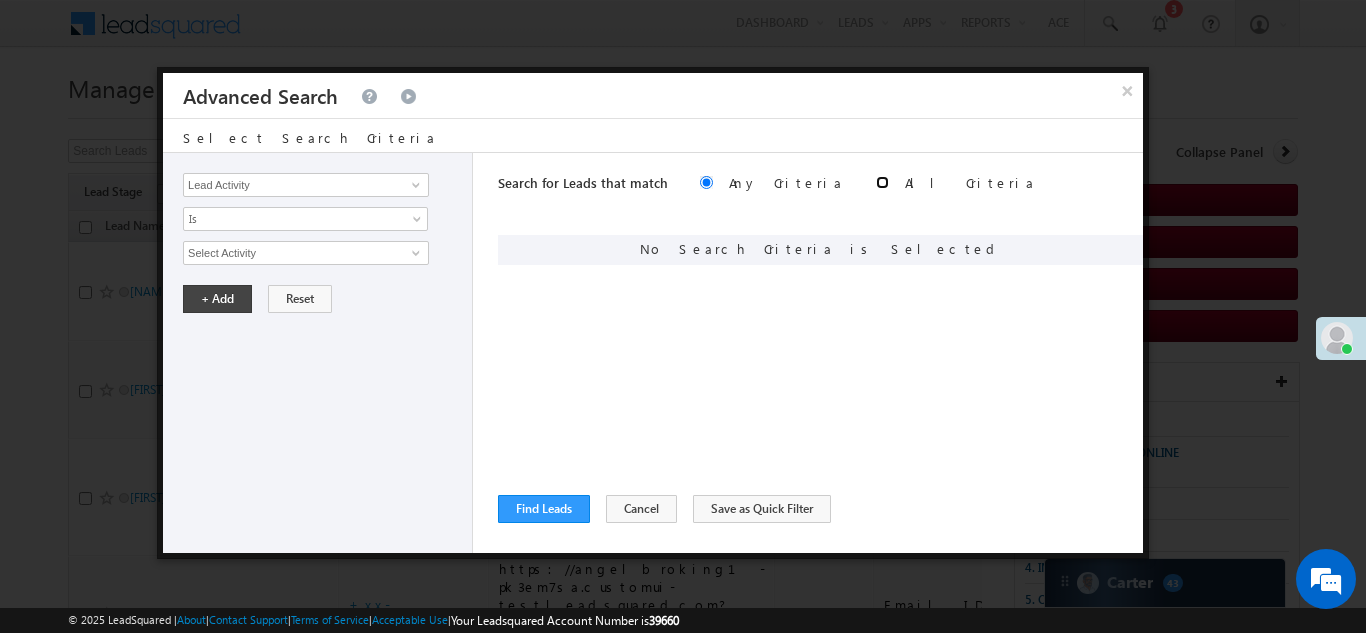 click at bounding box center [882, 182] 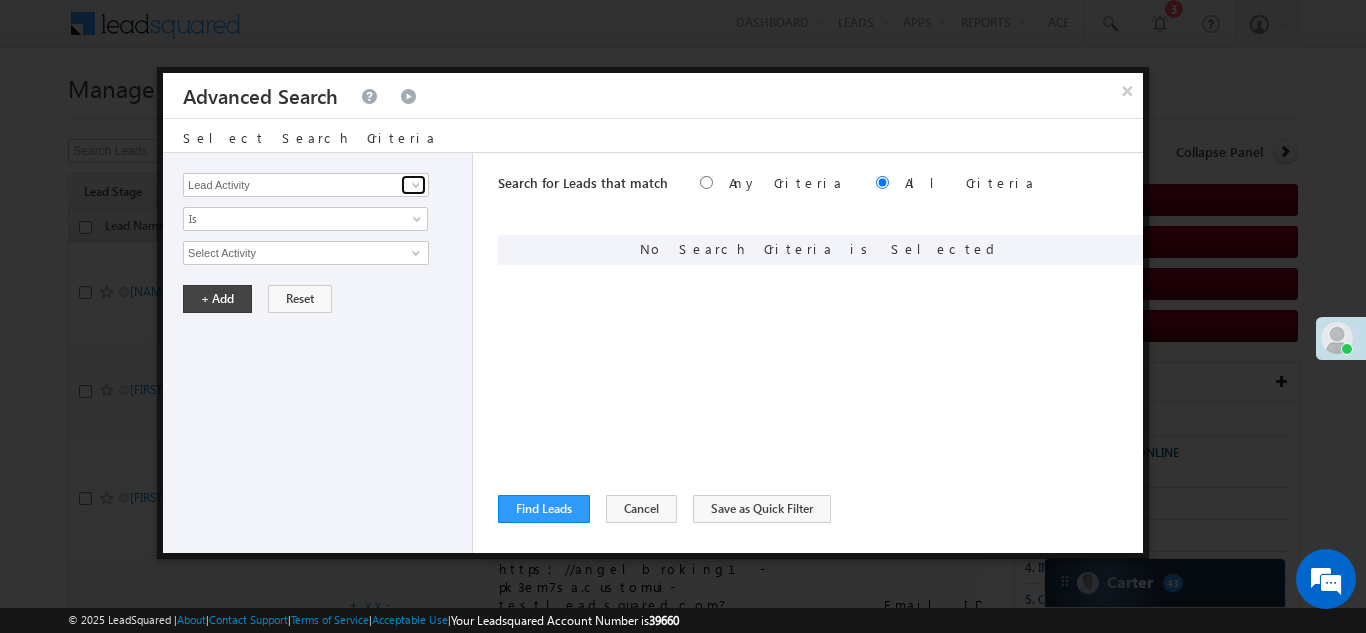 click at bounding box center [416, 185] 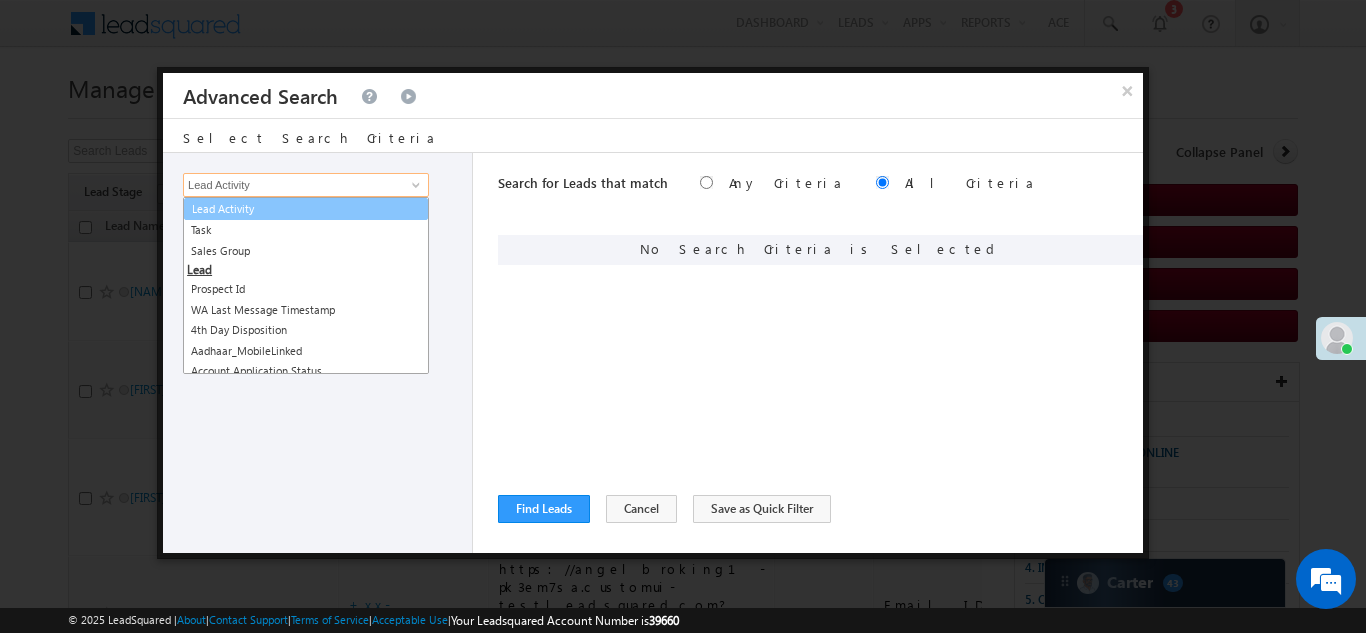 scroll, scrollTop: 0, scrollLeft: 0, axis: both 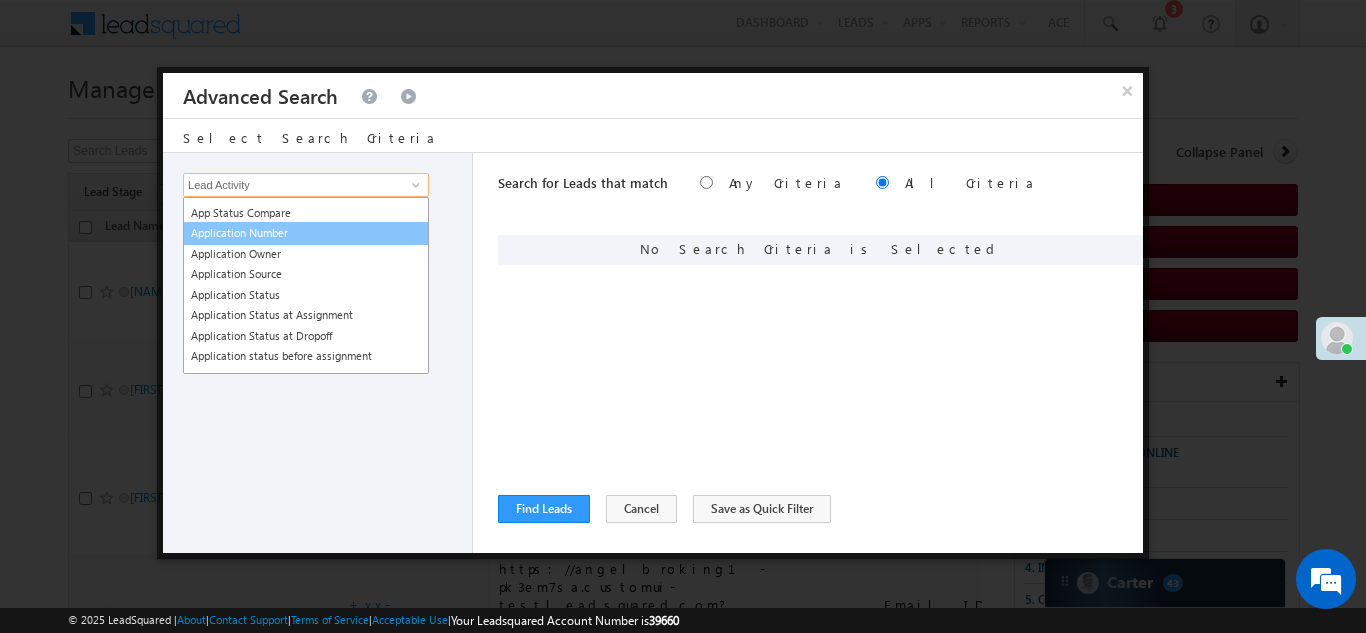 click on "Application Number" at bounding box center [306, 233] 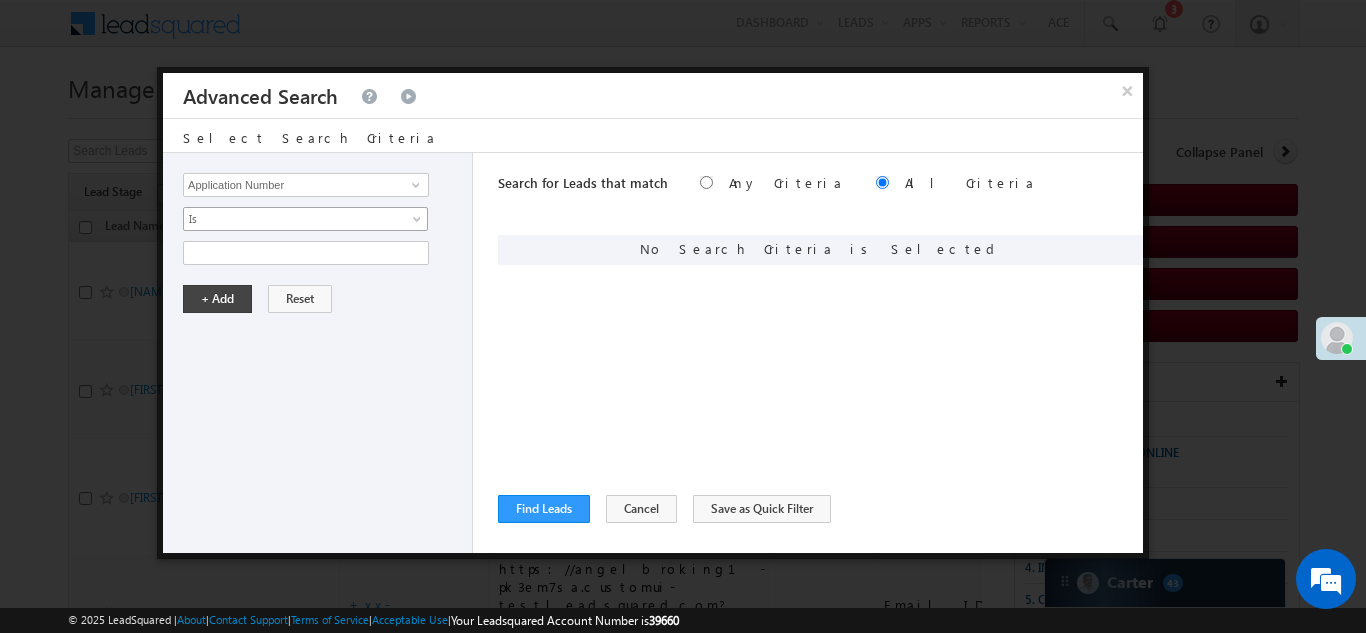 click on "Is" at bounding box center [292, 219] 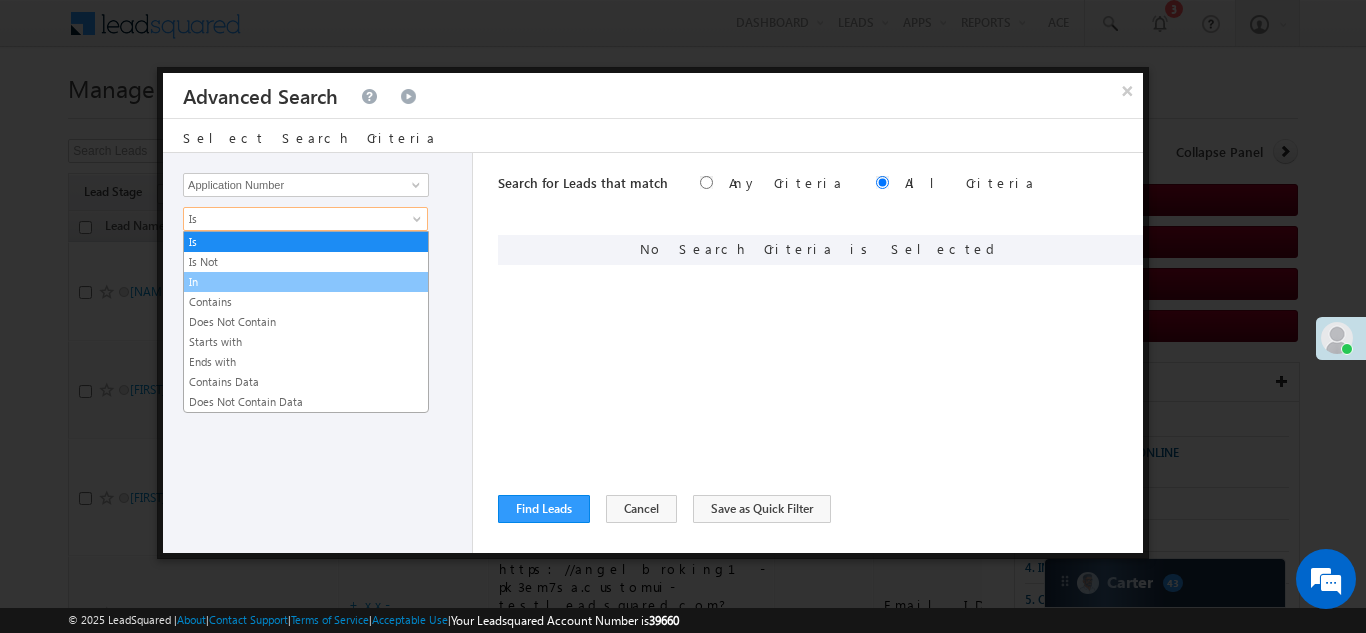 click on "In" at bounding box center [306, 282] 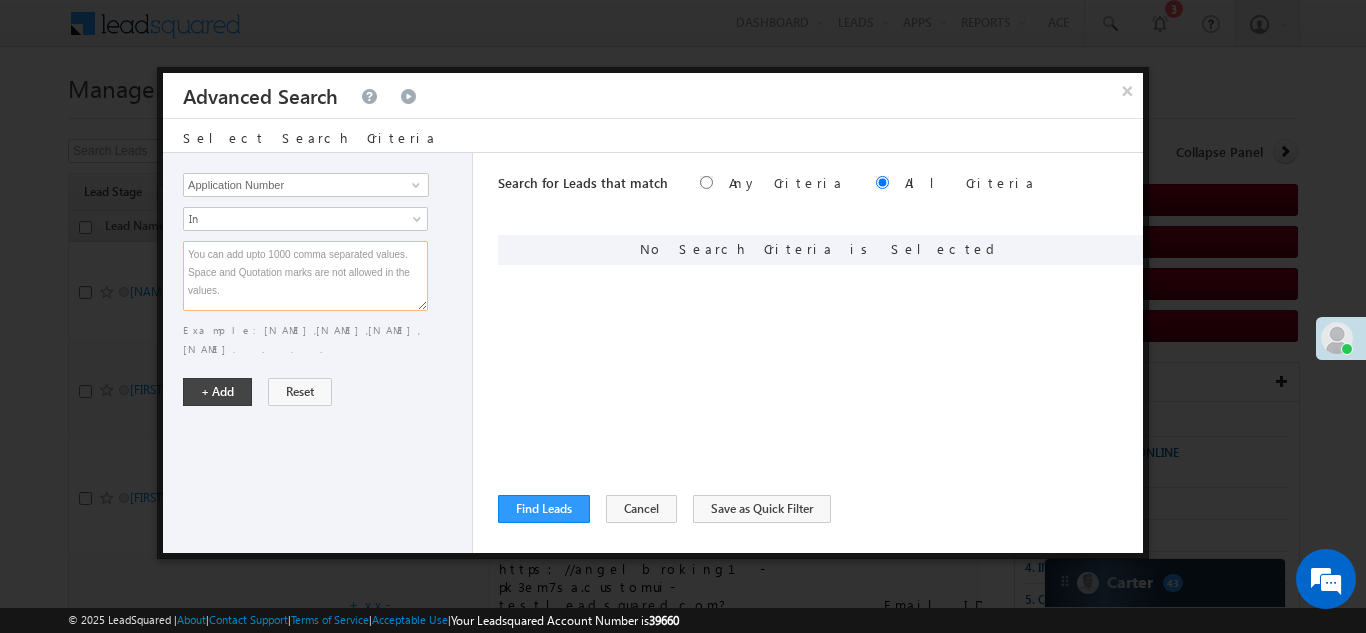 paste on "EQ25859834
EQ25786274
EQ25775123
EQ25814162
EQ25768217
EQ25784057
EQ25423844
EQ25332172
EQ25398676
EQ25864175
EQ25780778
EQ26128110
EQ25852996
EQ25526962
EQ25453111
EQ25888190
EQ24646553
EQ24803417
EQ24564962
EQ26105591
EQ17809475
EQ25810033
EQ25329188
EQ25739308
EQ25896656
EQ25798069
EQ24609444
EQ24853378
EQ24996007
EQ25827109" 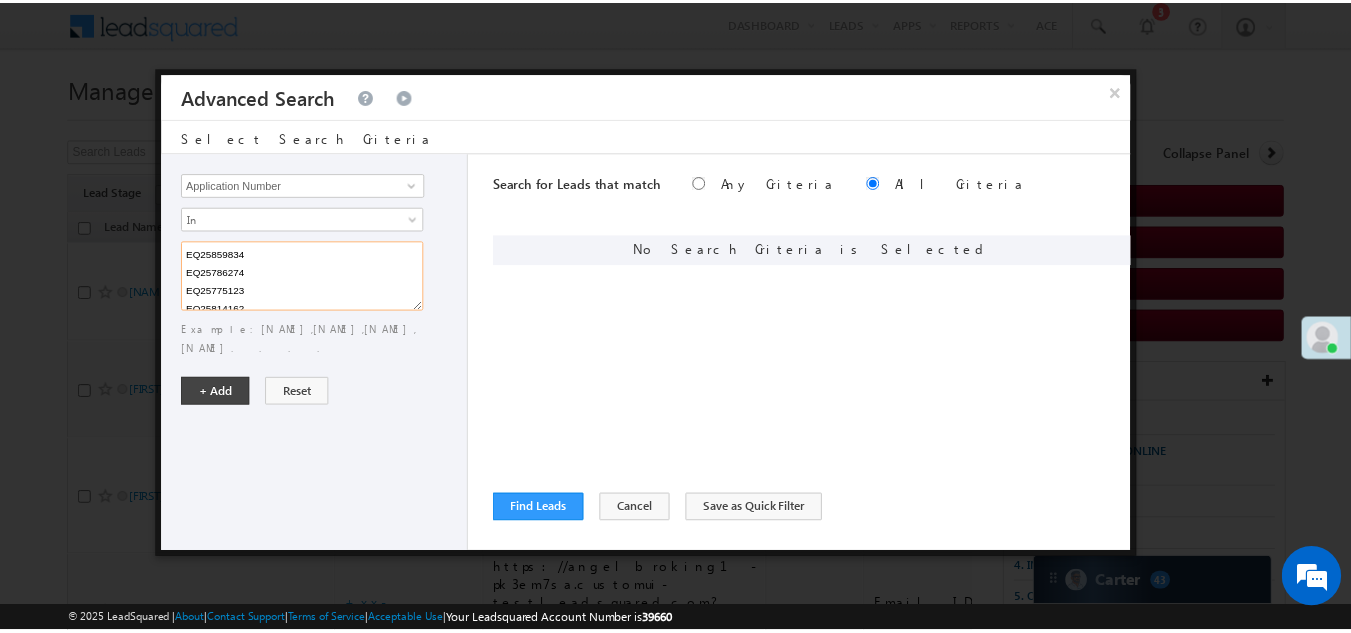 scroll, scrollTop: 473, scrollLeft: 0, axis: vertical 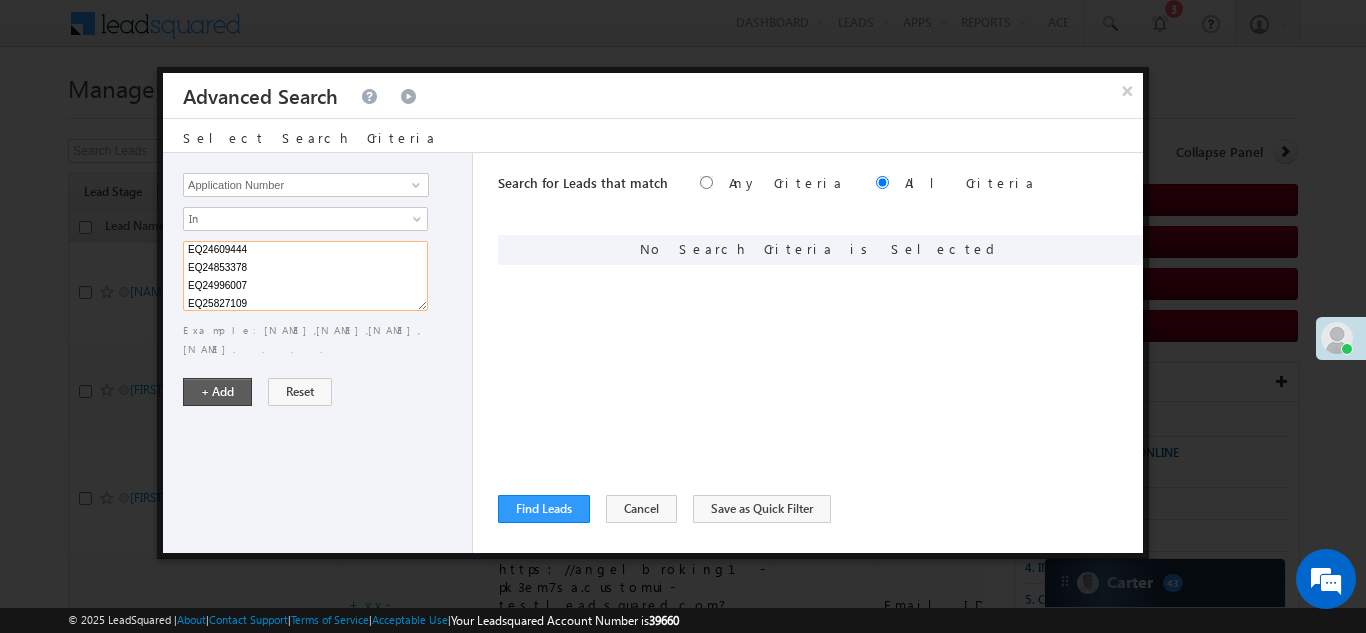 type on "EQ25859834
EQ25786274
EQ25775123
EQ25814162
EQ25768217
EQ25784057
EQ25423844
EQ25332172
EQ25398676
EQ25864175
EQ25780778
EQ26128110
EQ25852996
EQ25526962
EQ25453111
EQ25888190
EQ24646553
EQ24803417
EQ24564962
EQ26105591
EQ17809475
EQ25810033
EQ25329188
EQ25739308
EQ25896656
EQ25798069
EQ24609444
EQ24853378
EQ24996007
EQ25827109" 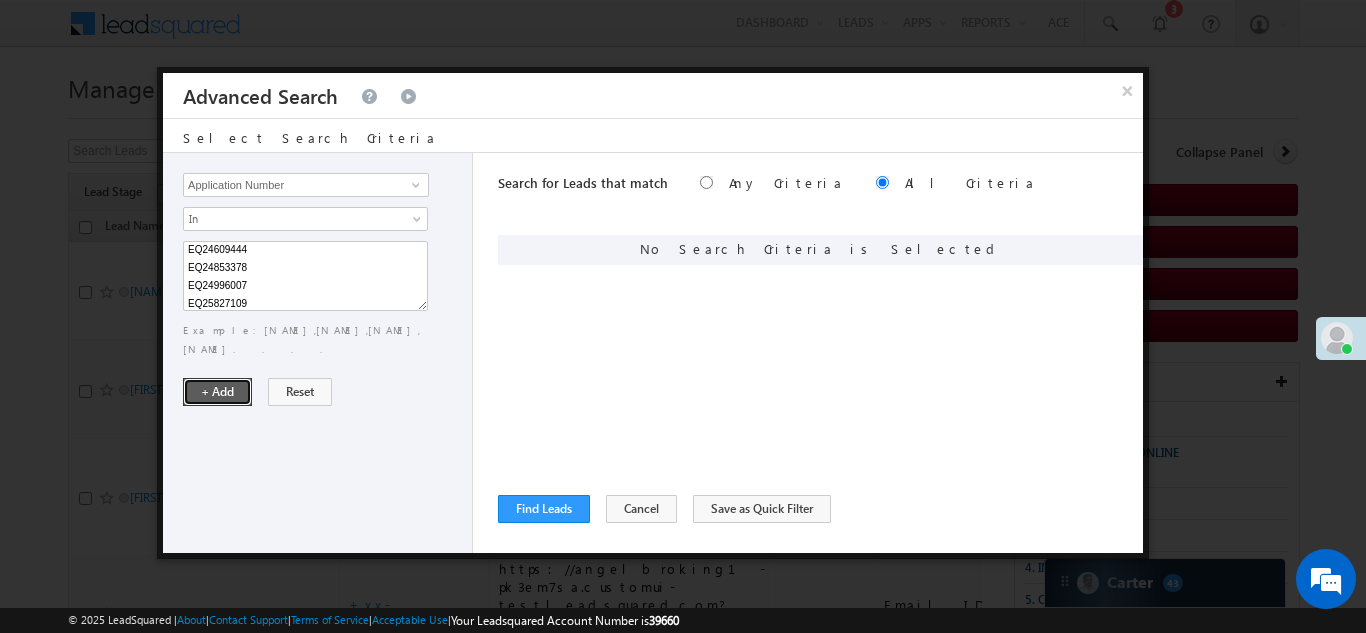 click on "+ Add" at bounding box center (217, 392) 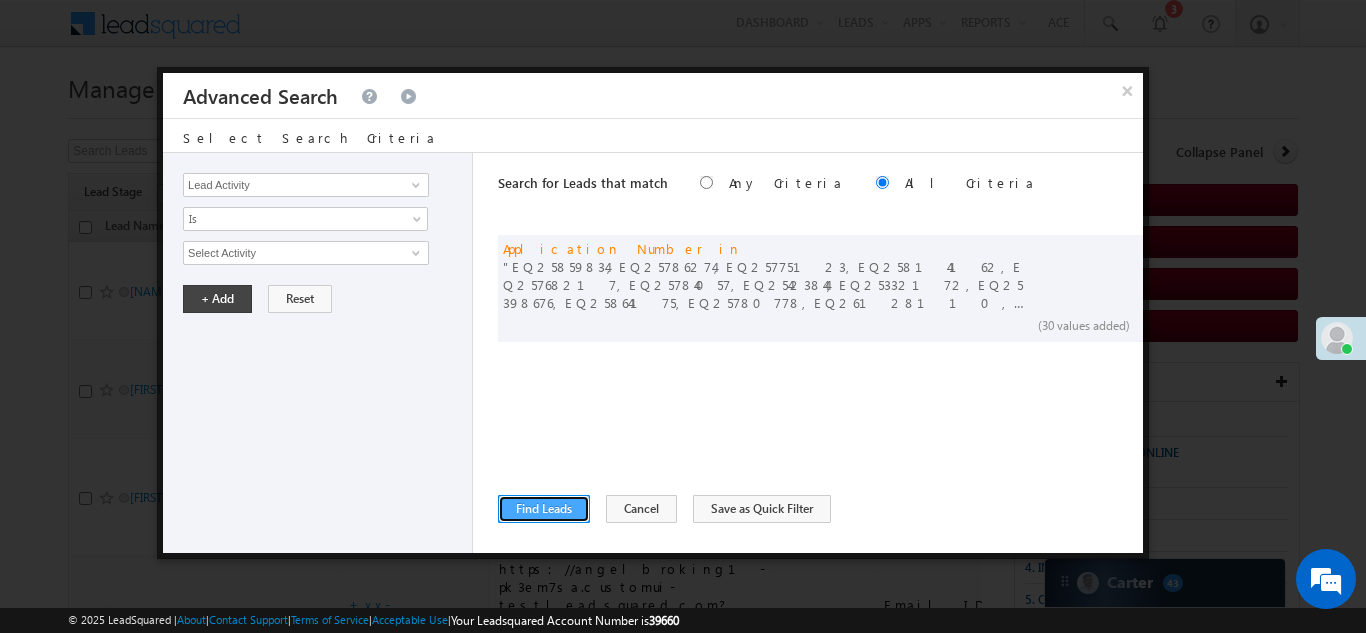 click on "Find Leads" at bounding box center (544, 509) 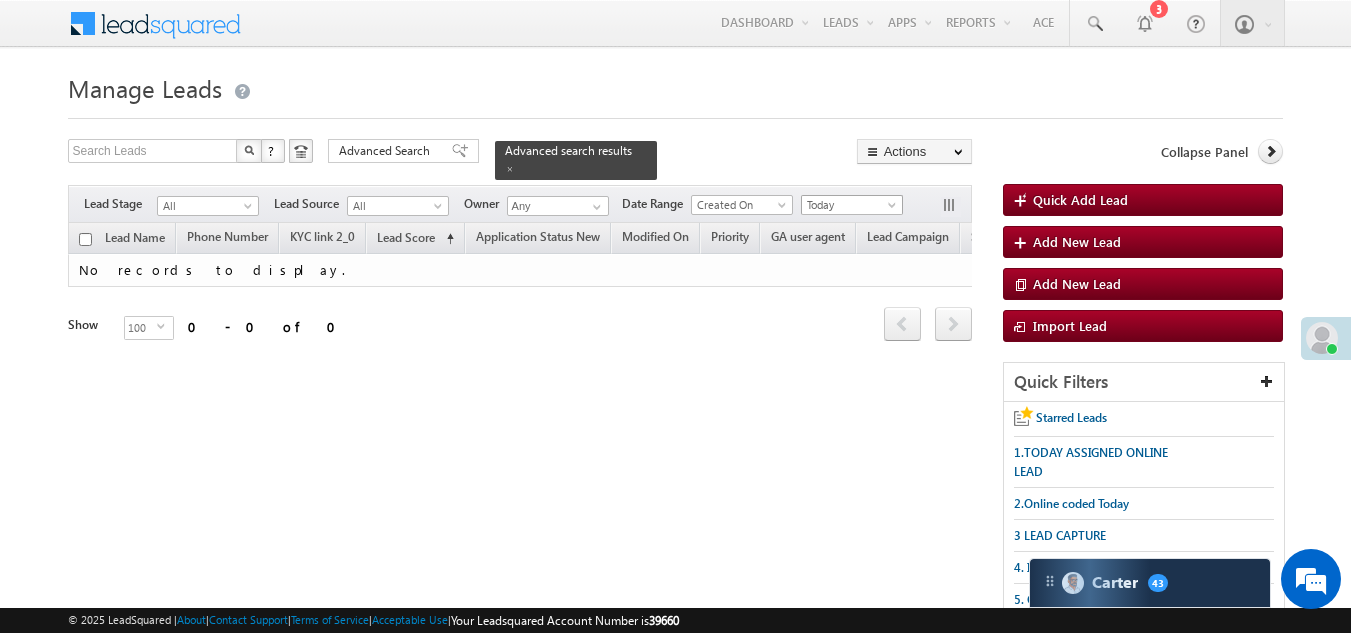 click on "Today" at bounding box center (849, 205) 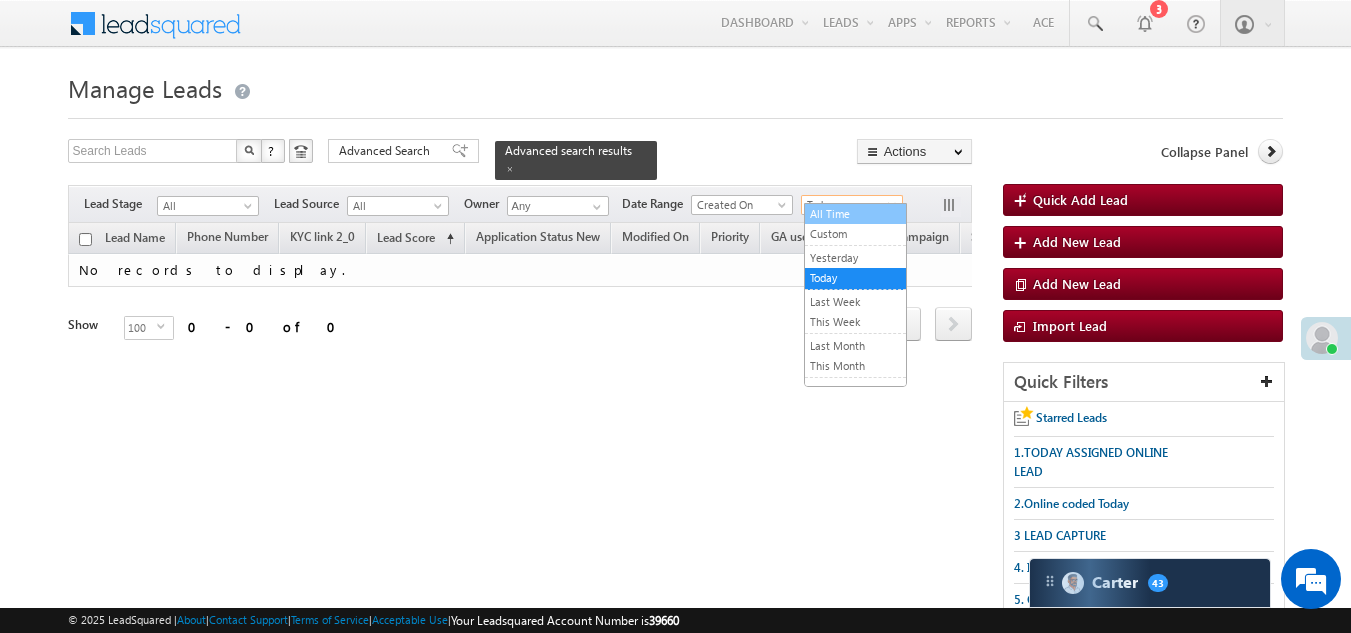 click on "All Time" at bounding box center (855, 214) 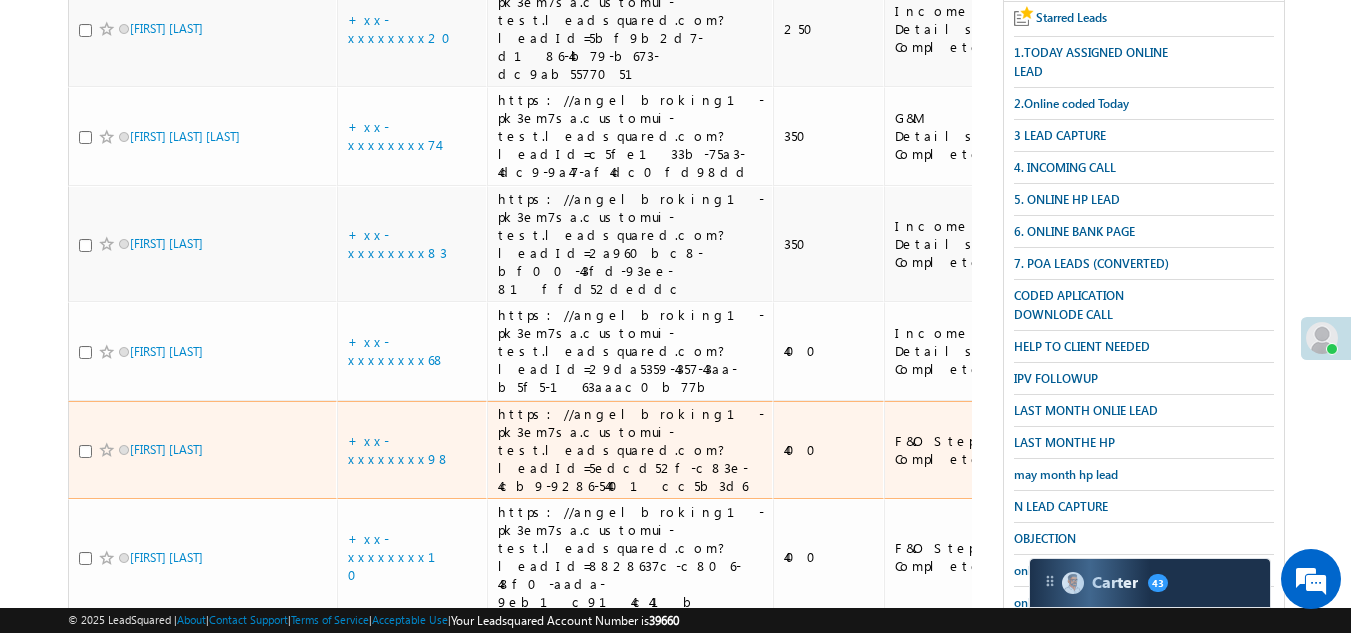 scroll, scrollTop: 0, scrollLeft: 0, axis: both 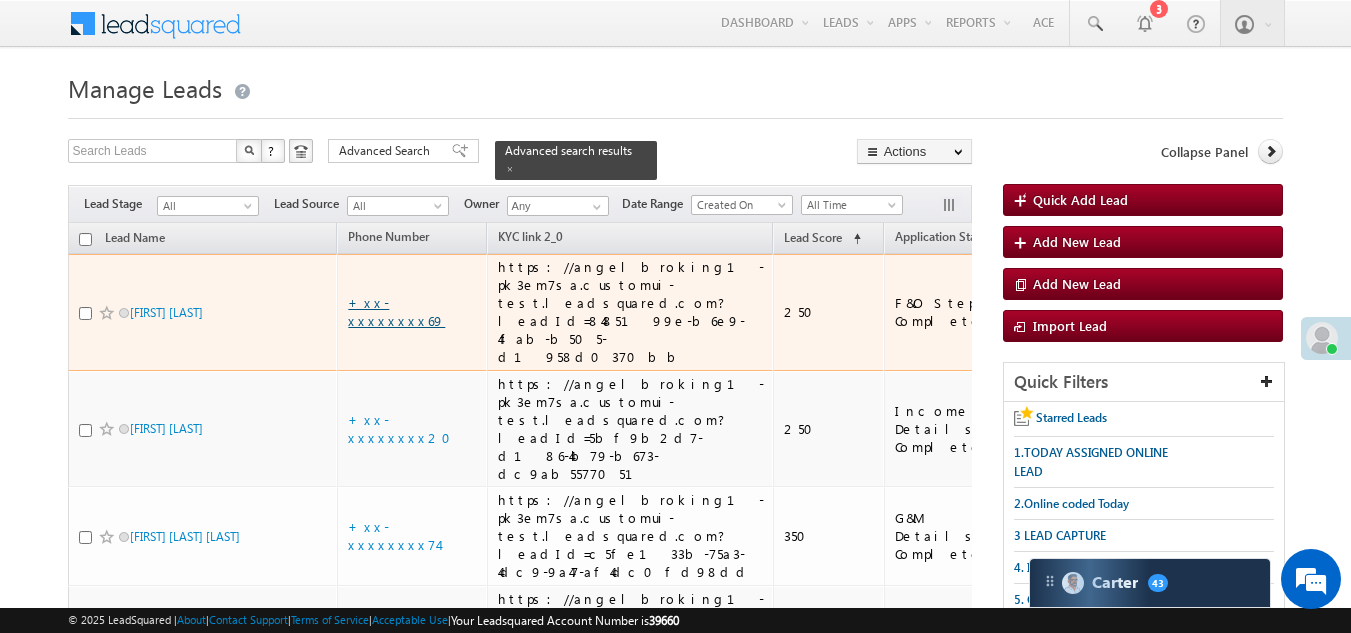 click on "+xx-xxxxxxxx69" at bounding box center (396, 311) 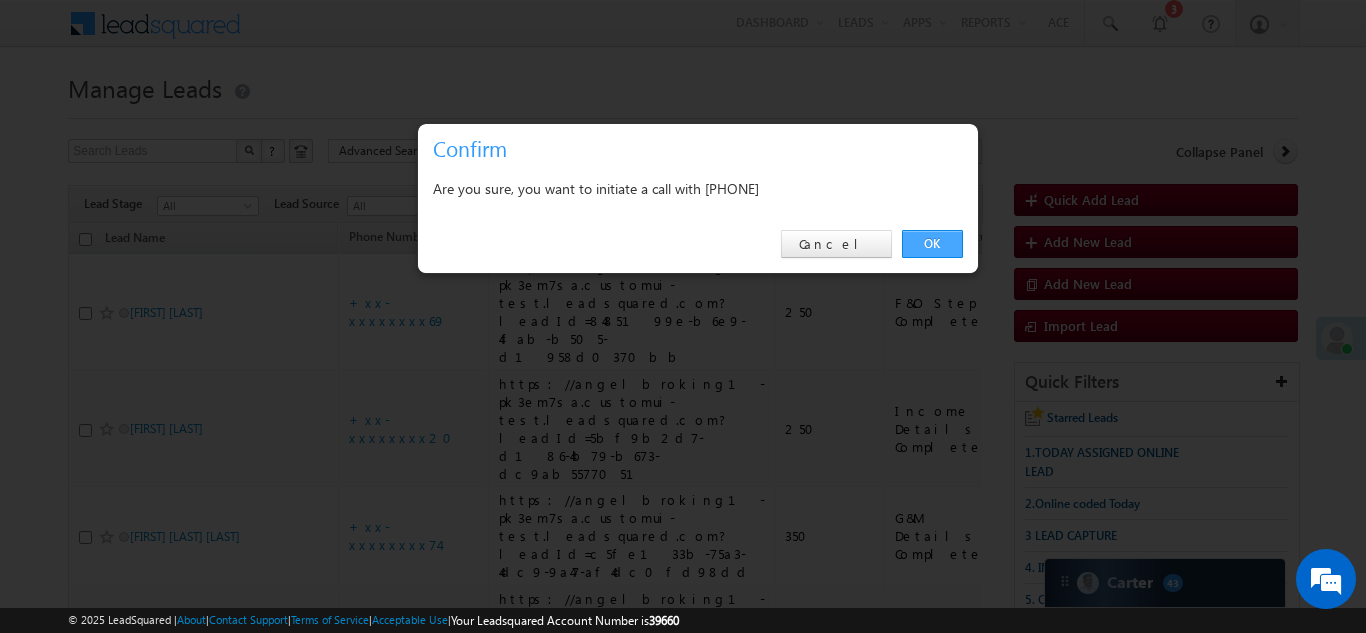 click on "OK" at bounding box center (932, 244) 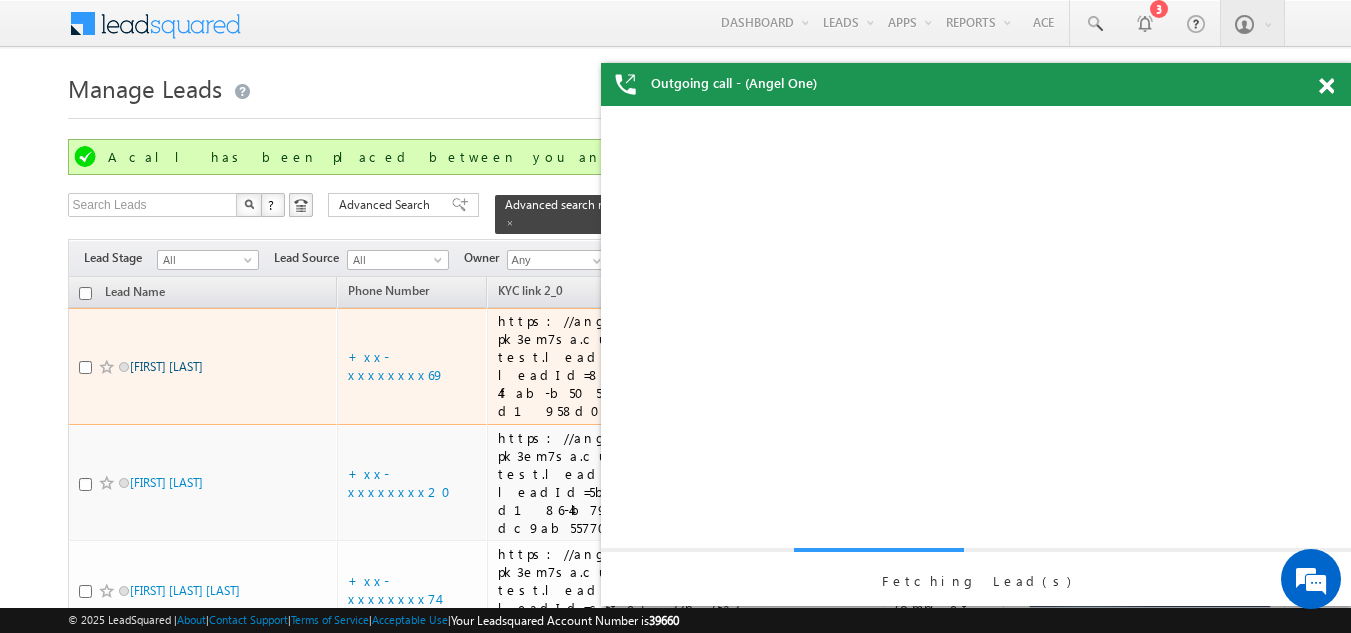 scroll, scrollTop: 0, scrollLeft: 0, axis: both 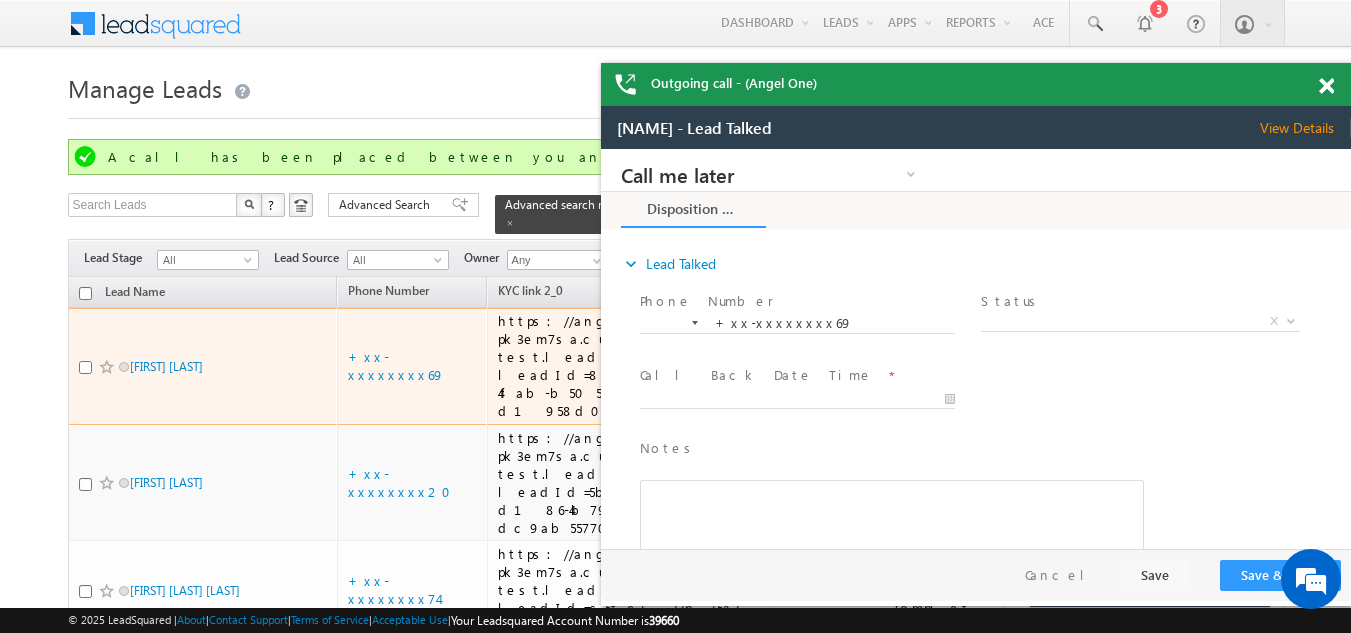 click at bounding box center (85, 367) 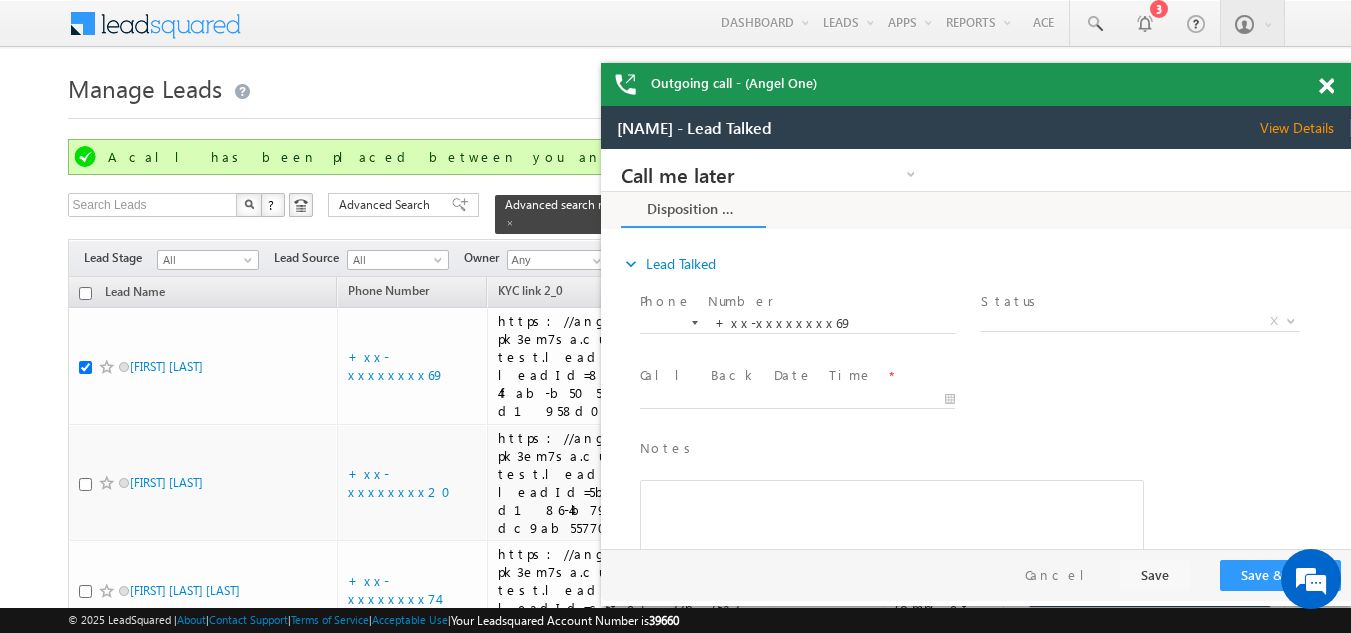 click at bounding box center (1326, 86) 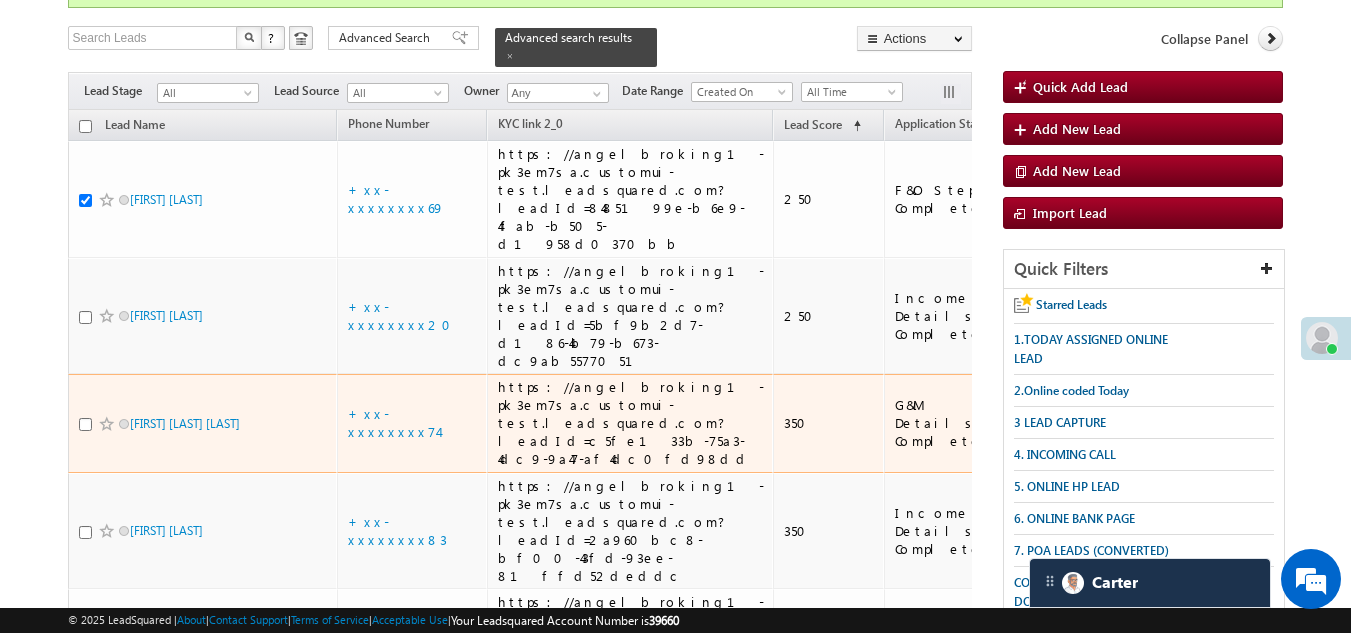 scroll, scrollTop: 200, scrollLeft: 0, axis: vertical 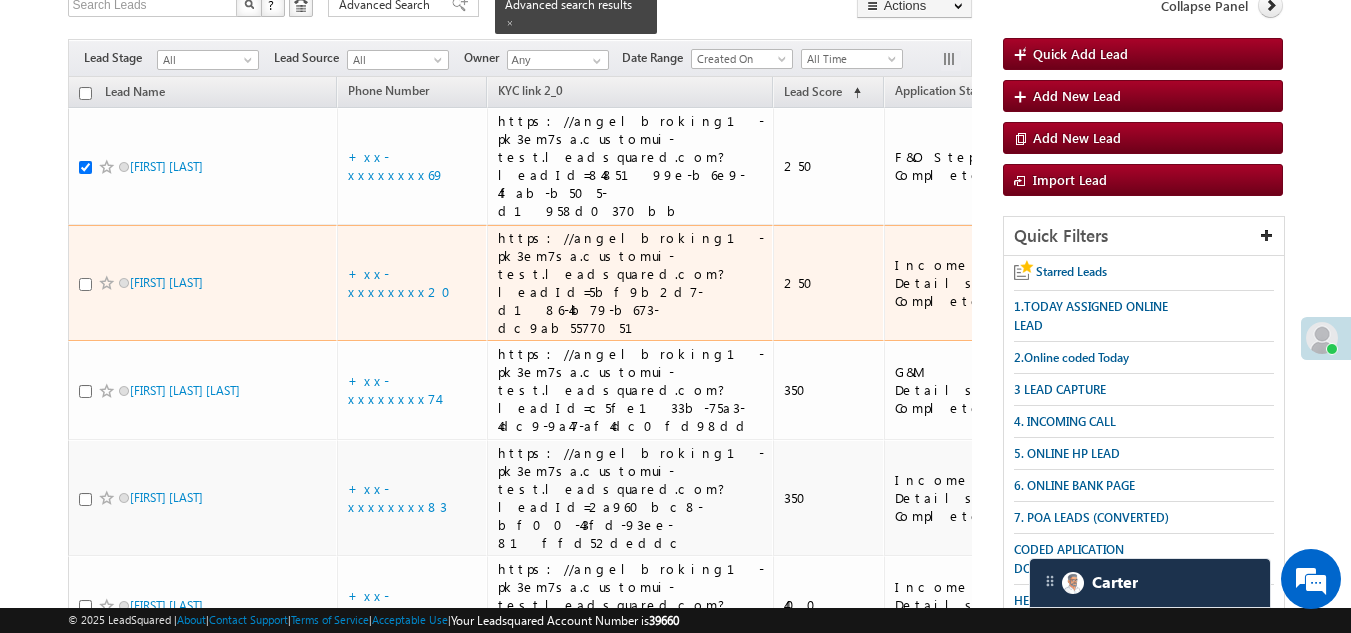 click at bounding box center [85, 284] 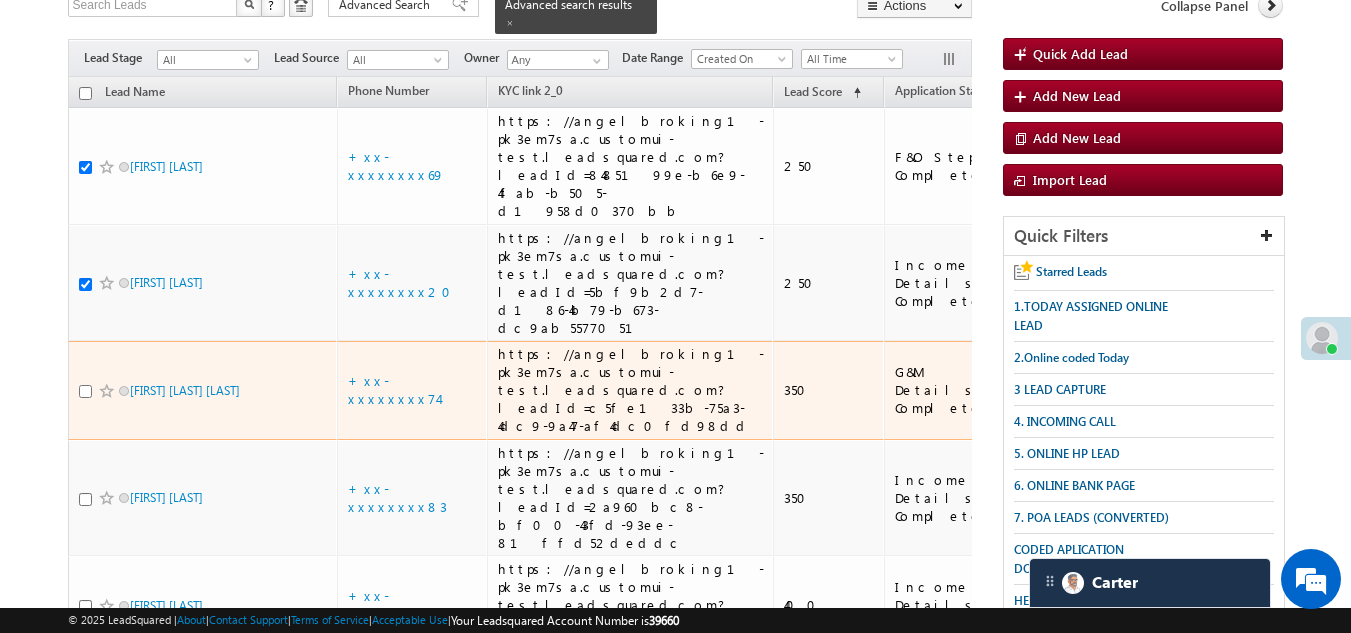 click at bounding box center (85, 391) 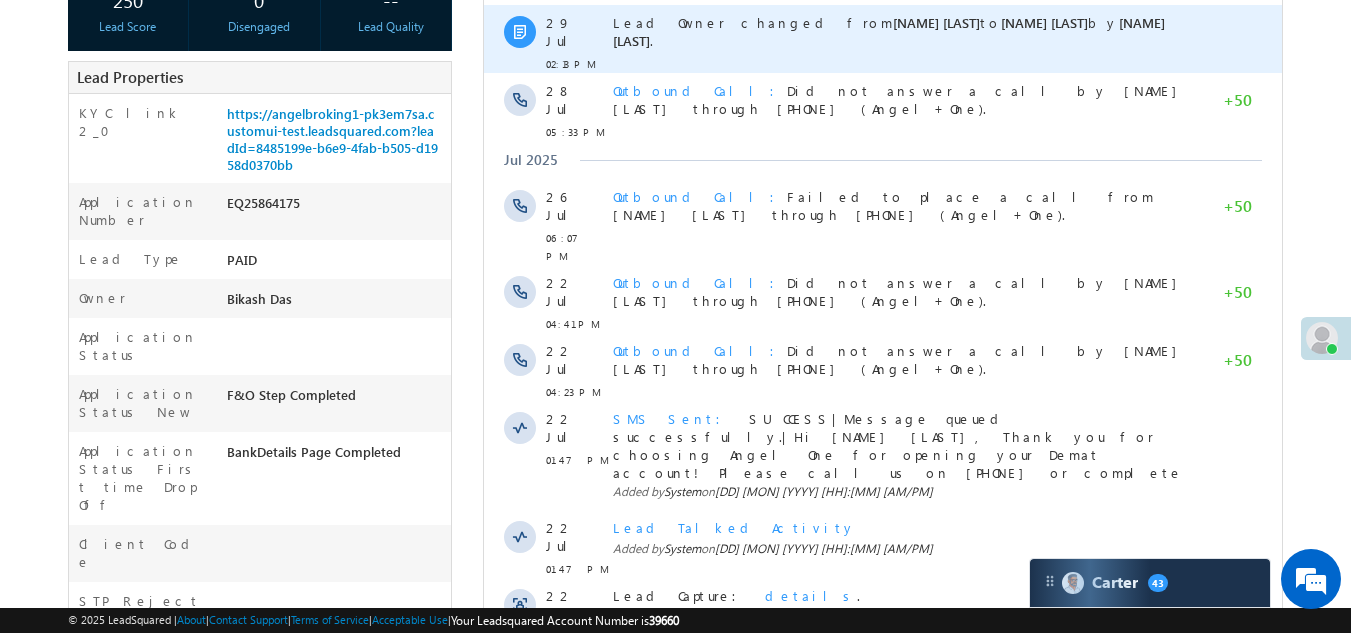 scroll, scrollTop: 500, scrollLeft: 0, axis: vertical 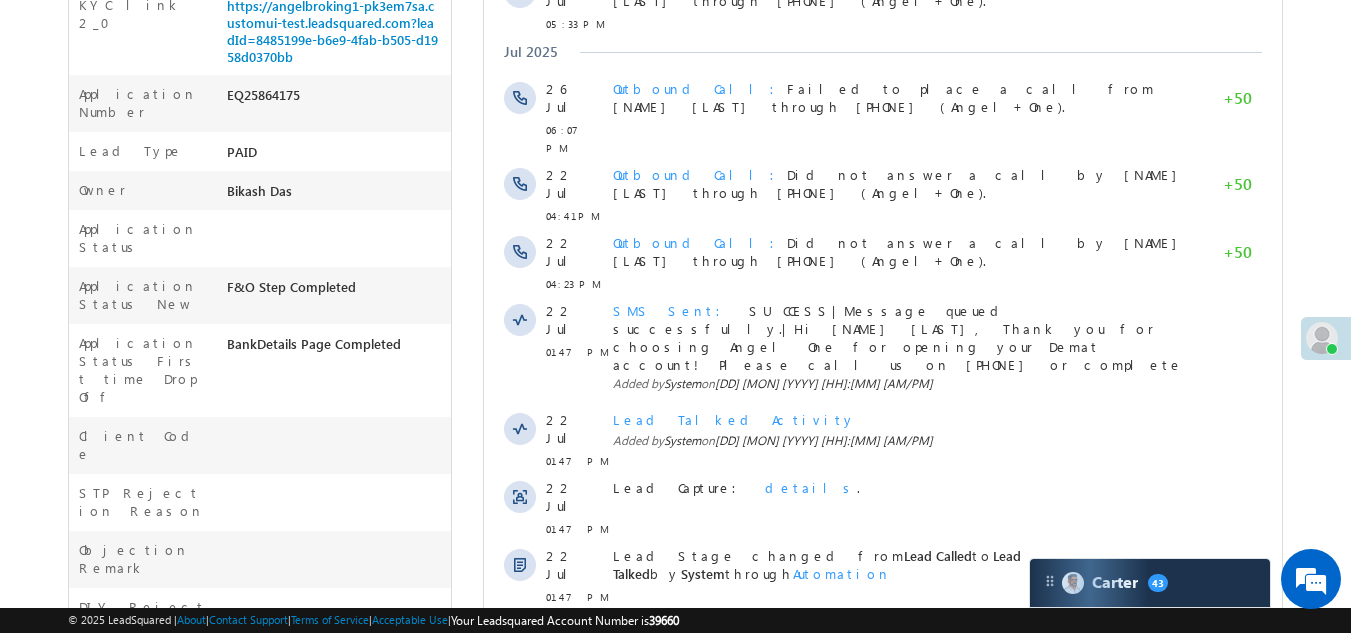 click on "Show More" at bounding box center [883, 641] 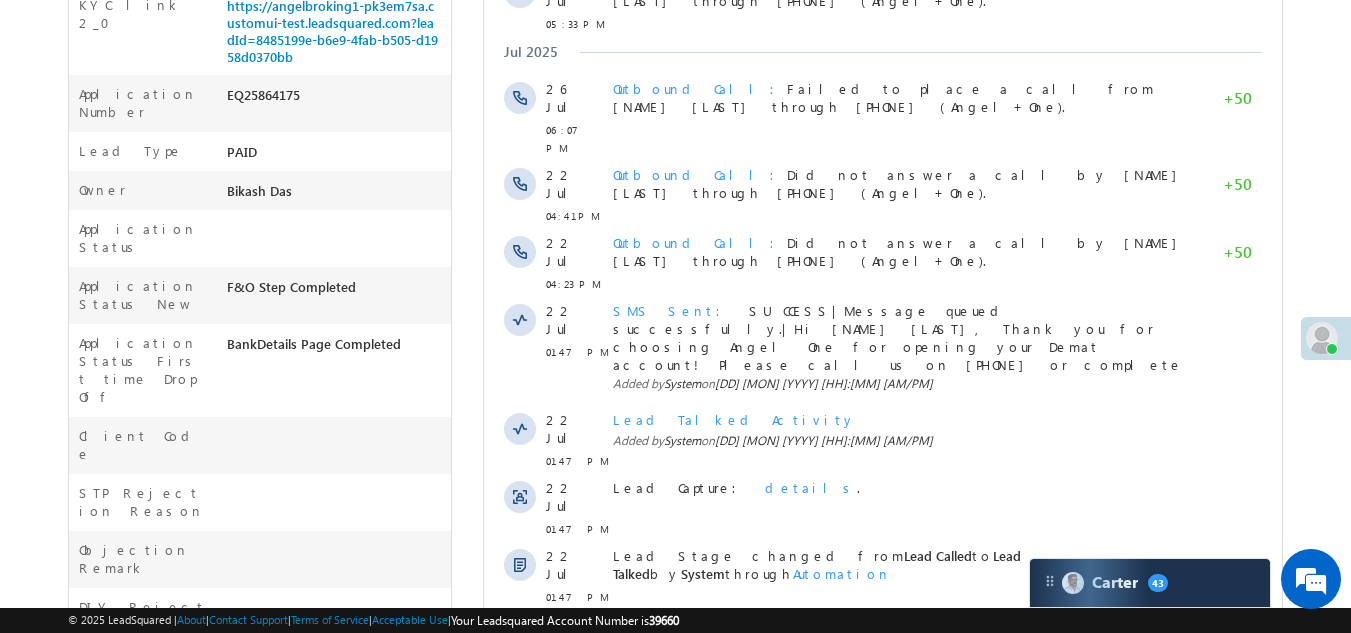 scroll, scrollTop: 0, scrollLeft: 0, axis: both 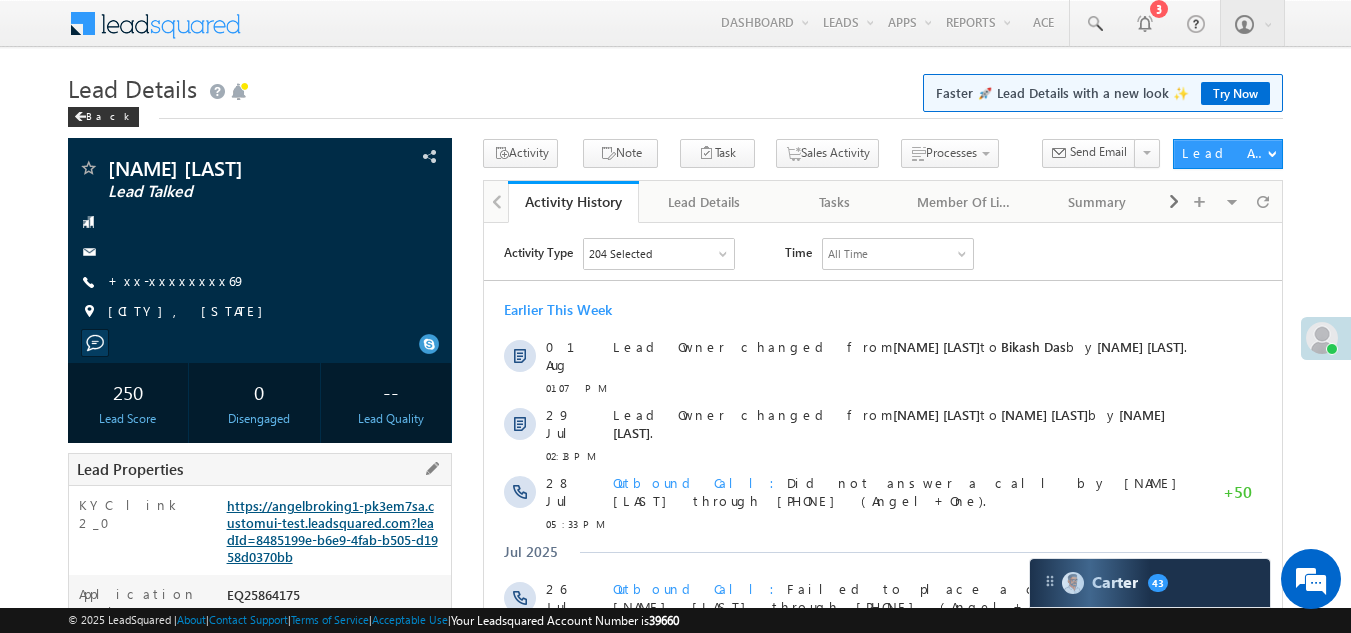 click on "https://angelbroking1-pk3em7sa.customui-test.leadsquared.com?leadId=8485199e-b6e9-4fab-b505-d1958d0370bb" at bounding box center (332, 531) 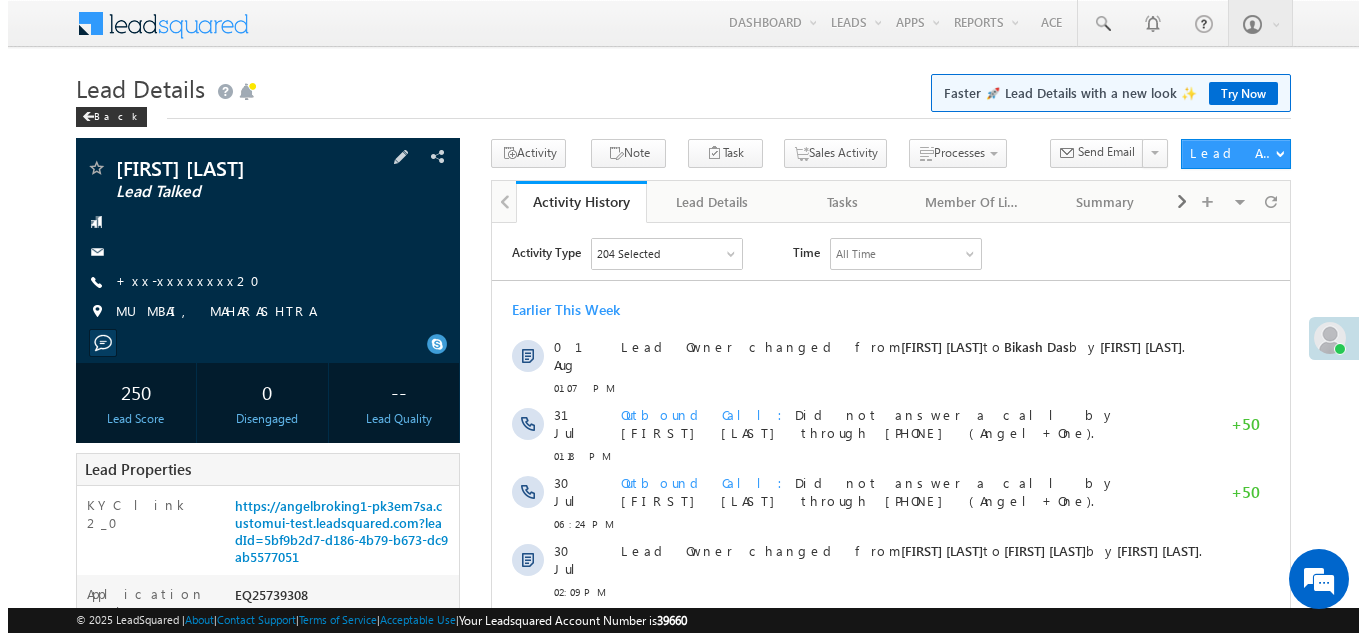 scroll, scrollTop: 0, scrollLeft: 0, axis: both 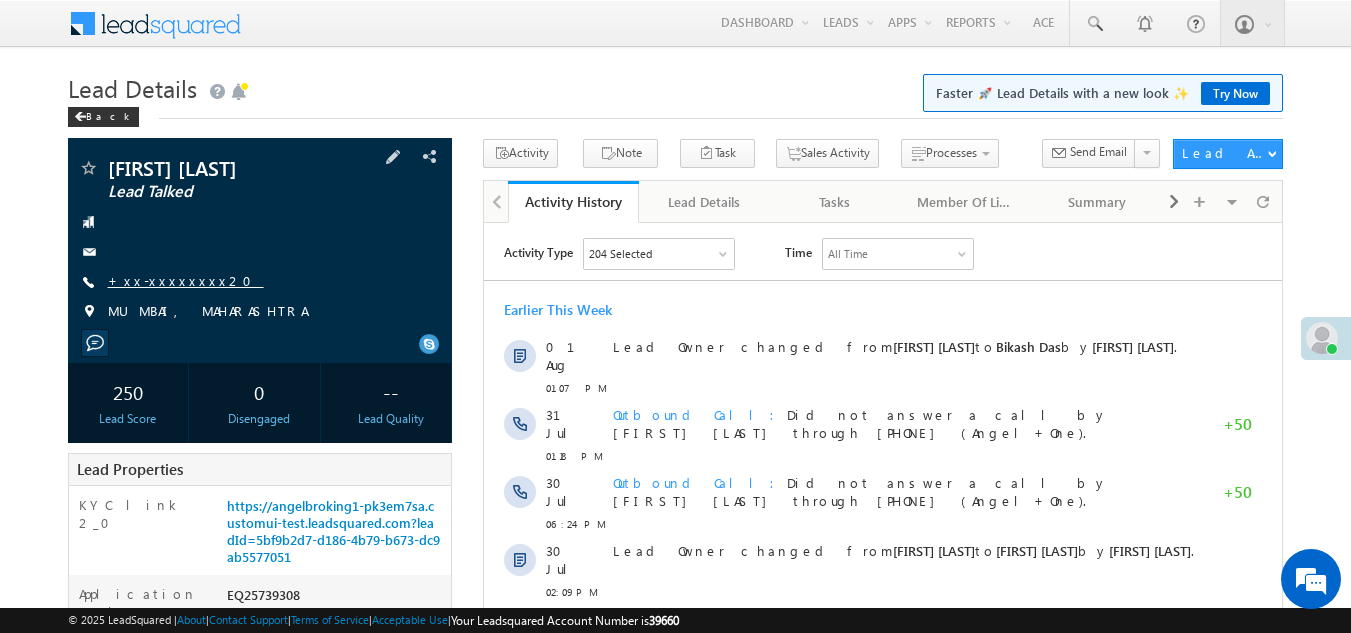 click on "+xx-xxxxxxxx20" at bounding box center [186, 280] 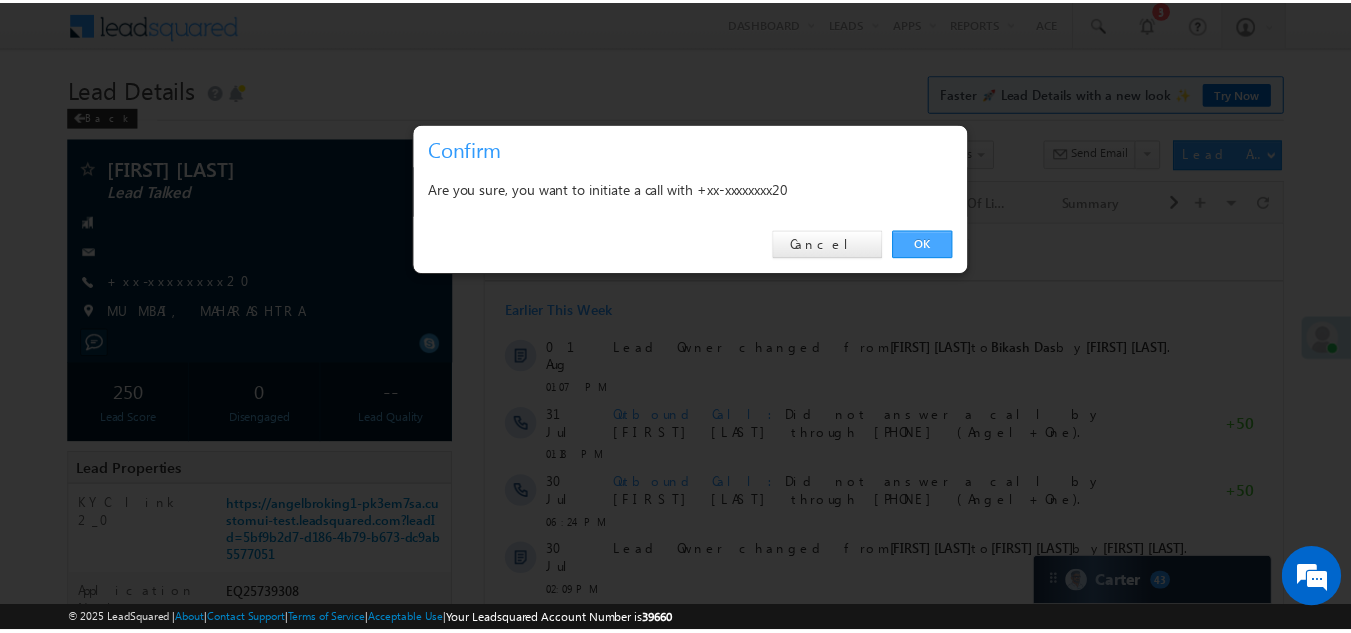 scroll, scrollTop: 0, scrollLeft: 0, axis: both 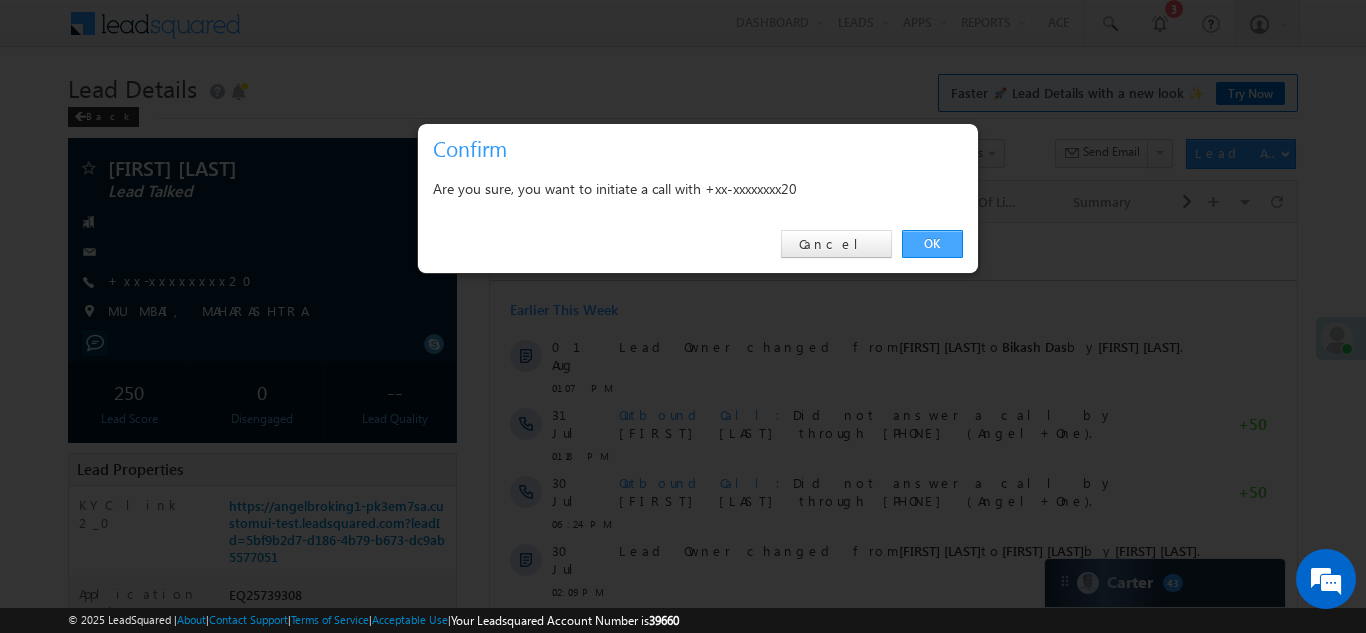 click on "OK" at bounding box center (932, 244) 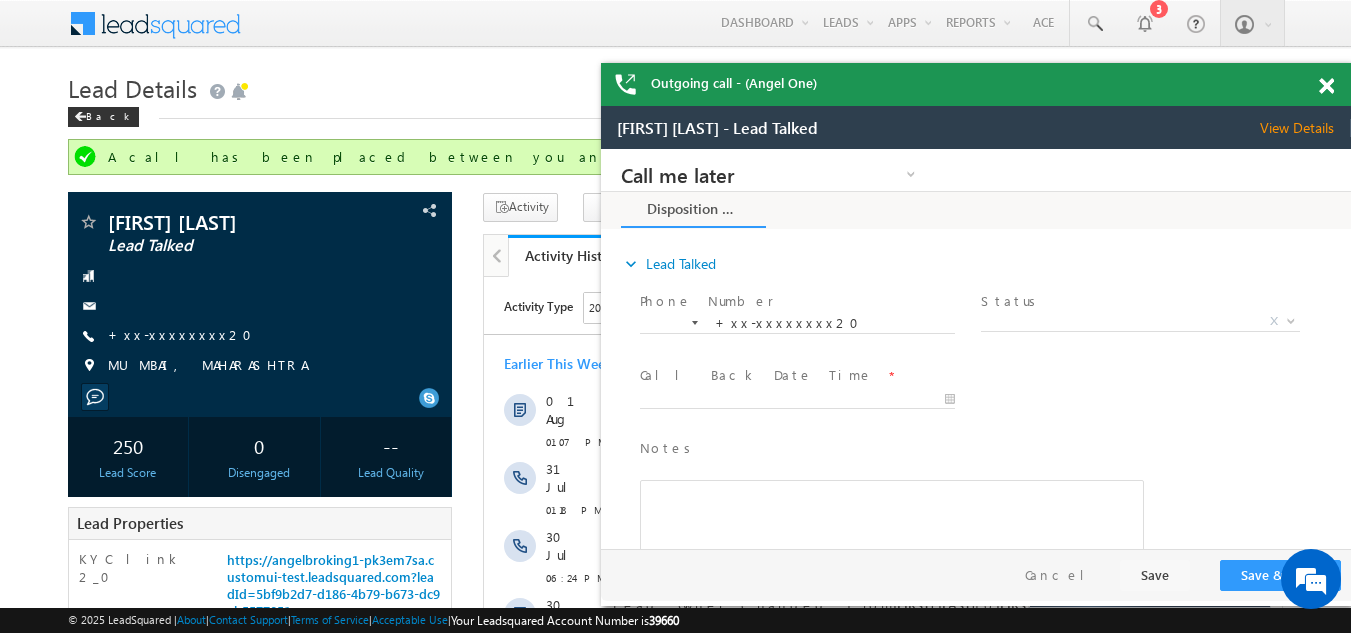 scroll, scrollTop: 0, scrollLeft: 0, axis: both 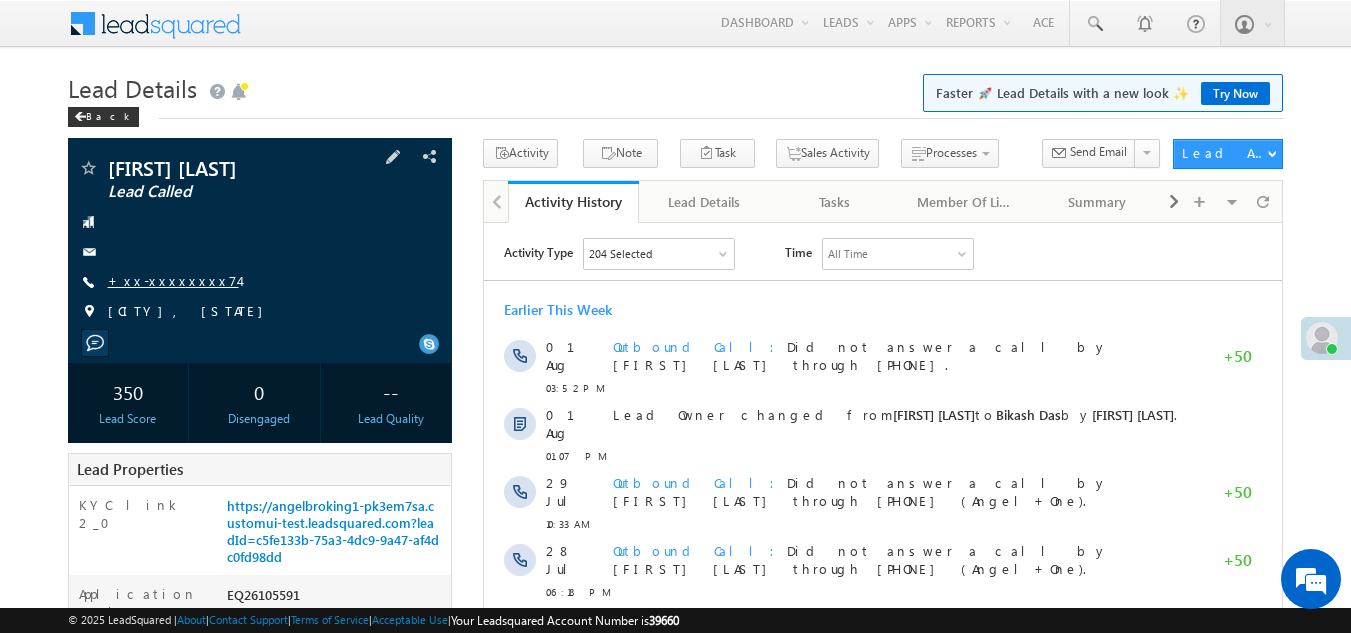 click on "+xx-xxxxxxxx74" at bounding box center (173, 280) 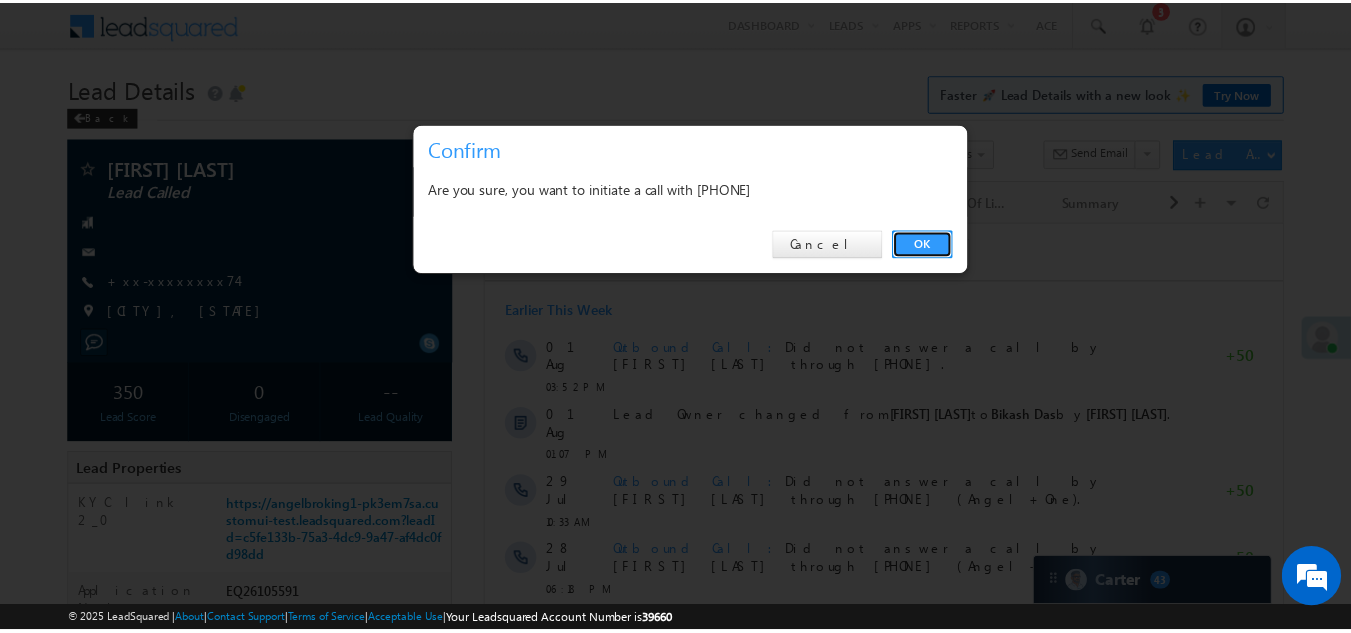 scroll, scrollTop: 0, scrollLeft: 0, axis: both 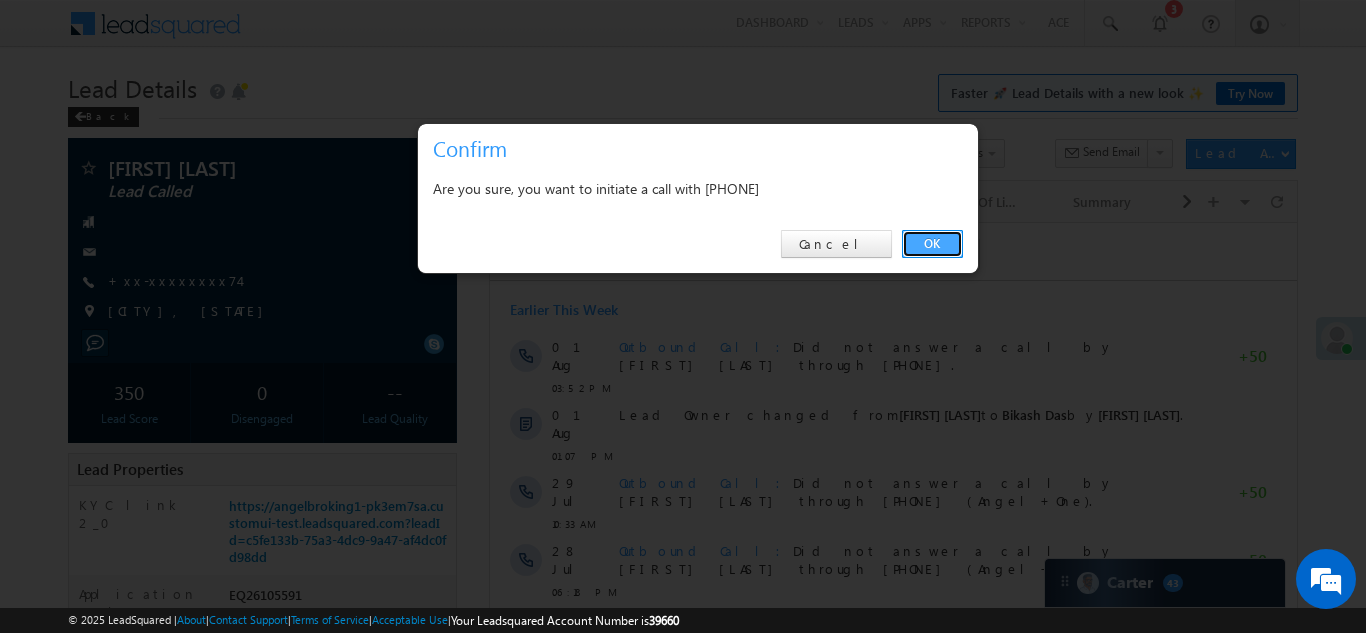 click on "OK" at bounding box center [932, 244] 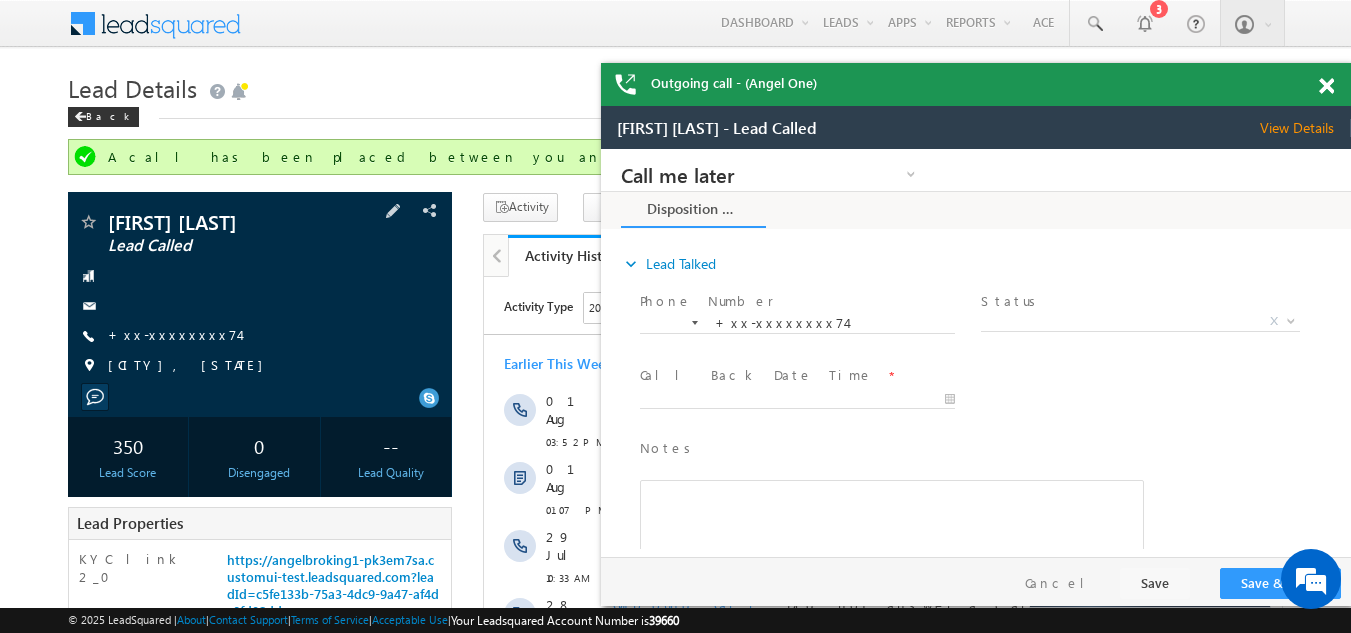 scroll, scrollTop: 0, scrollLeft: 0, axis: both 